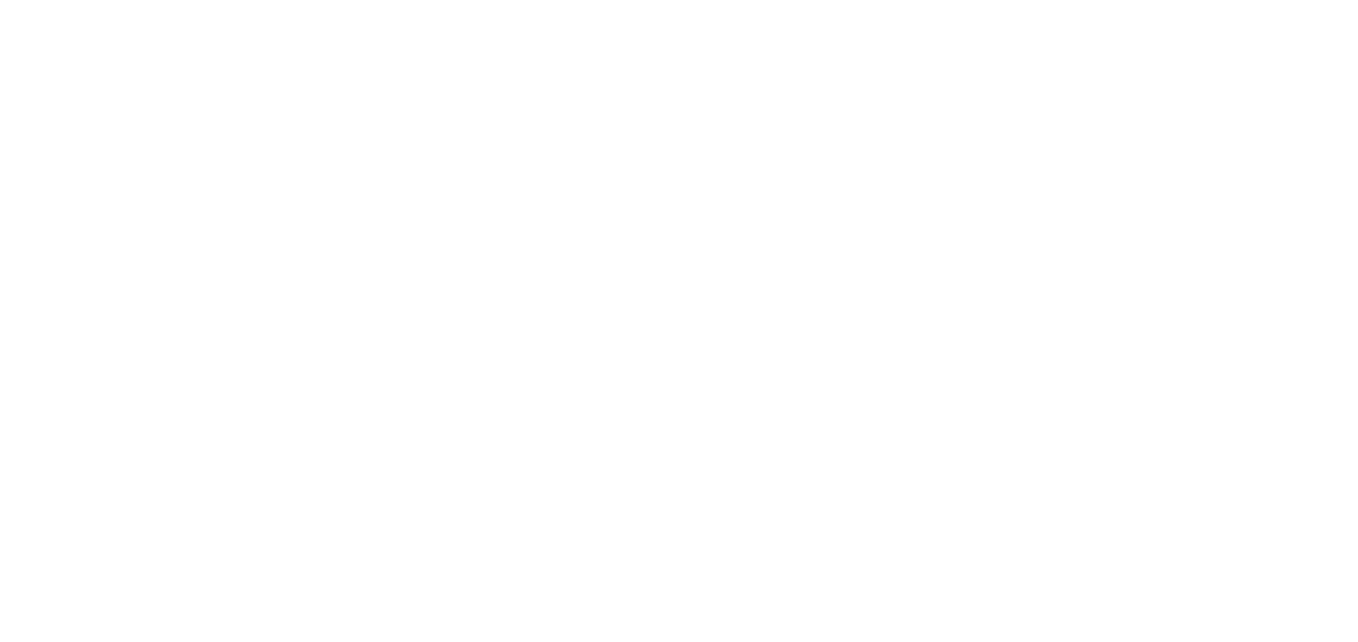 scroll, scrollTop: 0, scrollLeft: 0, axis: both 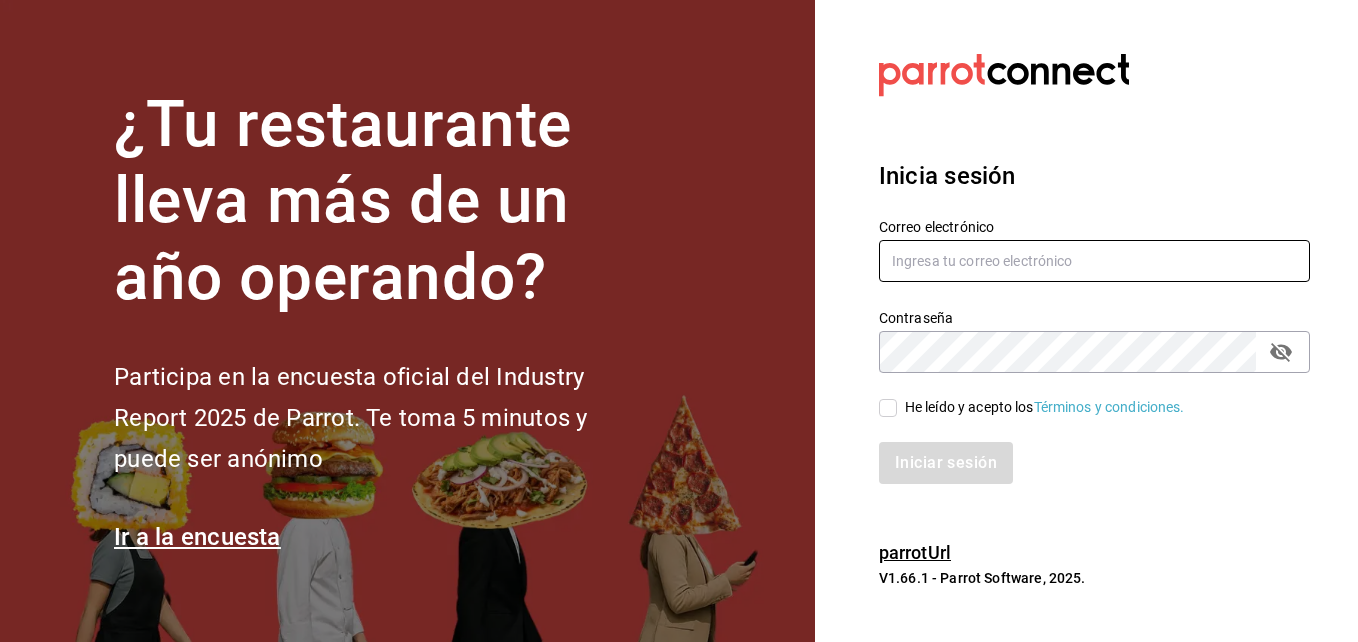 click at bounding box center [1094, 261] 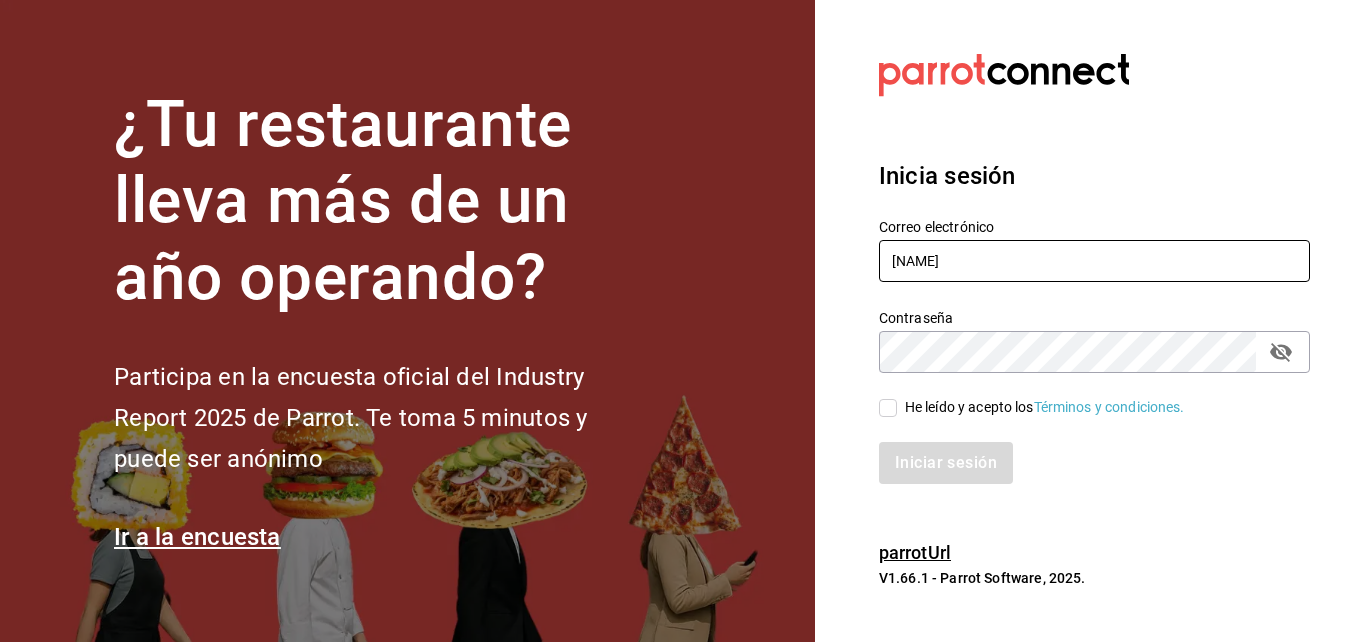 click on "[NAME]" at bounding box center [1094, 261] 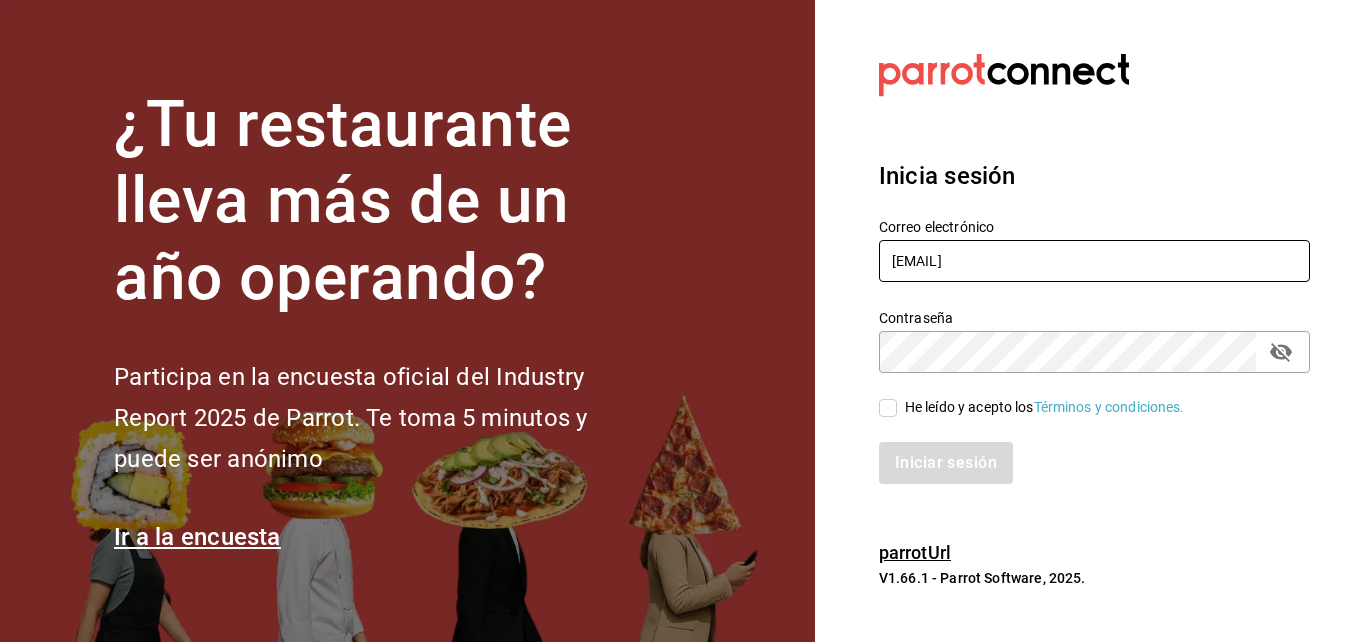 click on "[EMAIL]" at bounding box center [1094, 261] 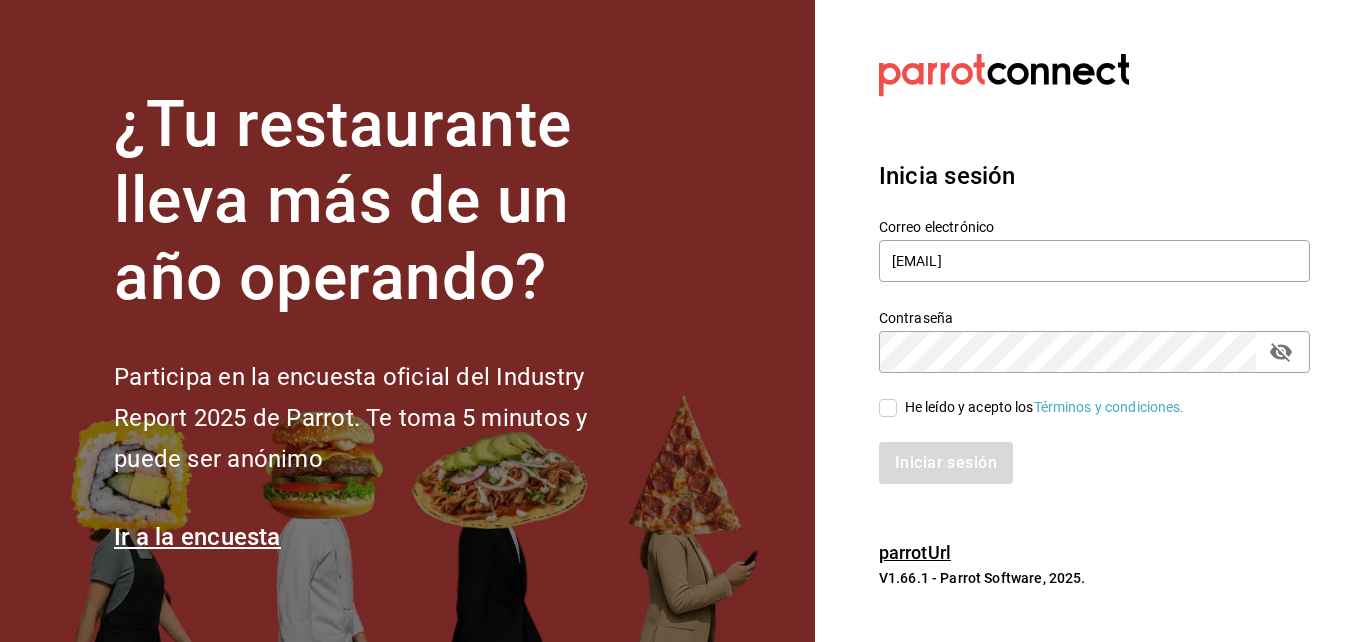 click on "He leído y acepto los  Términos y condiciones." at bounding box center [888, 408] 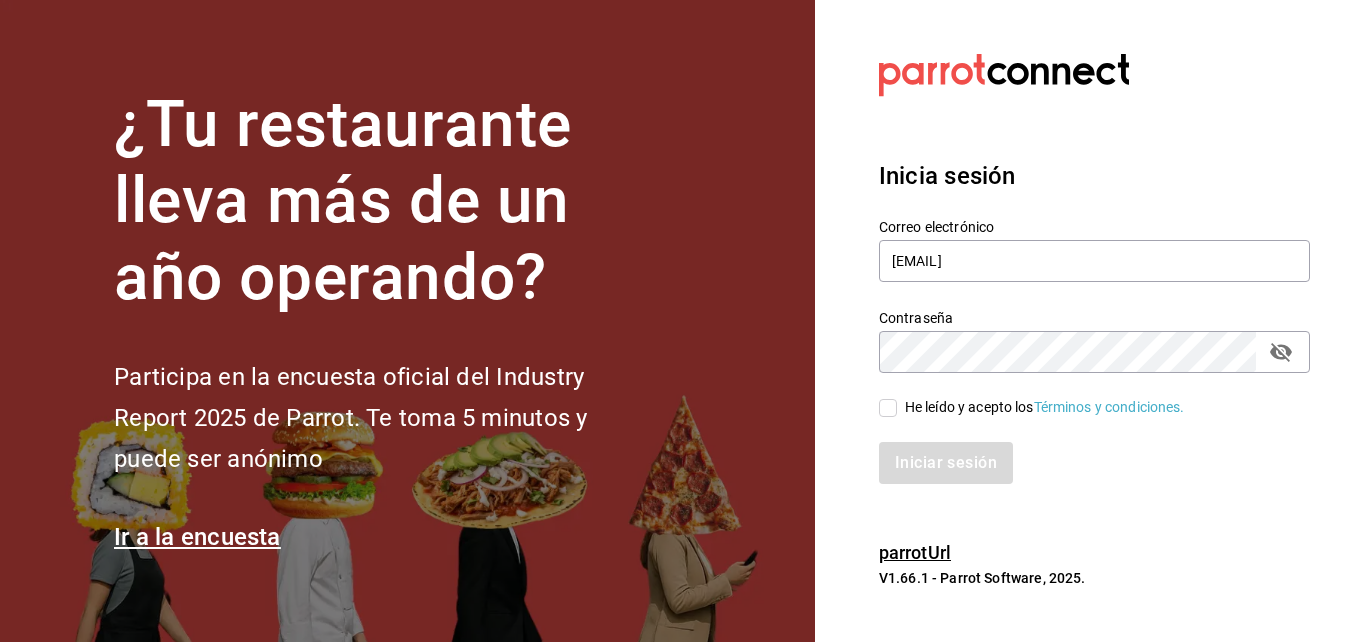 checkbox on "true" 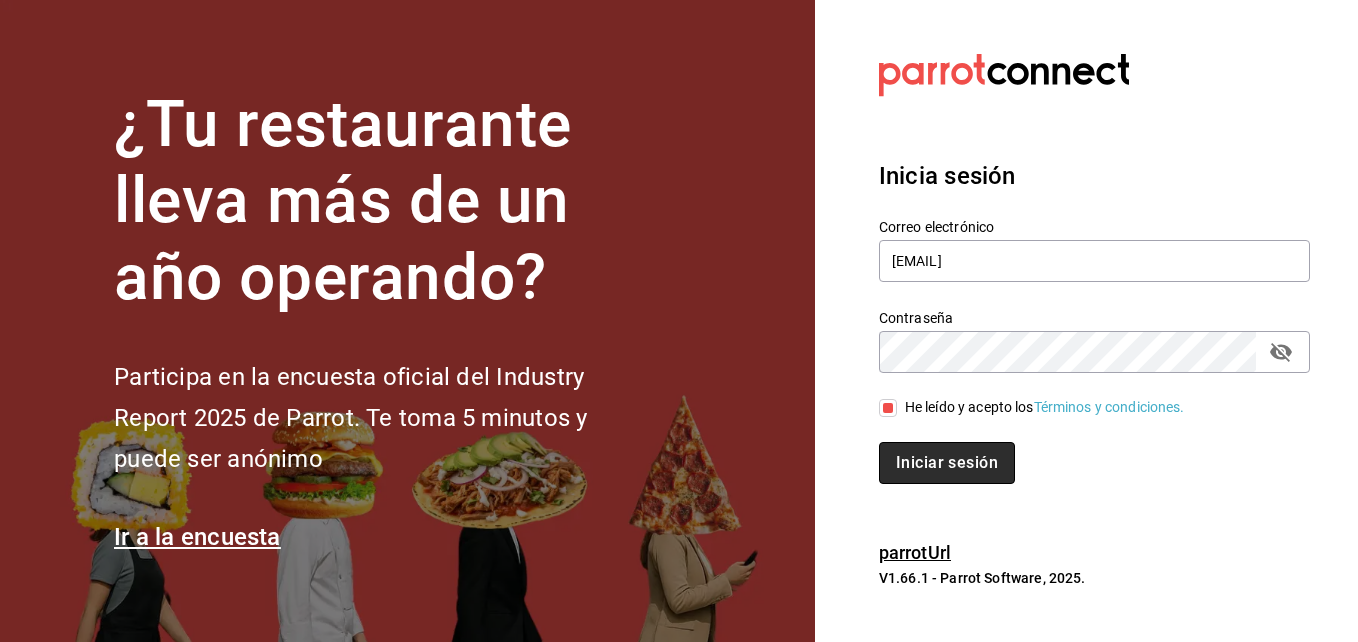 click on "Iniciar sesión" at bounding box center [947, 463] 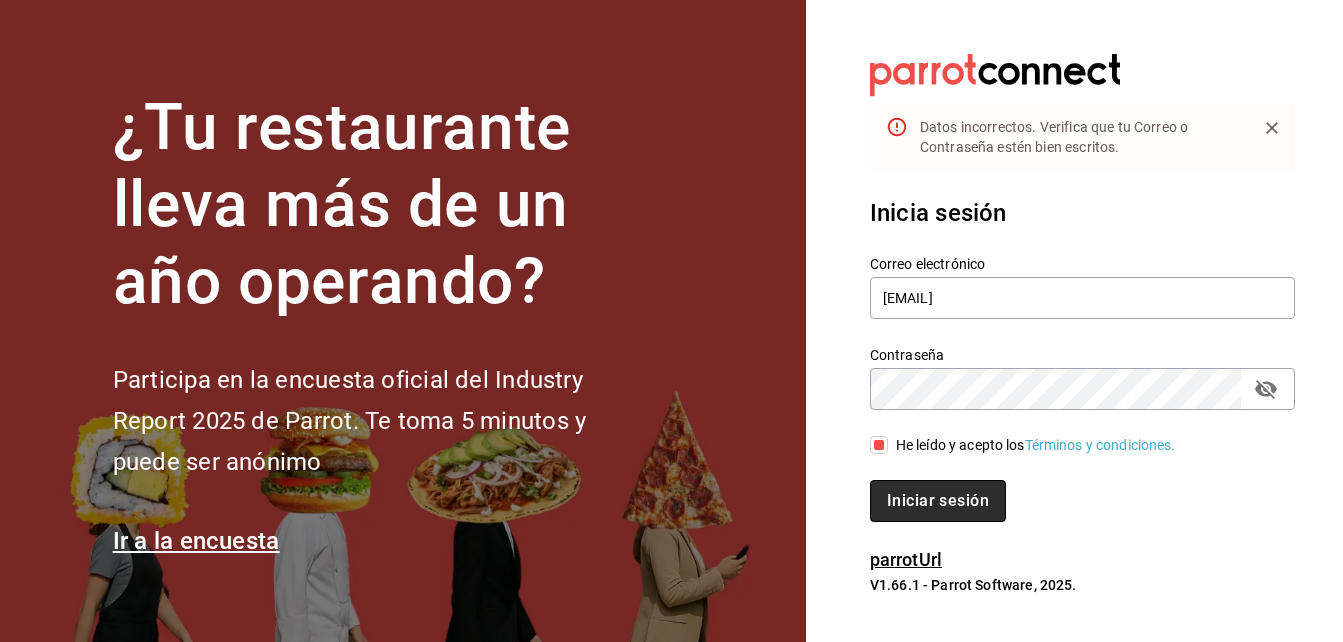 click on "Iniciar sesión" at bounding box center [938, 501] 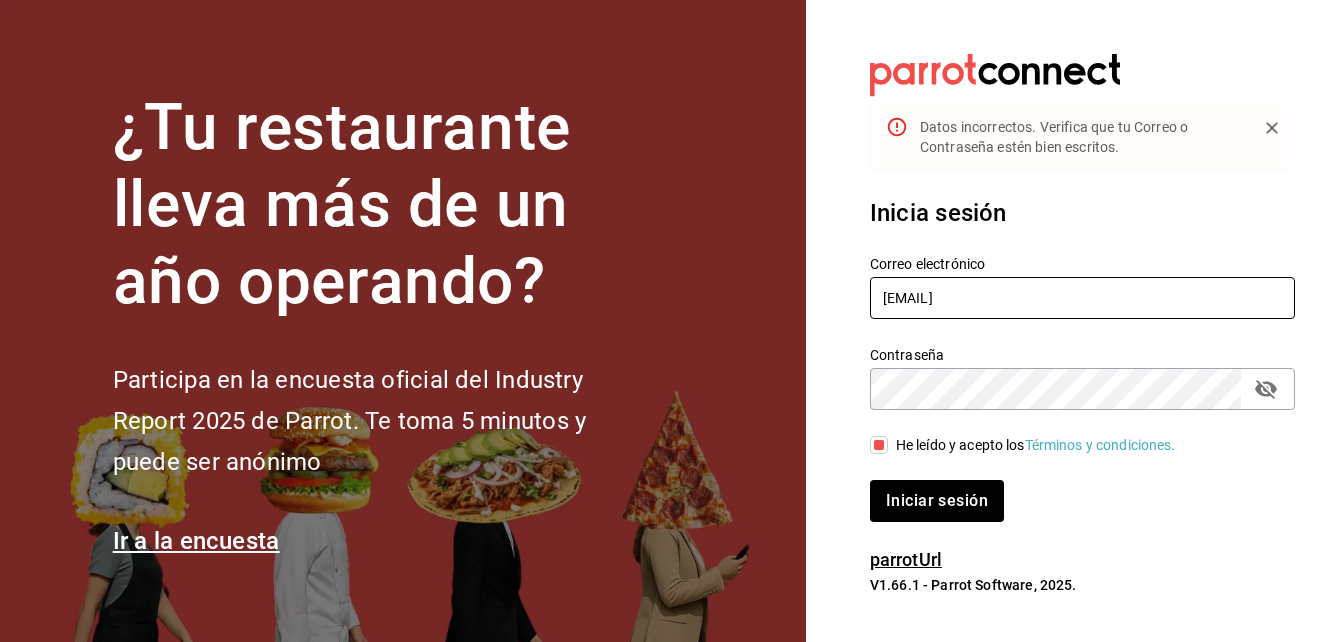 click on "delaacruznallely861@gmail.com" at bounding box center (1082, 298) 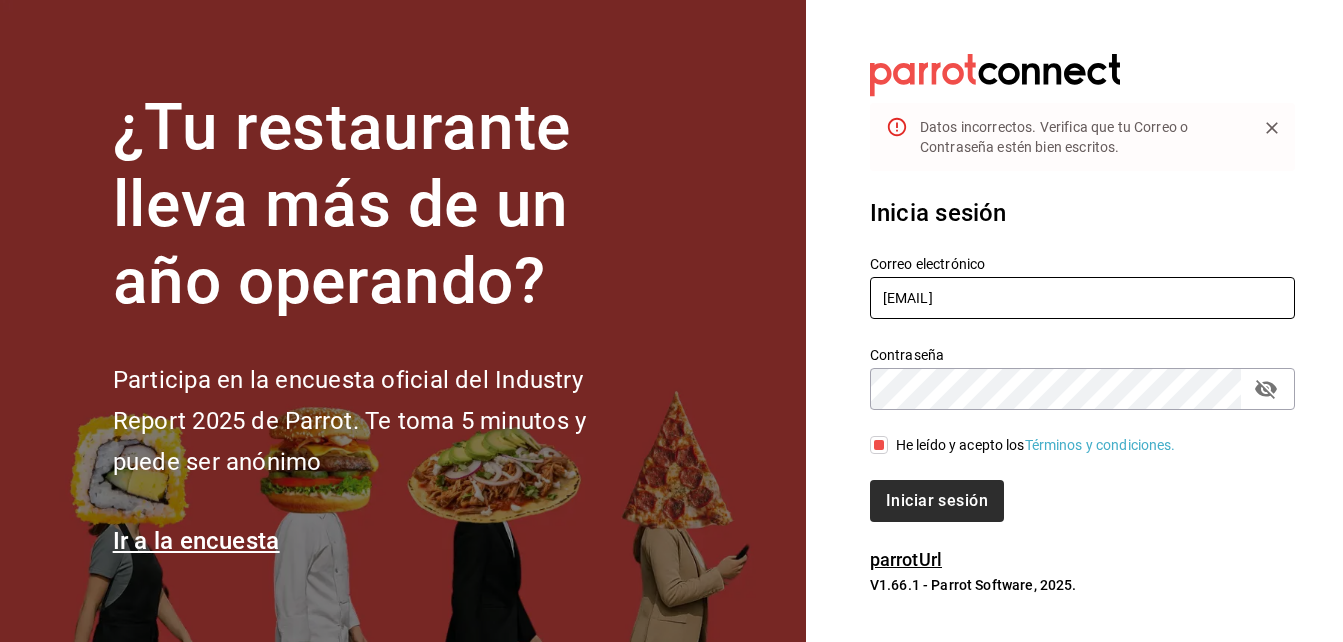type on "delacruznallely861@gmail.com" 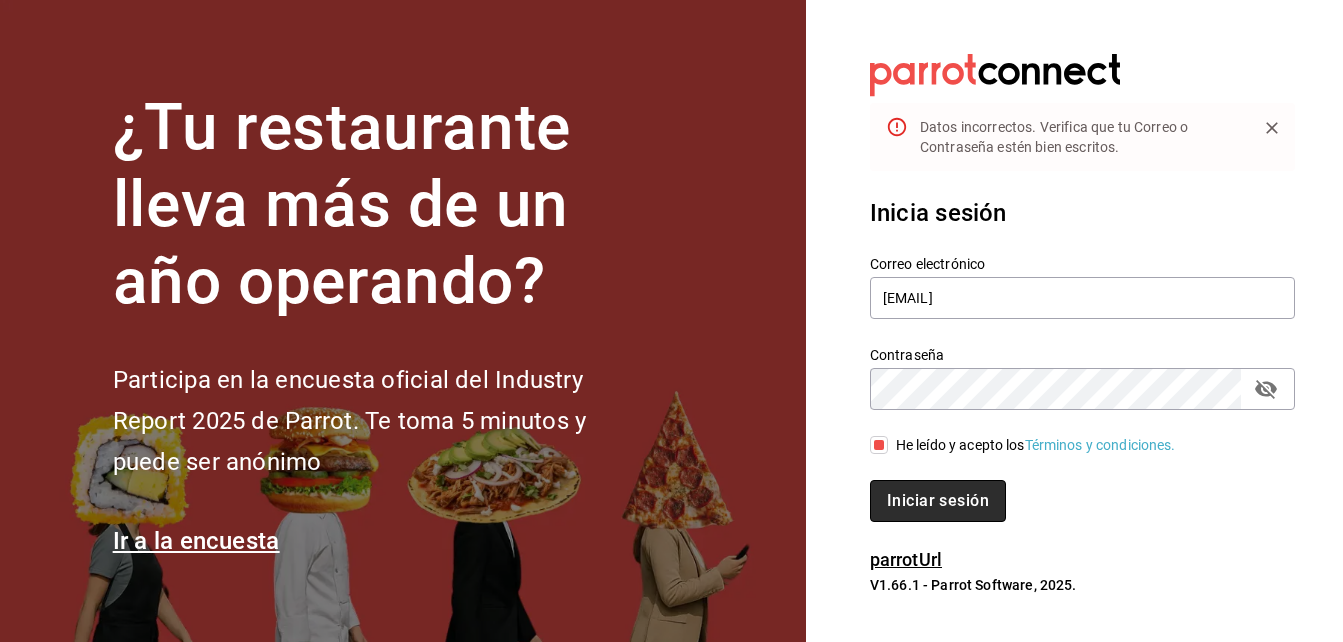 click on "Iniciar sesión" at bounding box center [938, 501] 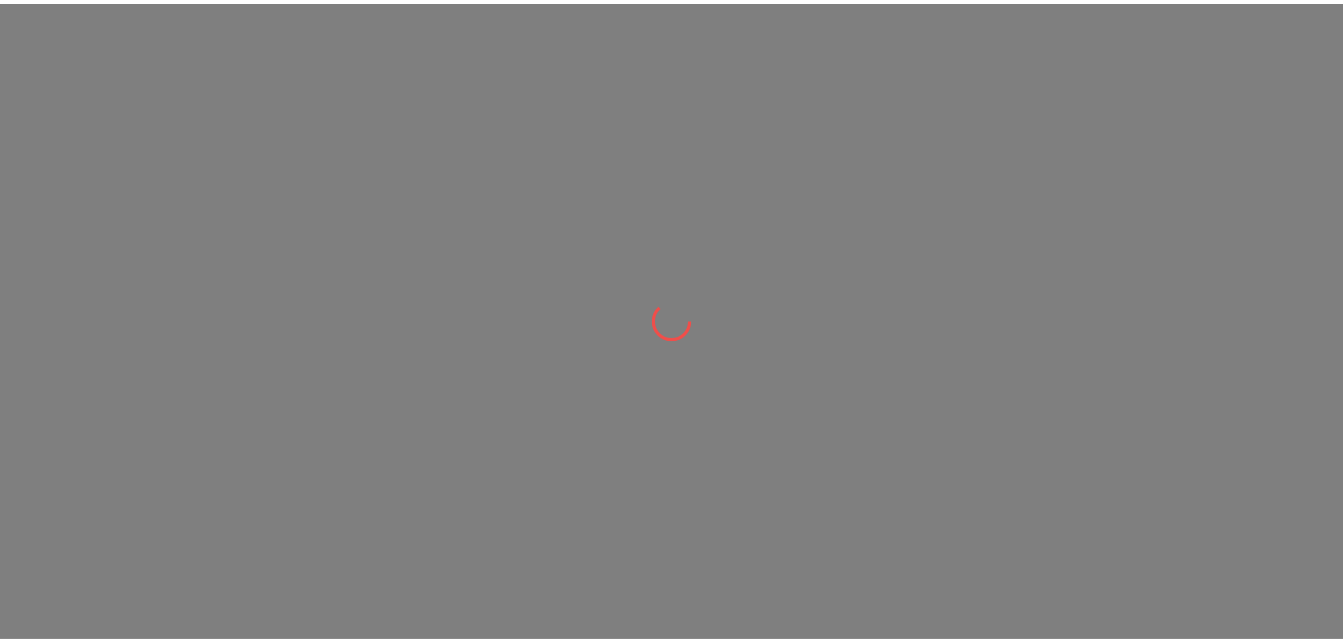 scroll, scrollTop: 0, scrollLeft: 0, axis: both 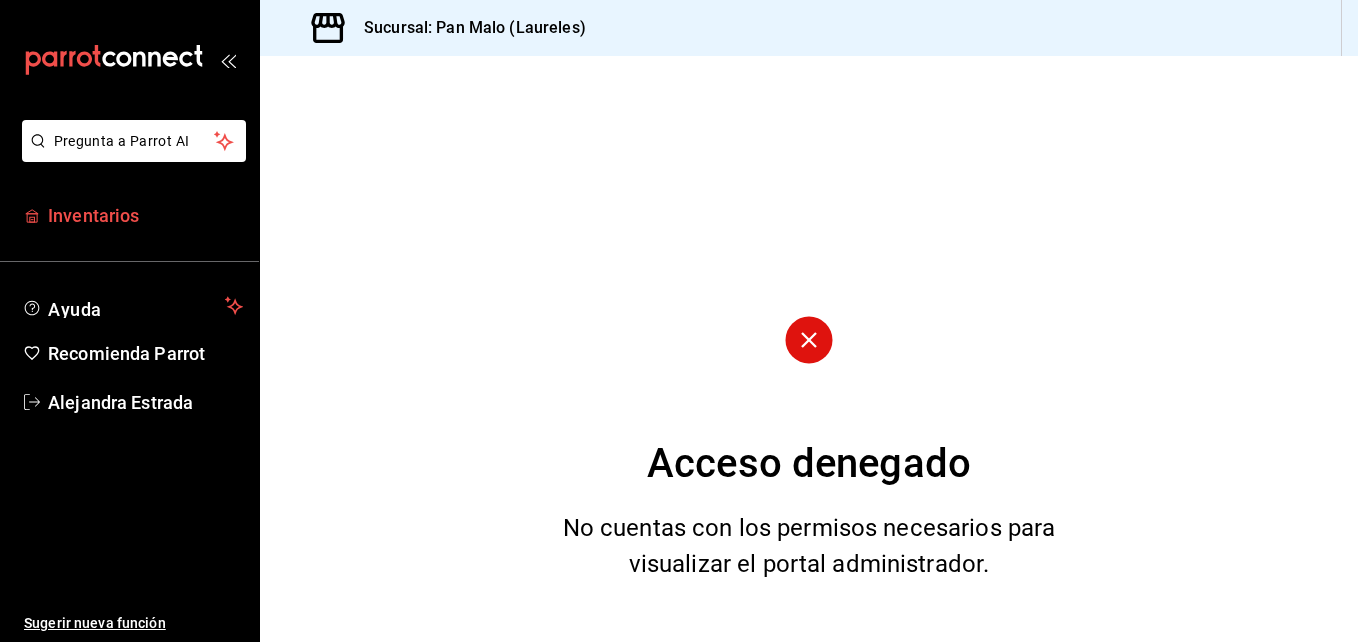 click on "Inventarios" at bounding box center (129, 215) 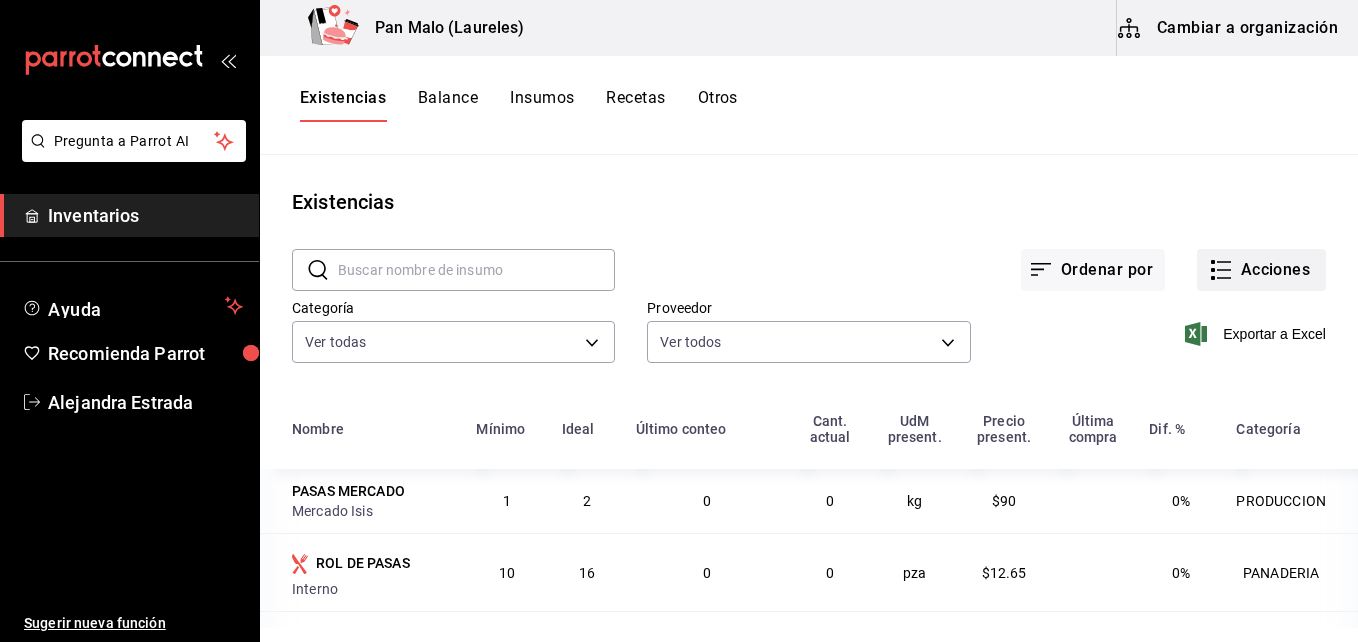 click on "Acciones" at bounding box center (1261, 270) 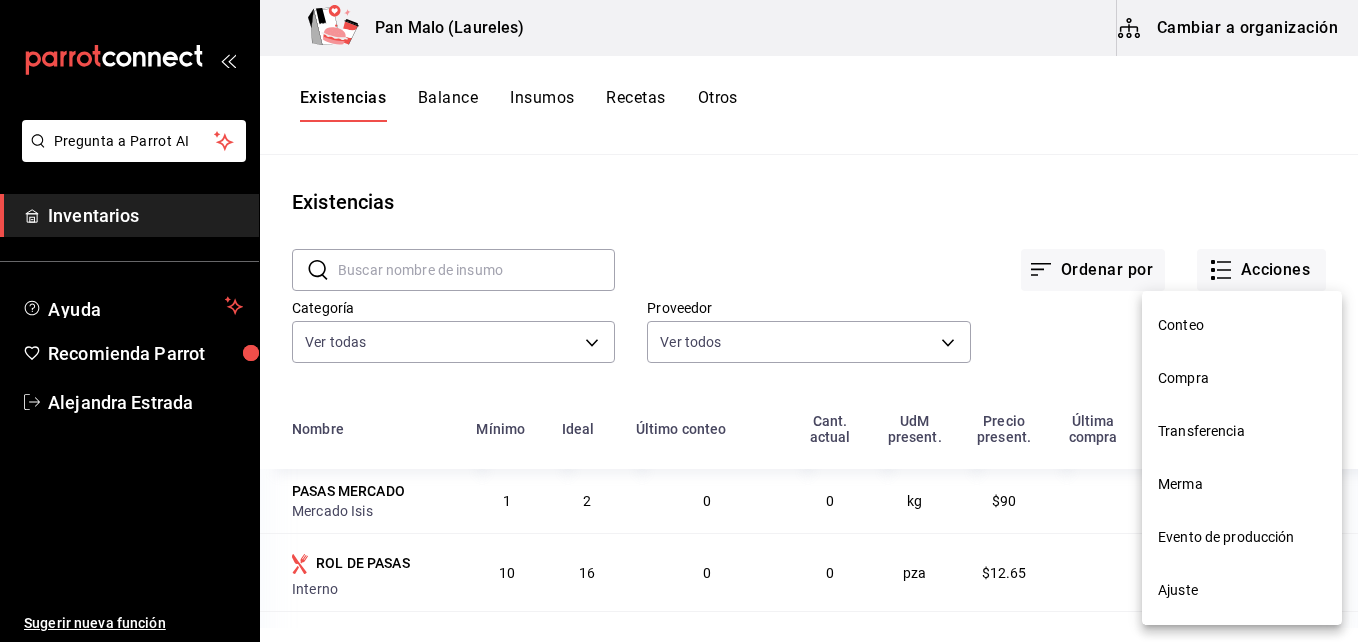 click on "Merma" at bounding box center (1242, 484) 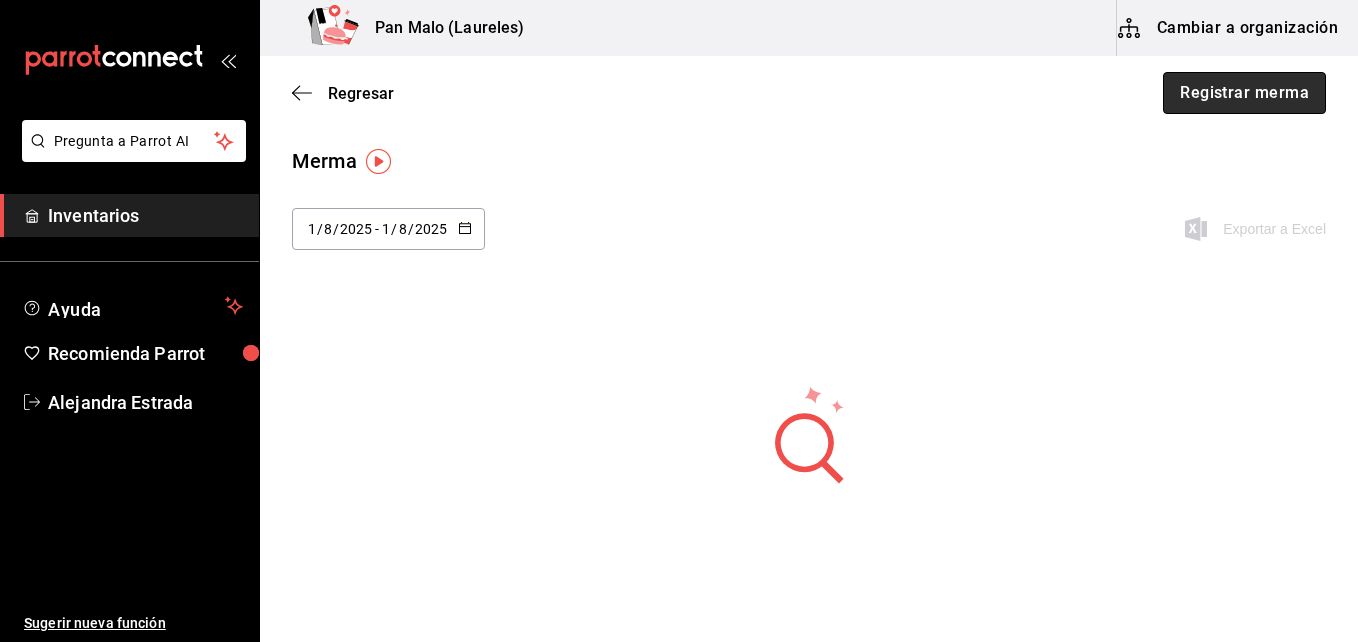 click on "Registrar merma" at bounding box center (1244, 93) 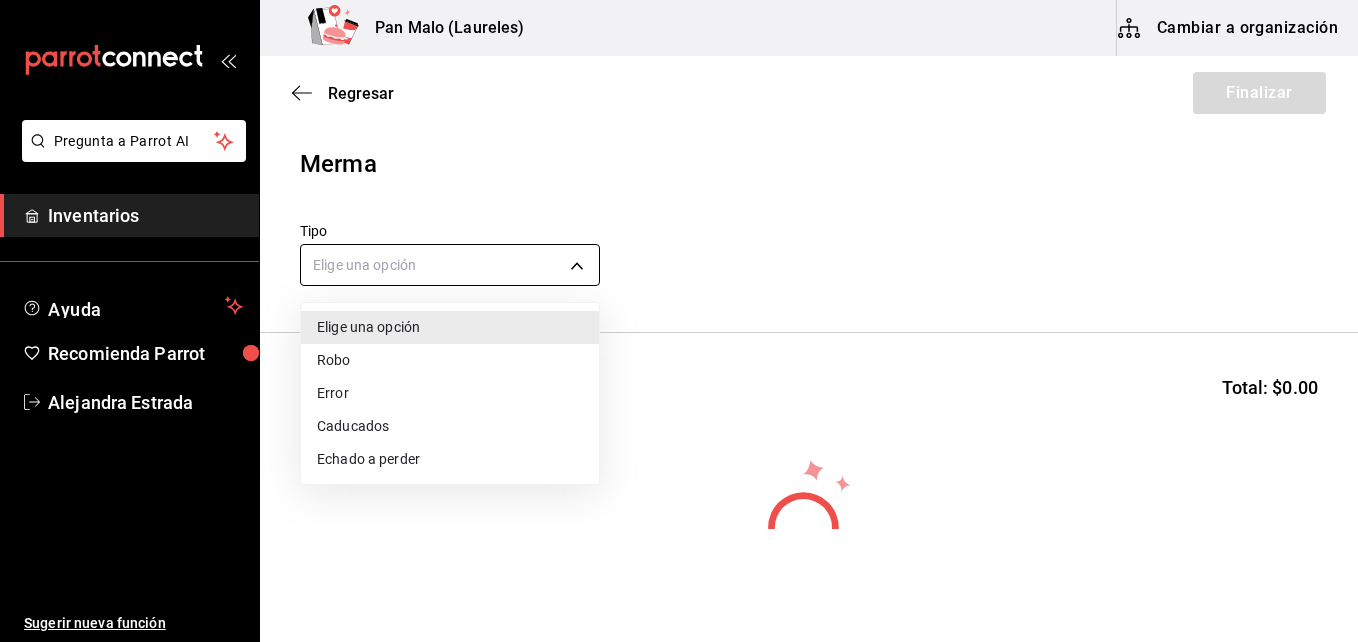 click on "Pregunta a Parrot AI Inventarios   Ayuda Recomienda Parrot   [PERSON]   Sugerir nueva función   Pan Malo (Laureles) Cambiar a organización Regresar Finalizar Merma Tipo Elige una opción default Buscar Total: $0.00 No hay insumos a mostrar. Busca un insumo para agregarlo a la lista GANA 1 MES GRATIS EN TU SUSCRIPCIÓN AQUÍ ¿Recuerdas cómo empezó tu restaurante?
Hoy puedes ayudar a un colega a tener el mismo cambio que tú viviste.
Recomienda Parrot directamente desde tu Portal Administrador.
Es fácil y rápido.
🎁 Por cada restaurante que se una, ganas 1 mes gratis. Pregunta a Parrot AI Inventarios   Ayuda Recomienda Parrot   [PERSON]   Sugerir nueva función   Editar Eliminar Visitar centro de ayuda (81) 2046 6363 soporte@parrotsoftware.io Visitar centro de ayuda (81) 2046 6363 soporte@parrotsoftware.io Elige una opción Robo Error Caducados Echado a perder" at bounding box center (679, 264) 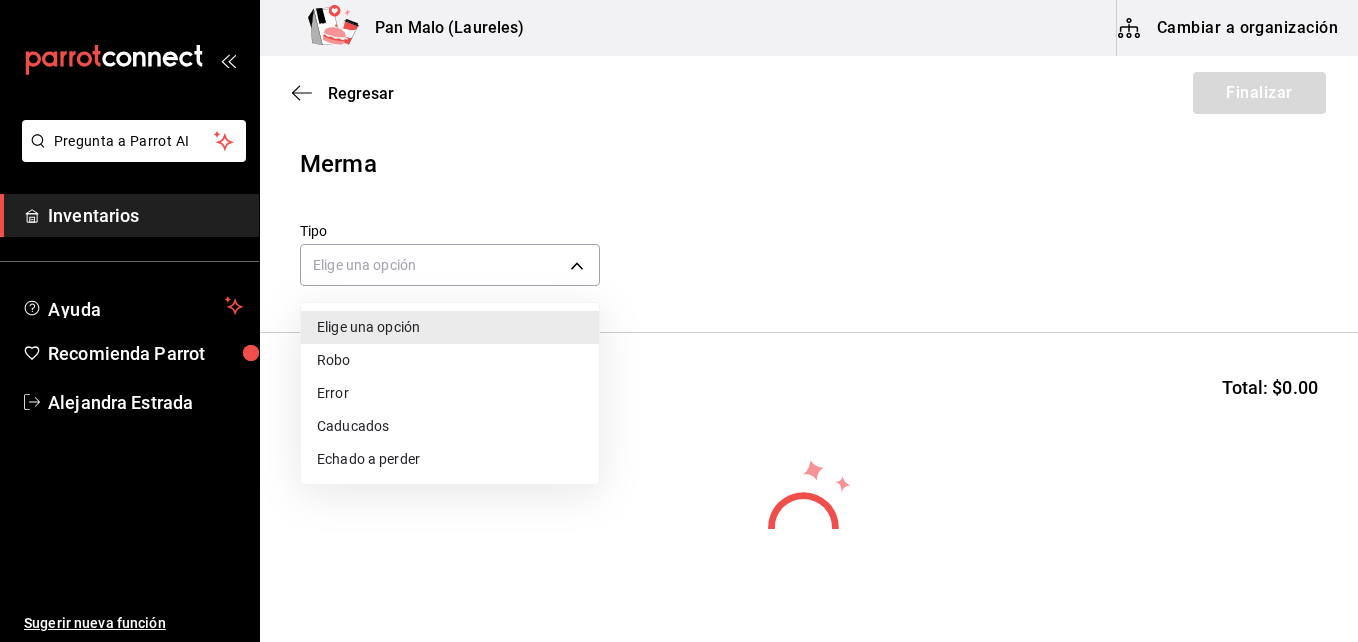 click on "Caducados" at bounding box center (450, 426) 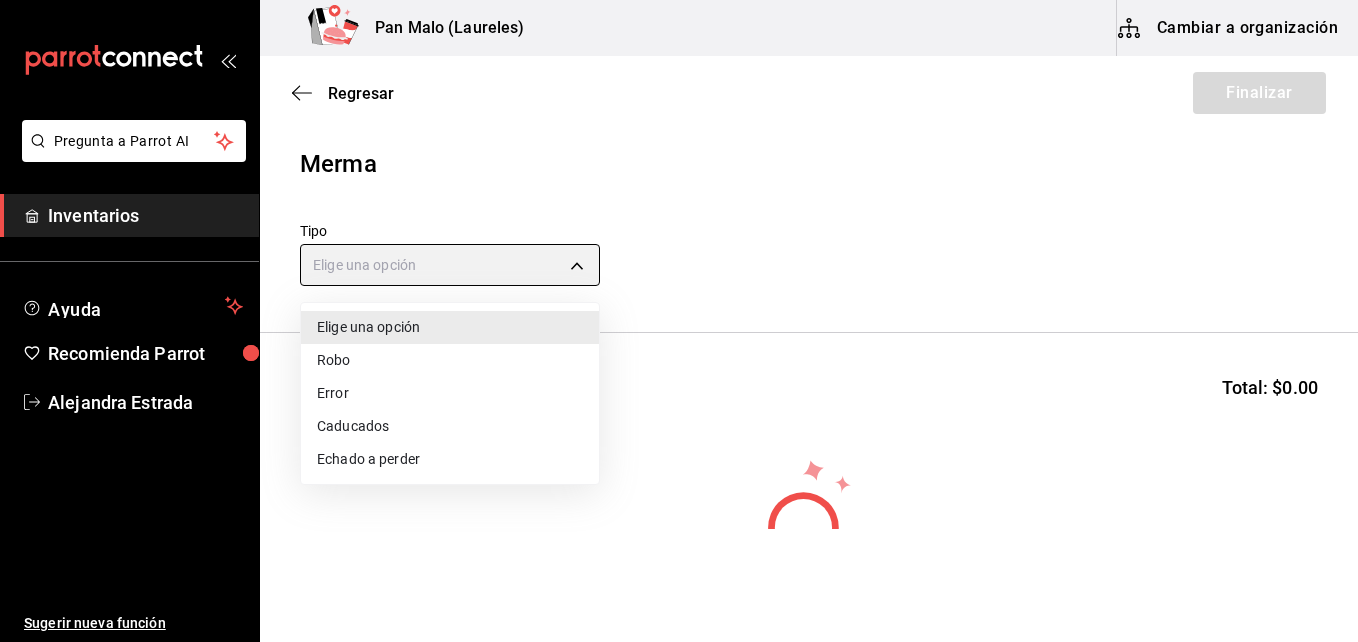 type on "EXPIRED" 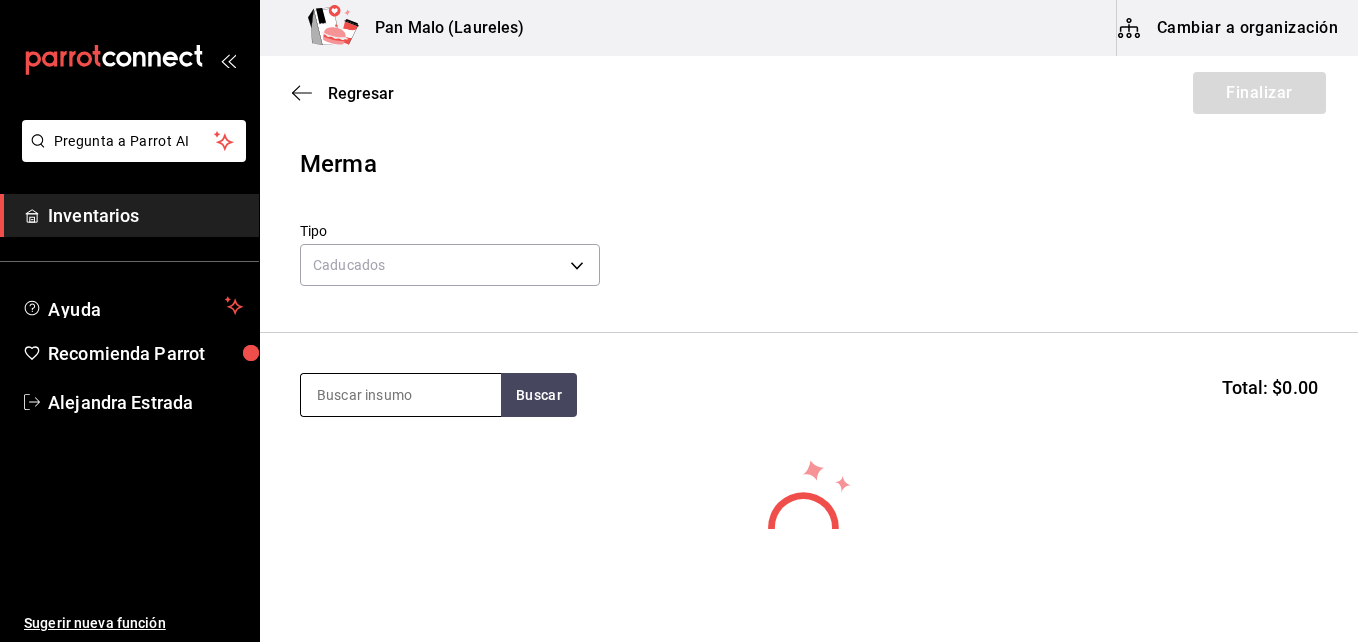 click at bounding box center [401, 395] 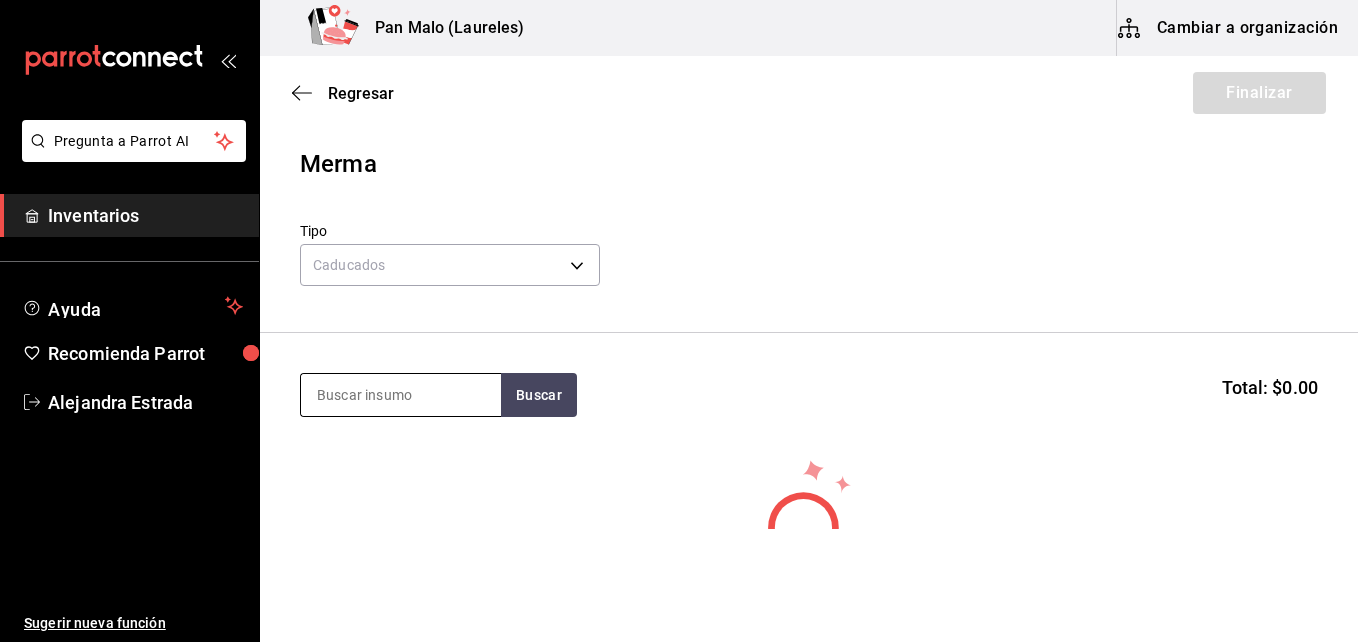 click at bounding box center [401, 395] 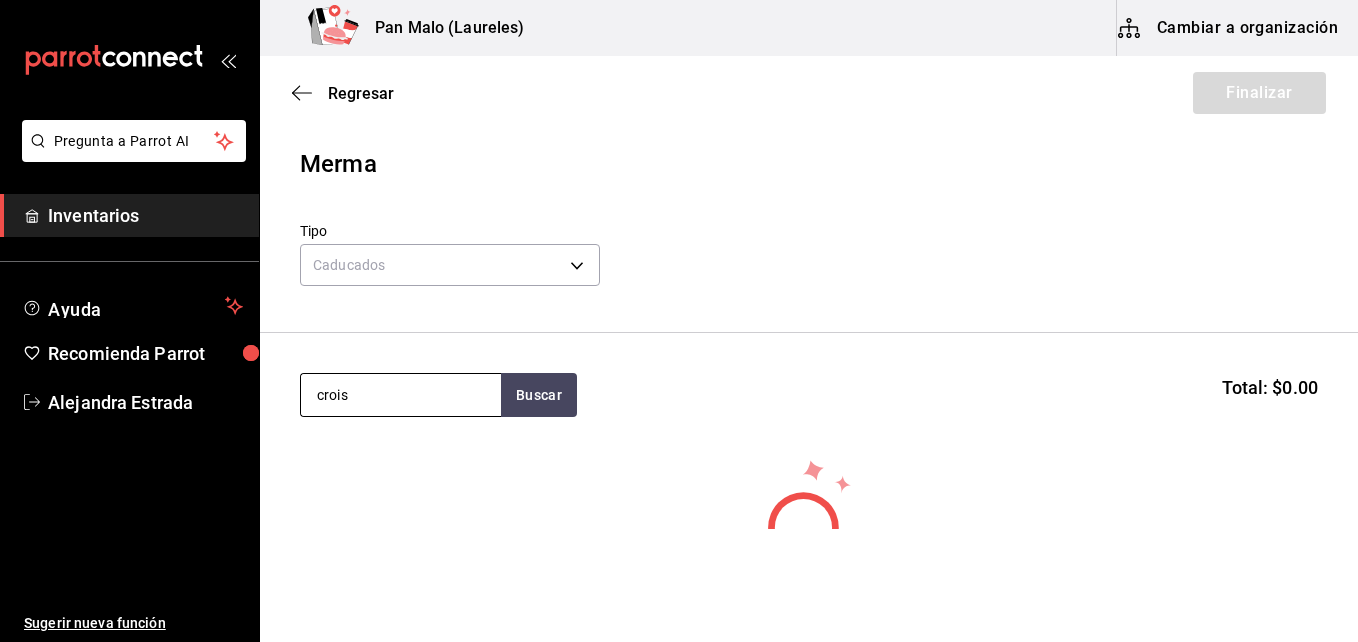 type on "crois" 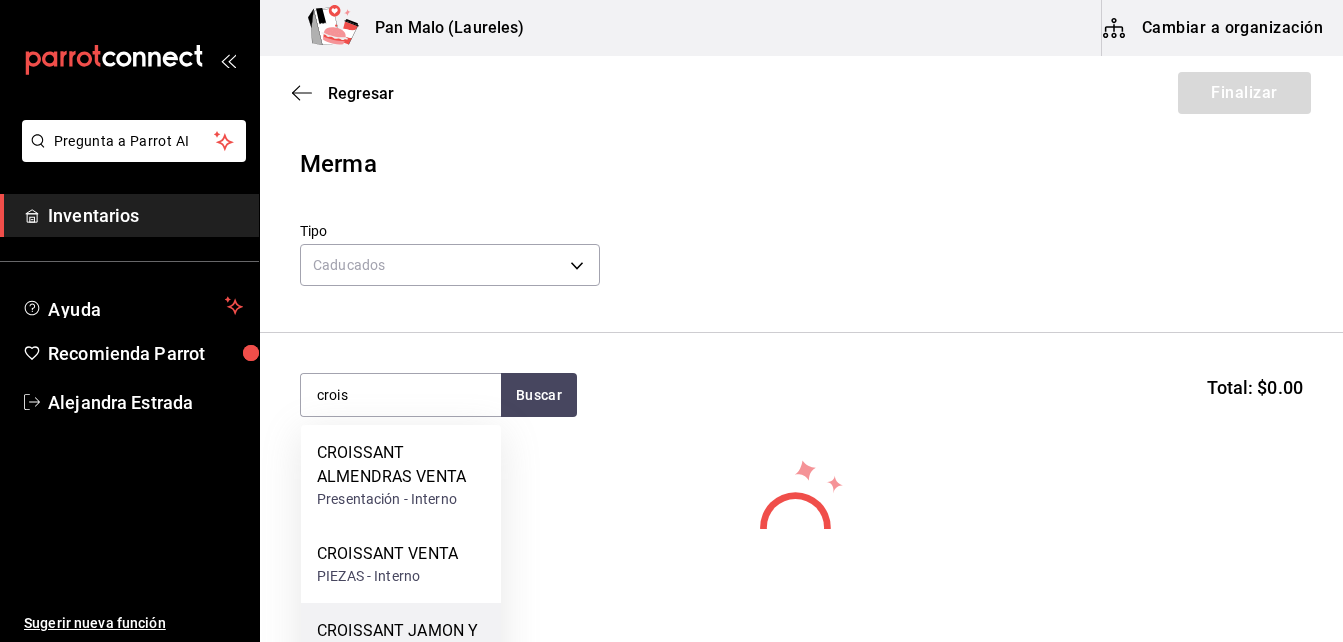 click on "CROISSANT JAMON Y QUESO VENTA" at bounding box center [401, 643] 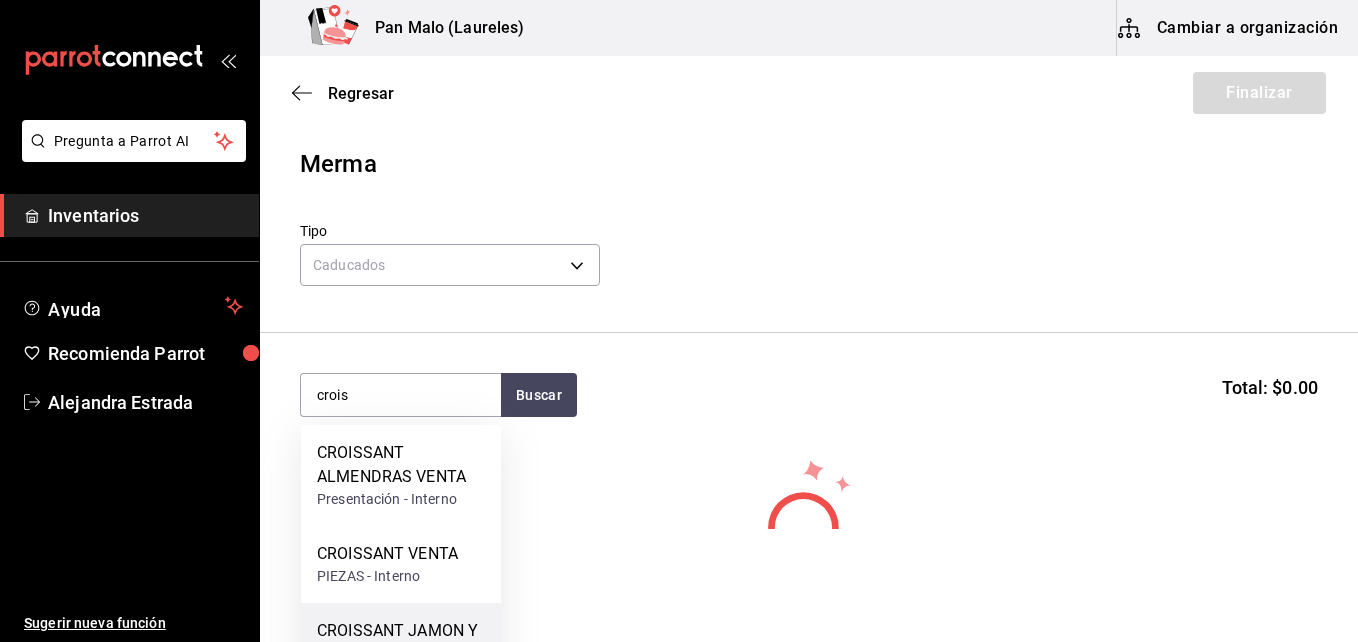 type 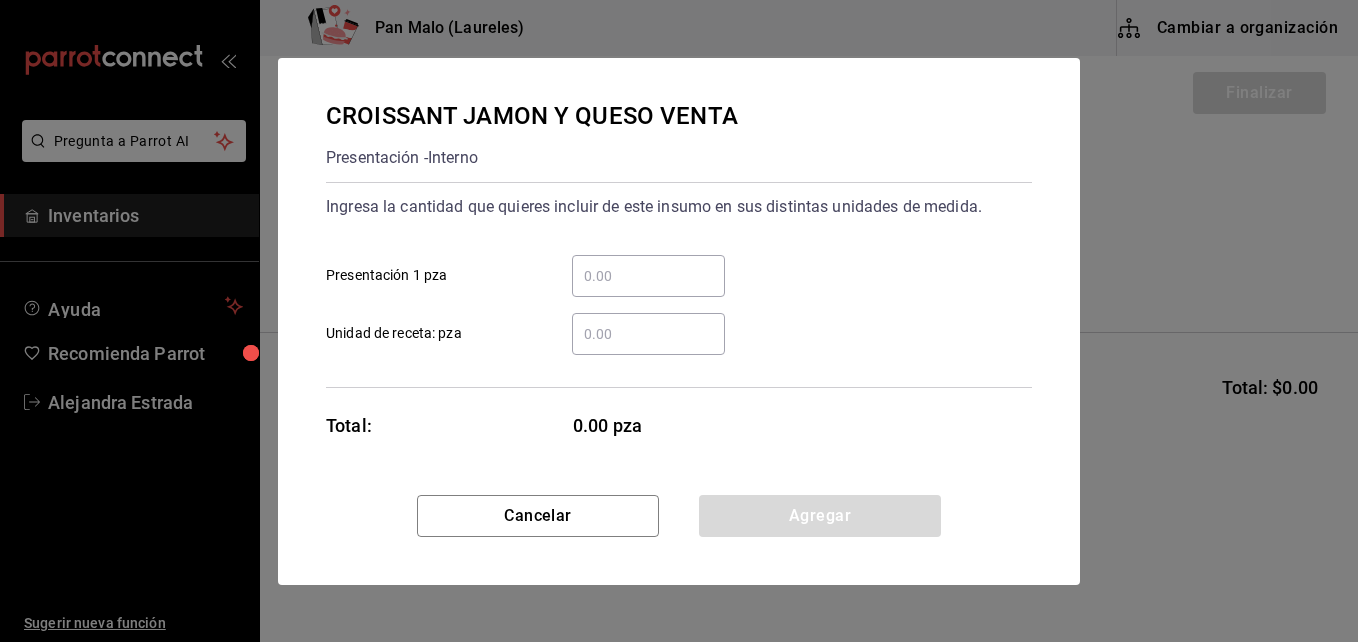 click on "​ Presentación 1 pza" at bounding box center (648, 276) 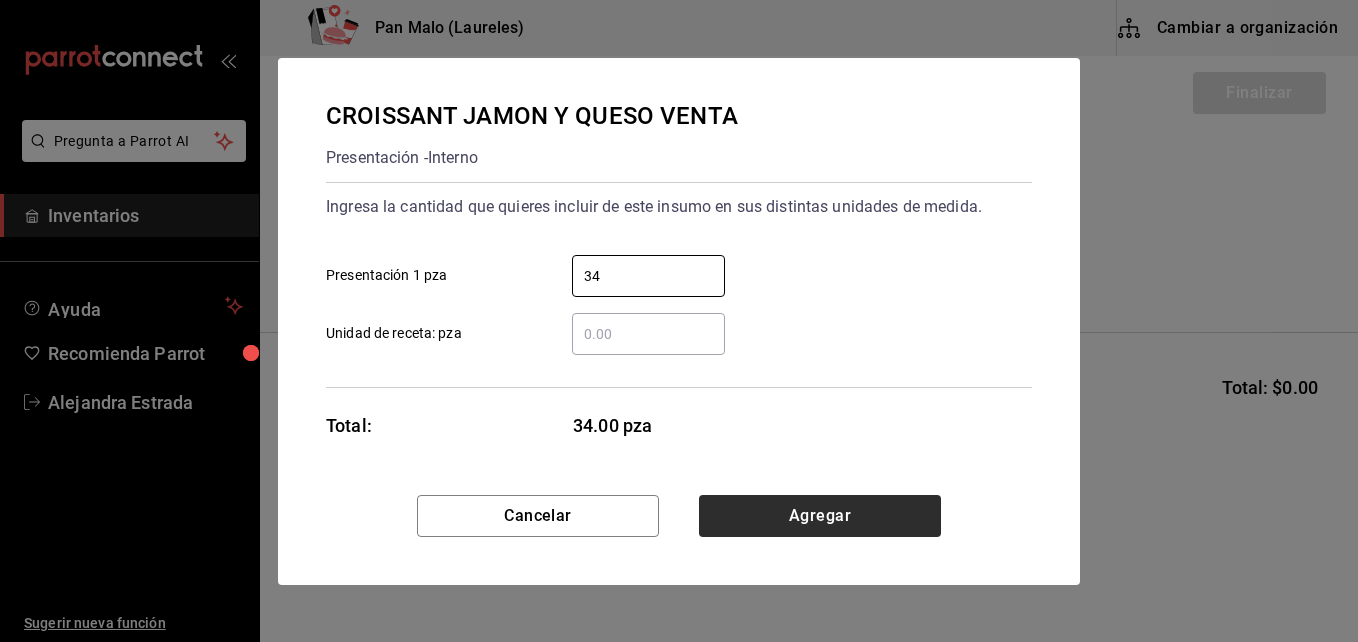 type on "34" 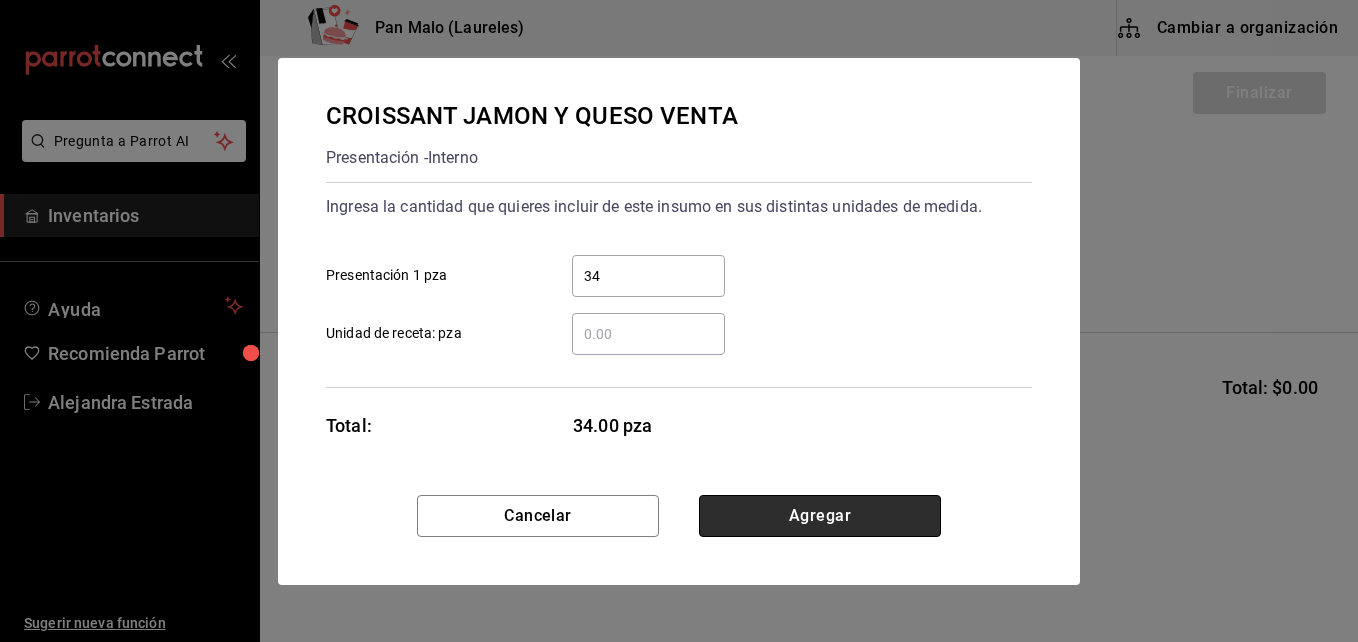 click on "Agregar" at bounding box center [820, 516] 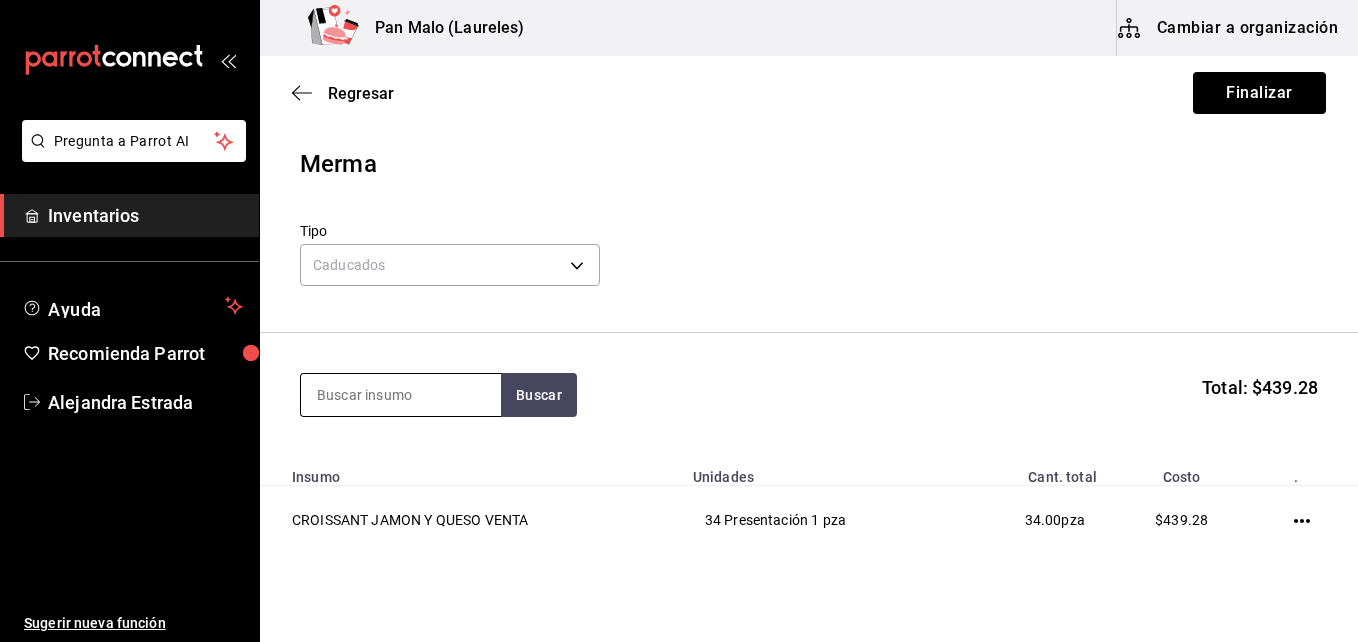 click at bounding box center [401, 395] 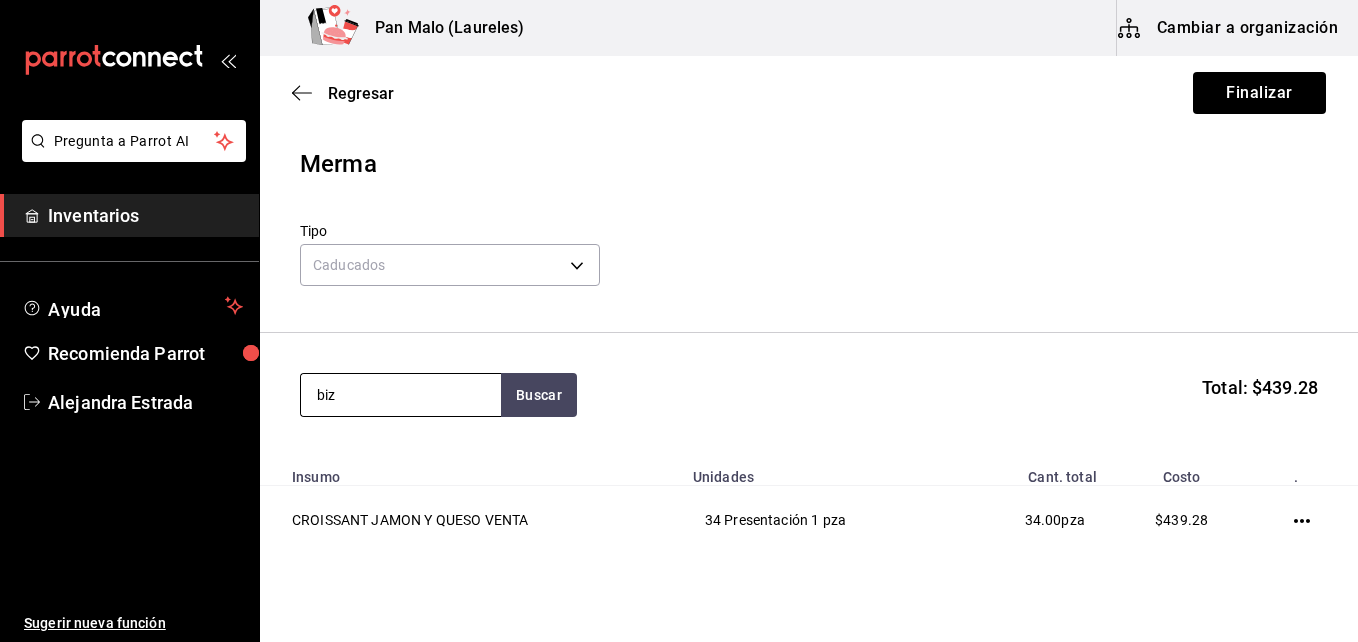 type on "biz" 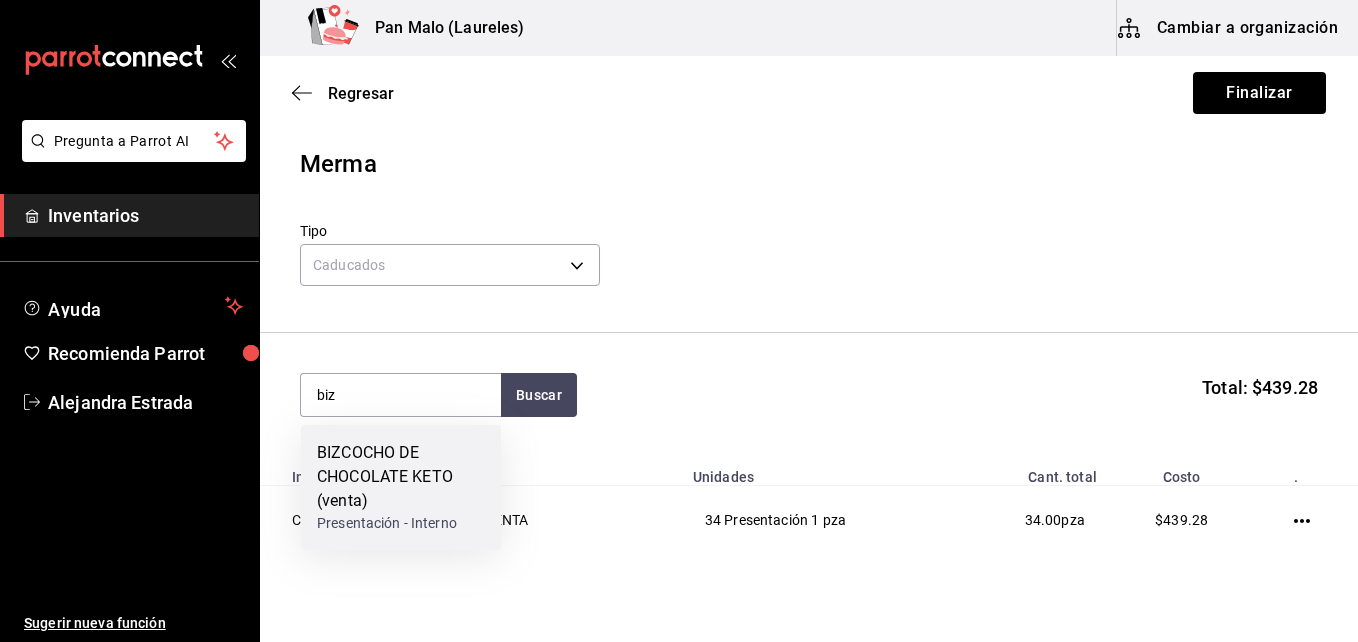 click on "BIZCOCHO DE CHOCOLATE KETO (venta)" at bounding box center (401, 477) 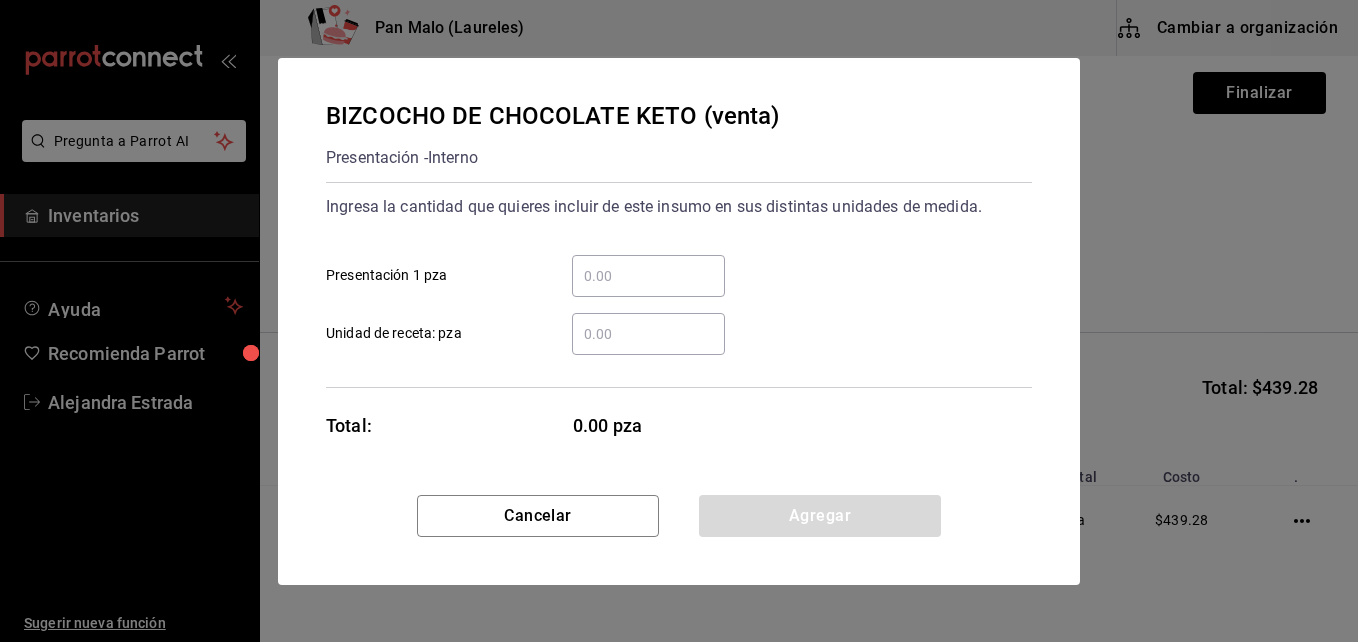 click on "​ Presentación 1 pza" at bounding box center (648, 276) 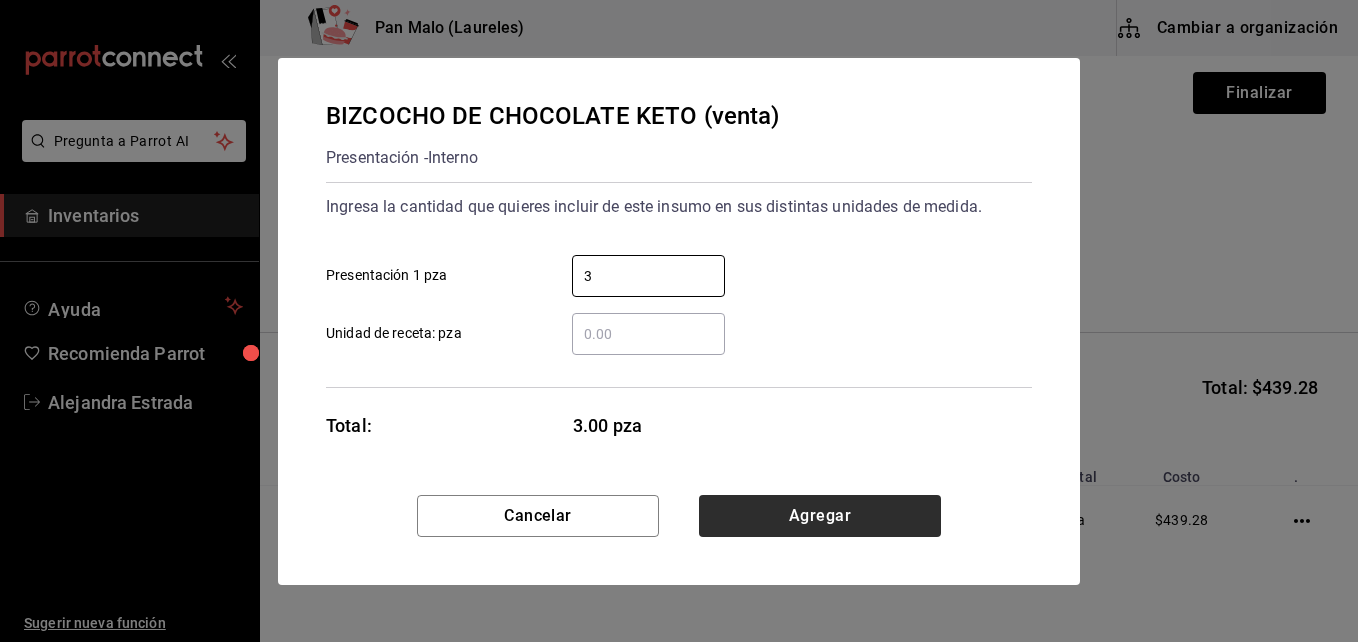 type on "3" 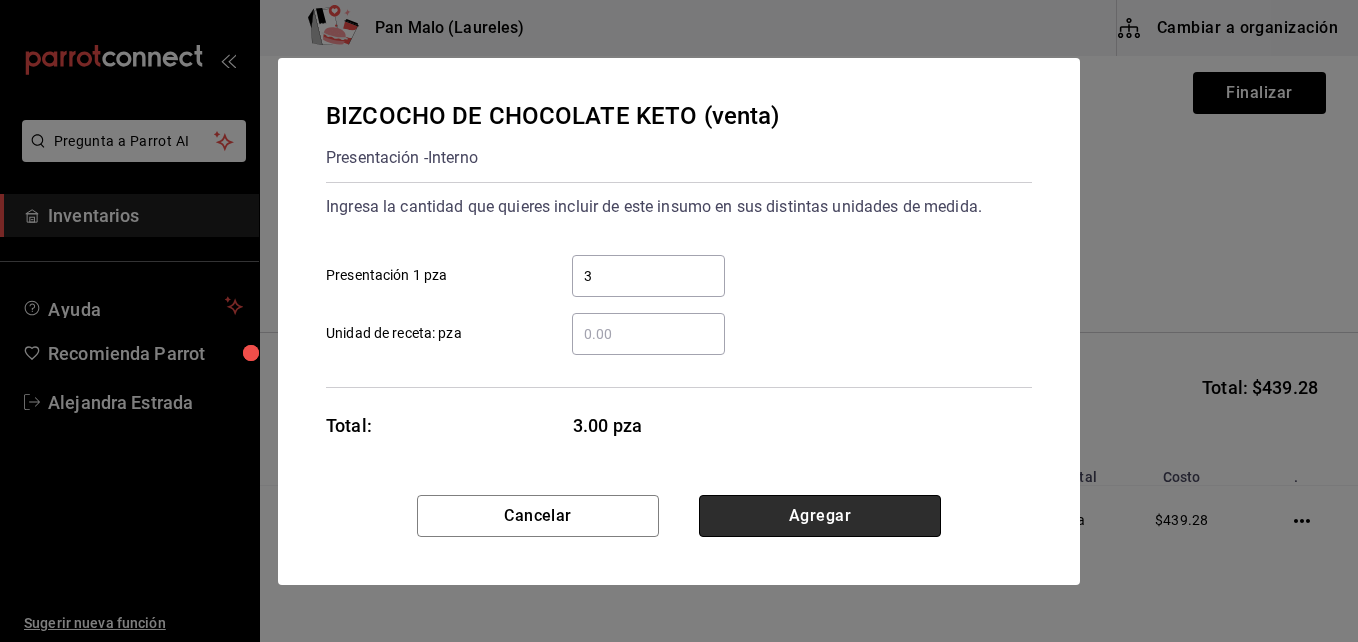click on "Agregar" at bounding box center [820, 516] 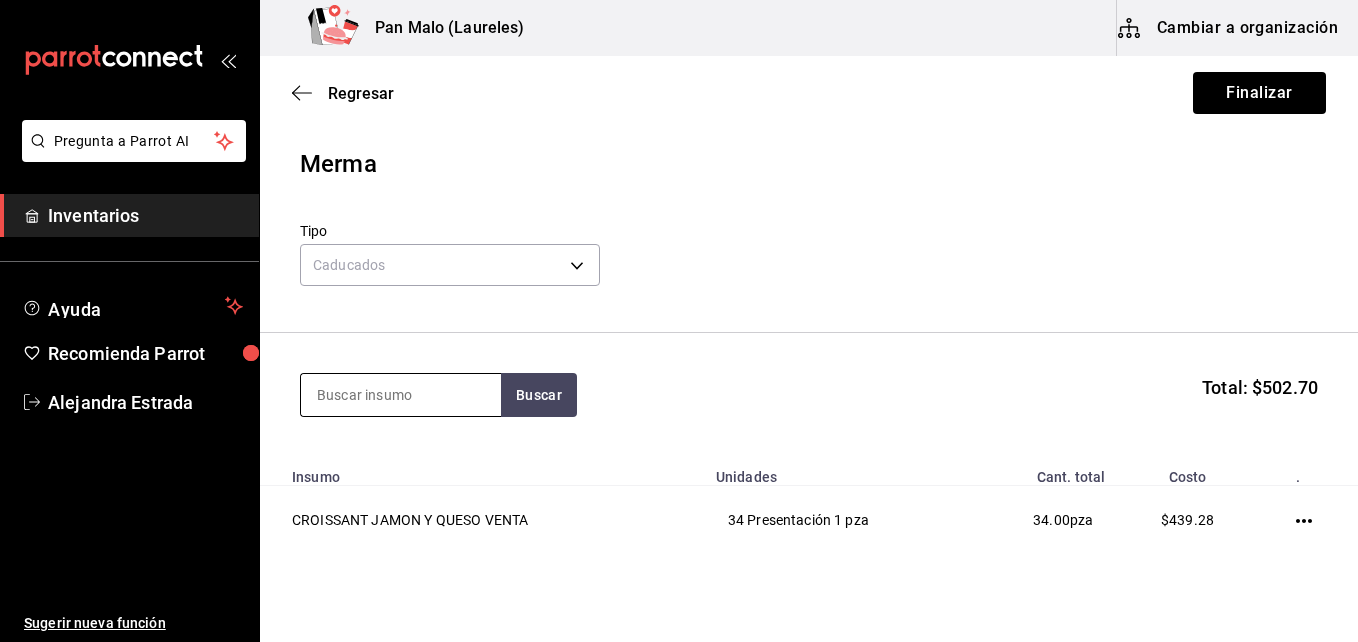 click at bounding box center (401, 395) 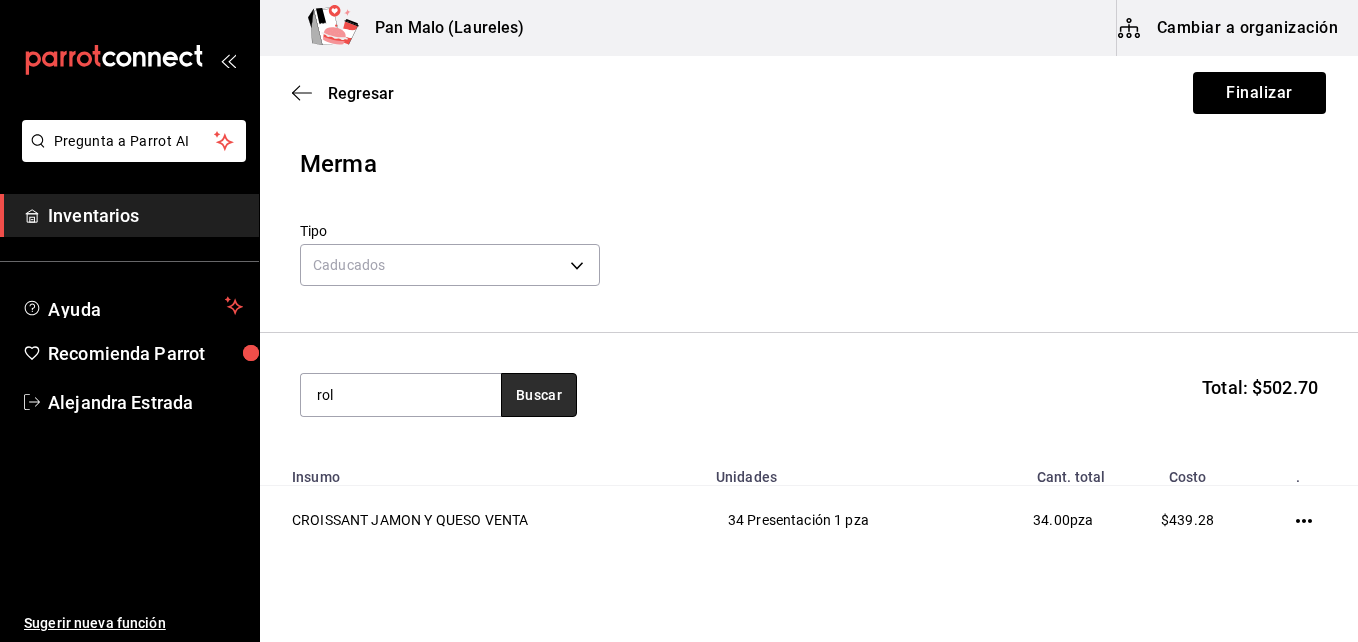 click on "Buscar" at bounding box center [539, 395] 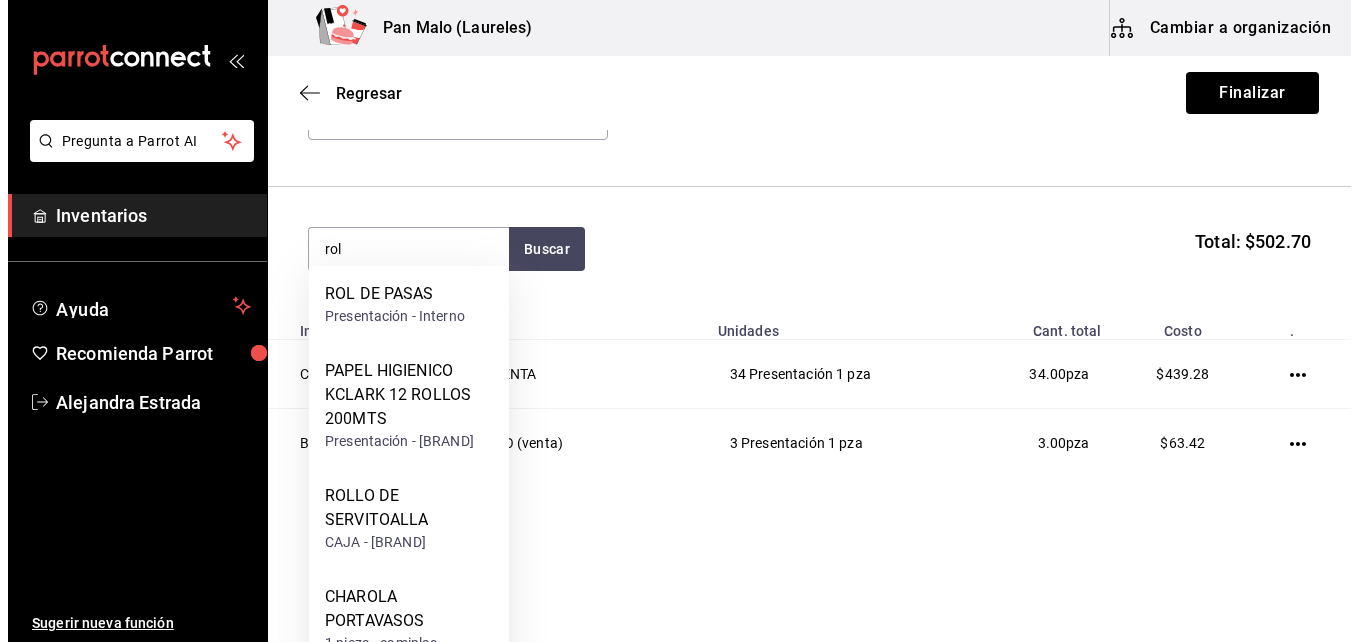 scroll, scrollTop: 159, scrollLeft: 0, axis: vertical 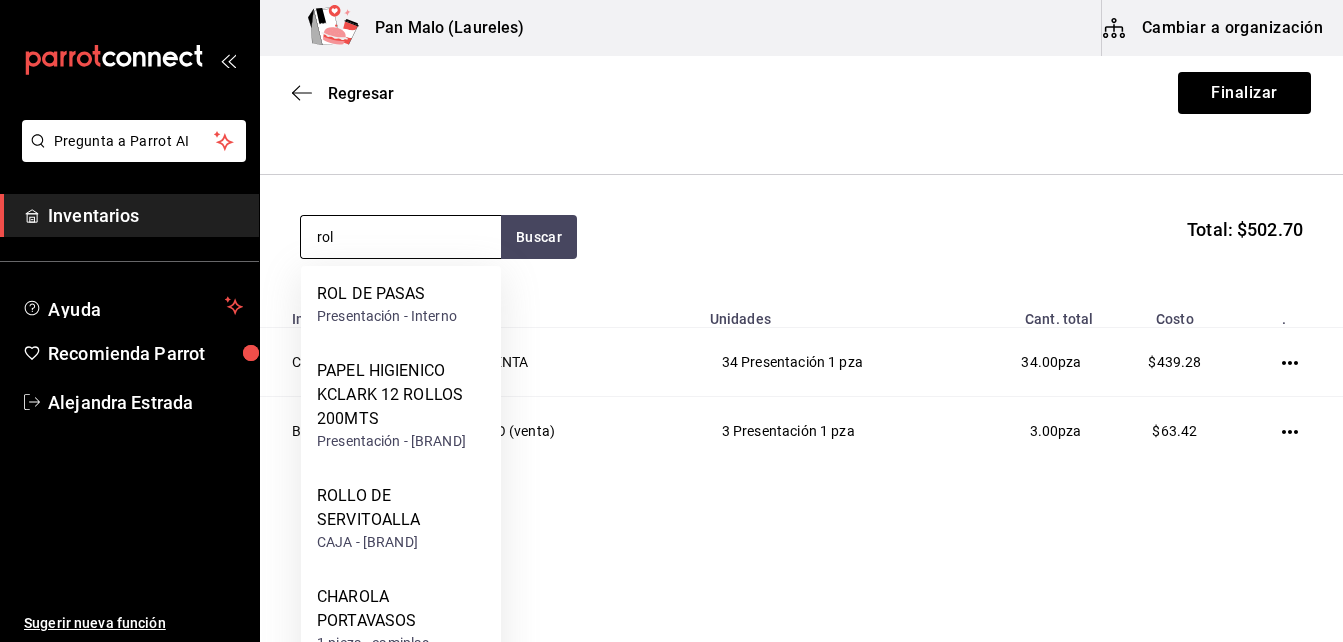 click on "rol" at bounding box center (401, 237) 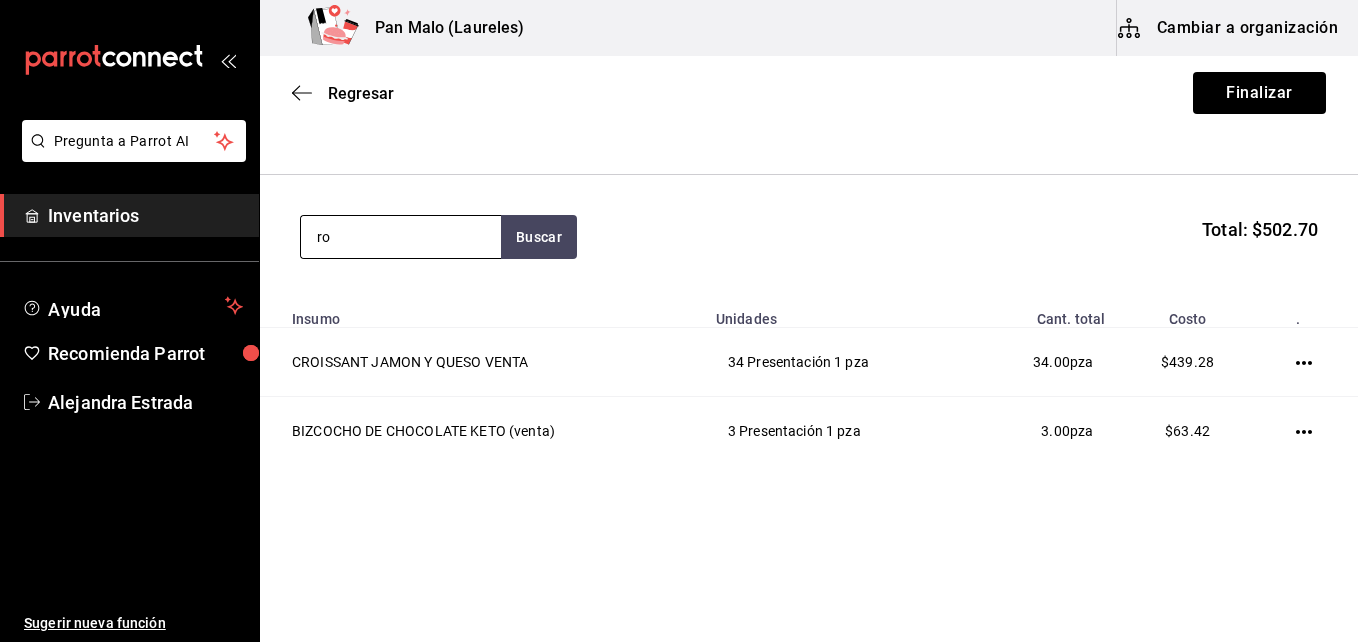 type on "r" 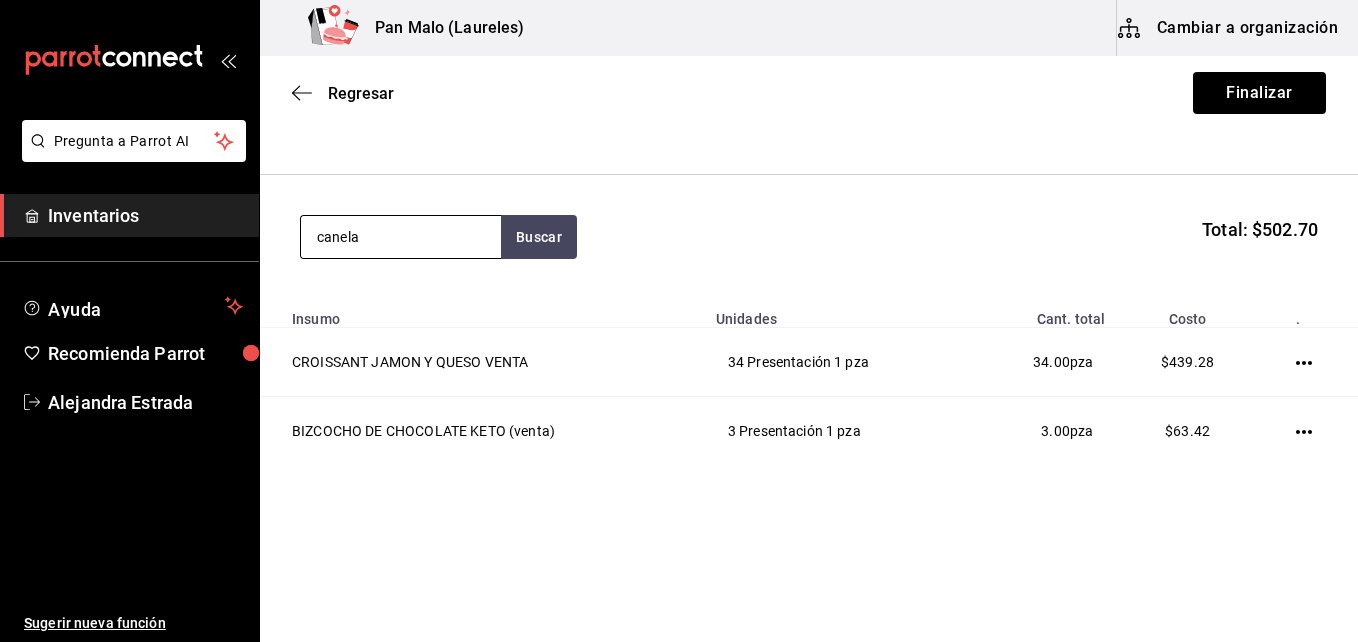 type on "canela" 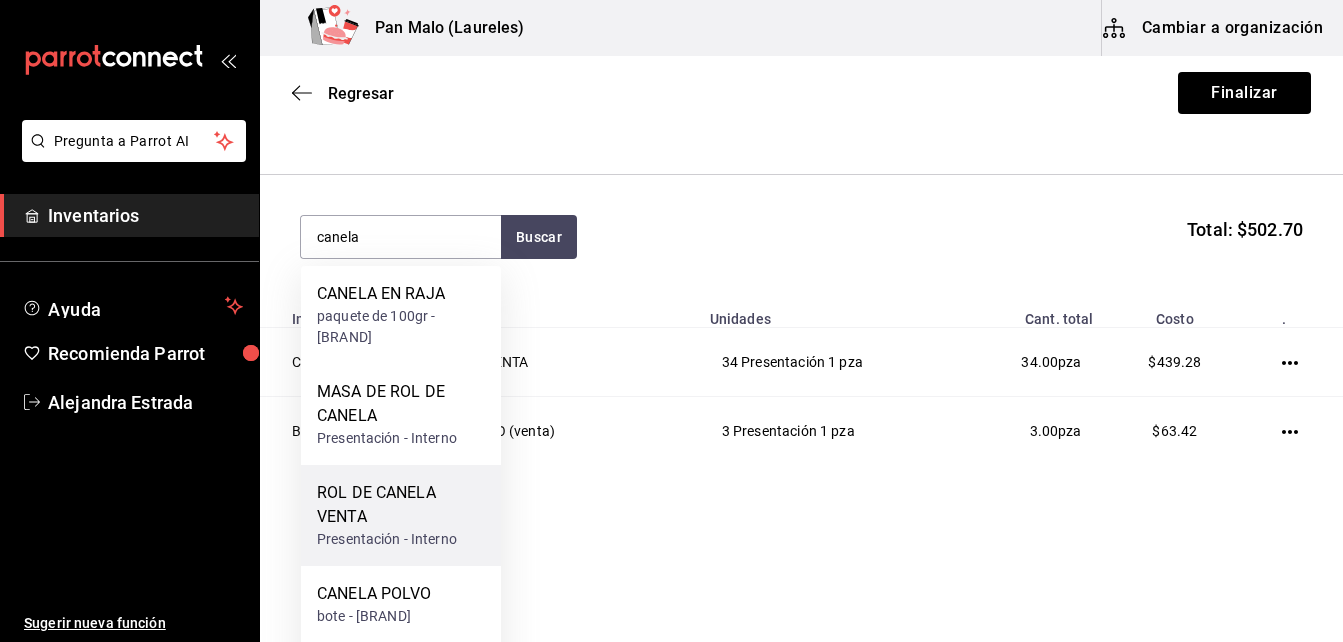 click on "ROL DE CANELA VENTA" at bounding box center [401, 505] 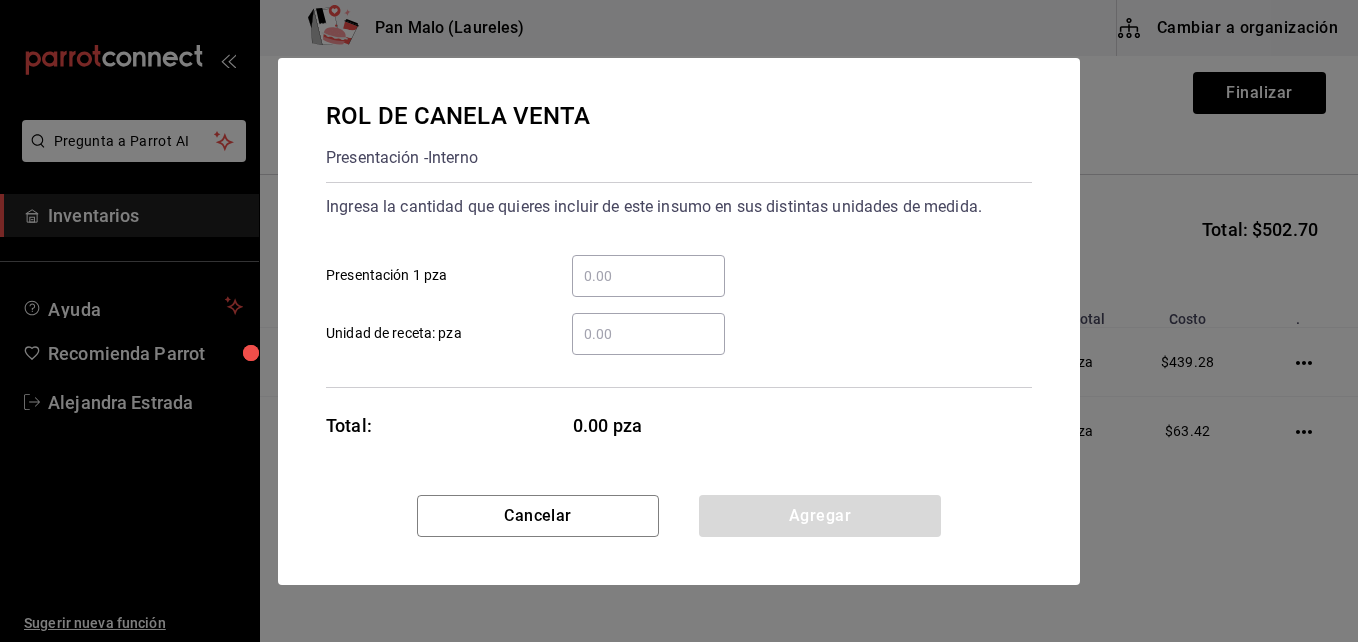 click on "​ Presentación 1 pza" at bounding box center (648, 276) 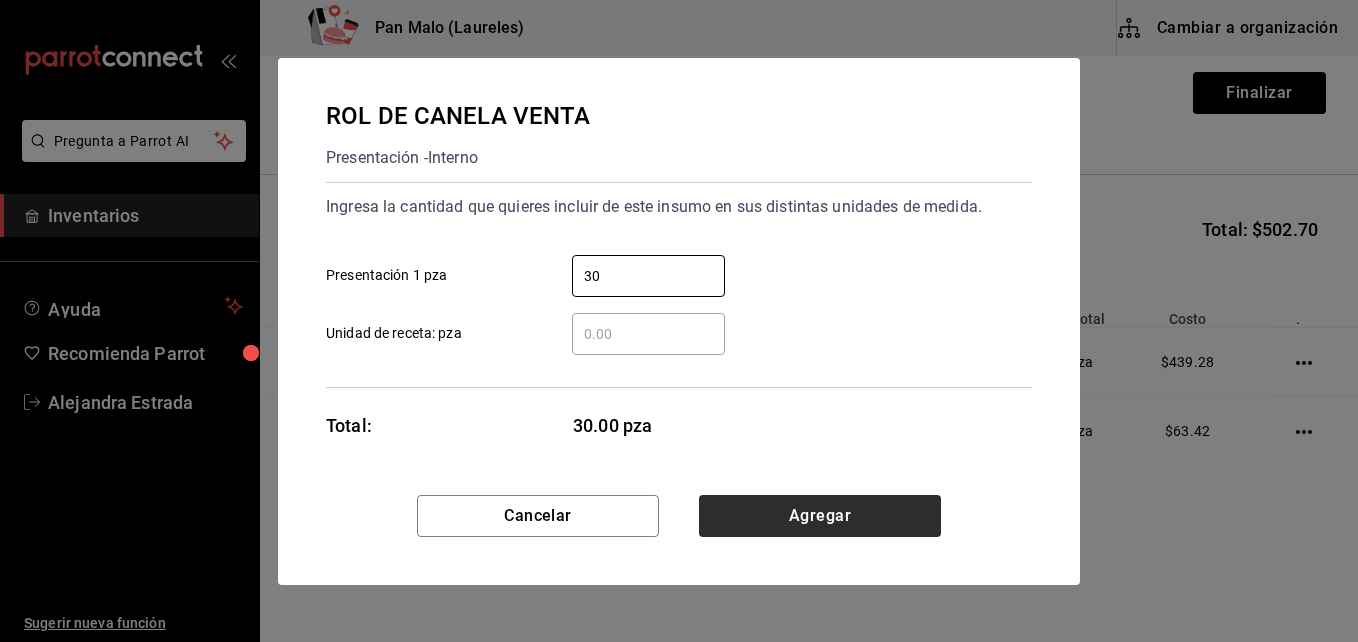 type on "30" 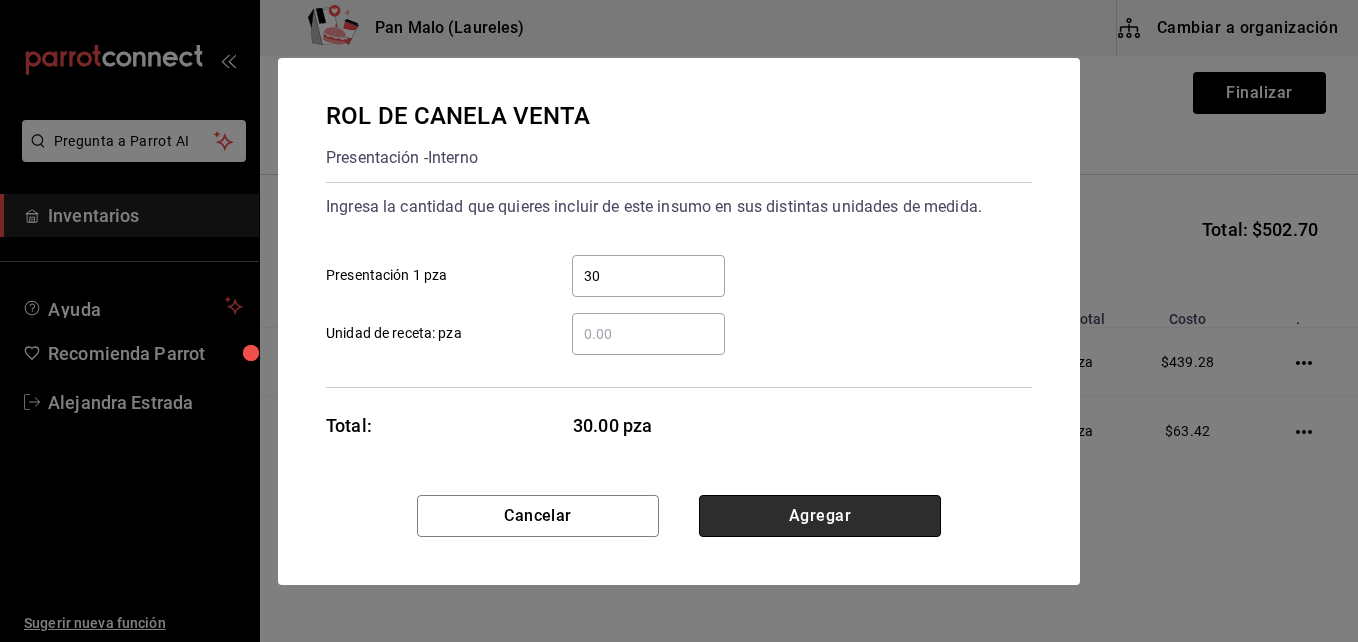 click on "Agregar" at bounding box center (820, 516) 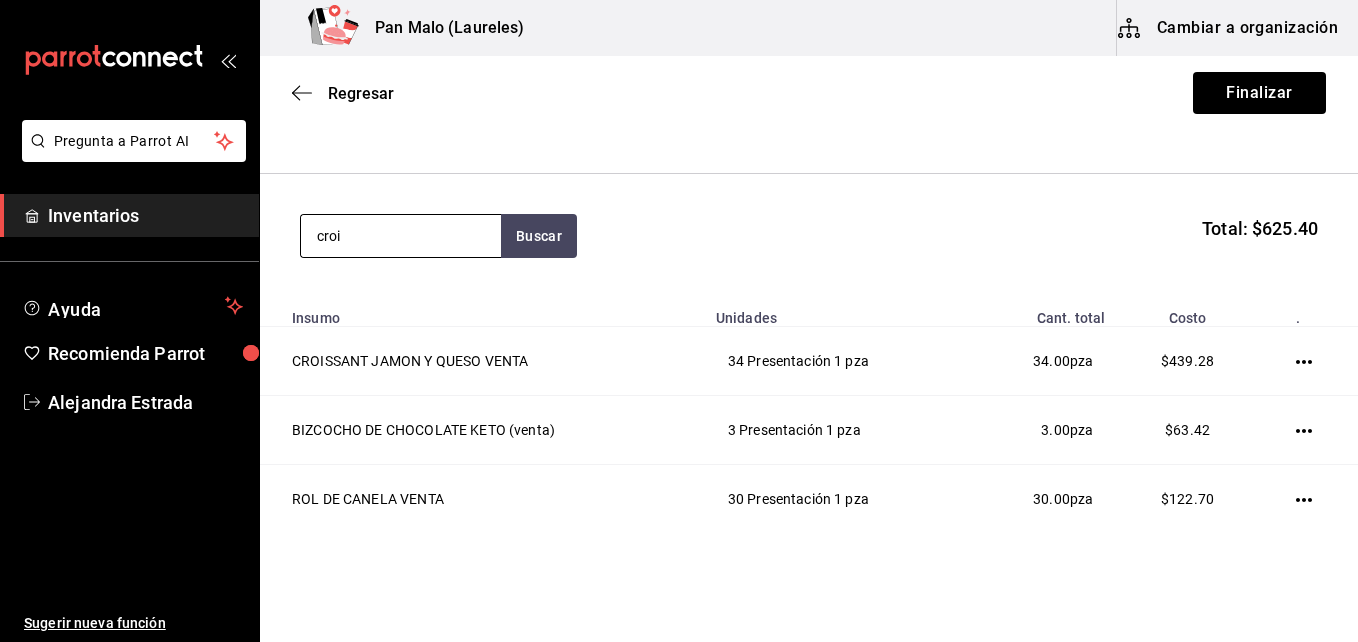 type on "croi" 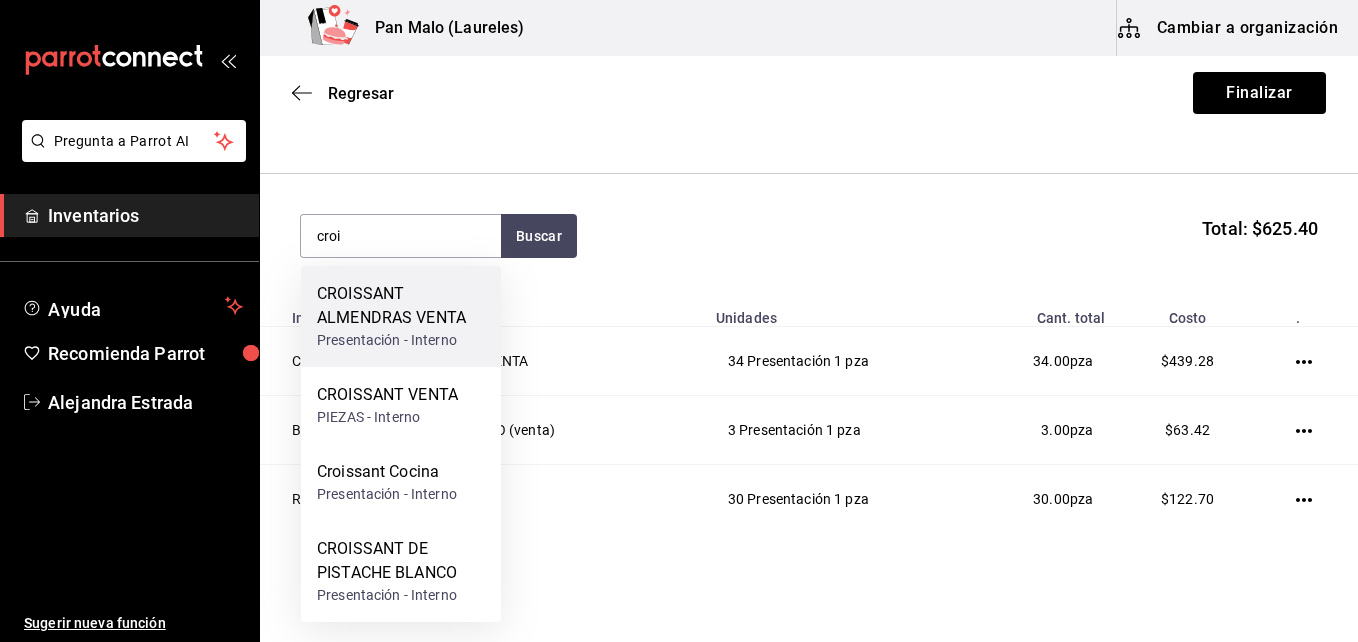 click on "CROISSANT ALMENDRAS VENTA" at bounding box center (401, 306) 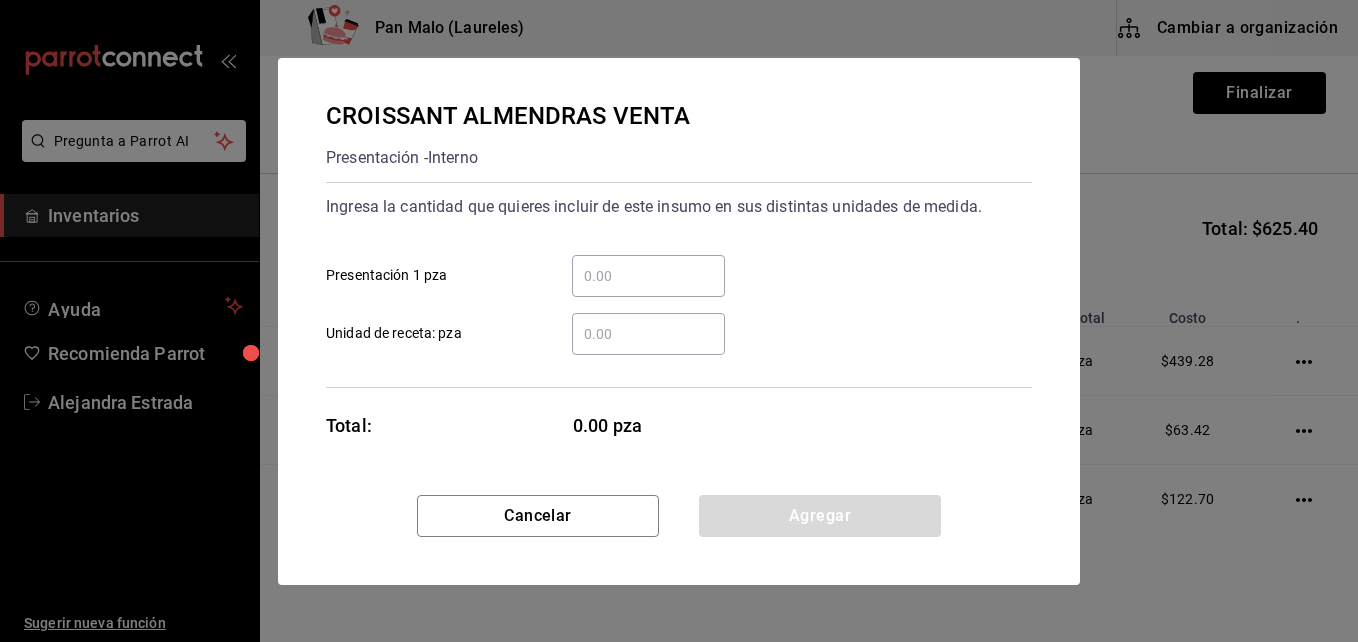 click on "​ Presentación 1 pza" at bounding box center [648, 276] 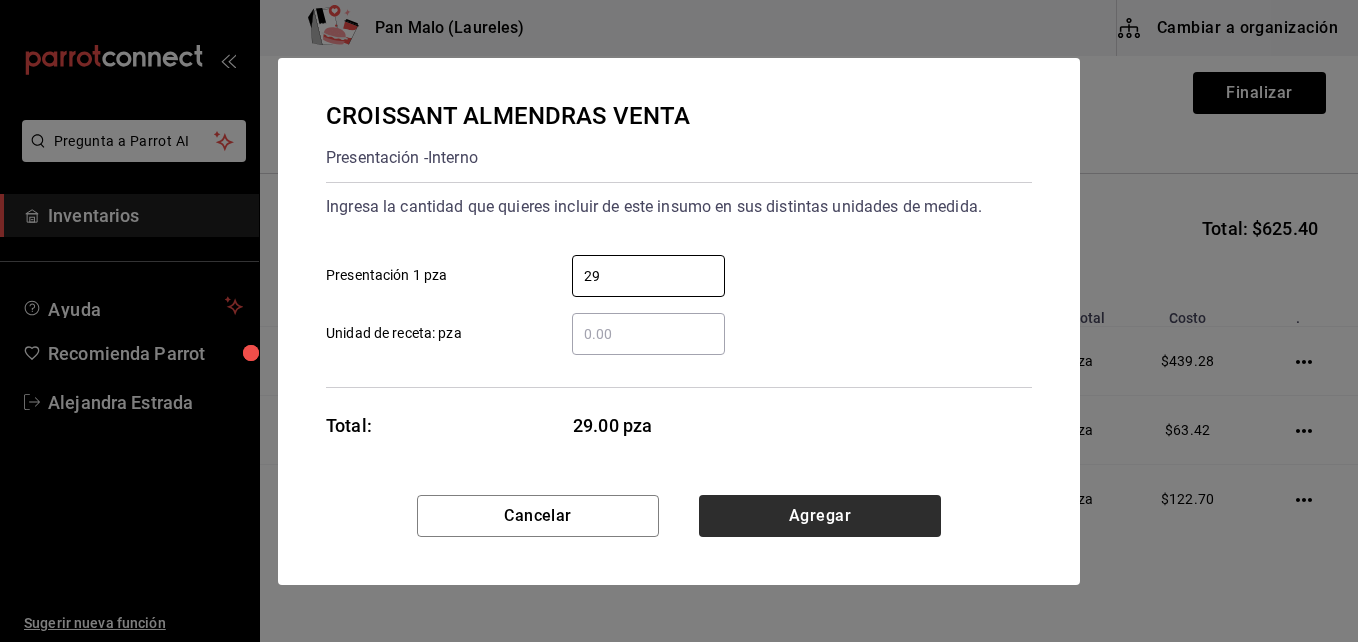 type on "29" 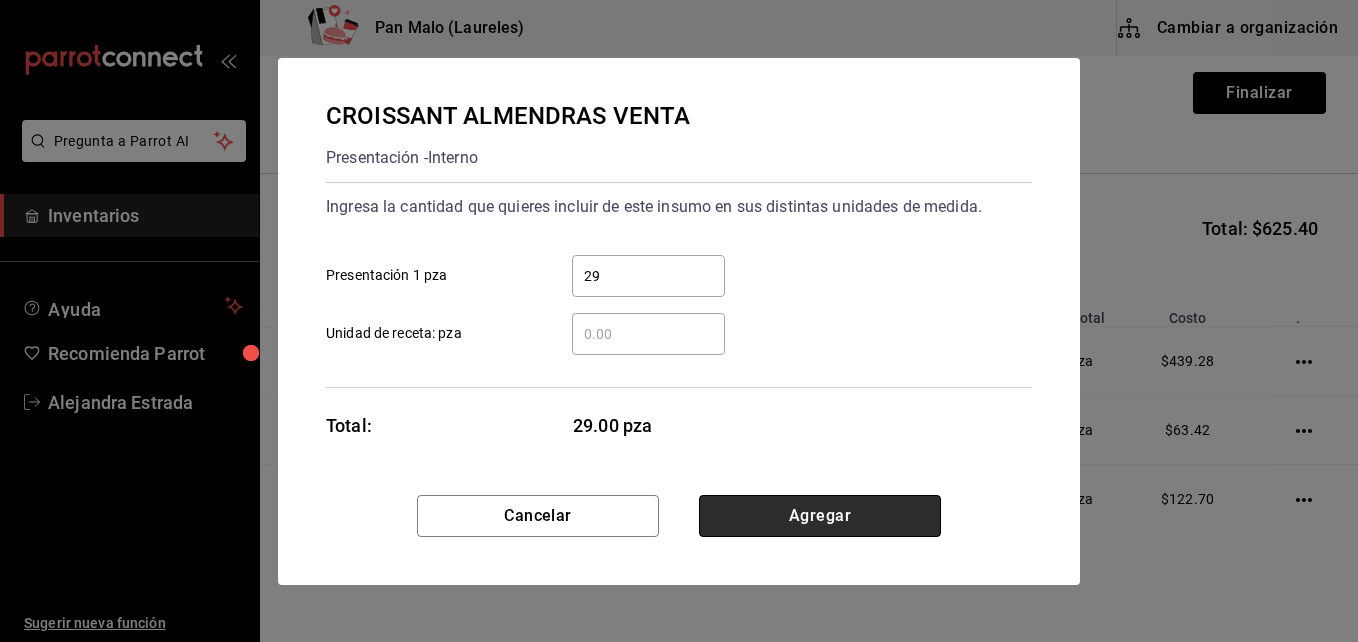 click on "Agregar" at bounding box center [820, 516] 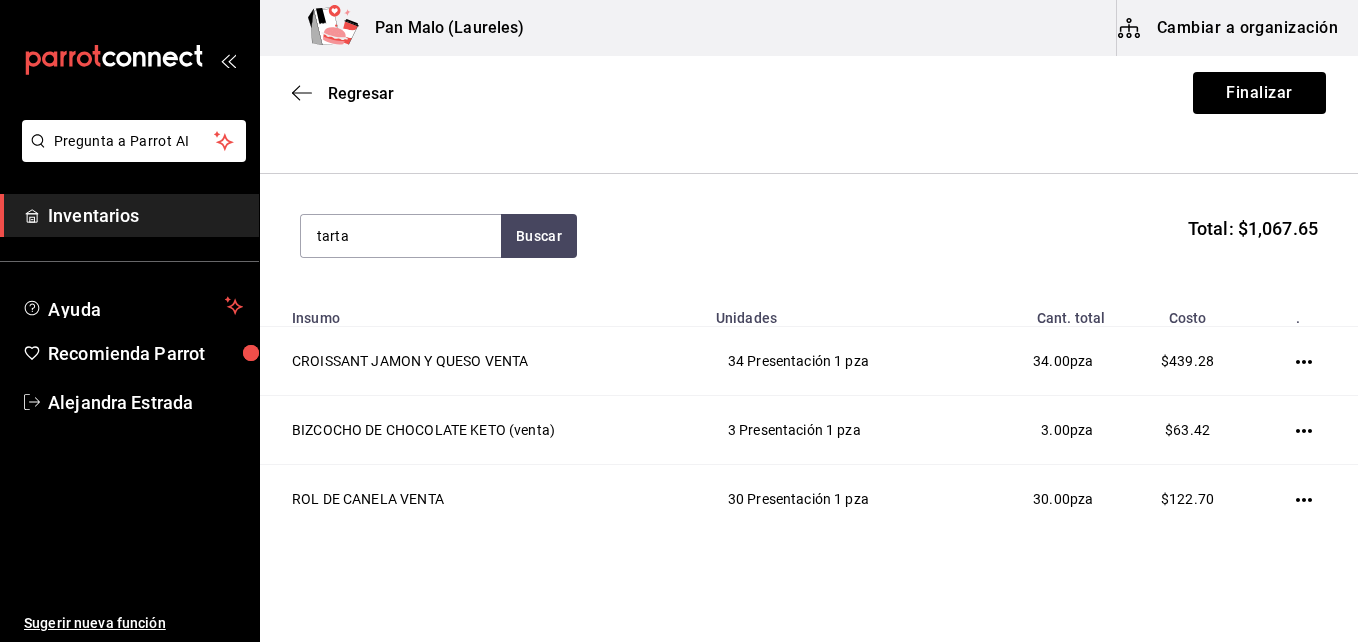 click on "tarta Buscar Total: $1,067.65" at bounding box center [809, 236] 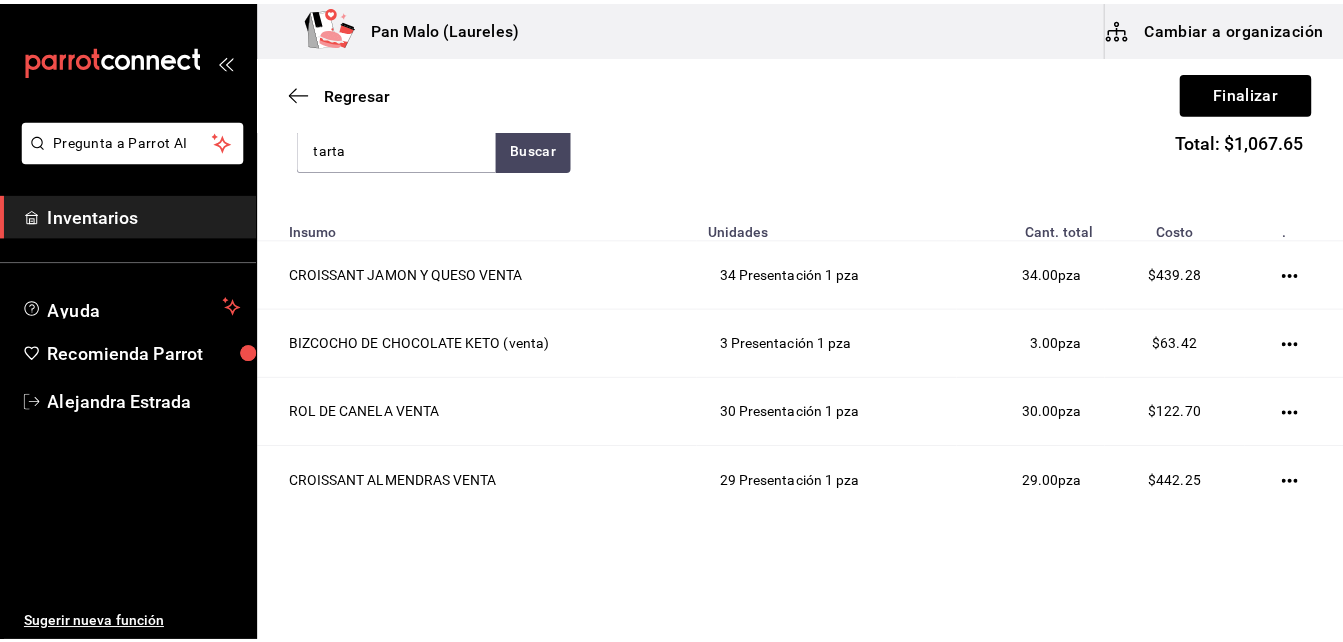 scroll, scrollTop: 217, scrollLeft: 0, axis: vertical 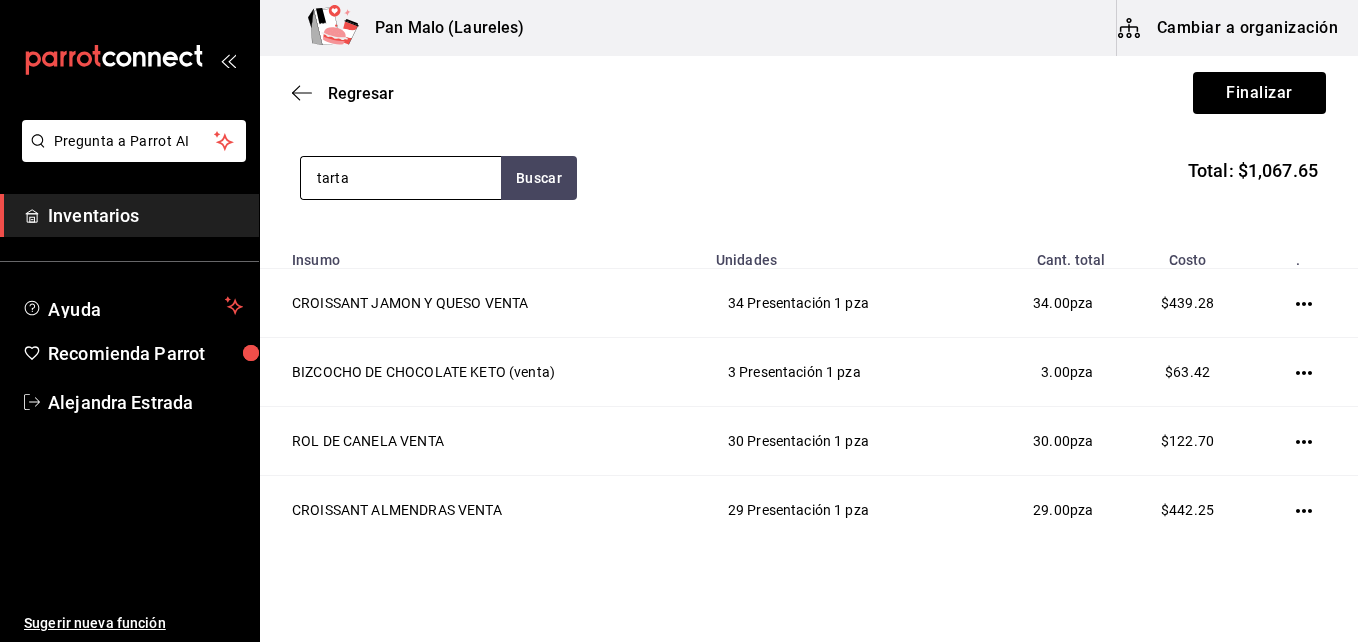 click on "tarta" at bounding box center [401, 178] 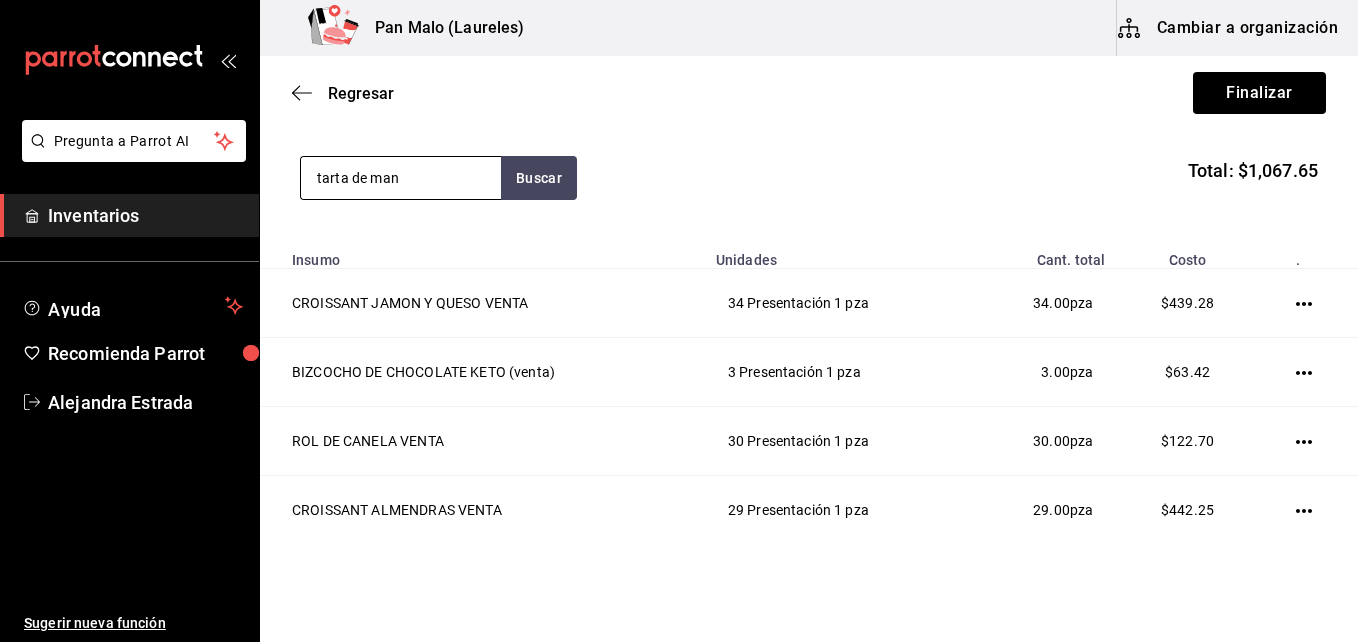 type on "tarta de man" 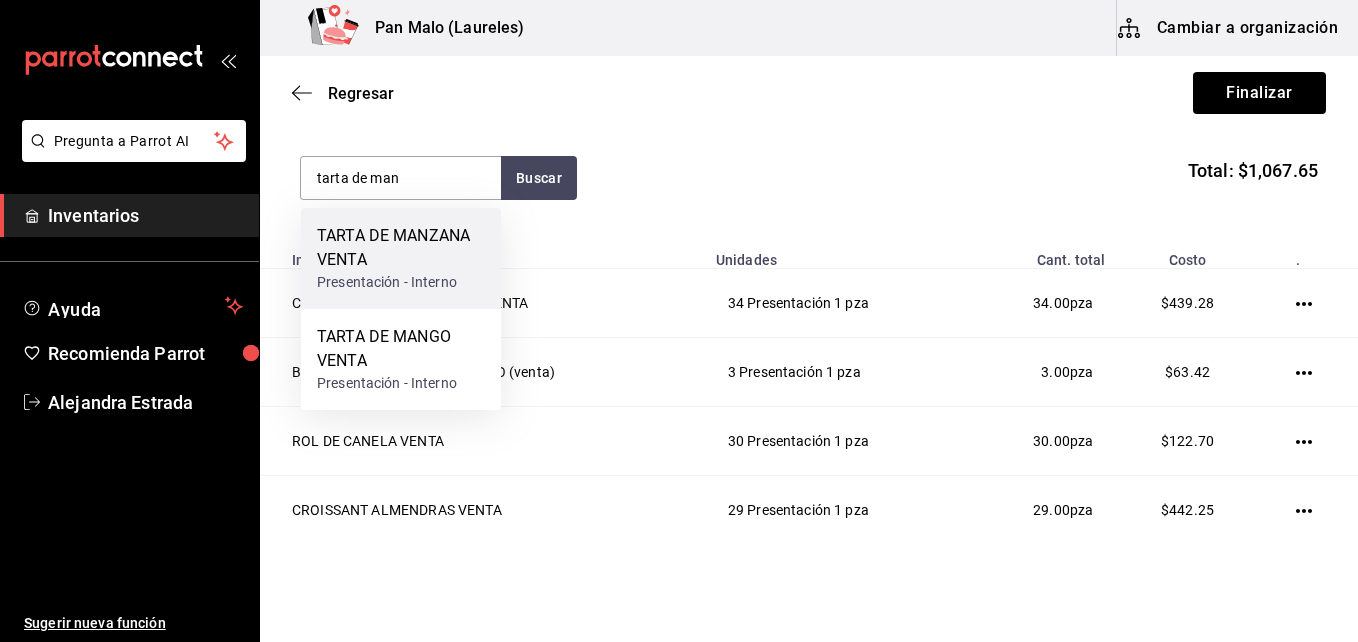 click on "TARTA DE MANZANA VENTA" at bounding box center [401, 248] 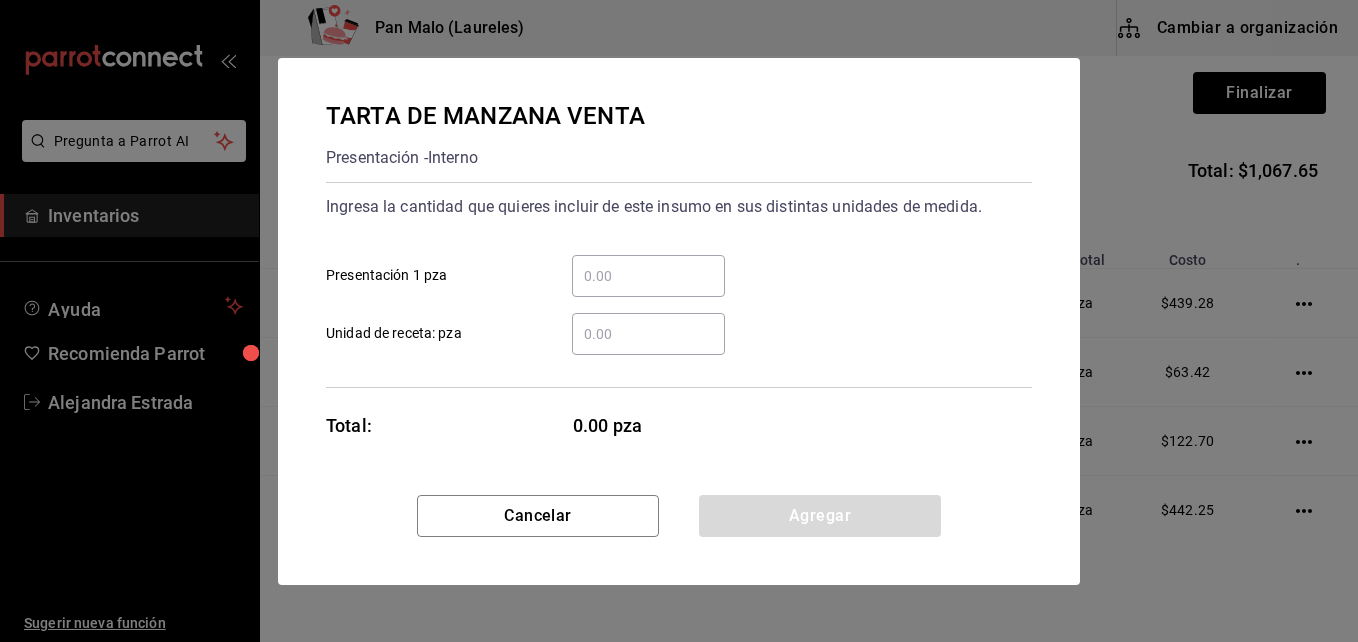click on "​ Presentación 1 pza" at bounding box center (648, 276) 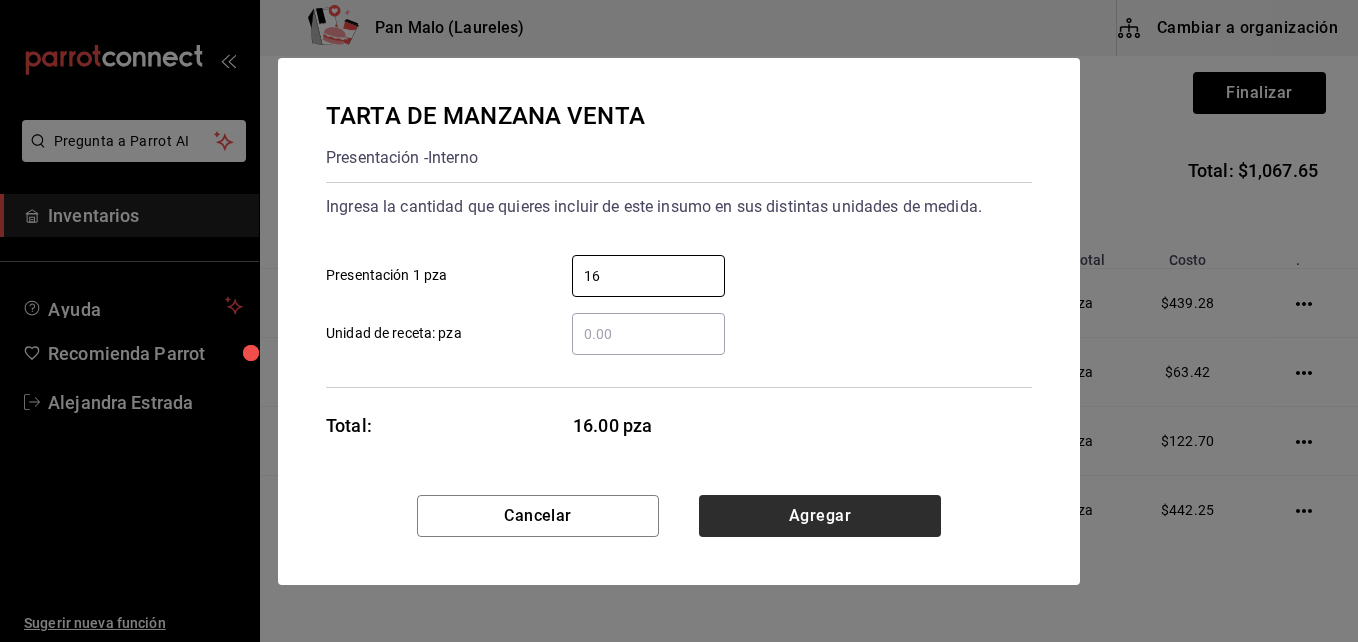 type on "16" 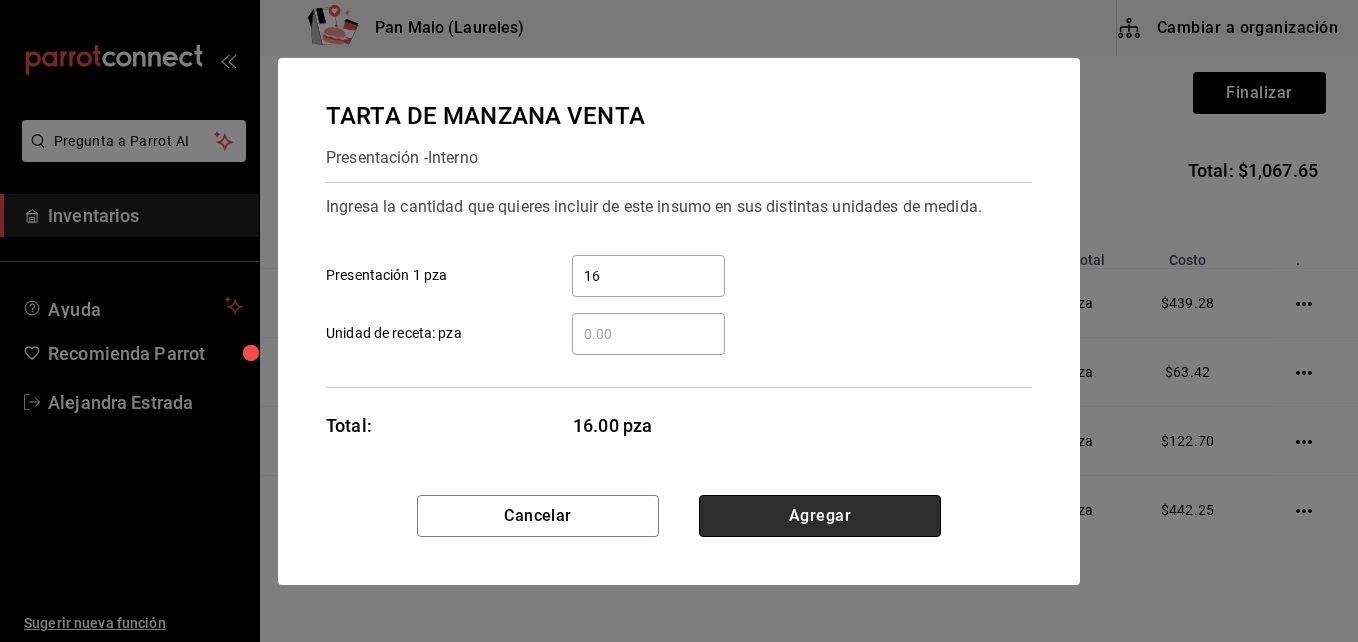 click on "Agregar" at bounding box center [820, 516] 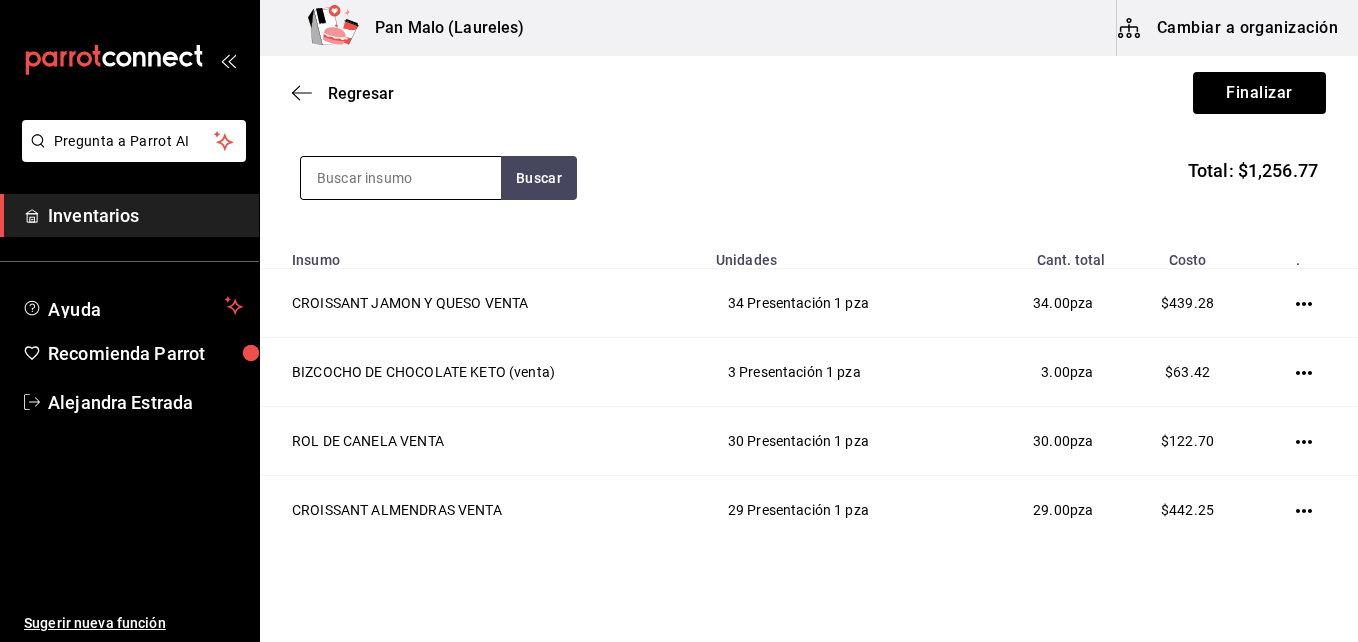 click at bounding box center (401, 178) 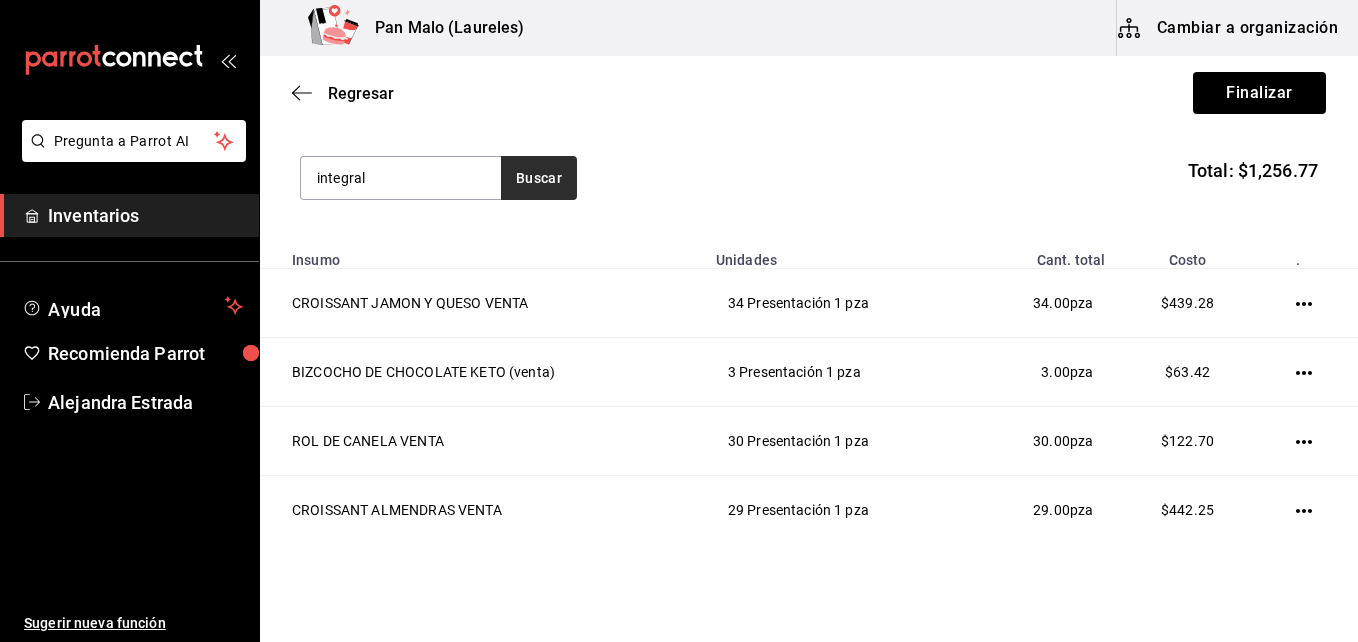 type on "integral" 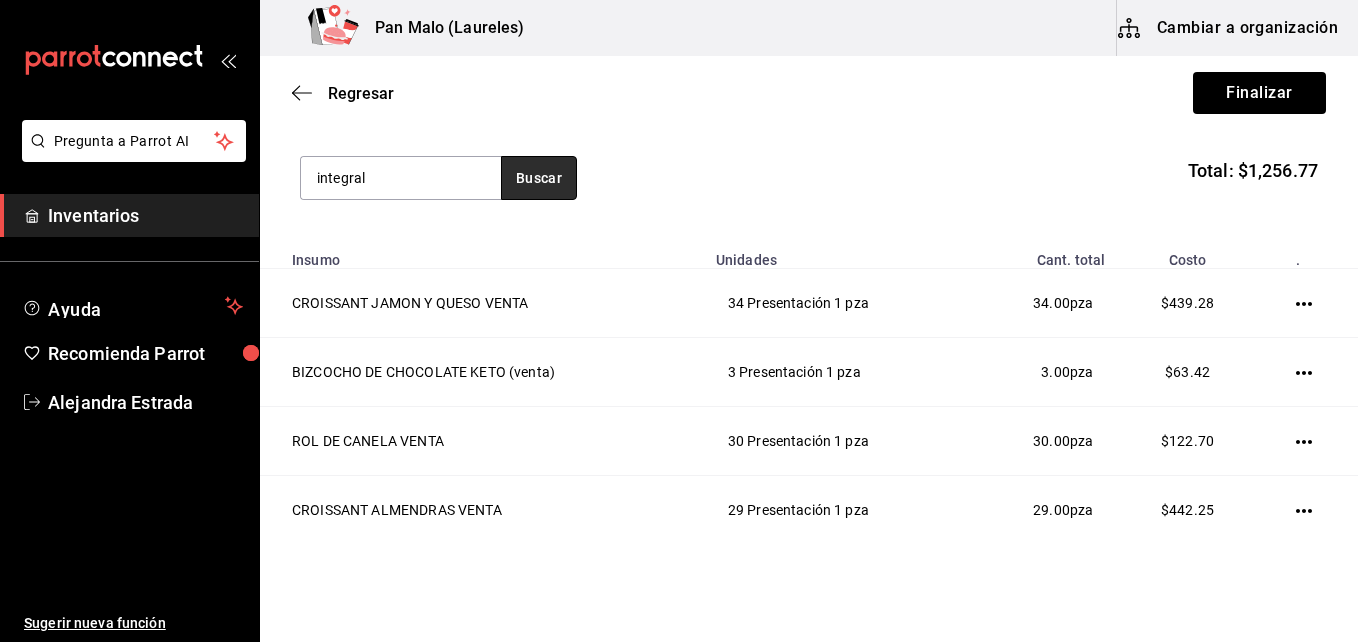 click on "Buscar" at bounding box center [539, 178] 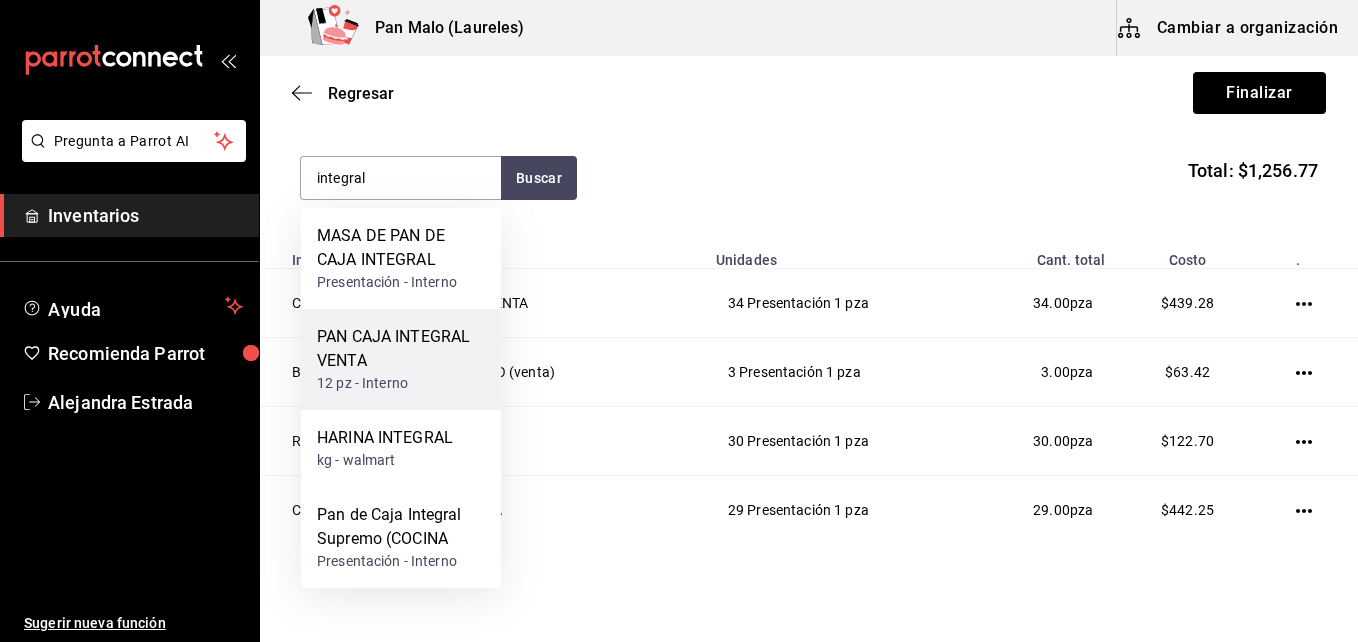 click on "PAN CAJA INTEGRAL VENTA" at bounding box center (401, 349) 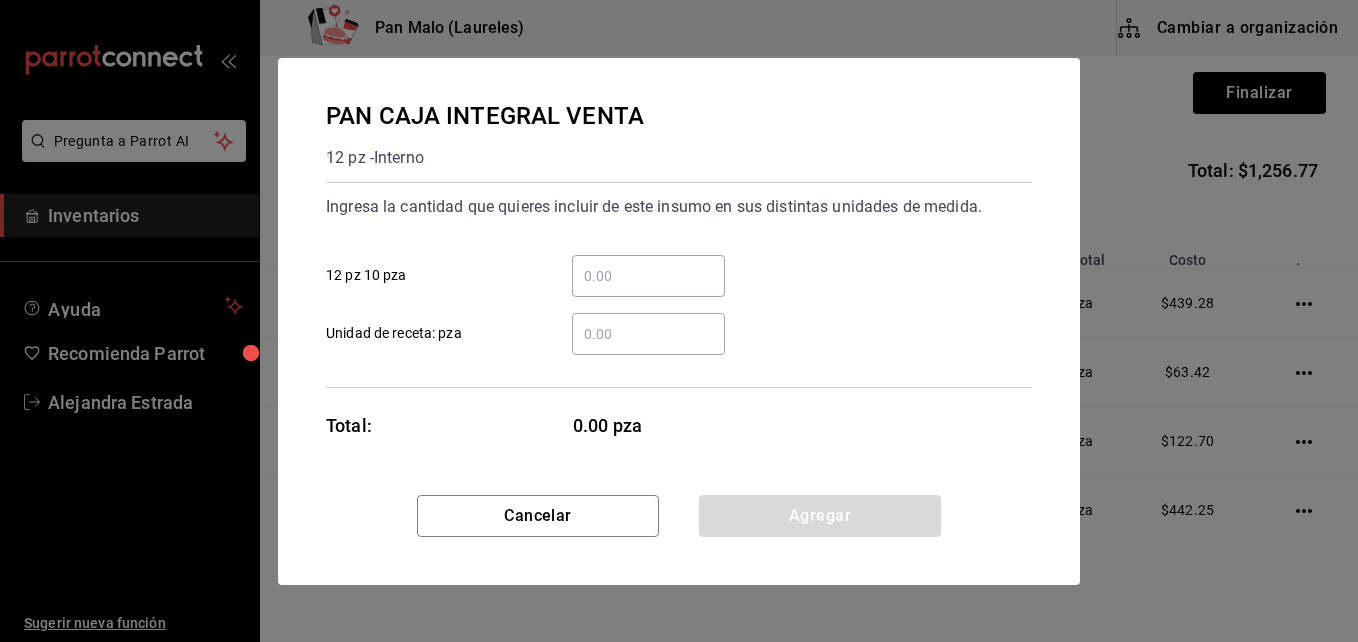 click on "​ 12 pz  10 pza" at bounding box center [648, 276] 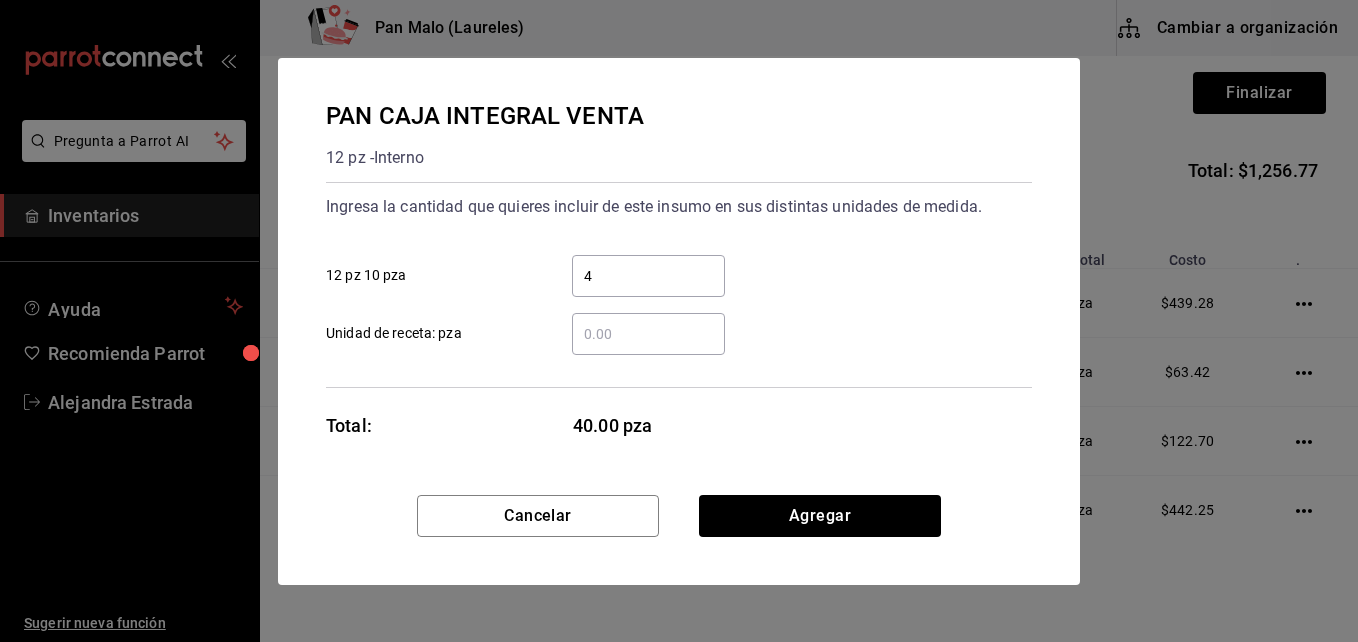 type 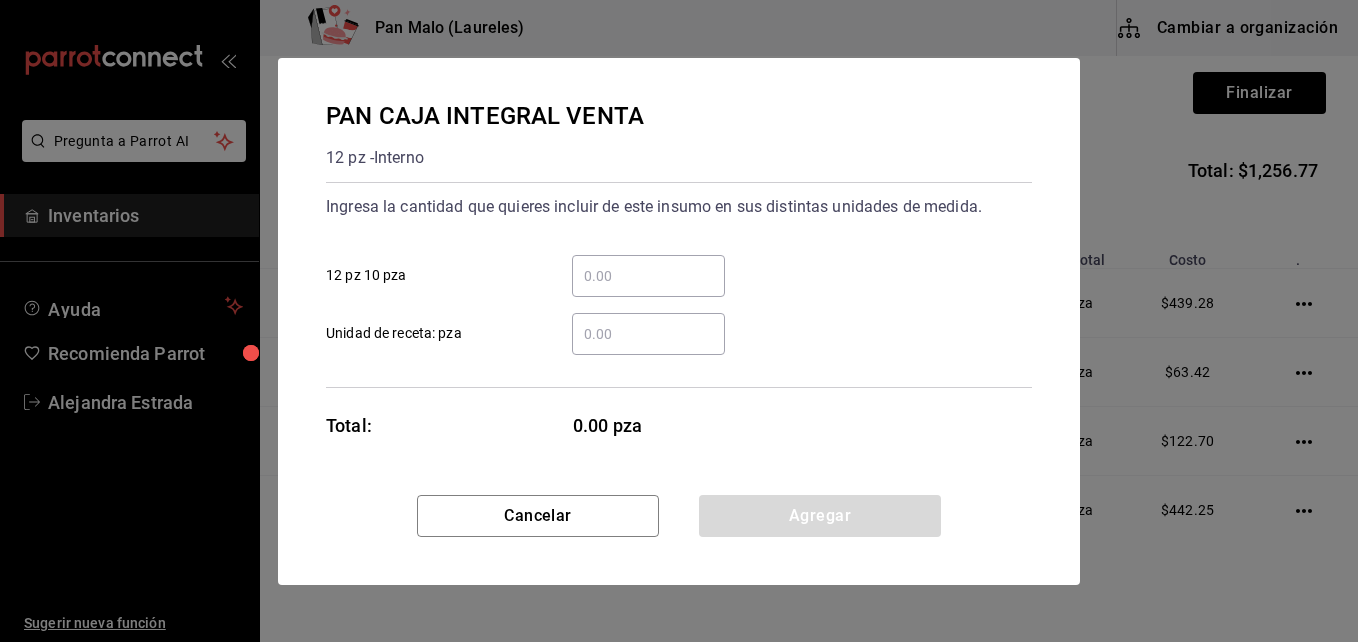 click on "PAN CAJA INTEGRAL VENTA   12 pz  -  Interno Ingresa la cantidad que quieres incluir de este insumo en sus distintas unidades de medida. ​ 12 pz  10 pza ​ Unidad de receta: pza Total: 0.00 pza Cancelar Agregar" at bounding box center (679, 321) 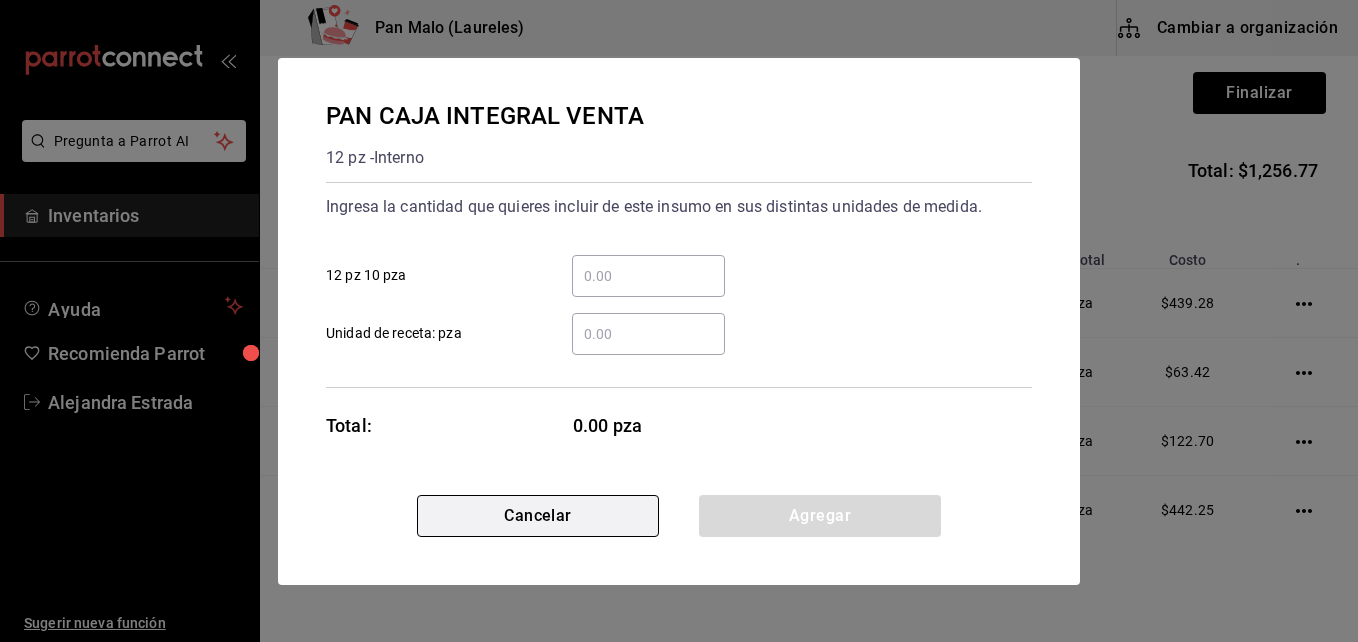 click on "Cancelar" at bounding box center [538, 516] 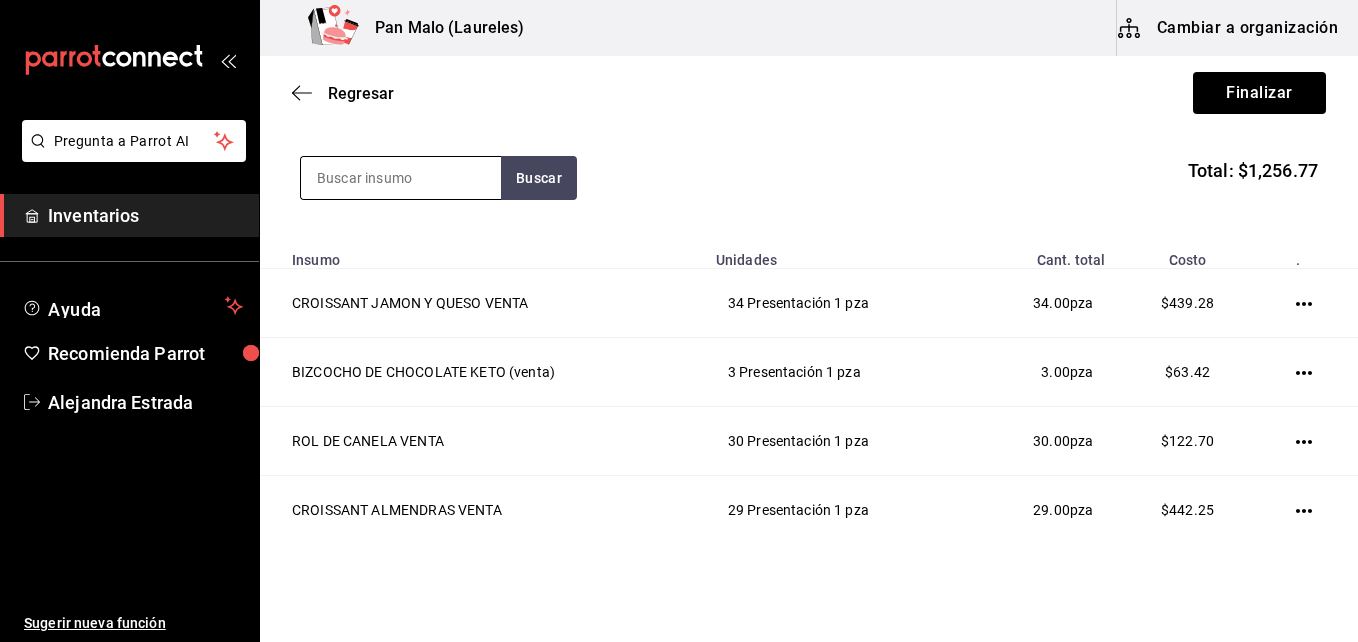 click at bounding box center (401, 178) 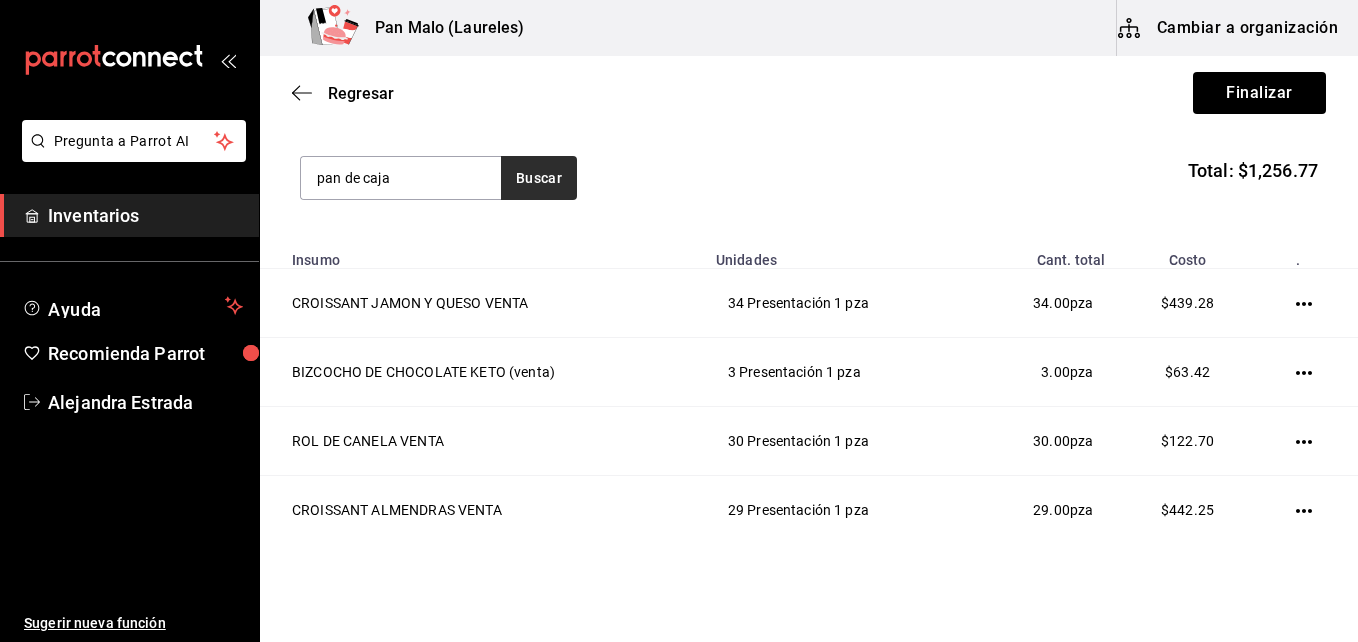 type on "pan de caja" 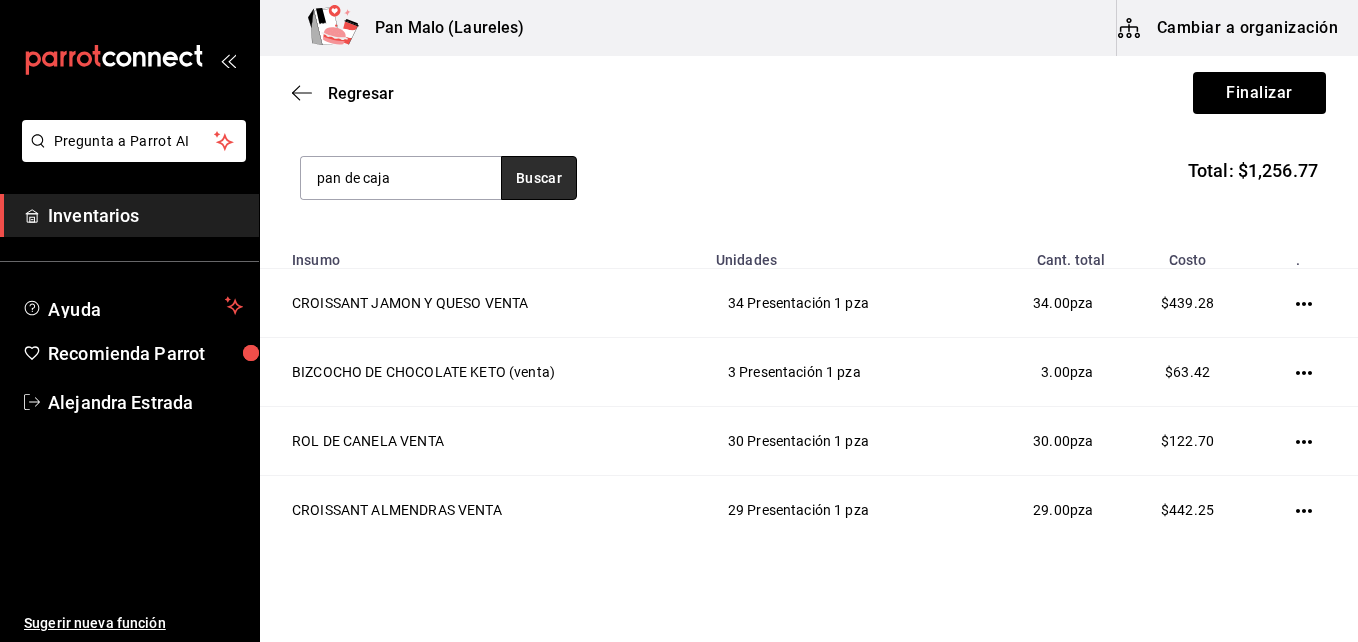 click on "Buscar" at bounding box center (539, 178) 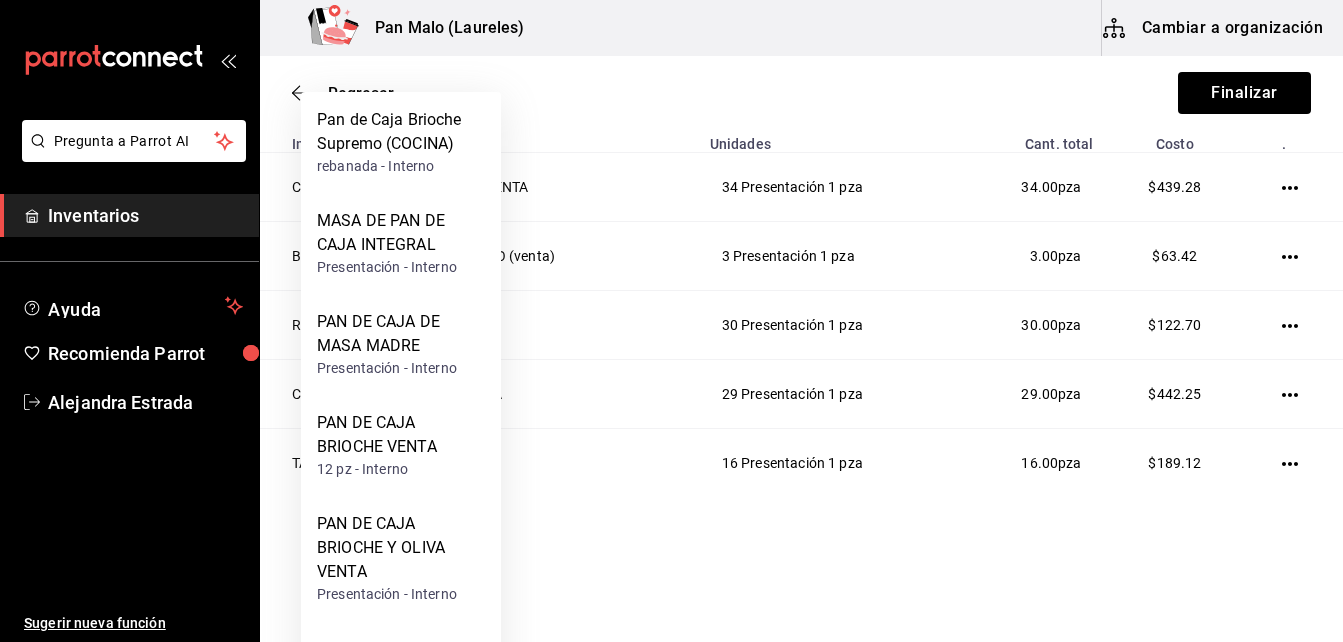 scroll, scrollTop: 366, scrollLeft: 0, axis: vertical 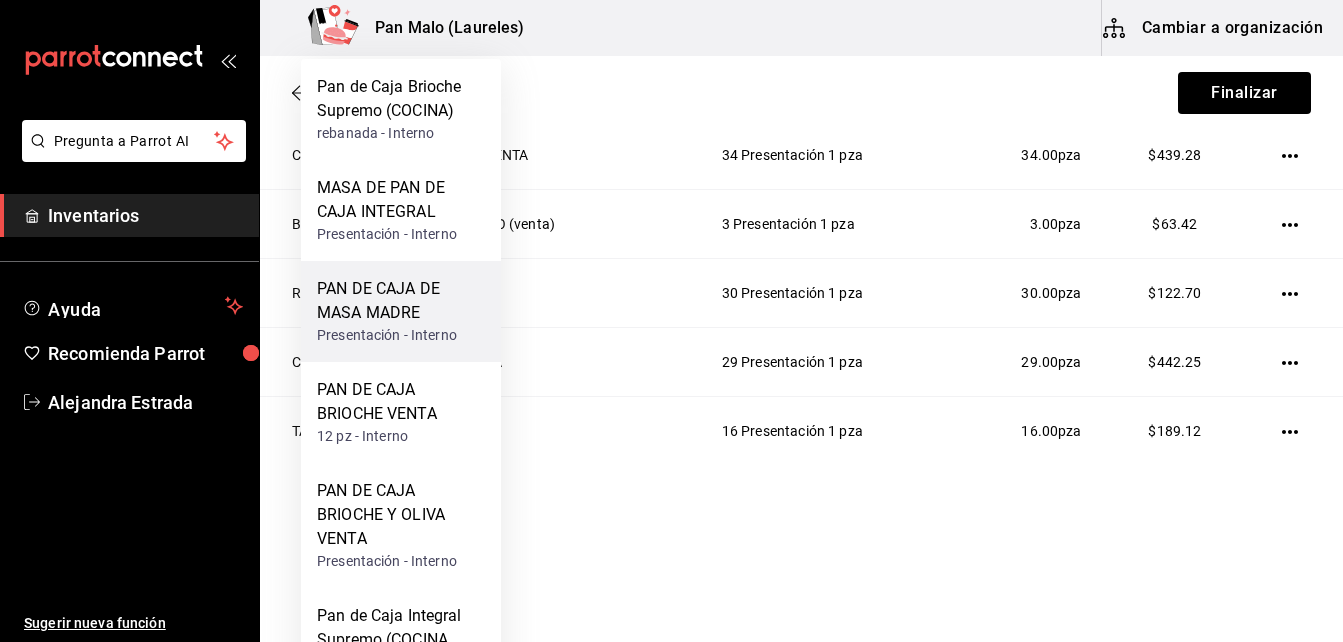 click on "PAN DE CAJA DE MASA MADRE" at bounding box center (401, 301) 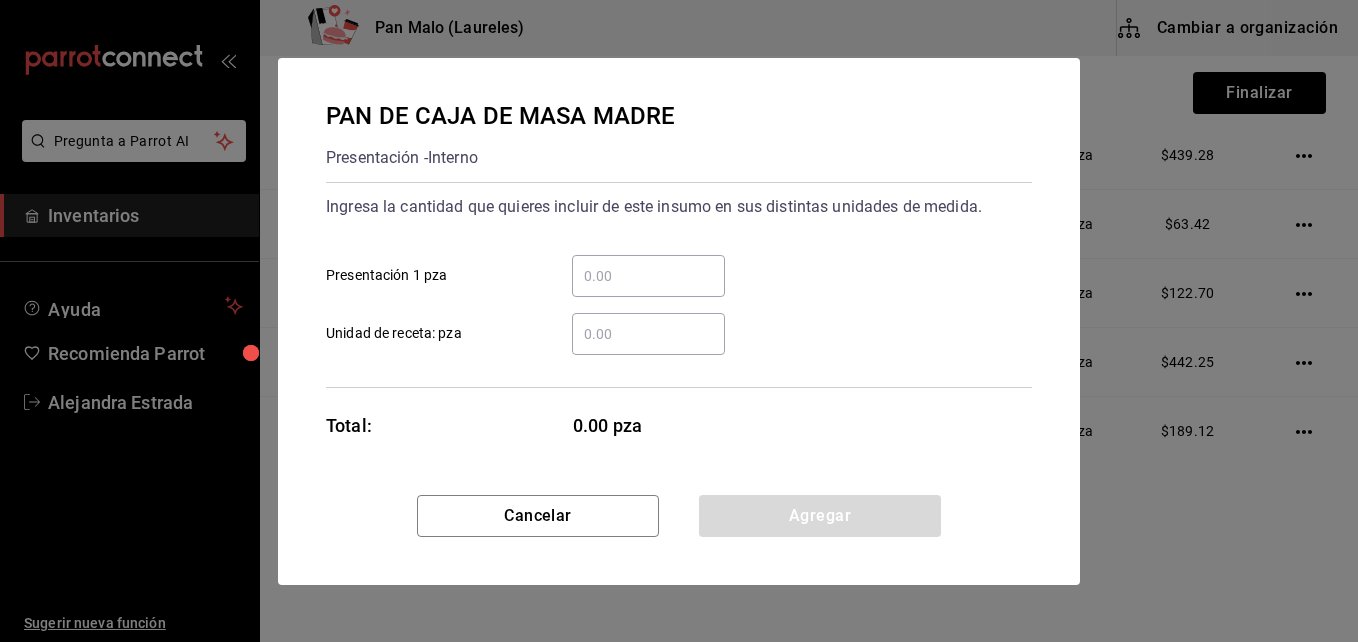 click on "​ Presentación 1 pza" at bounding box center (648, 276) 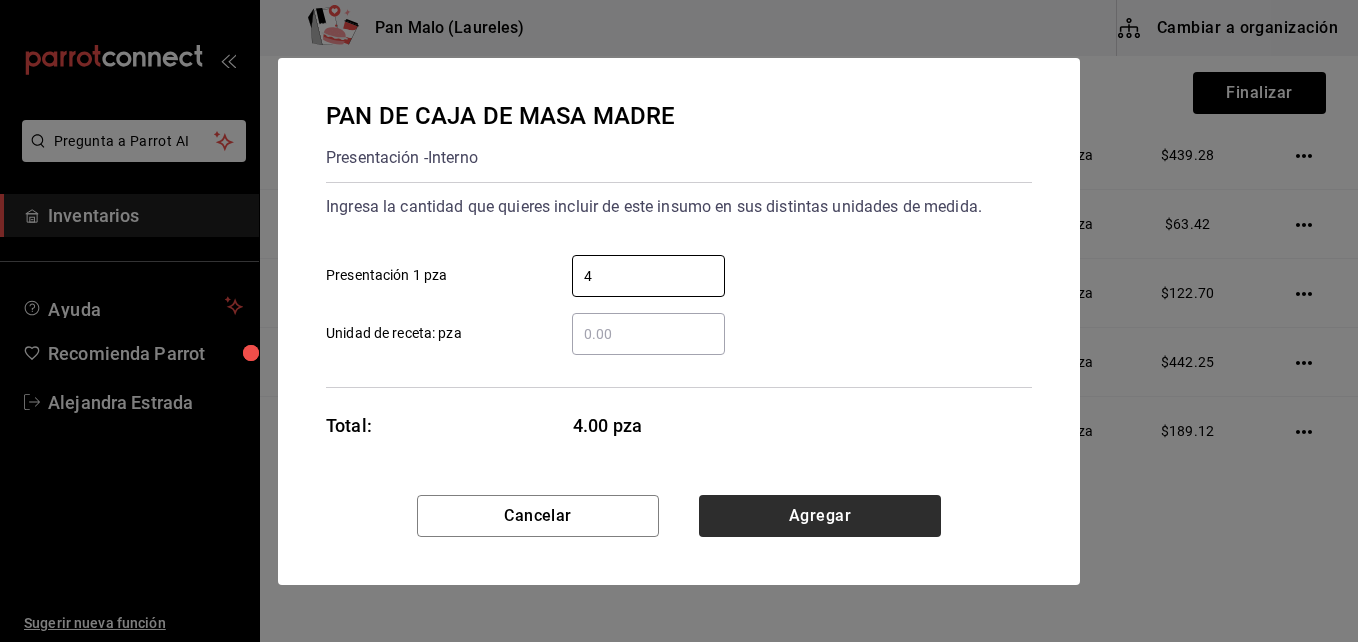 type on "4" 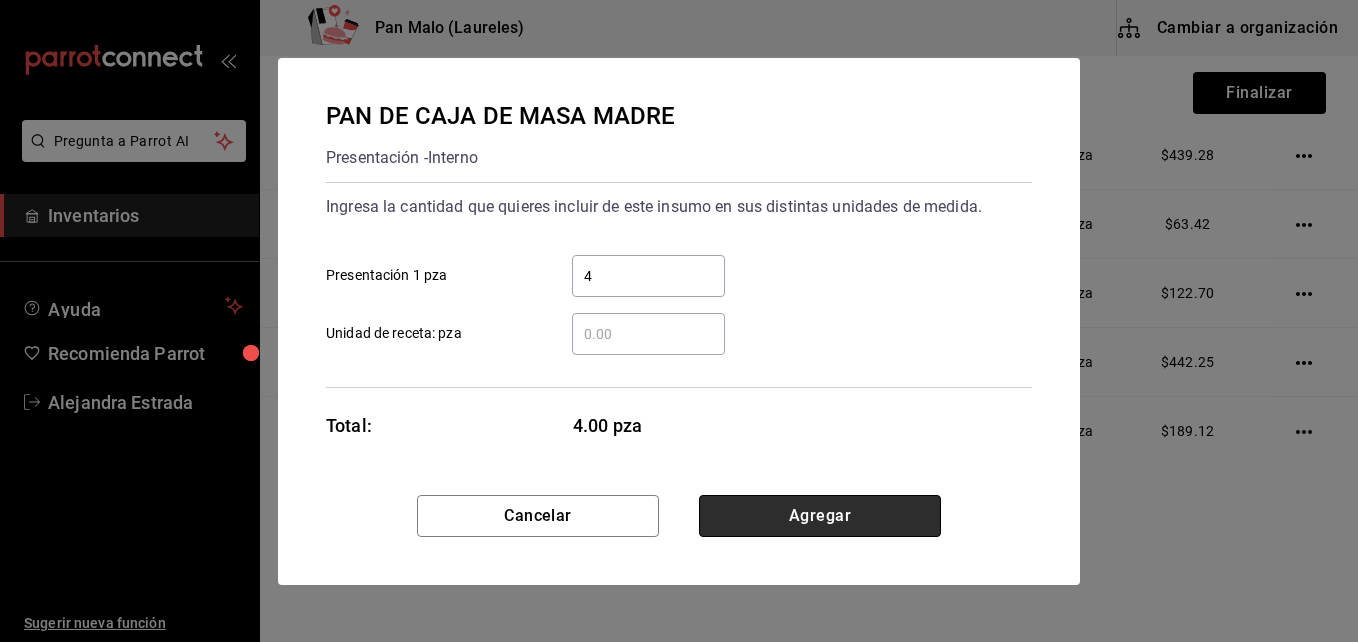 click on "Agregar" at bounding box center (820, 516) 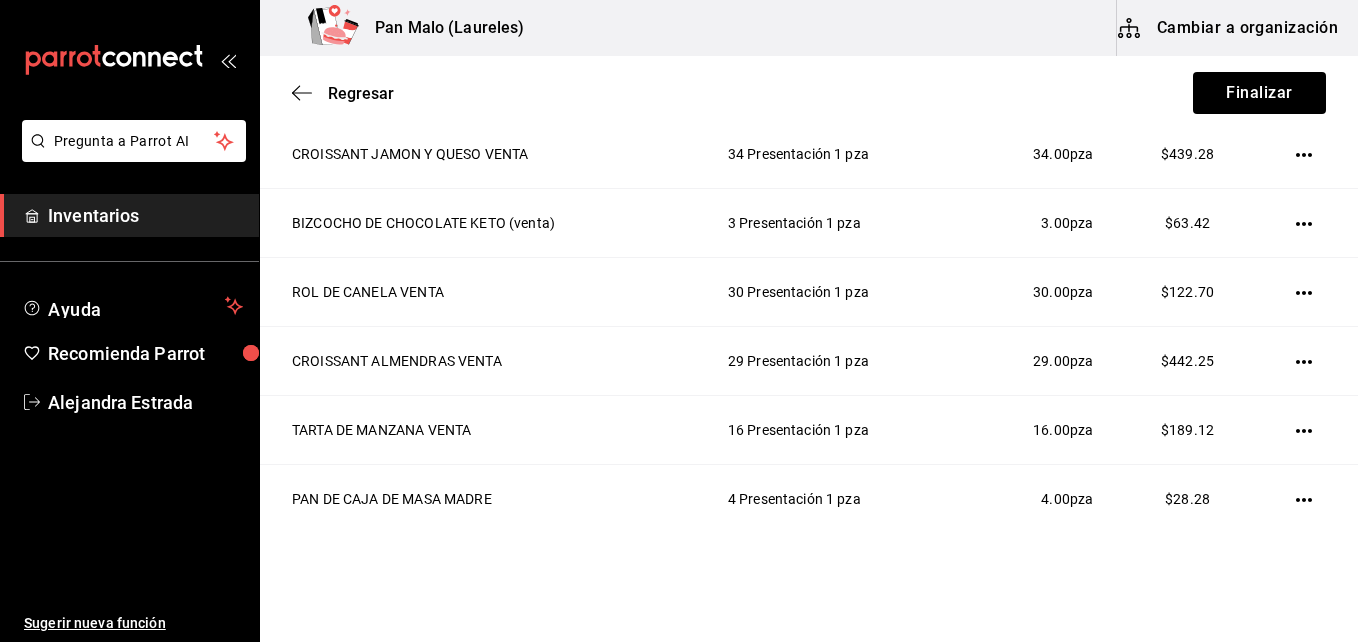scroll, scrollTop: 103, scrollLeft: 0, axis: vertical 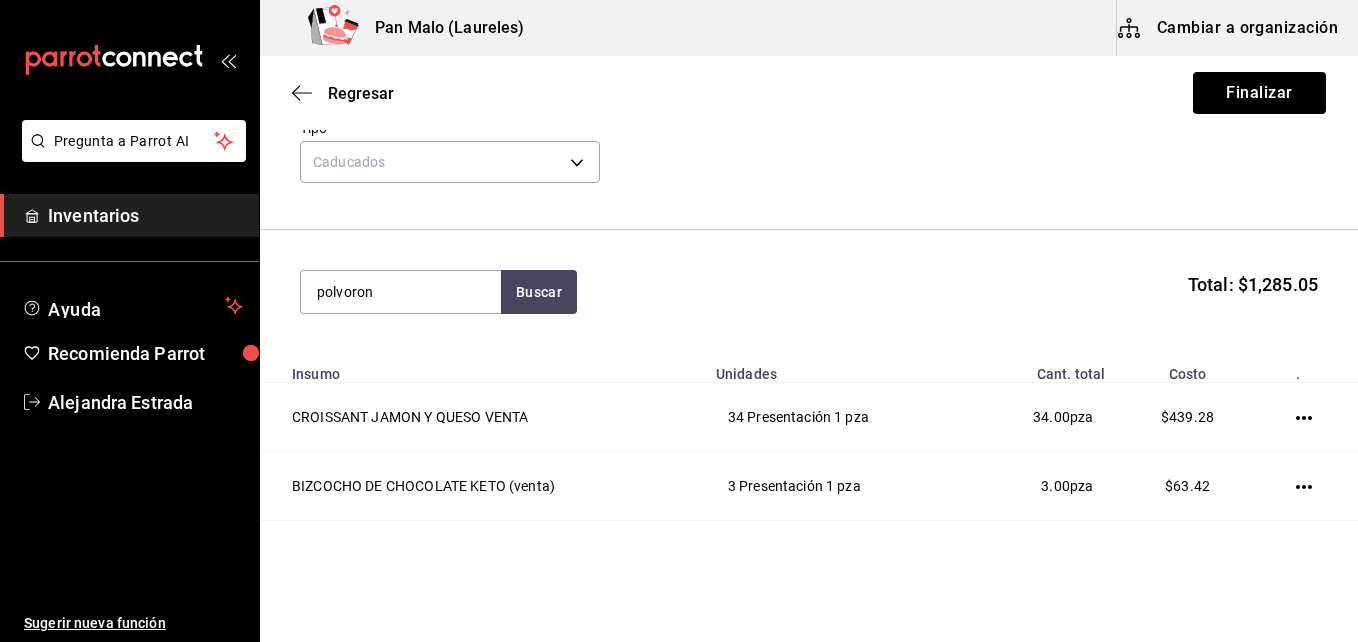 type on "polvoron" 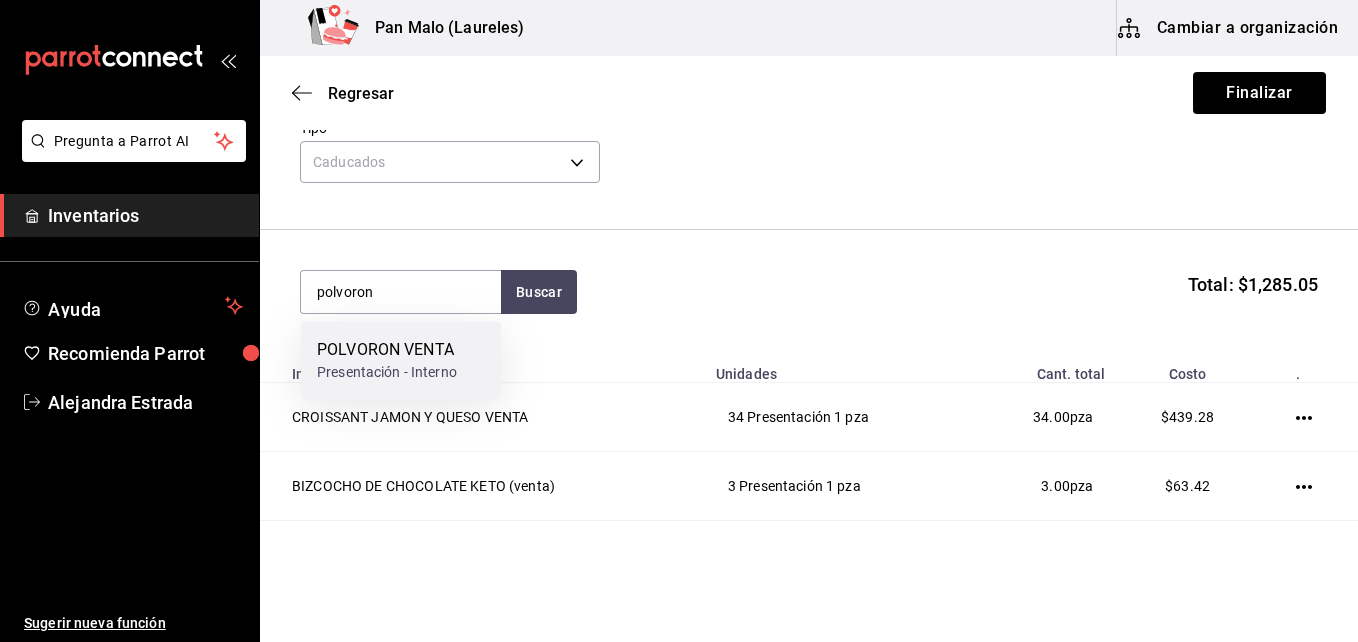 click on "POLVORON VENTA" at bounding box center [387, 350] 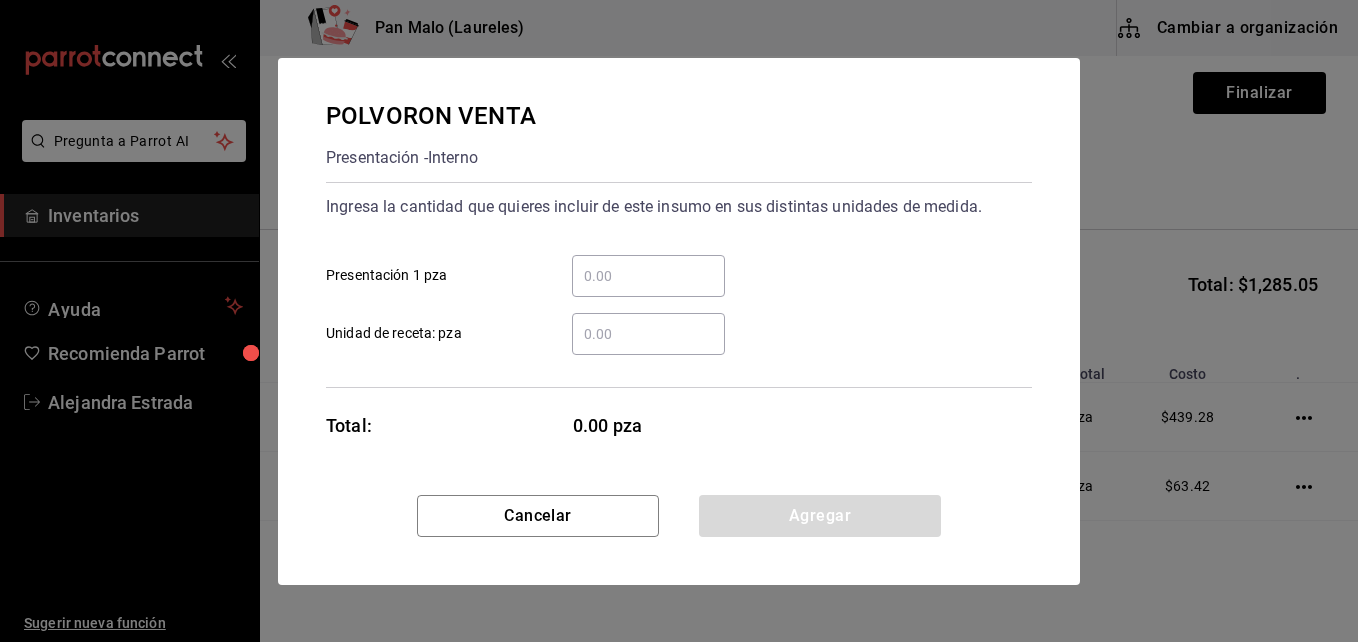 click on "​ Presentación 1 pza" at bounding box center [648, 276] 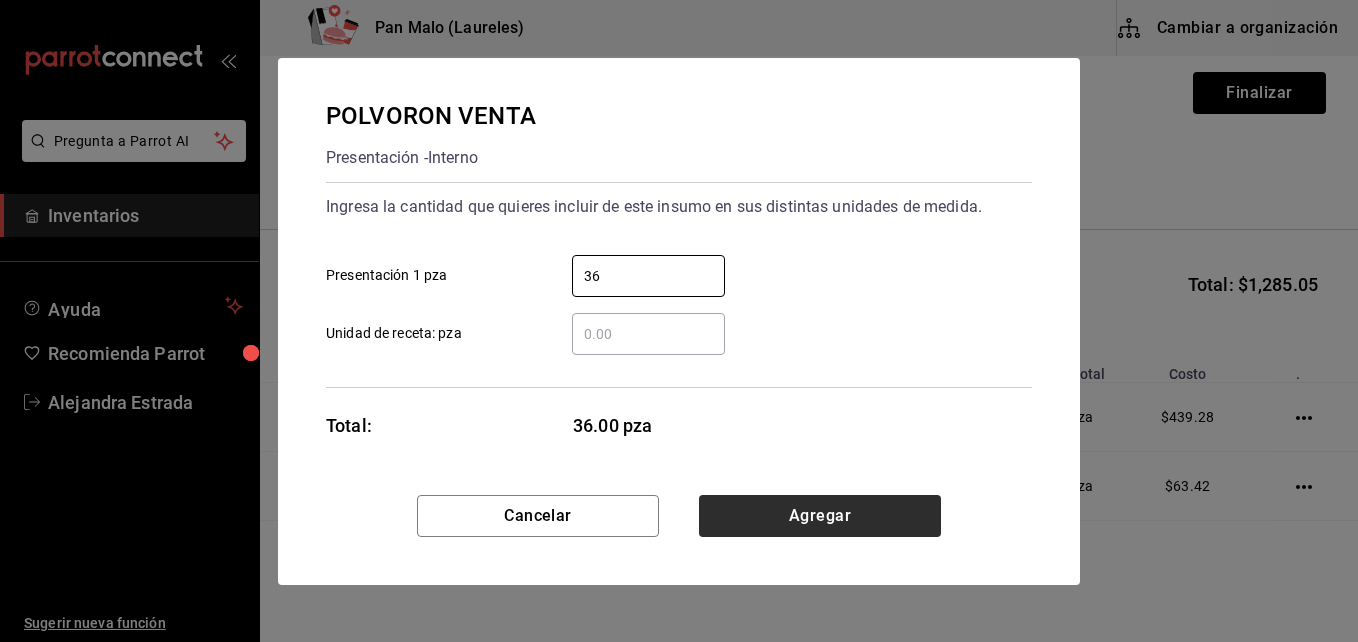 type on "36" 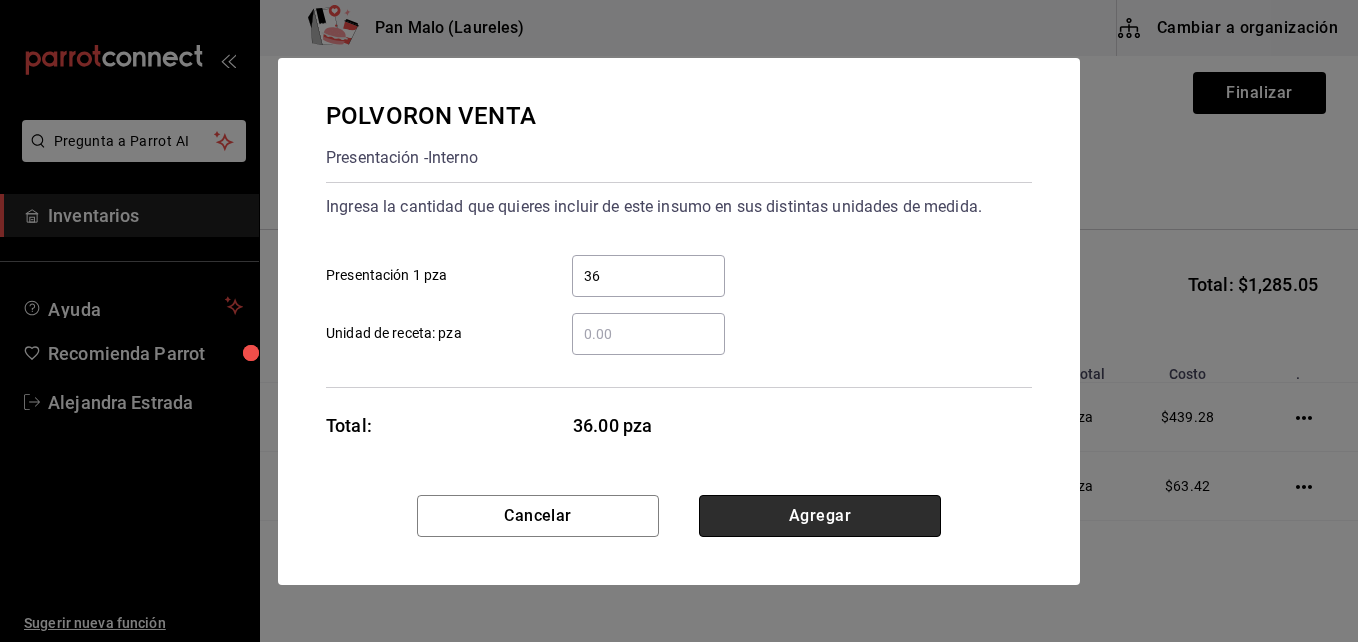 click on "Agregar" at bounding box center (820, 516) 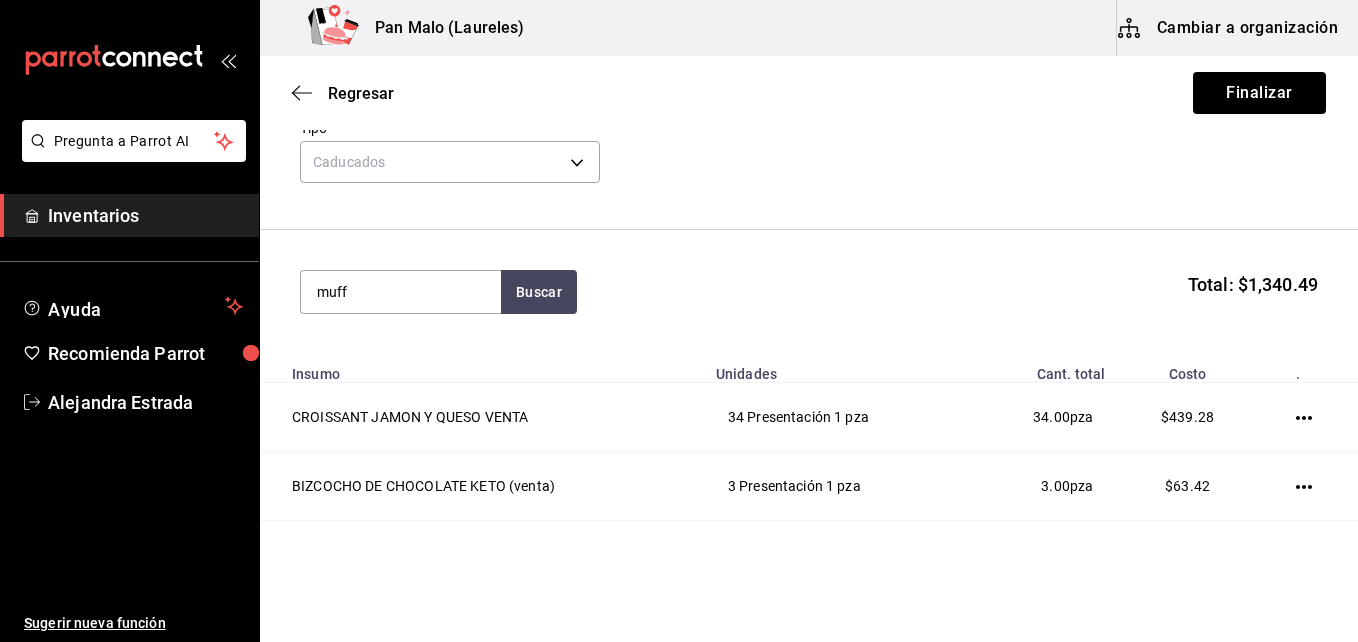 type on "muff" 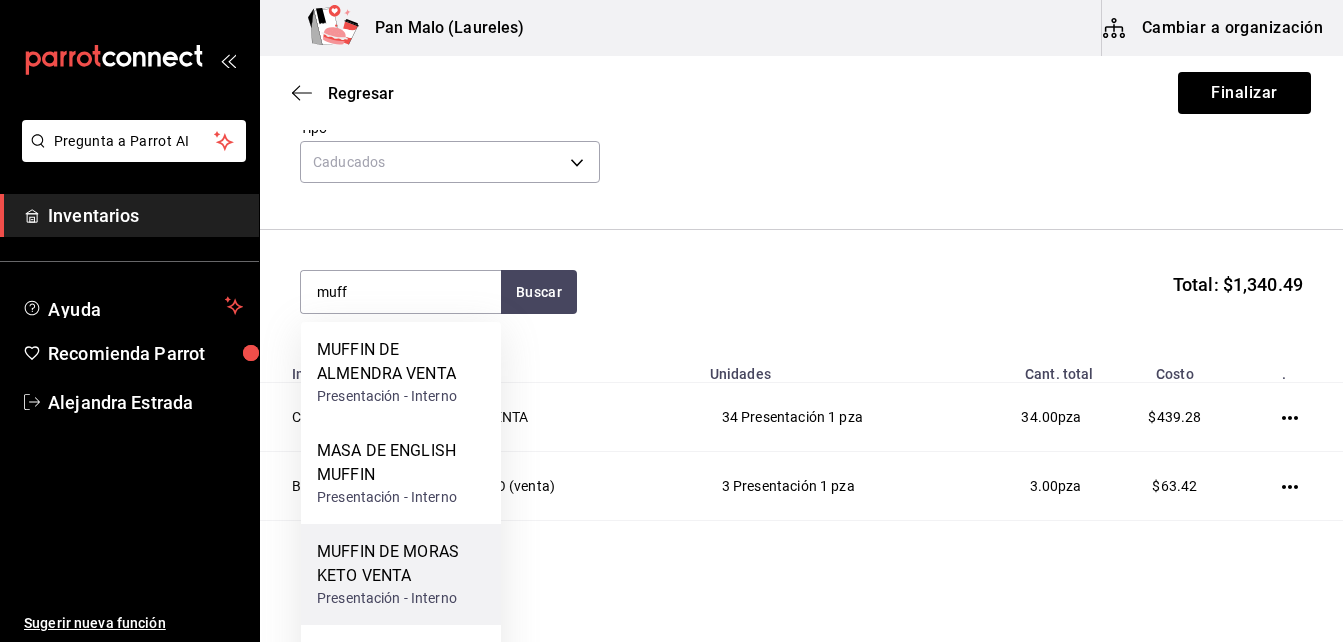 click on "Presentación - Interno" at bounding box center (401, 598) 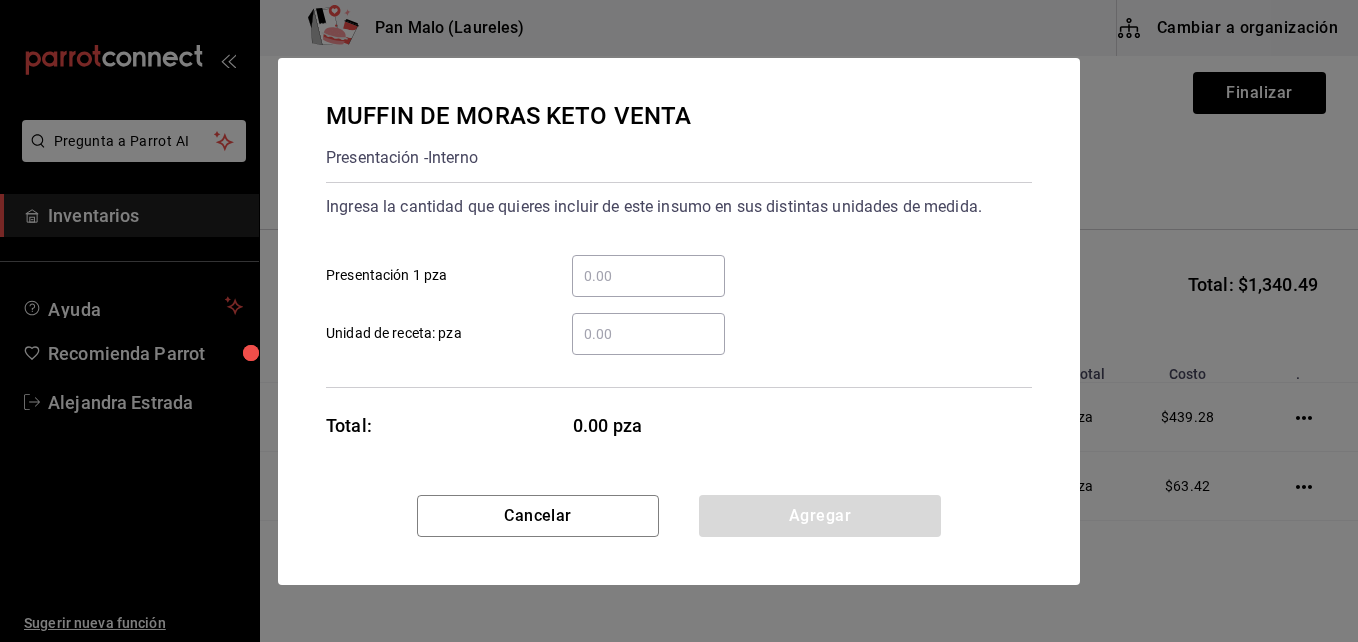 click on "​ Presentación 1 pza" at bounding box center (648, 276) 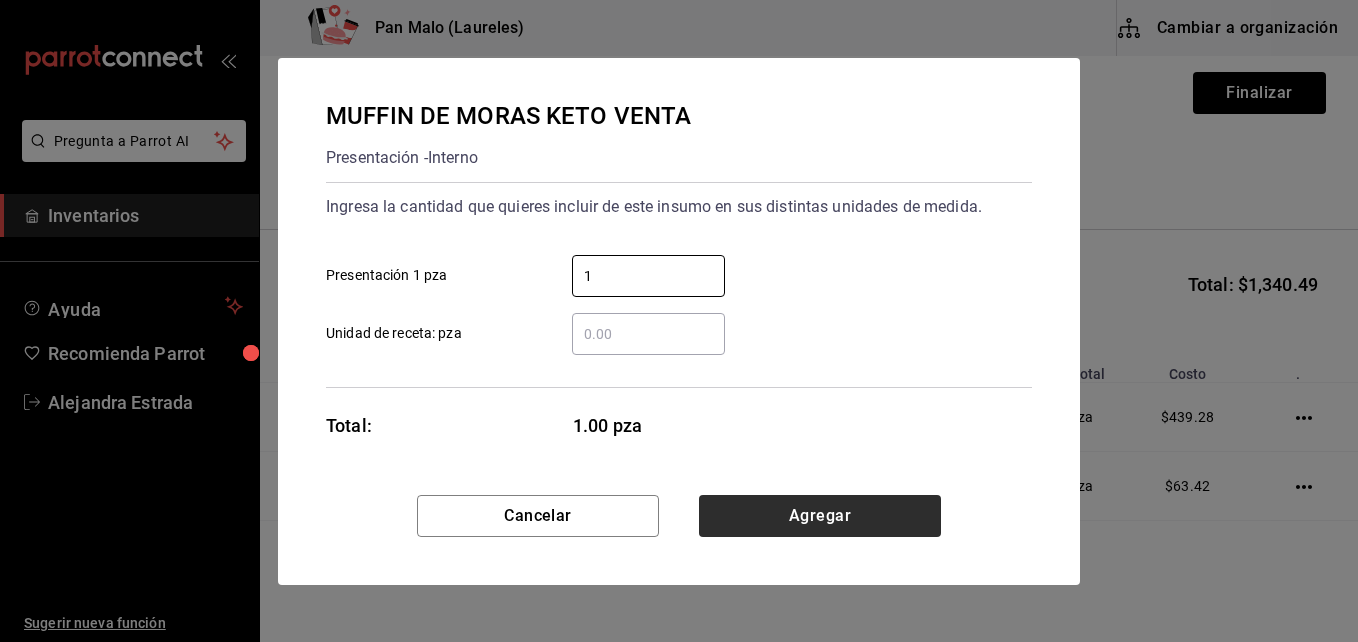 type on "1" 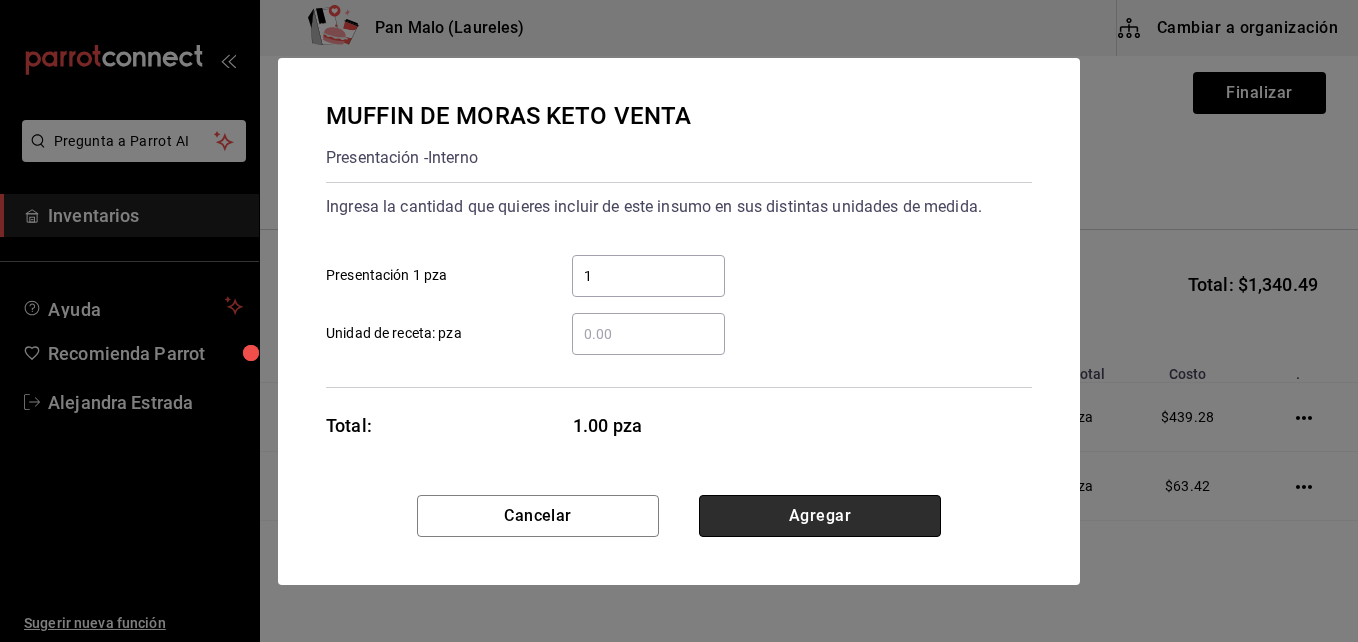click on "Agregar" at bounding box center [820, 516] 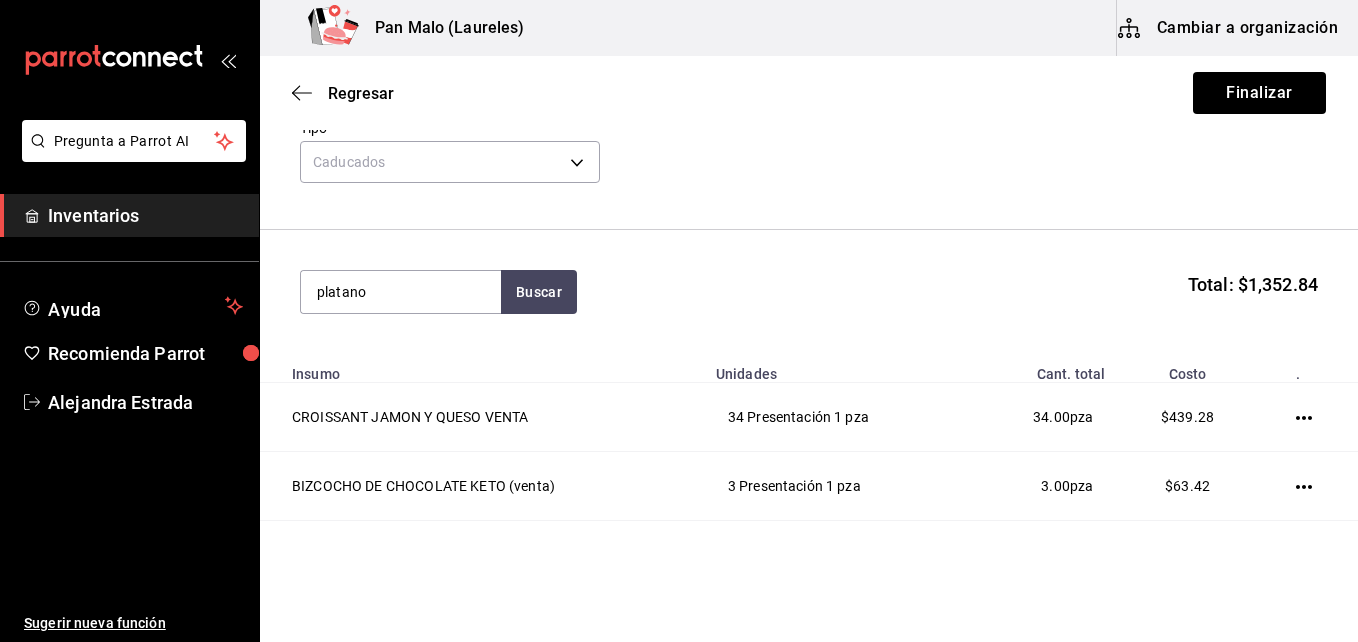 type on "platano" 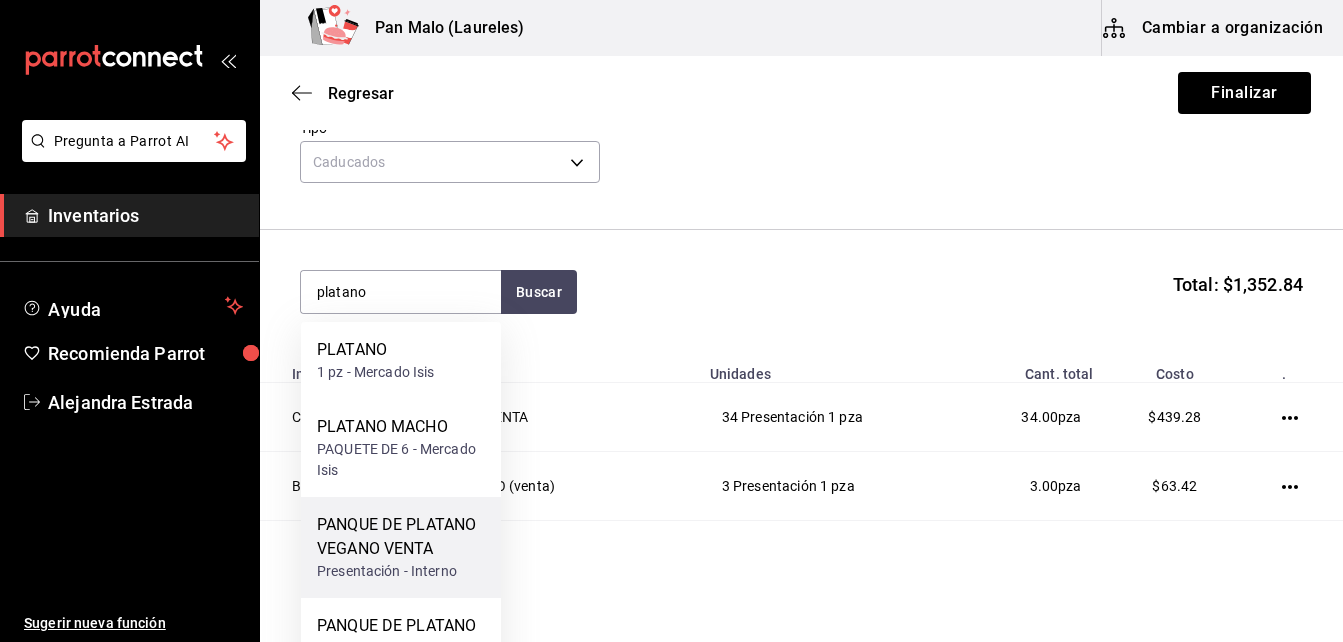 click on "PANQUE DE PLATANO VEGANO VENTA" at bounding box center [401, 537] 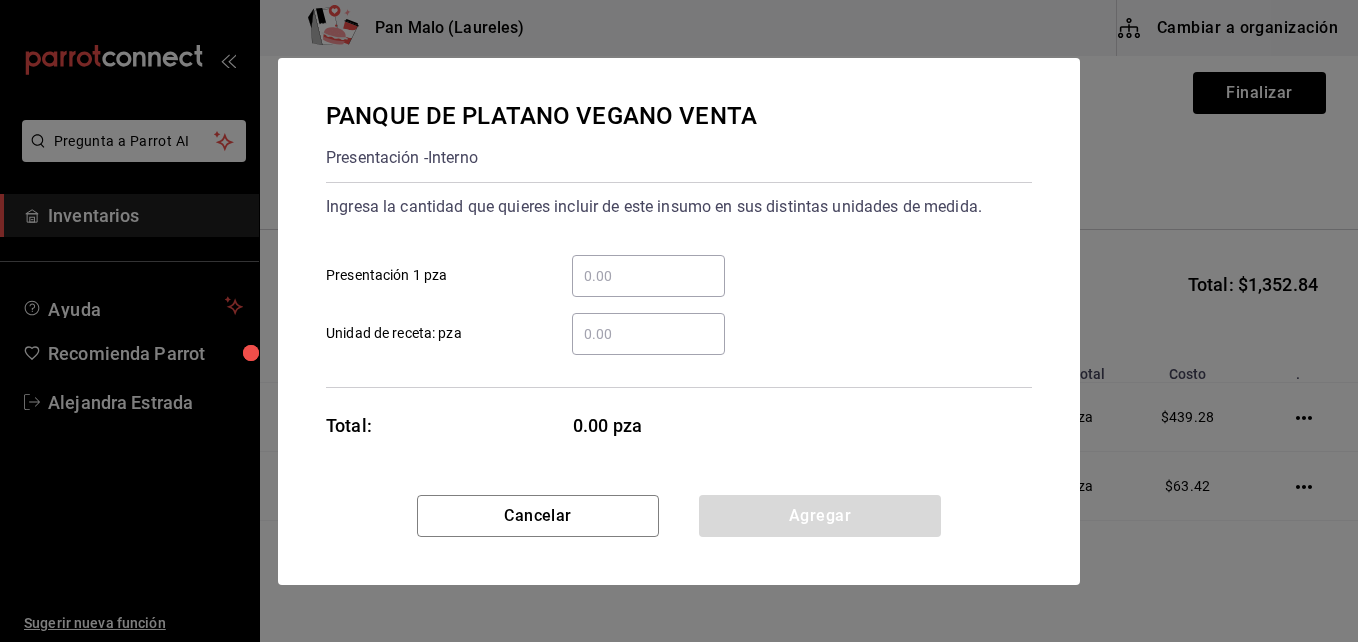 click on "​ Presentación 1 pza" at bounding box center (648, 276) 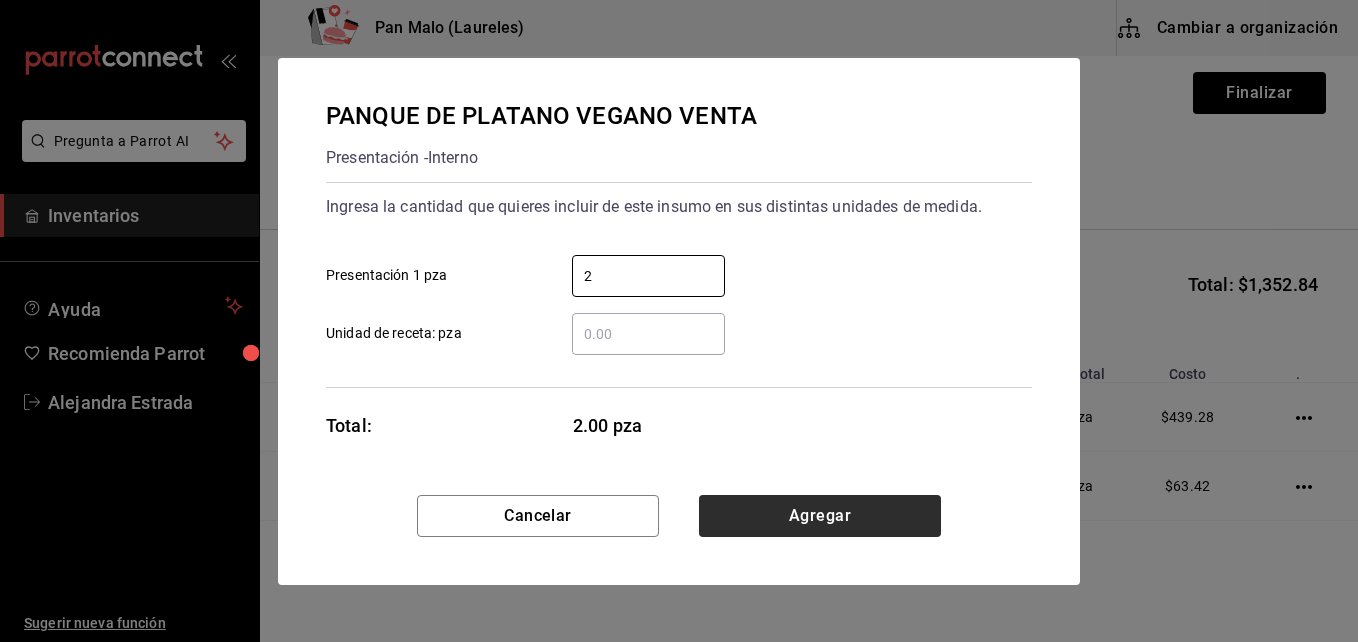 type on "2" 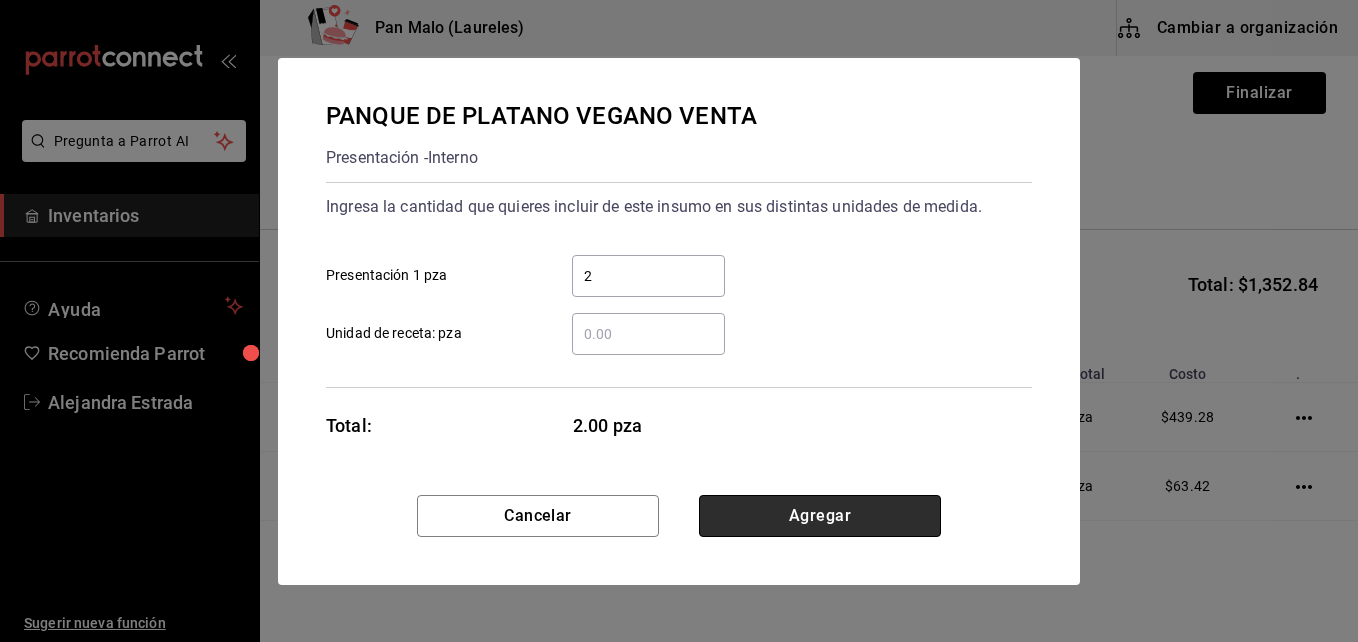 click on "Agregar" at bounding box center (820, 516) 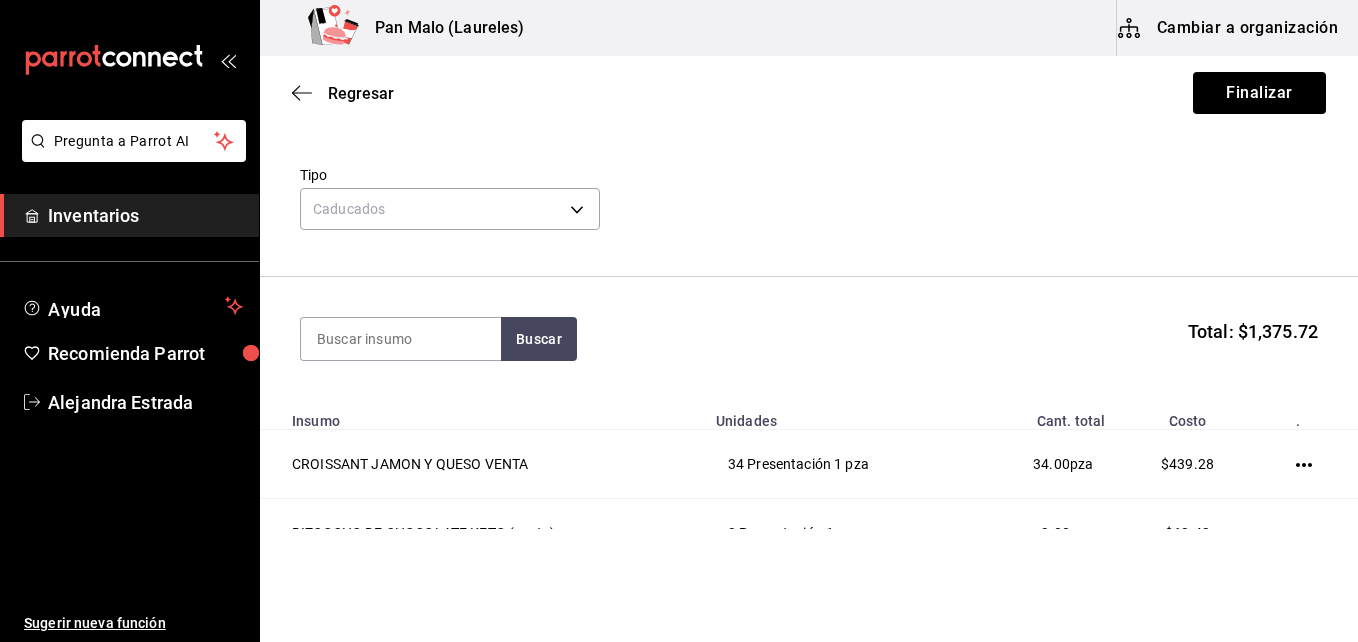 scroll, scrollTop: 0, scrollLeft: 0, axis: both 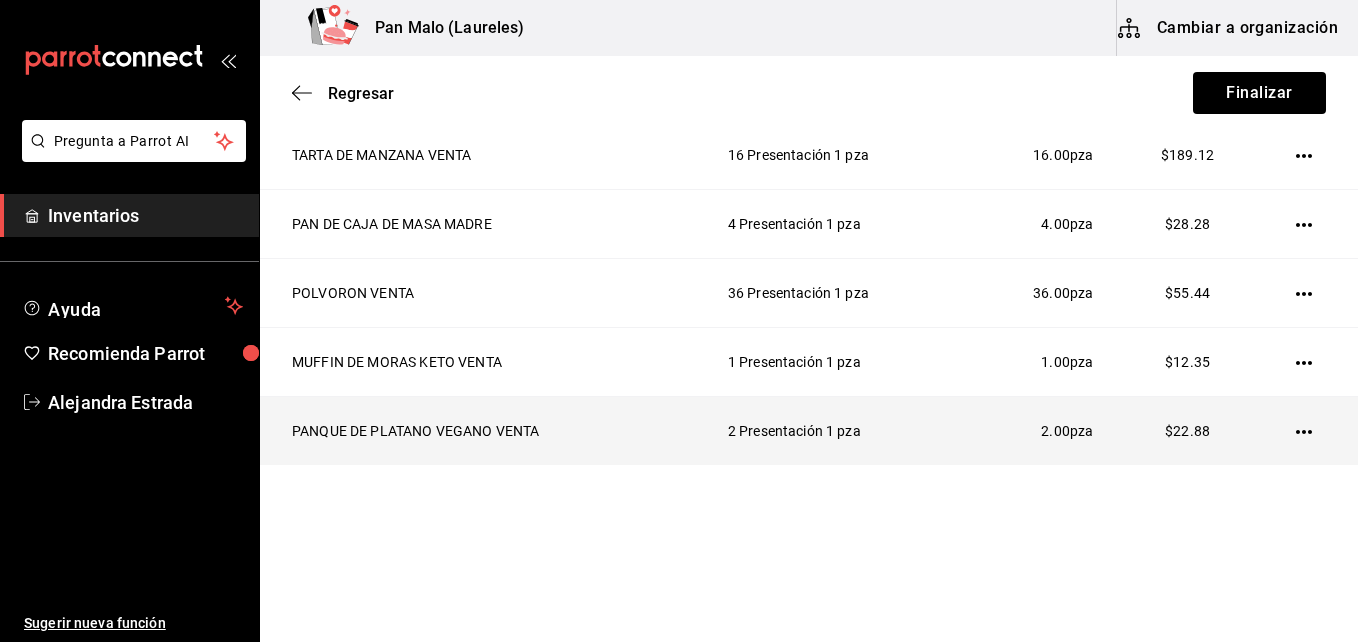 click 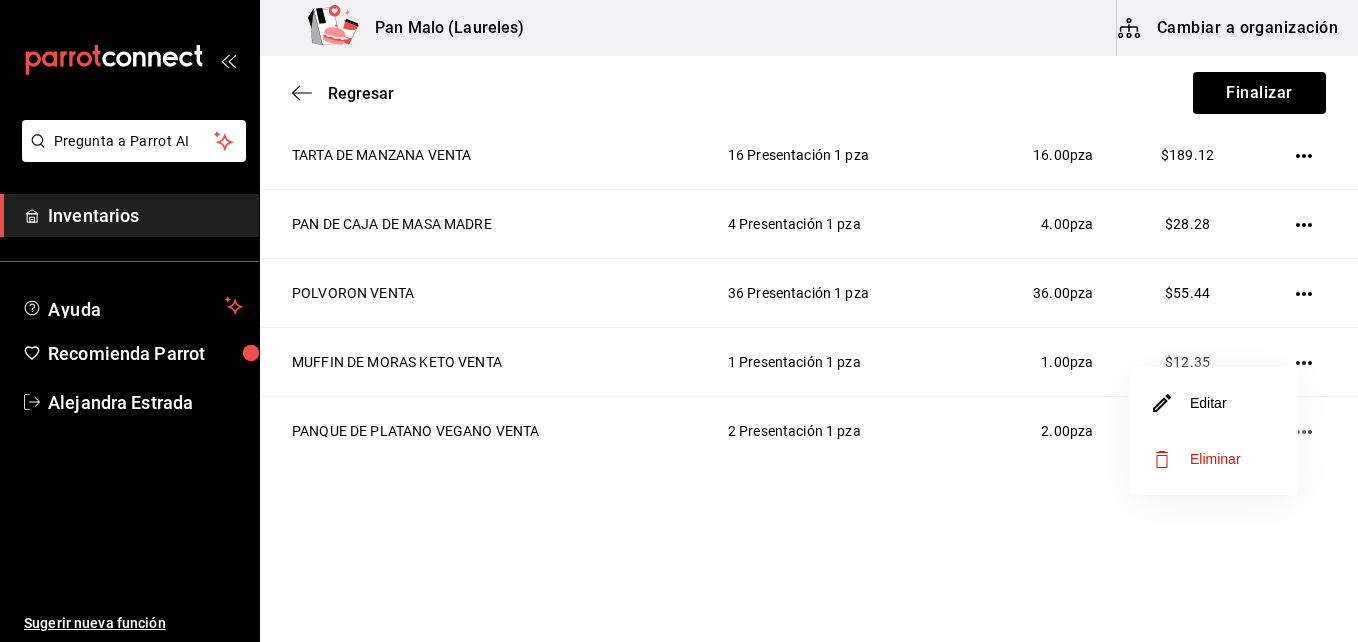 click on "Editar" at bounding box center (1214, 403) 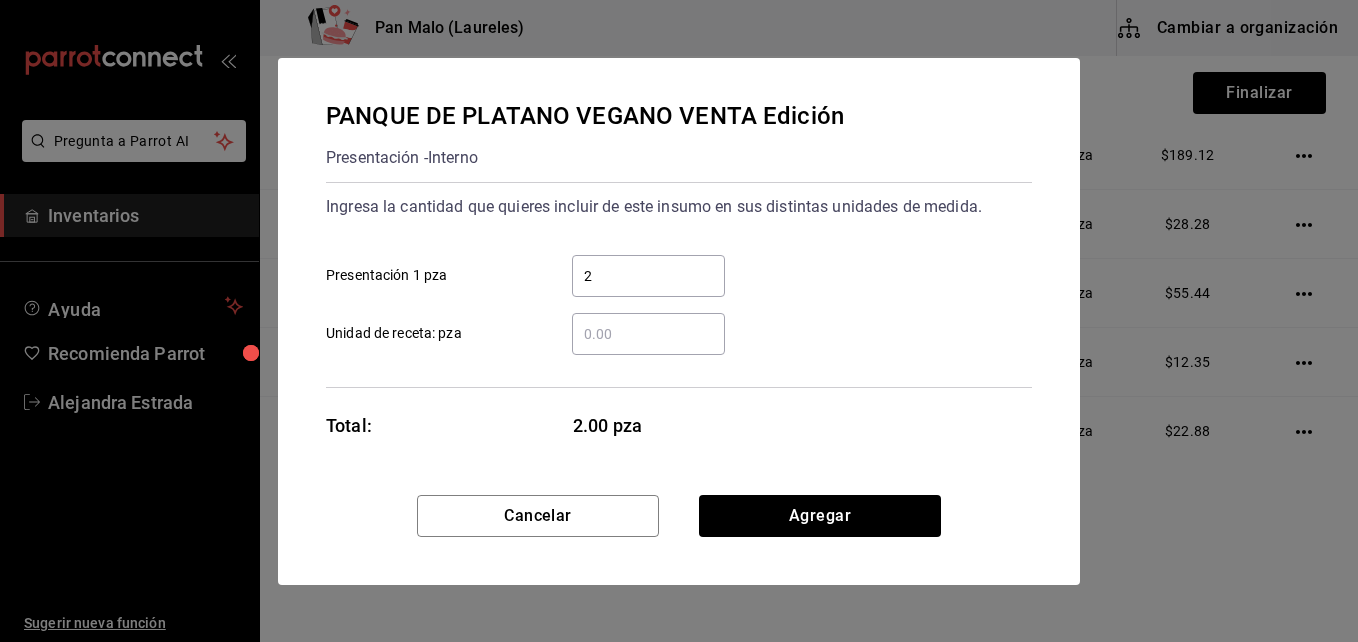 click on "2" at bounding box center (648, 276) 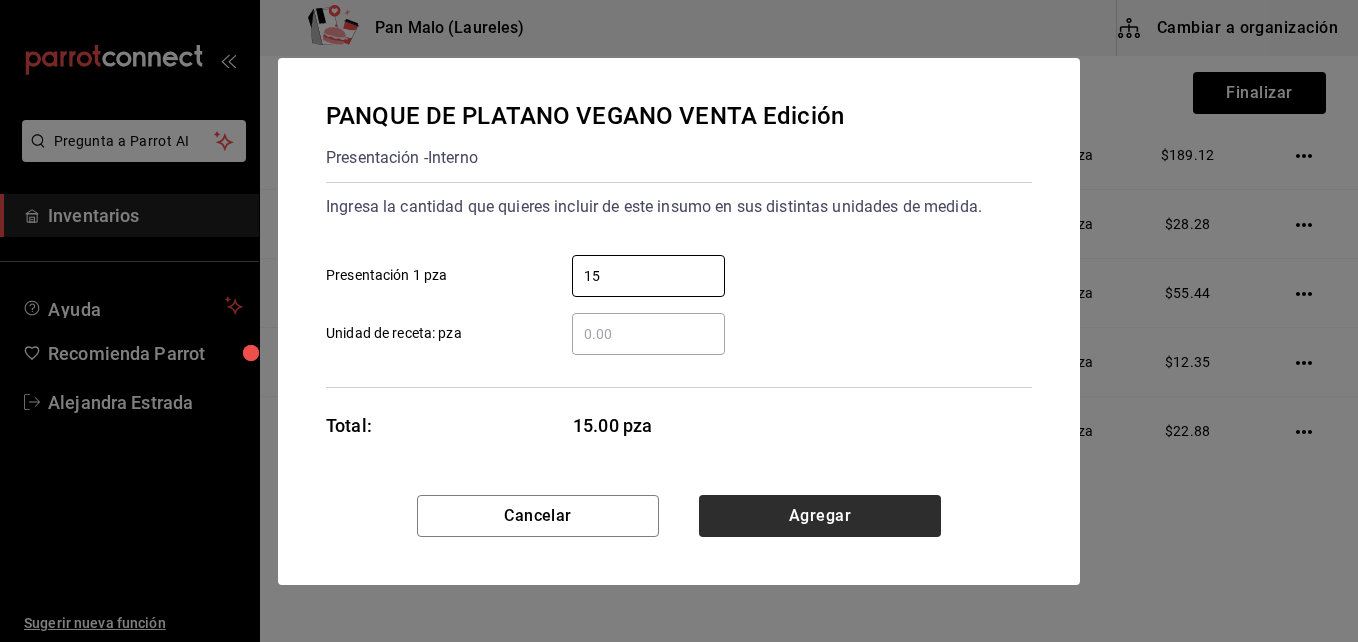 type on "15" 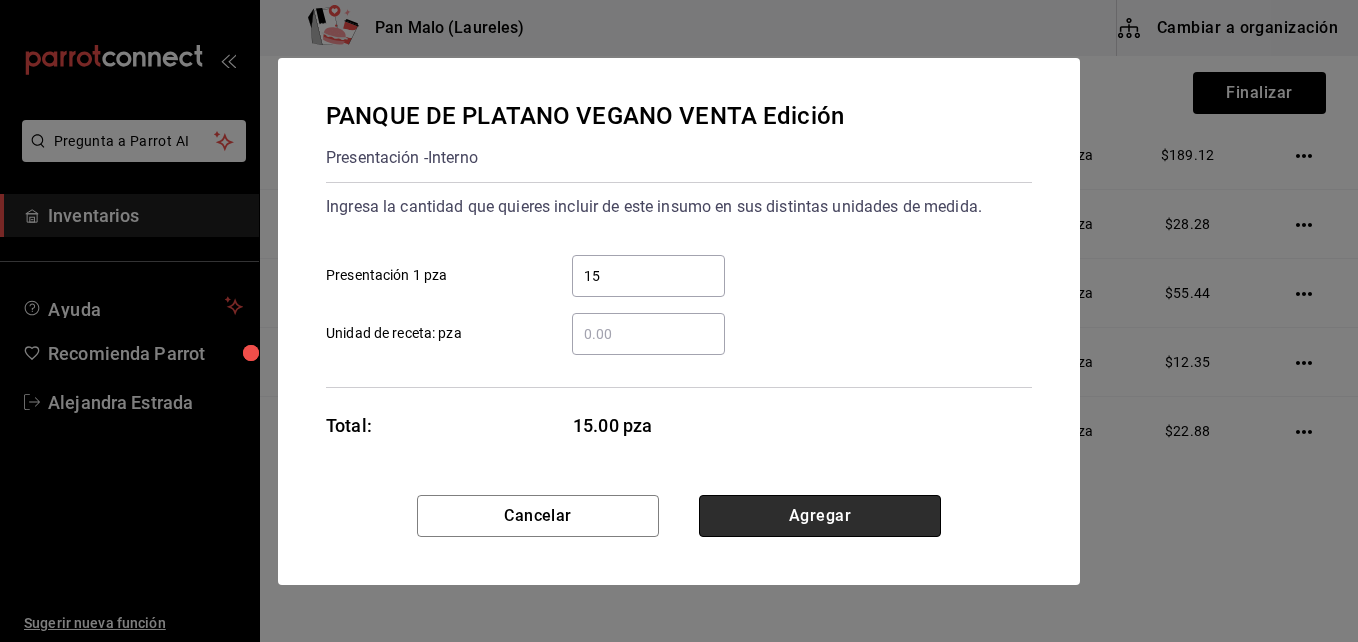 click on "Agregar" at bounding box center (820, 516) 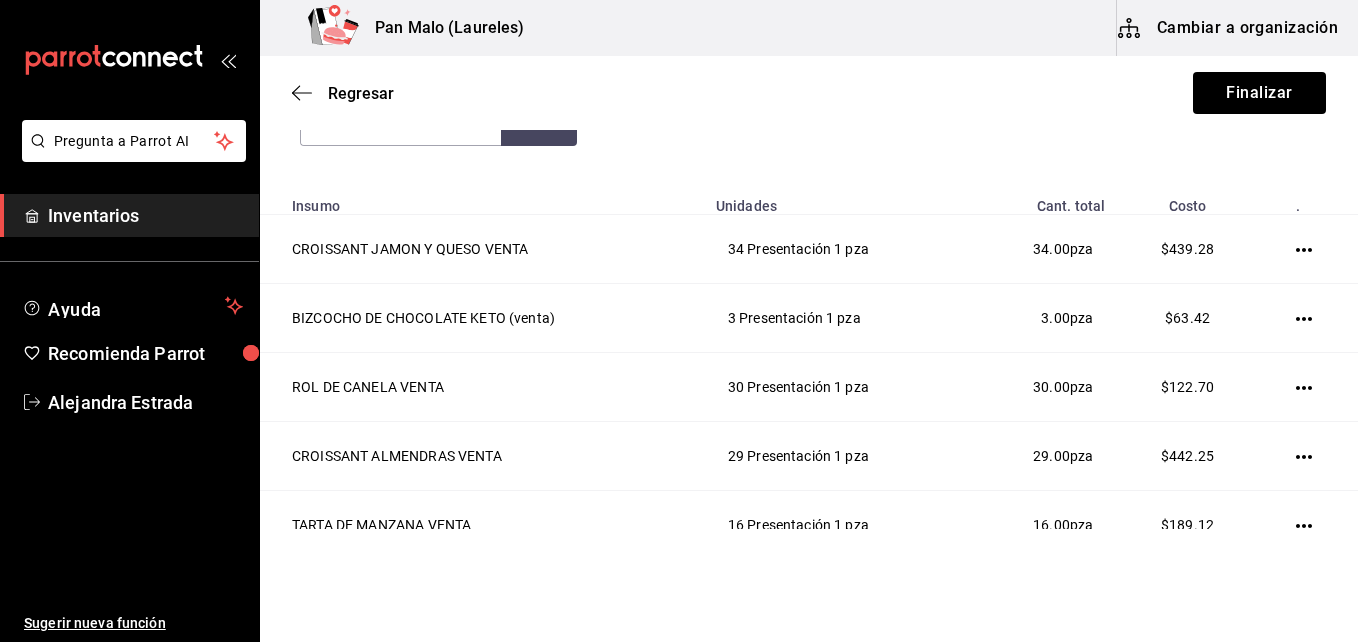 scroll, scrollTop: 0, scrollLeft: 0, axis: both 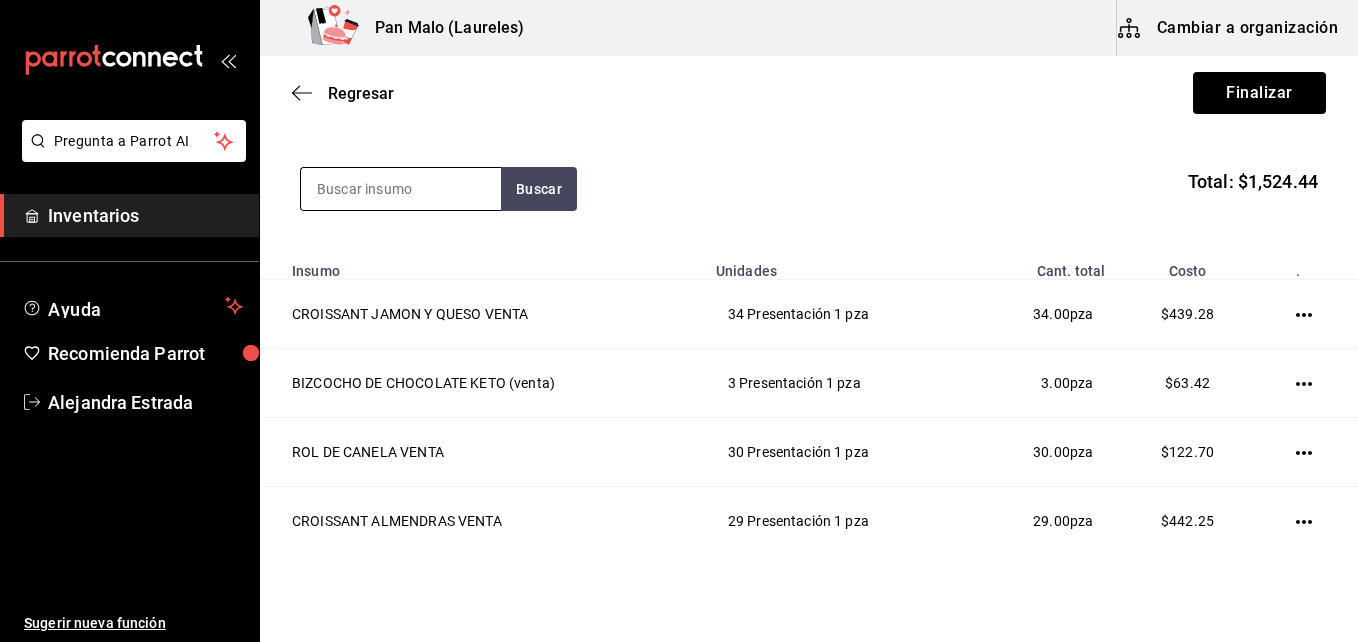 click at bounding box center (401, 189) 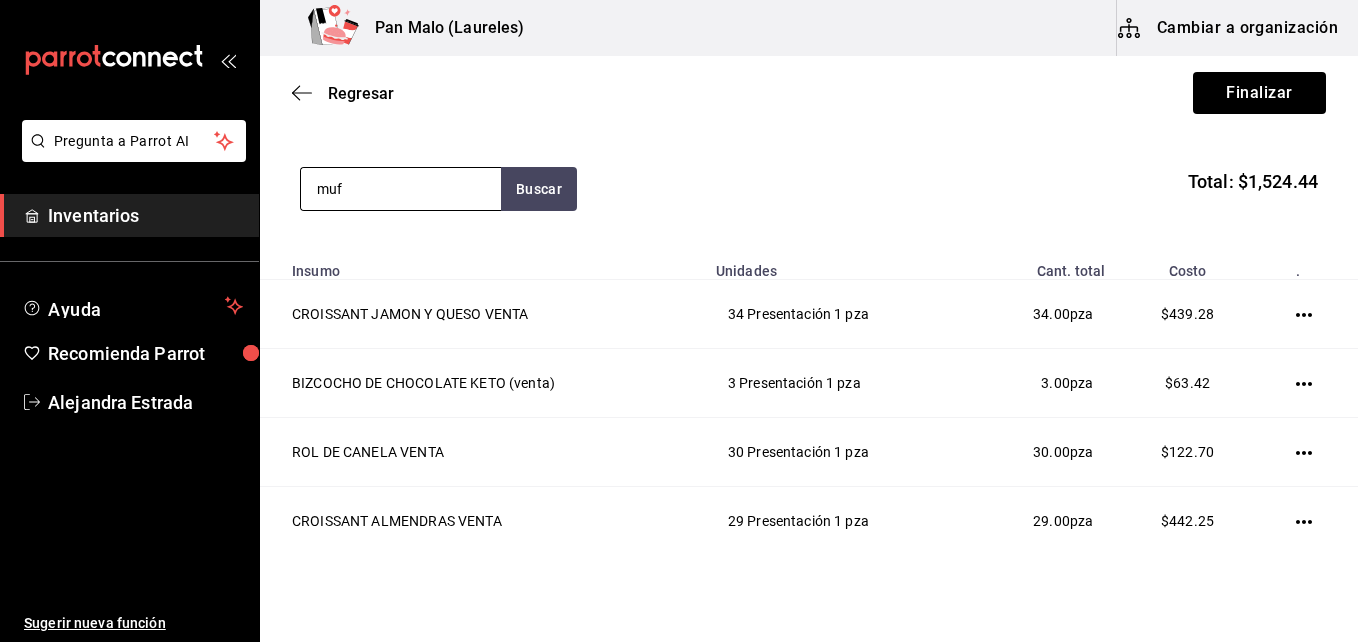 type on "muff" 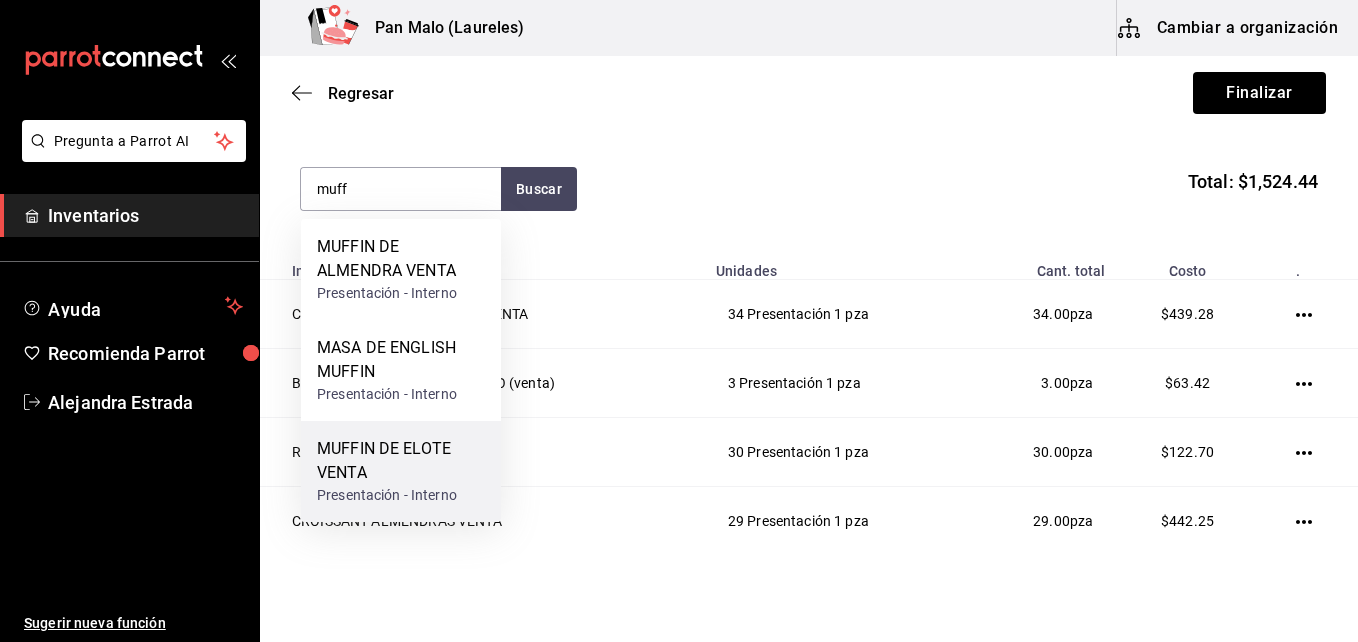 click on "MUFFIN DE ELOTE VENTA" at bounding box center [401, 461] 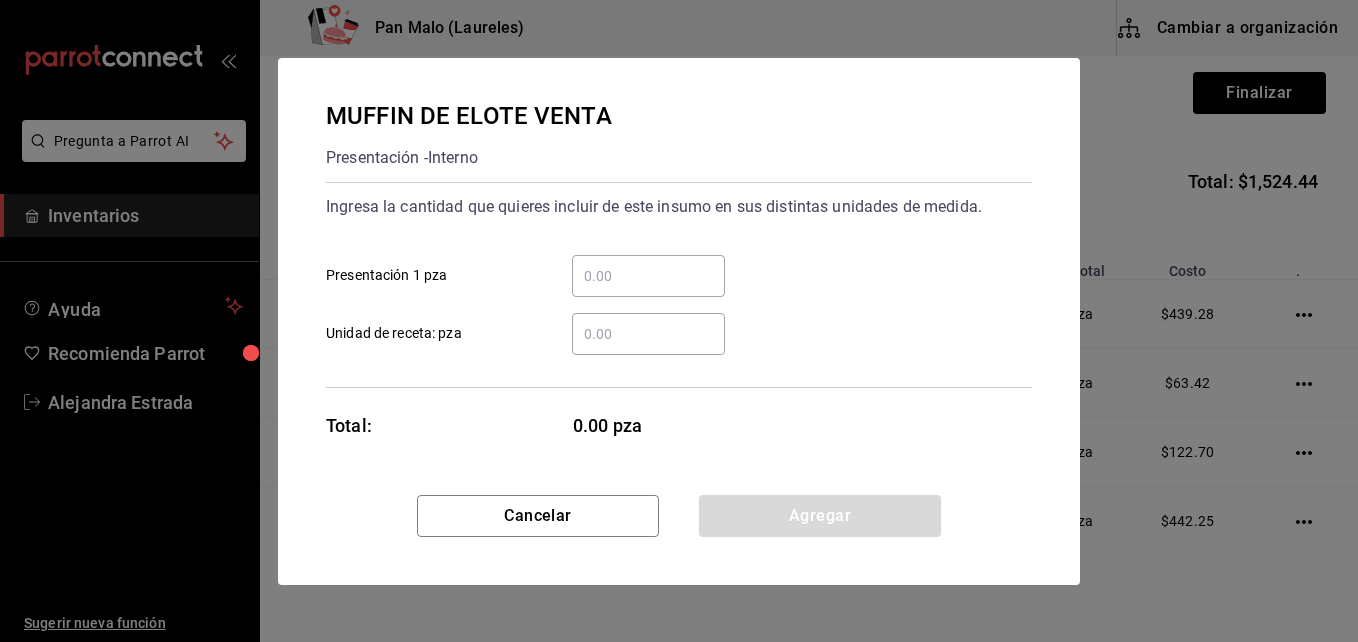 click on "​ Presentación 1 pza" at bounding box center (648, 276) 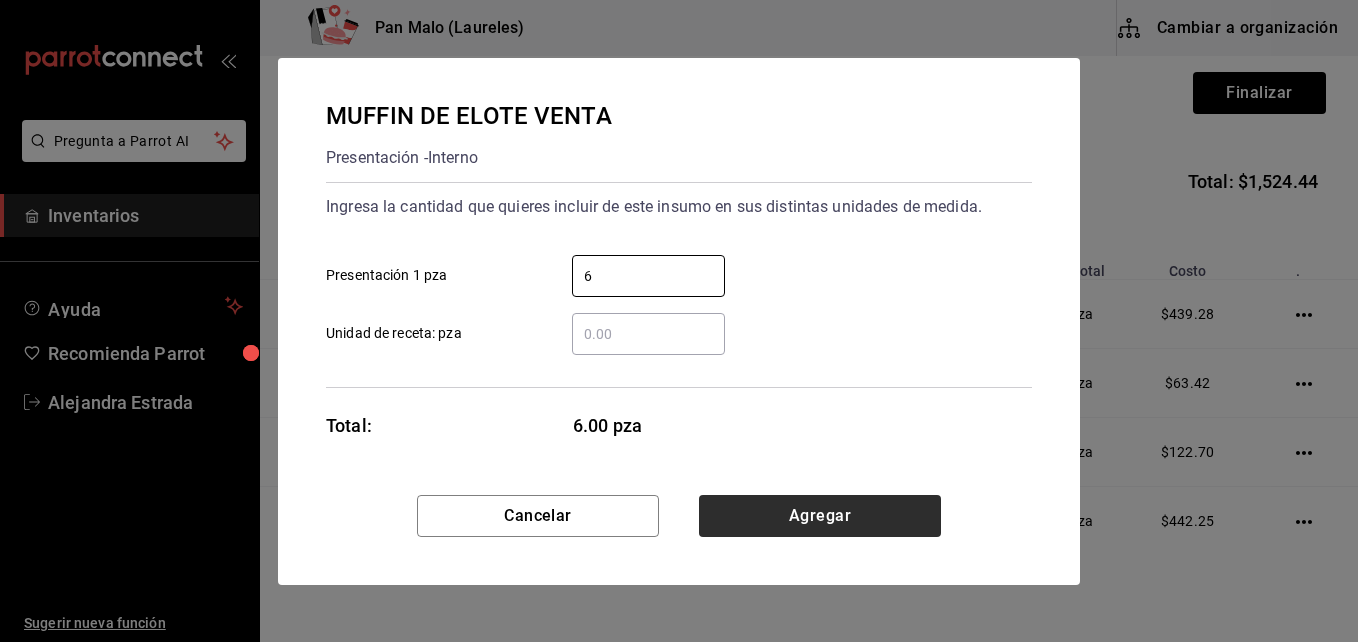 type on "6" 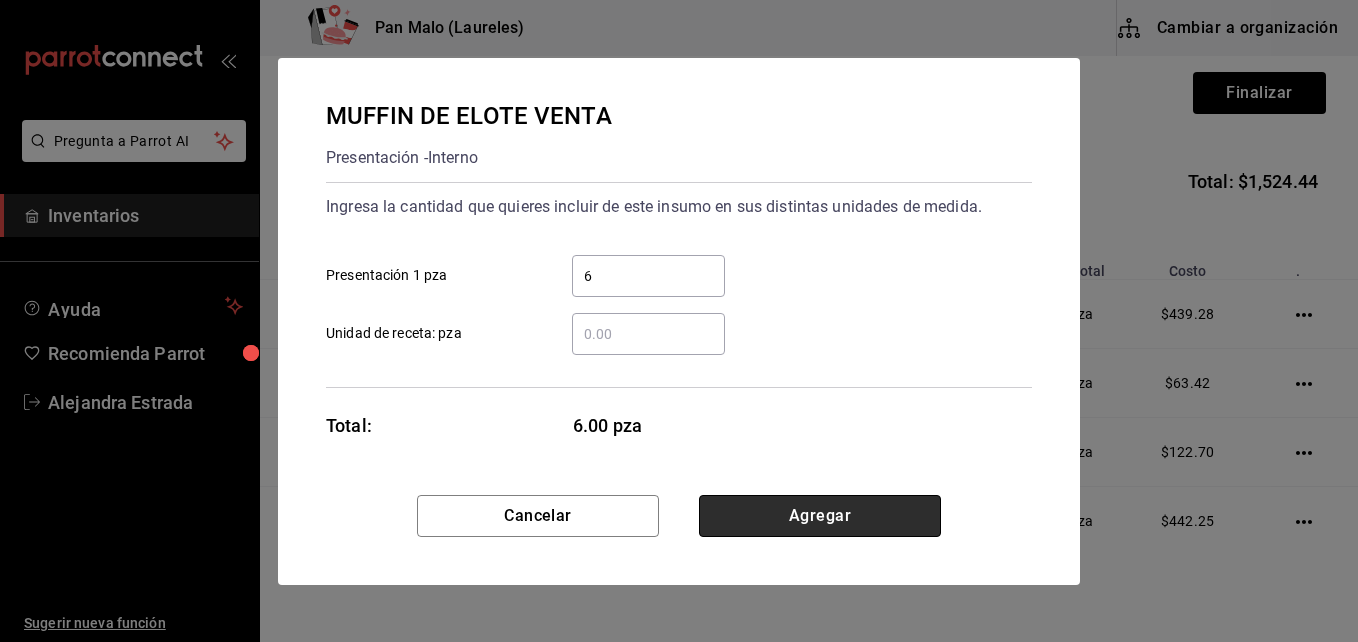 click on "Agregar" at bounding box center (820, 516) 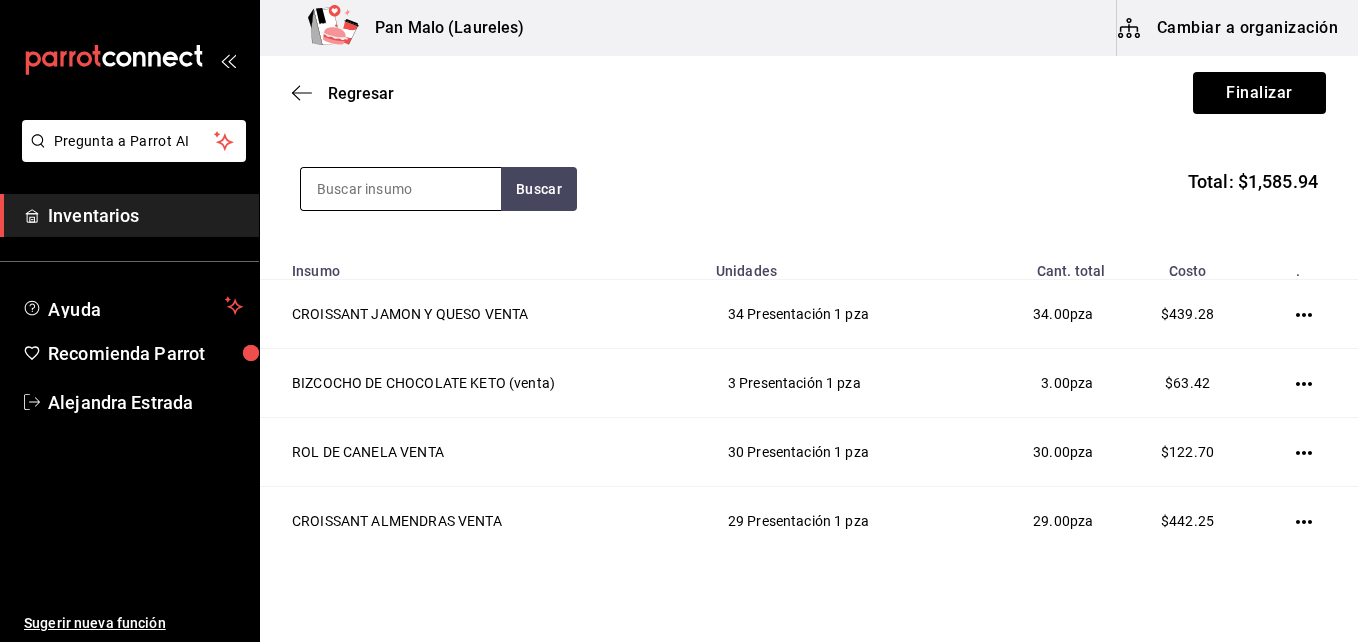 click at bounding box center (401, 189) 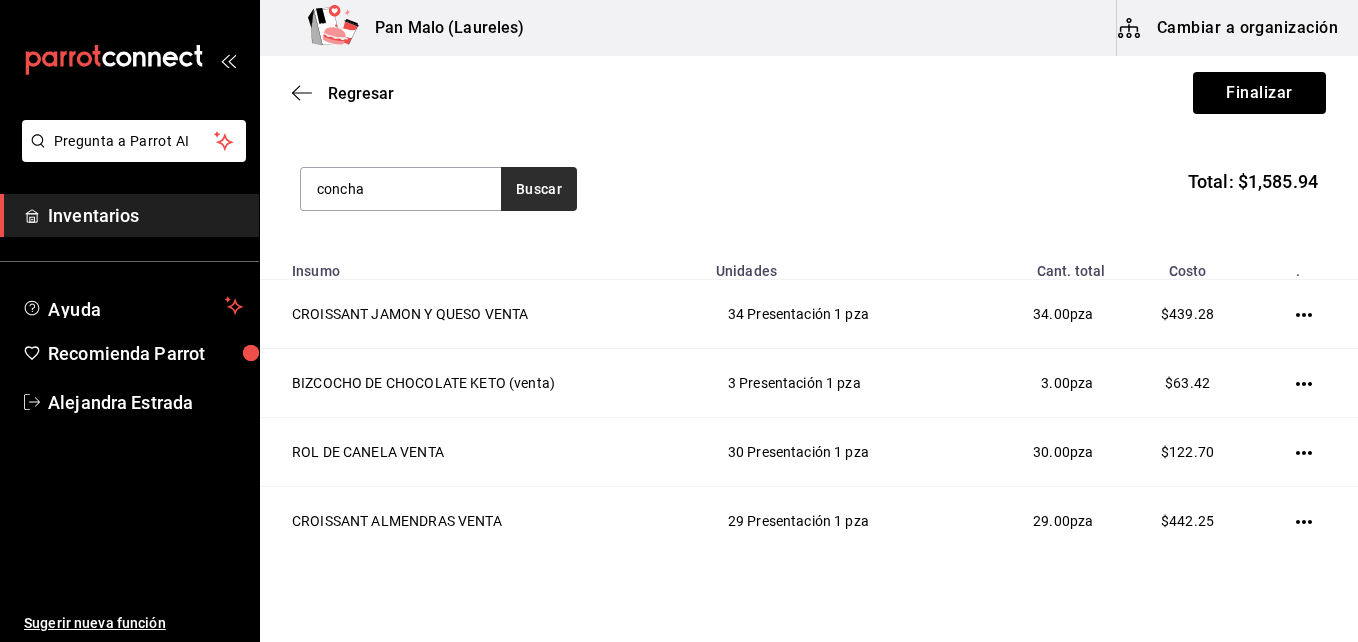 type on "concha" 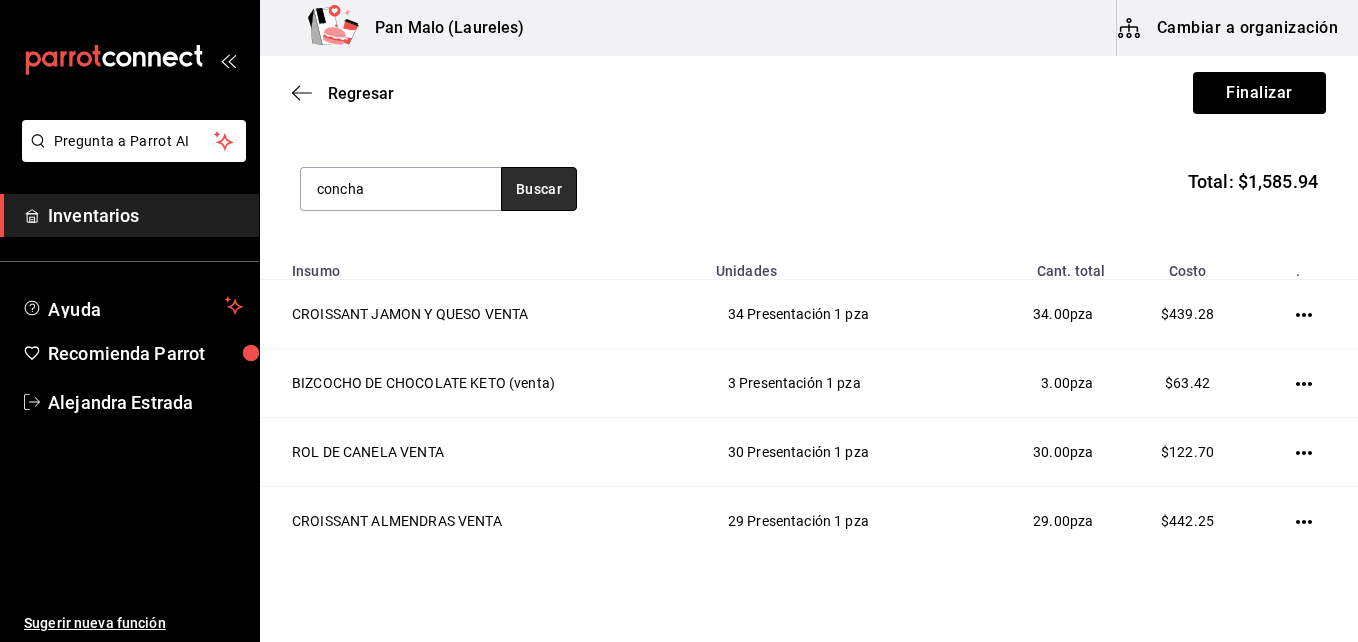 click on "Buscar" at bounding box center (539, 189) 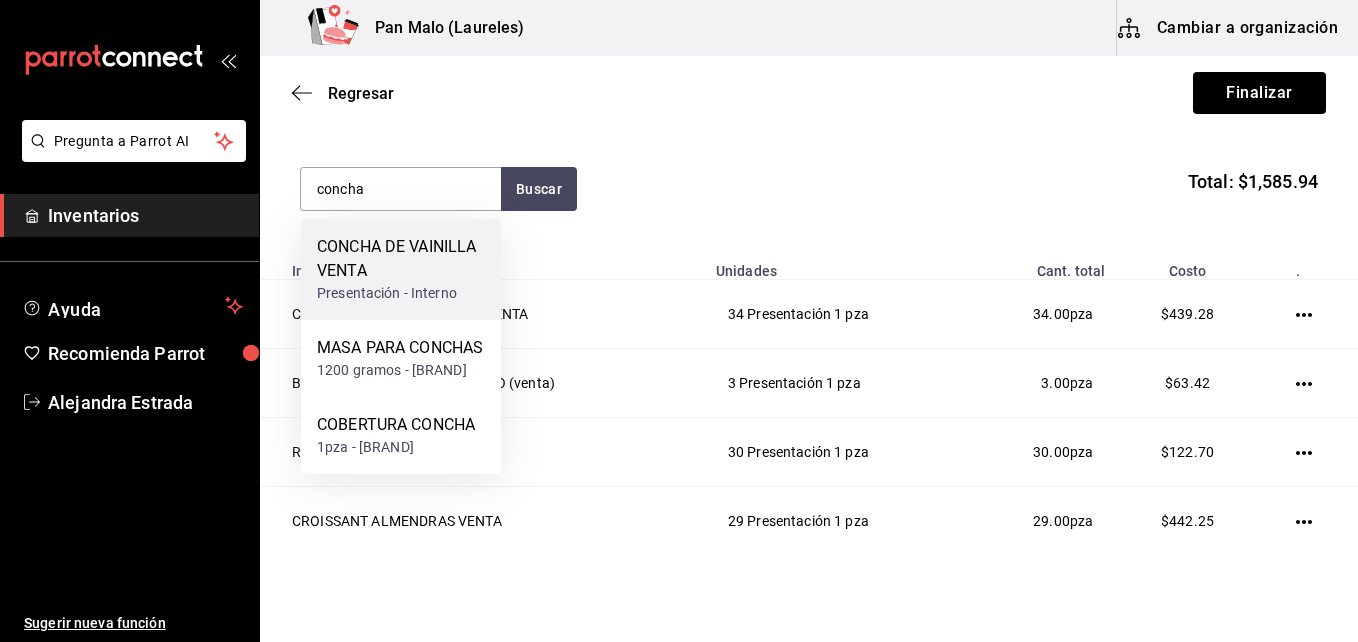 click on "CONCHA DE VAINILLA VENTA" at bounding box center [401, 259] 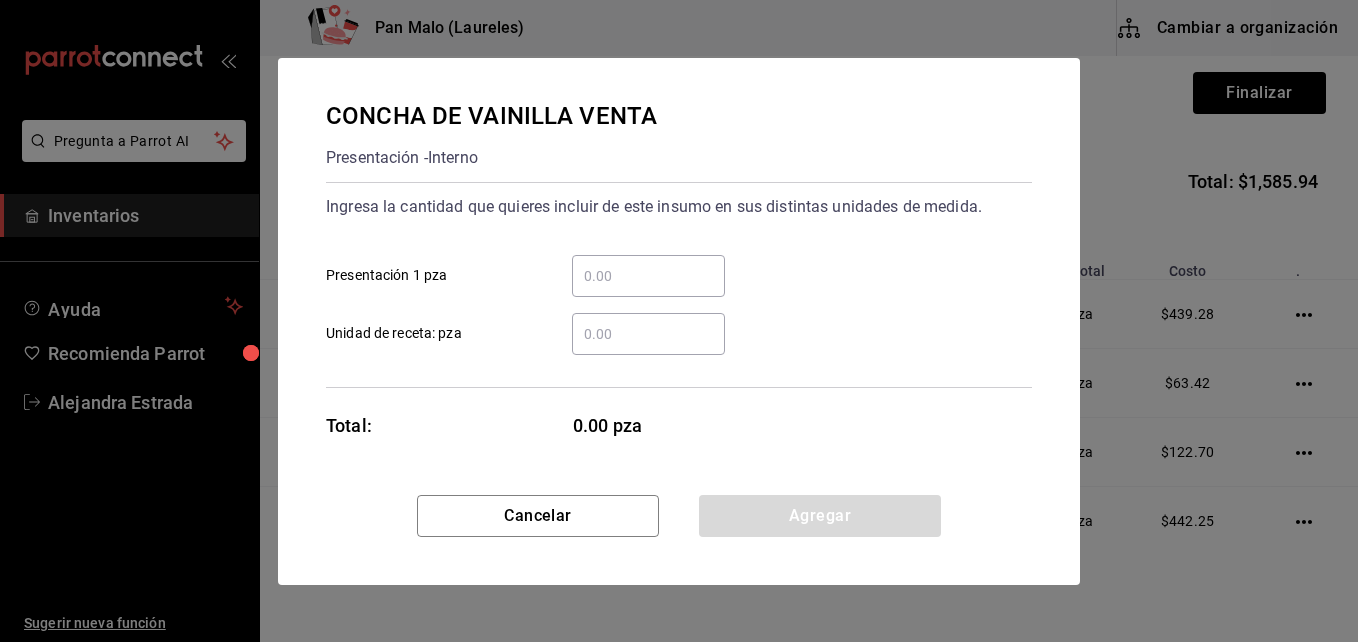 click on "​ Presentación 1 pza" at bounding box center [648, 276] 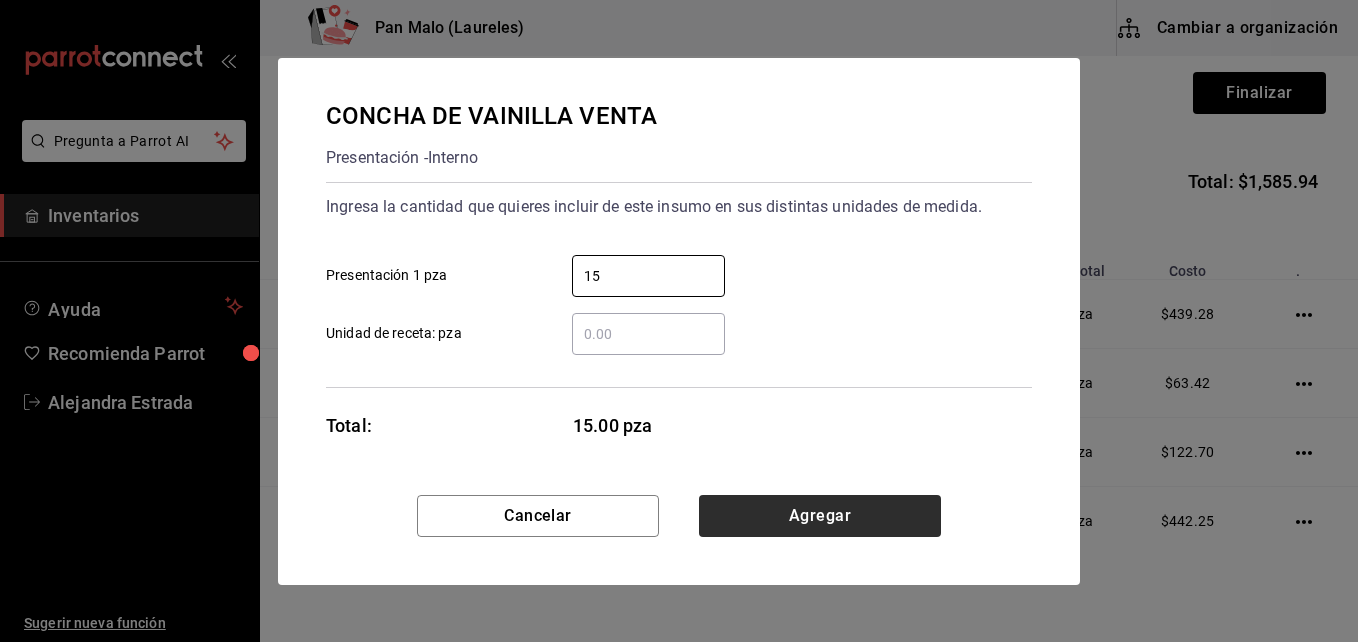 type on "15" 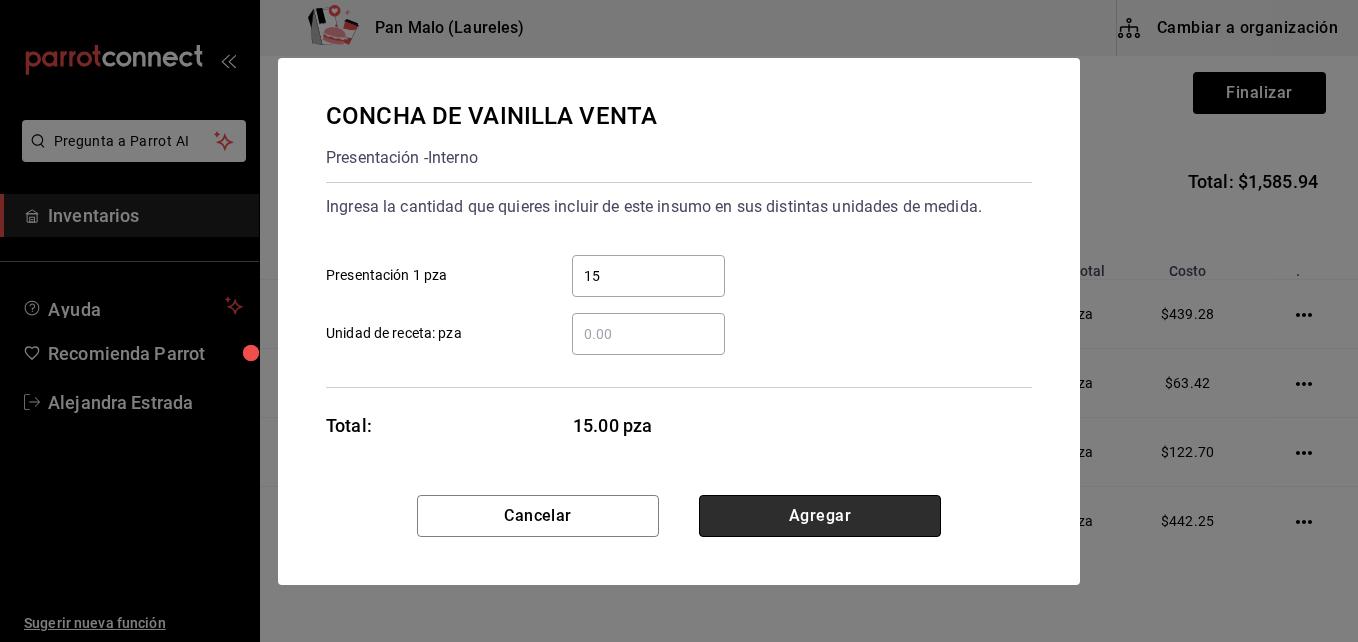 click on "Agregar" at bounding box center (820, 516) 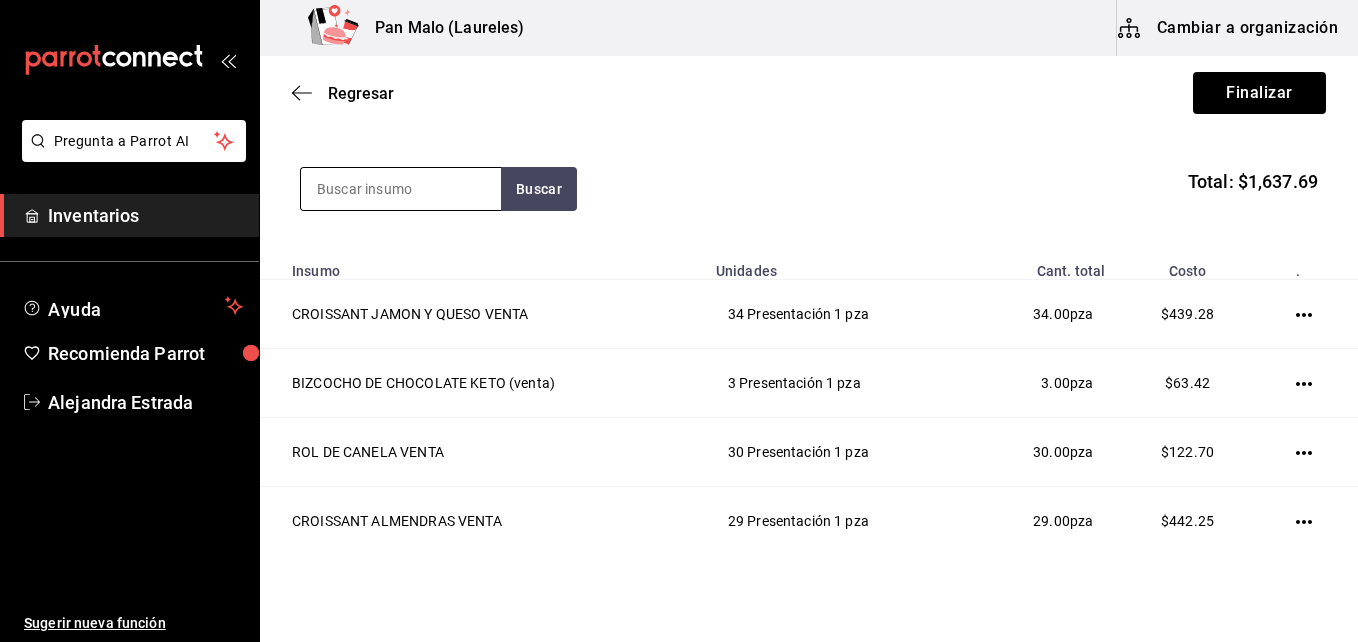 click at bounding box center (401, 189) 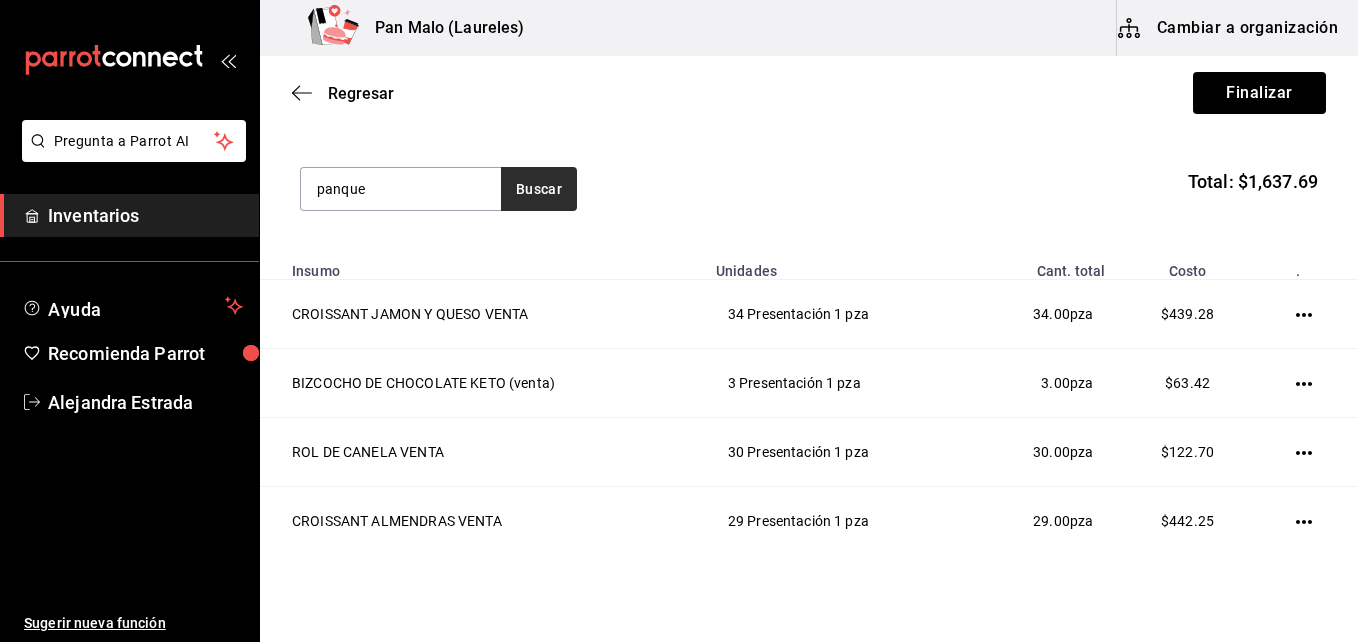 type on "panque" 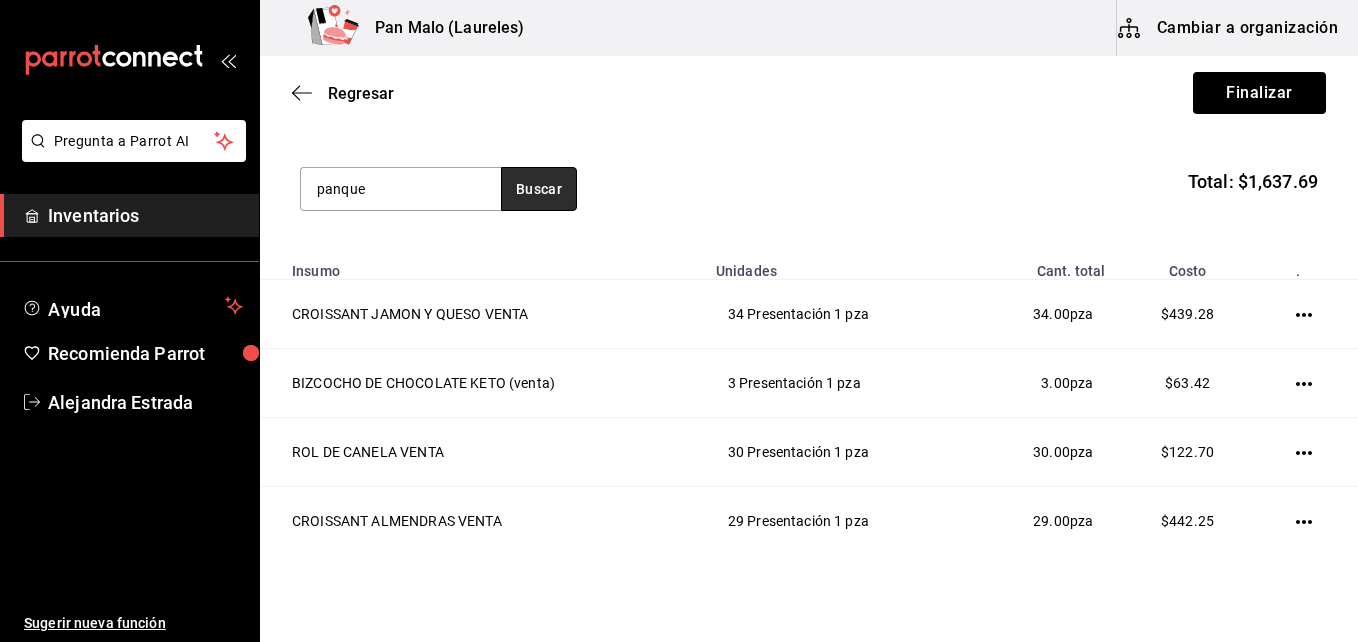 click on "Buscar" at bounding box center [539, 189] 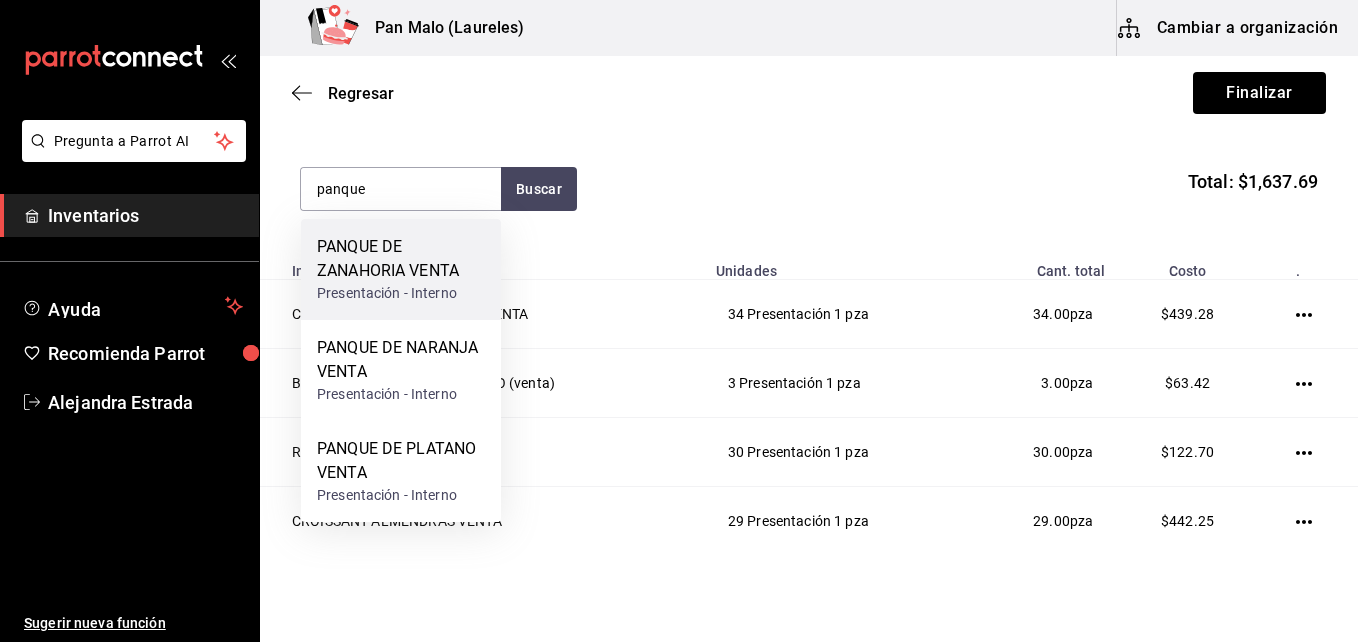 click on "PANQUE DE ZANAHORIA VENTA" at bounding box center (401, 259) 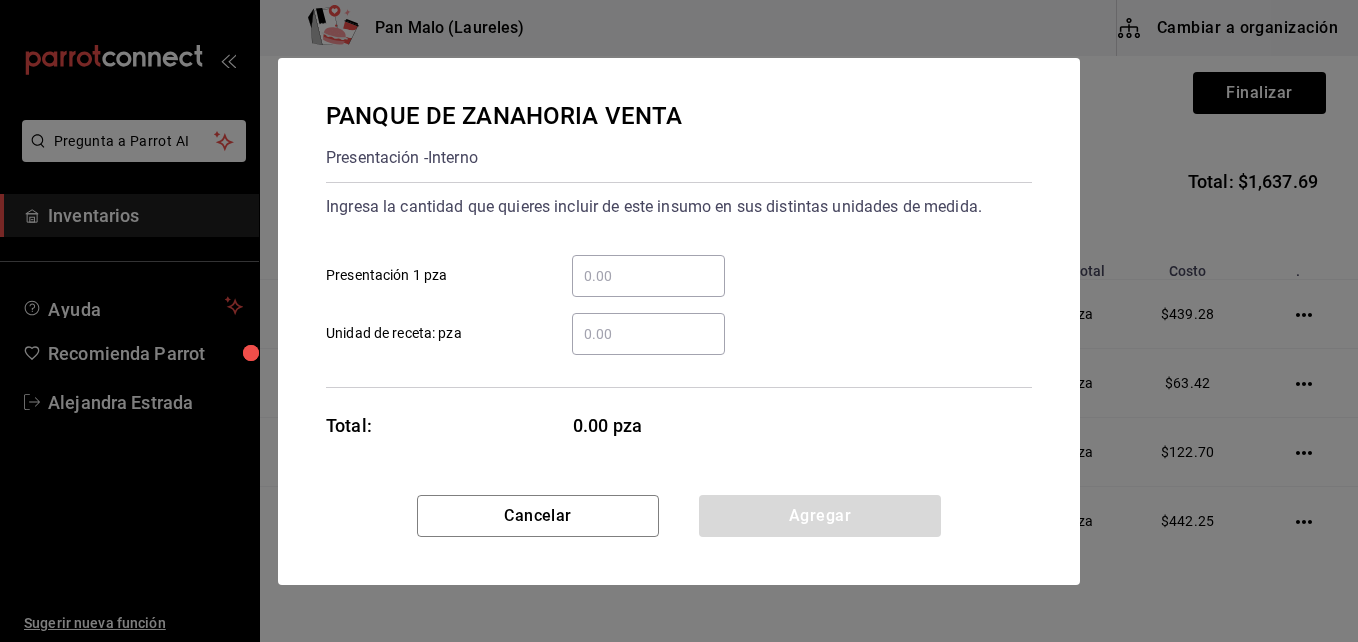 click on "​ Presentación 1 pza" at bounding box center [648, 276] 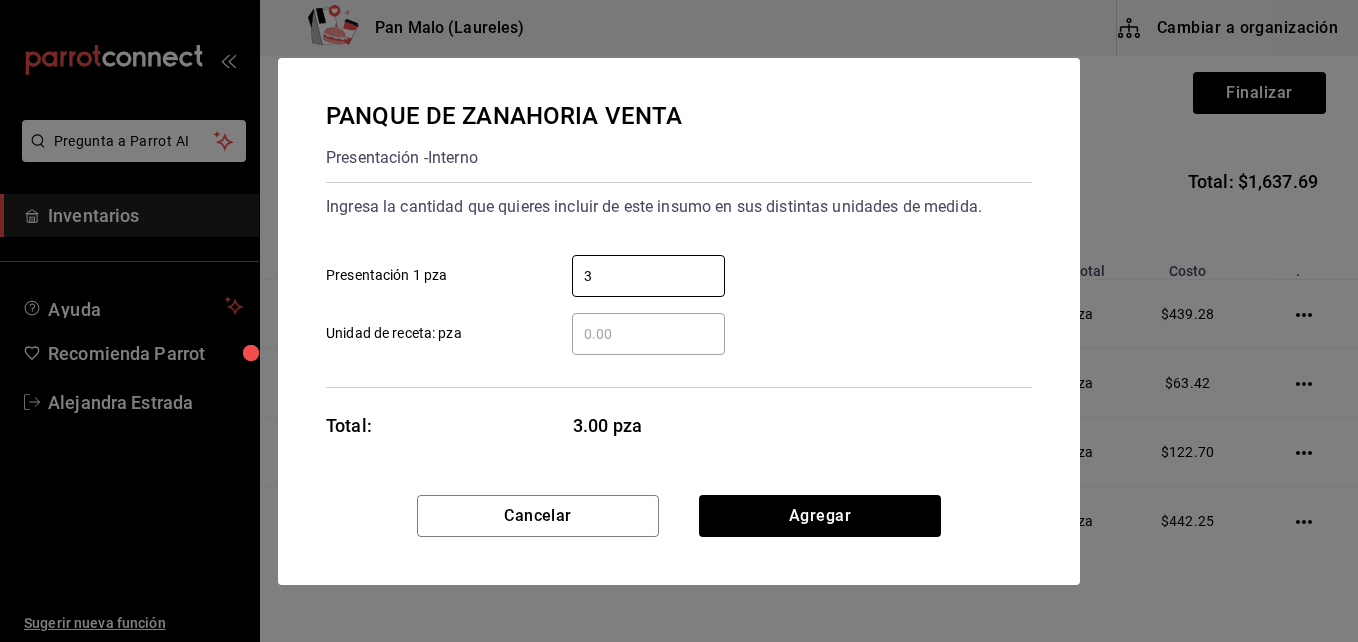 type on "3" 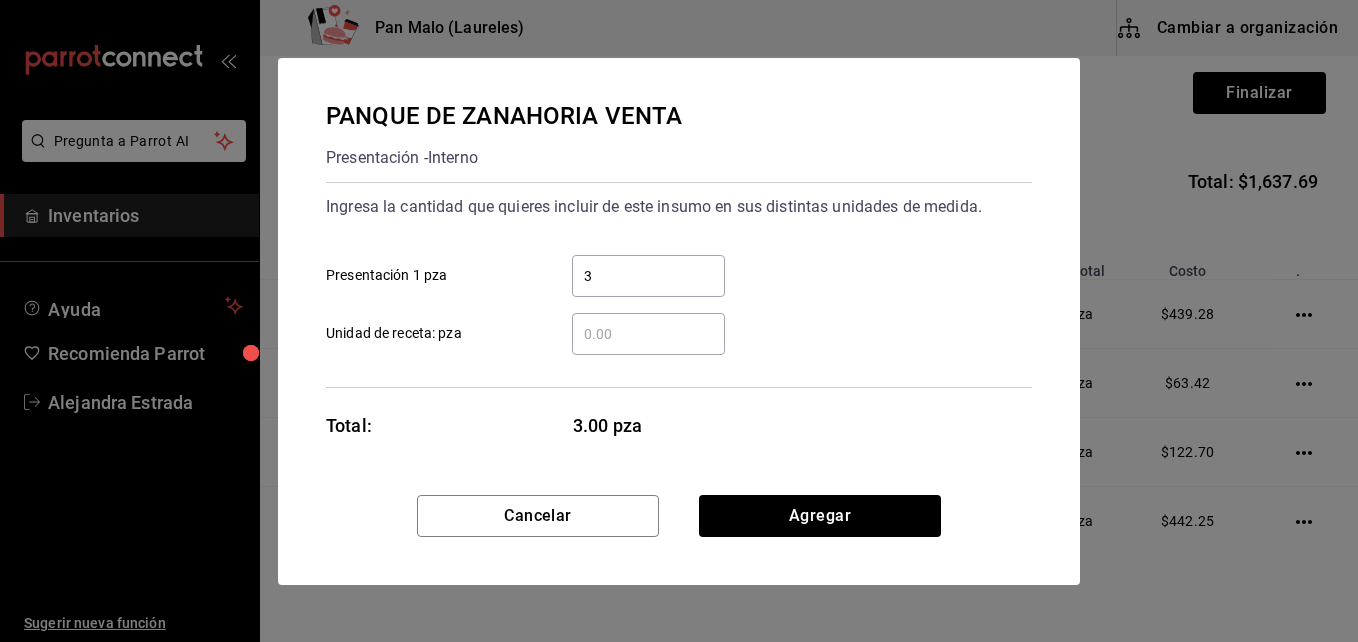click on "PANQUE DE ZANAHORIA VENTA   Presentación -  Interno Ingresa la cantidad que quieres incluir de este insumo en sus distintas unidades de medida. 3 ​ Presentación 1 pza ​ Unidad de receta: pza Total: 3.00 pza" at bounding box center (679, 276) 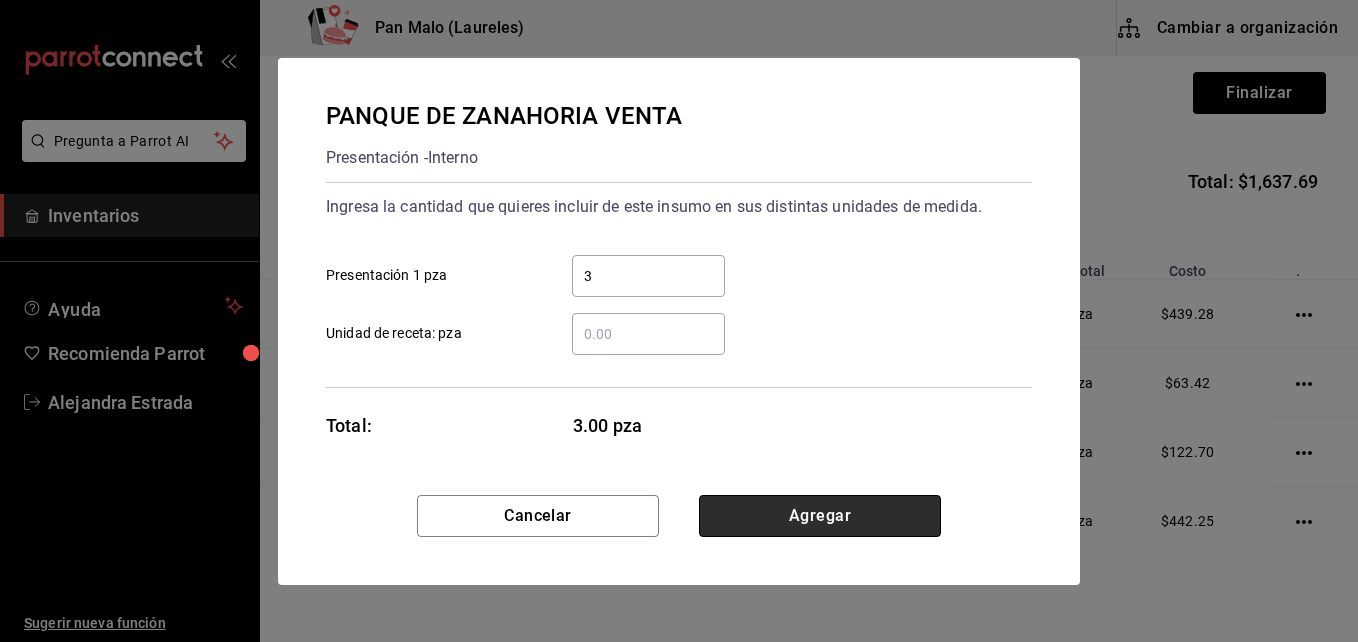 click on "Agregar" at bounding box center (820, 516) 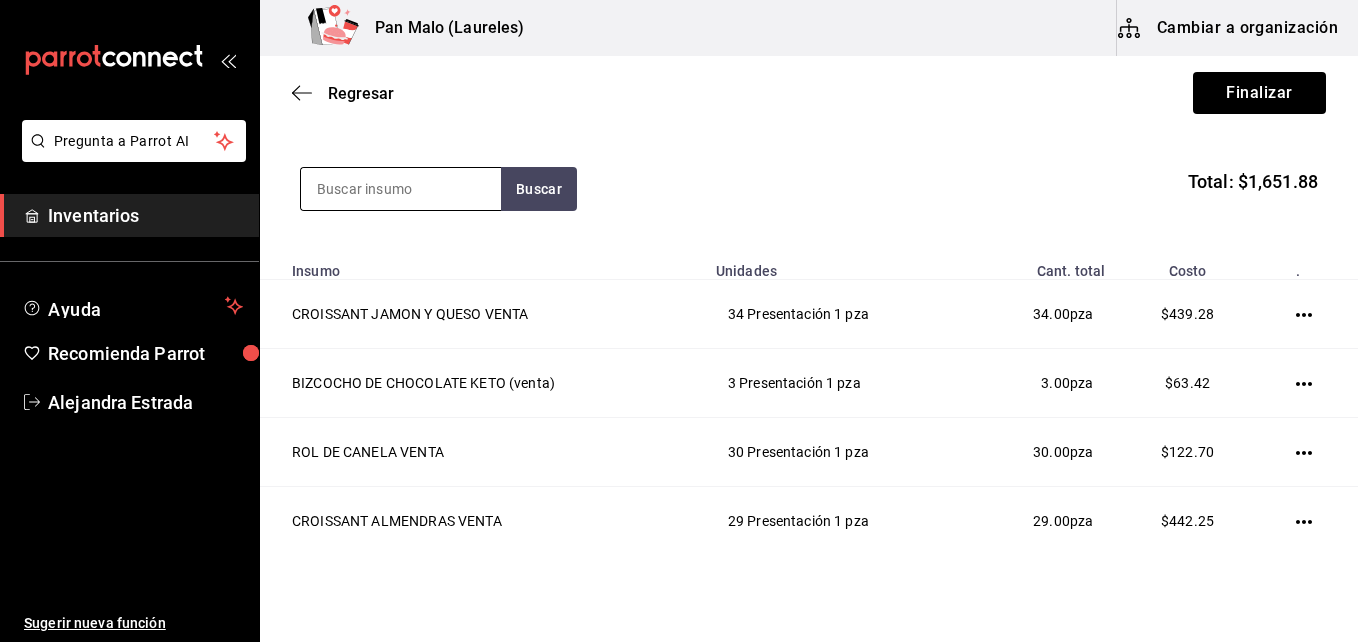 click at bounding box center (401, 189) 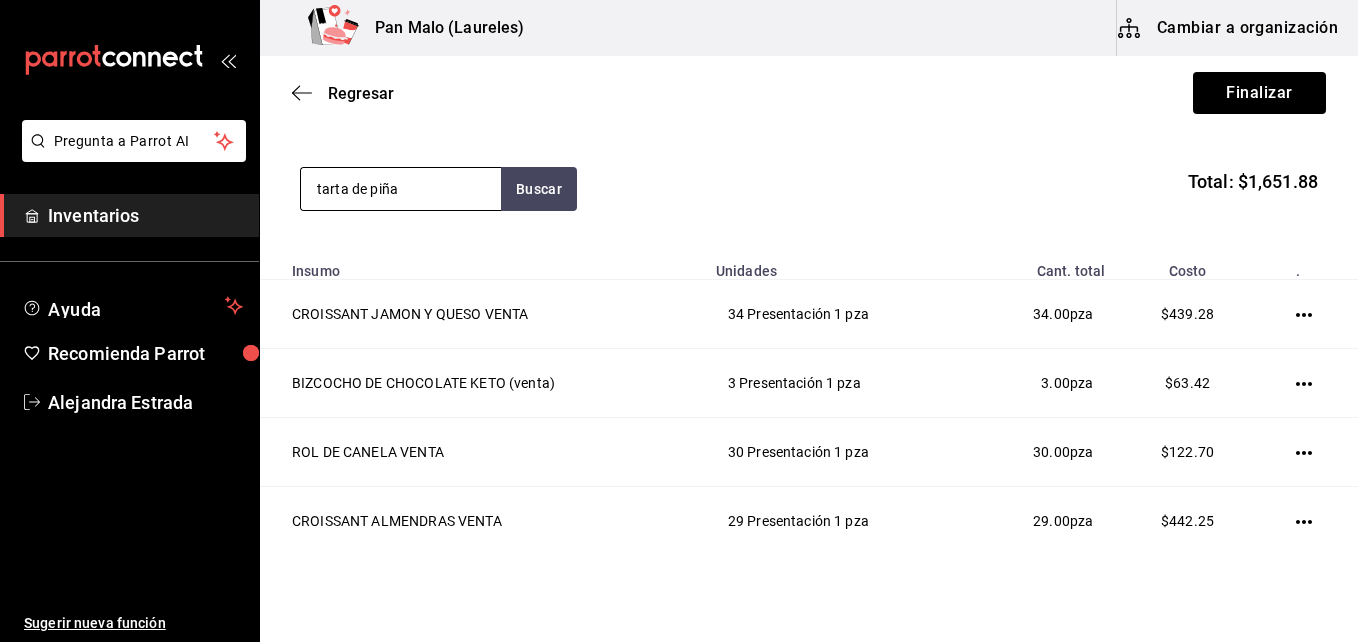 type on "tarta de piña" 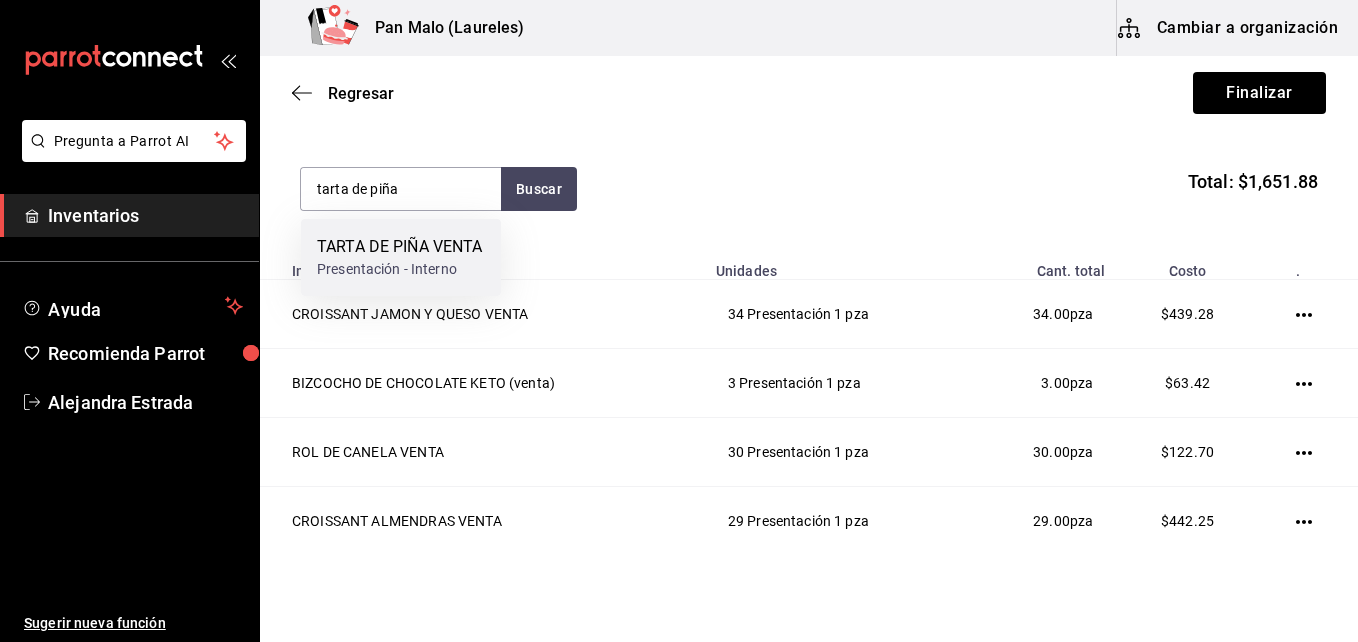 click on "TARTA DE PIÑA VENTA" at bounding box center [400, 247] 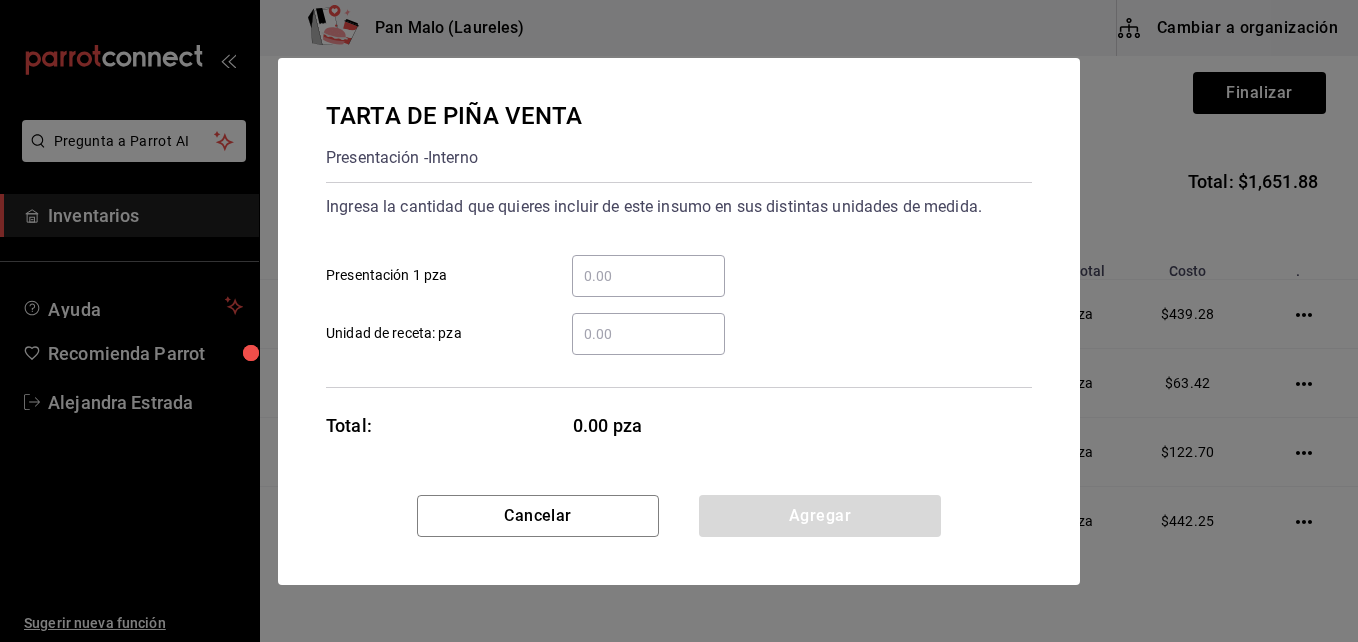 click on "​ Presentación 1 pza" at bounding box center (648, 276) 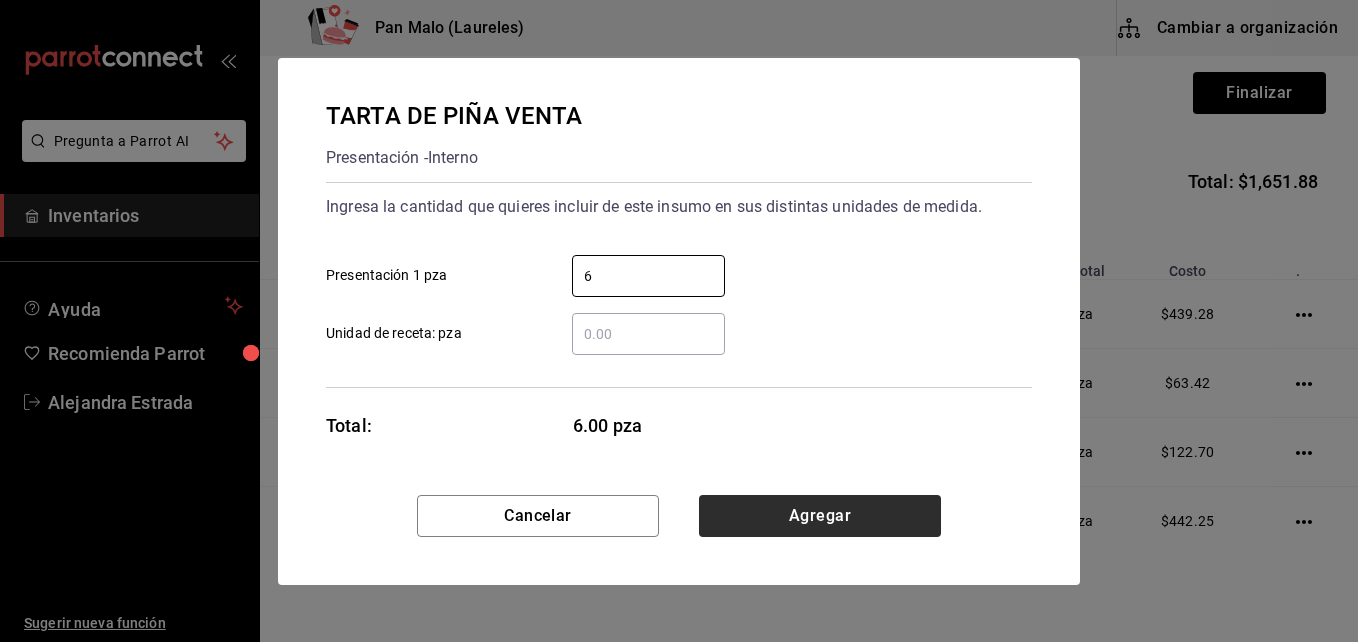 type on "6" 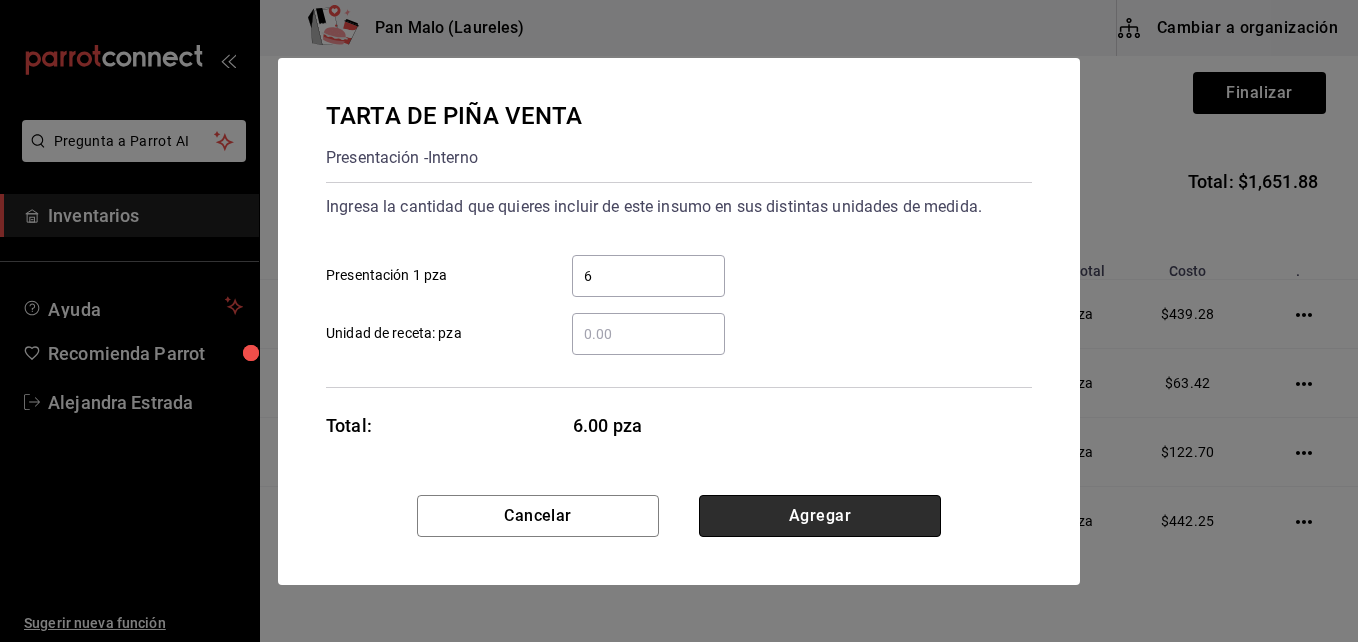 click on "Agregar" at bounding box center (820, 516) 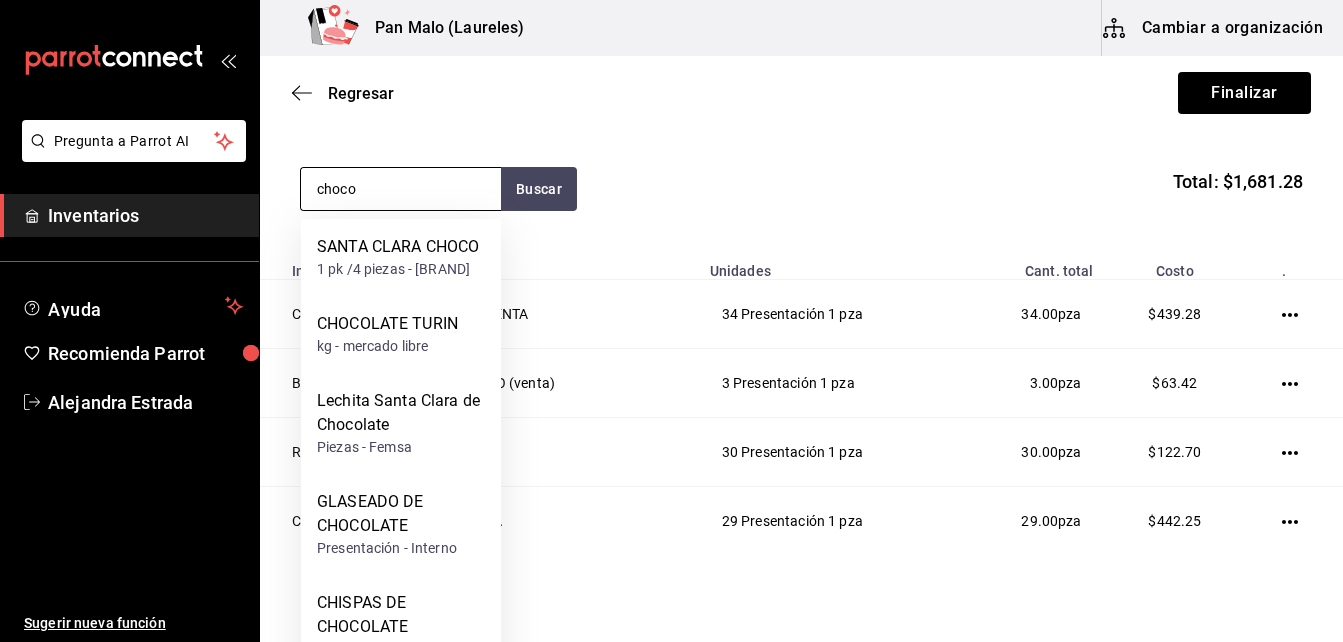 click on "choco" at bounding box center [401, 189] 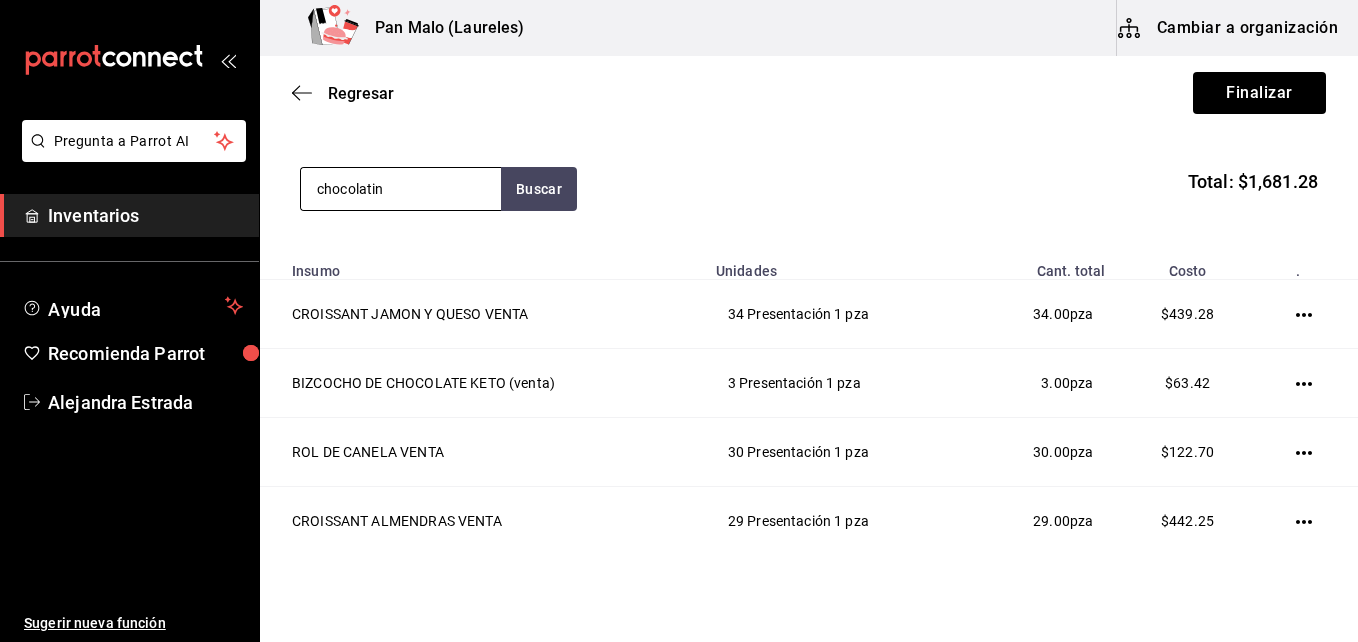 type on "chocolatin" 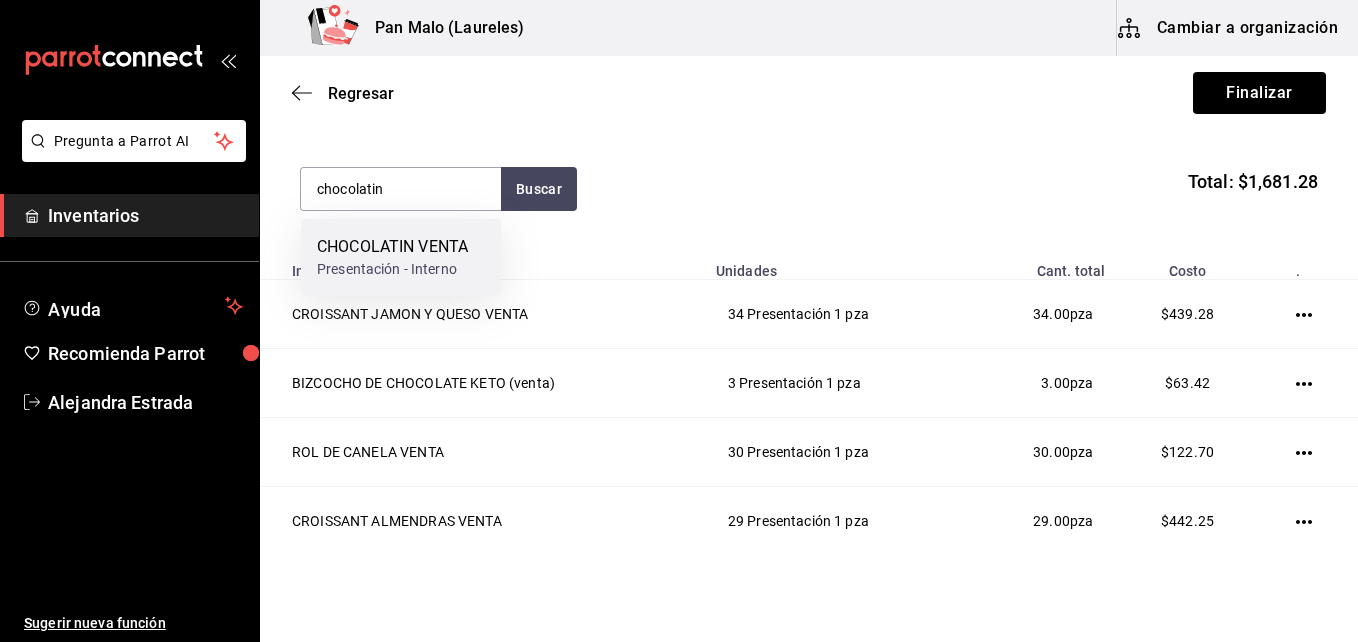 click on "CHOCOLATIN VENTA" at bounding box center [392, 247] 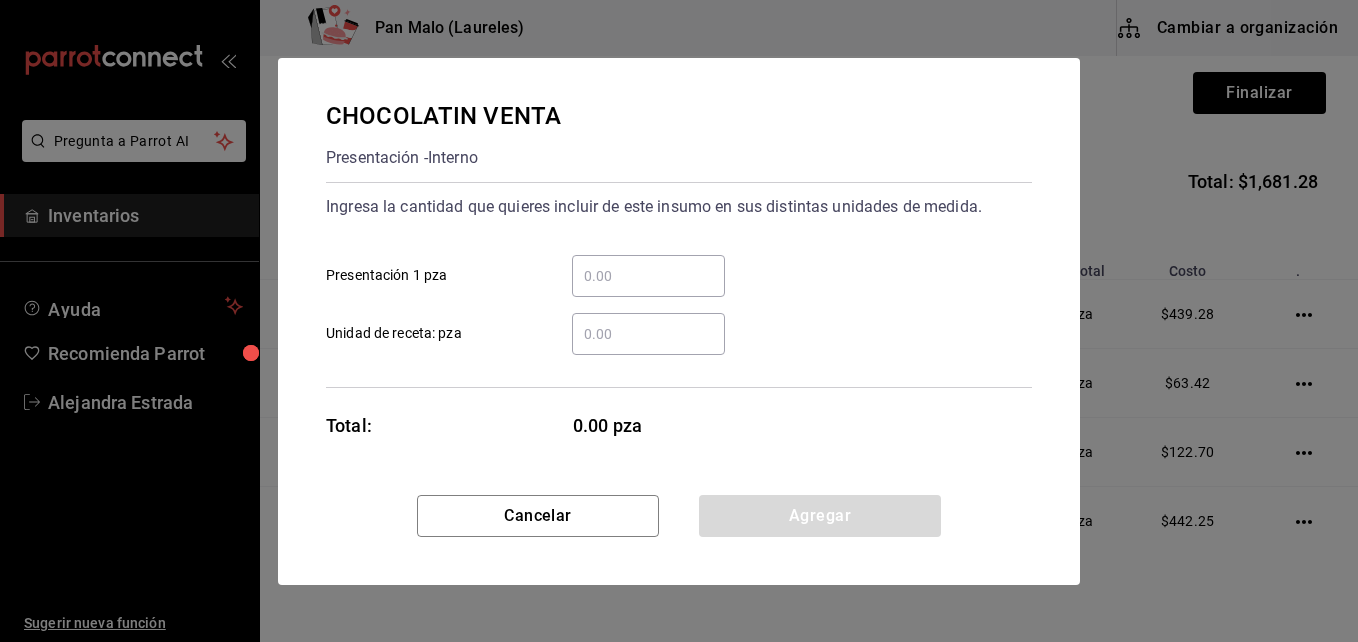click on "​ Presentación 1 pza" at bounding box center [648, 276] 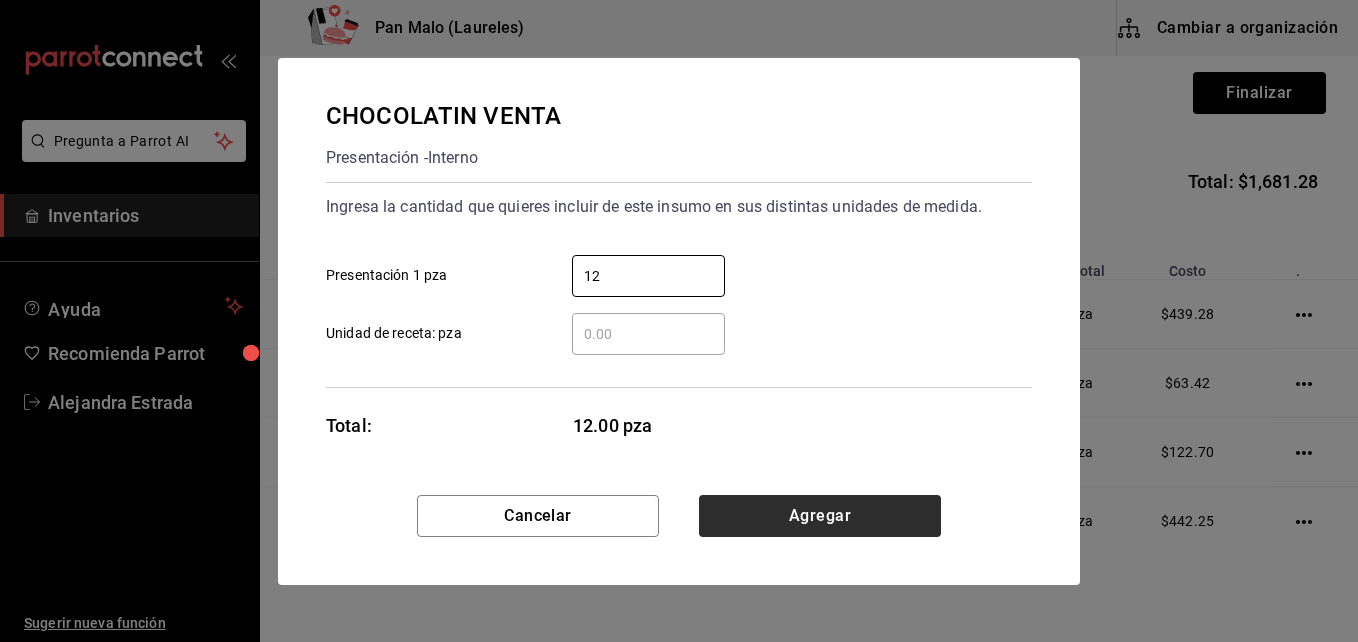 type on "12" 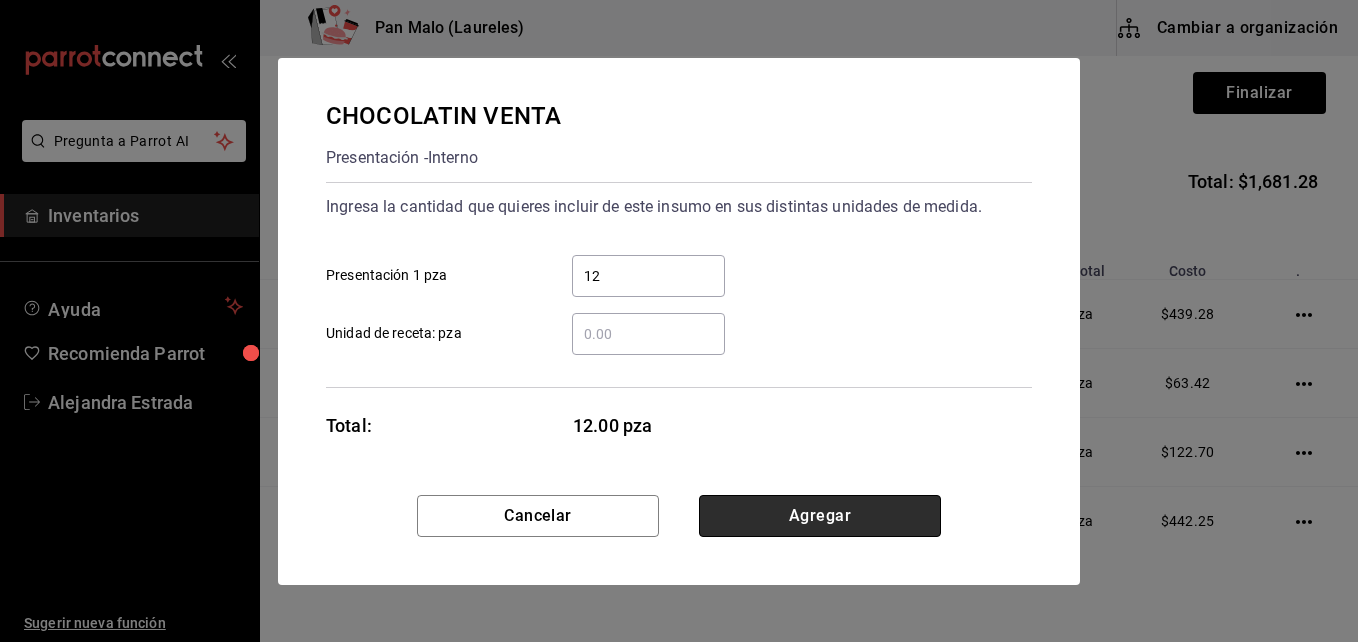 click on "Agregar" at bounding box center (820, 516) 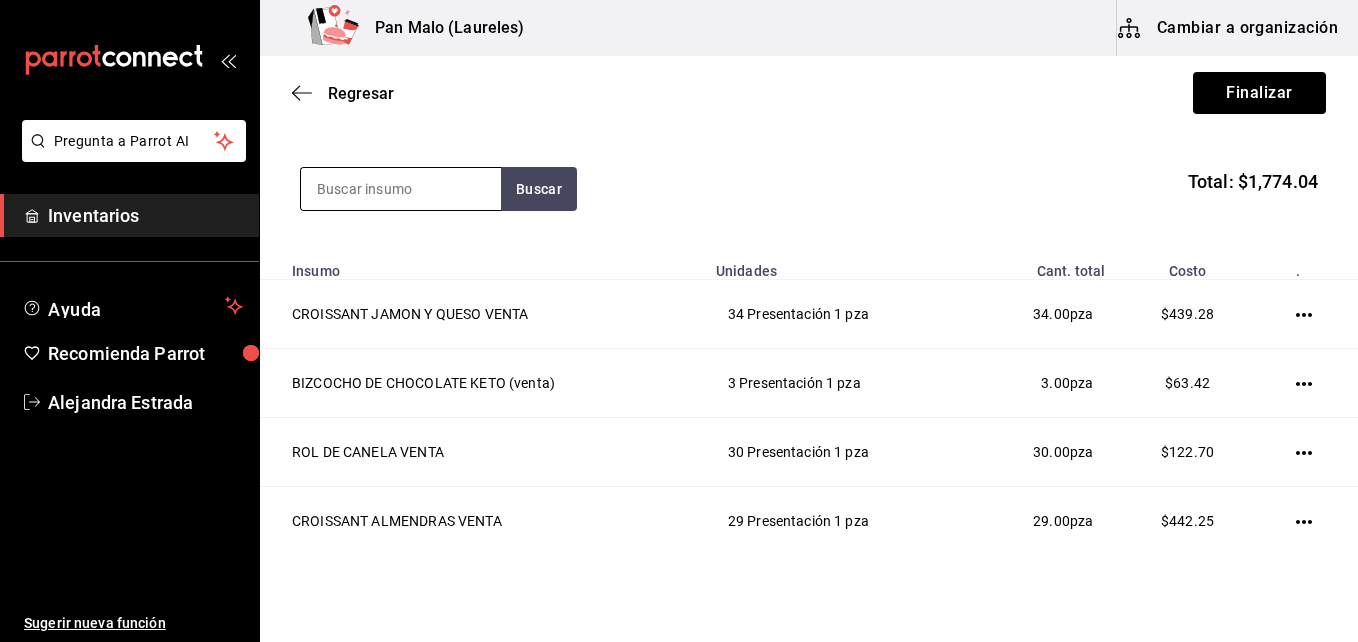 click at bounding box center [401, 189] 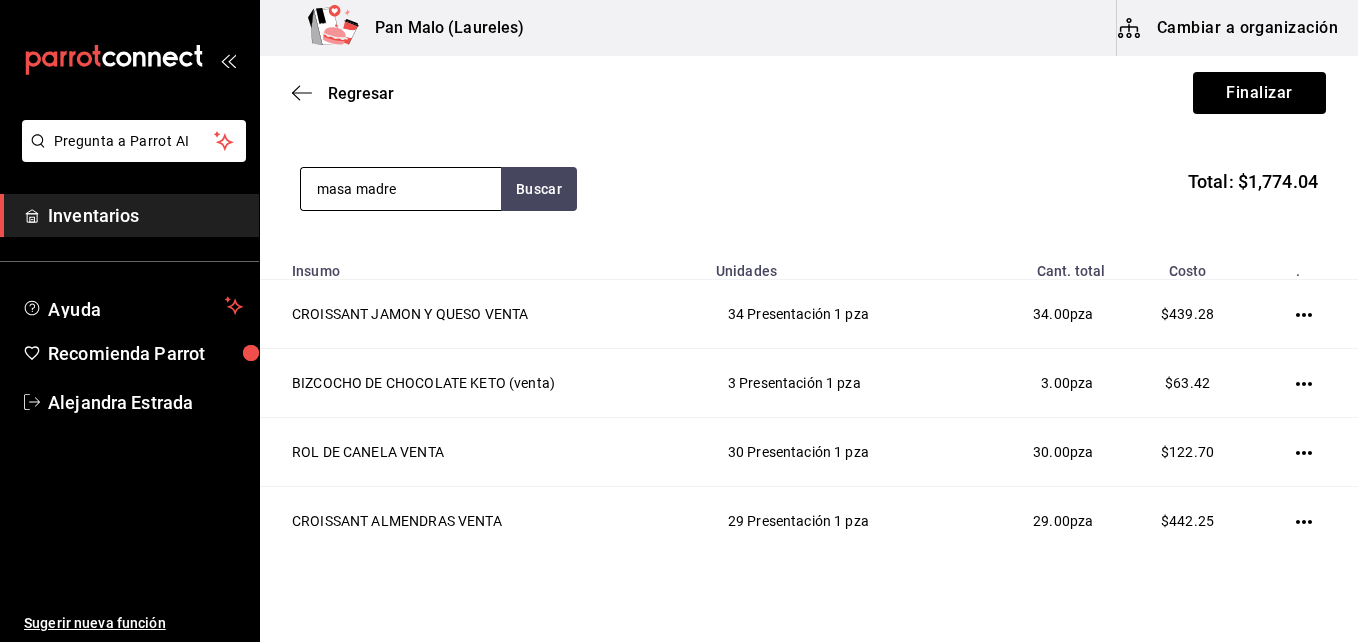 click on "masa madre" at bounding box center (401, 189) 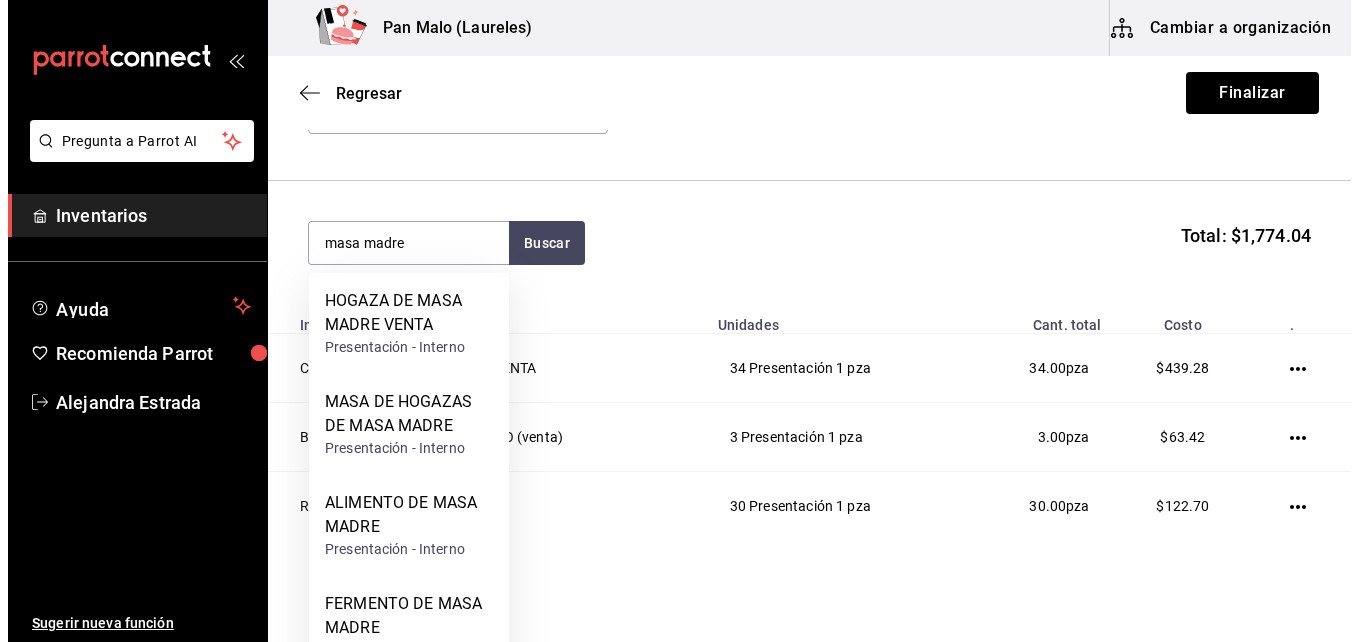 scroll, scrollTop: 131, scrollLeft: 0, axis: vertical 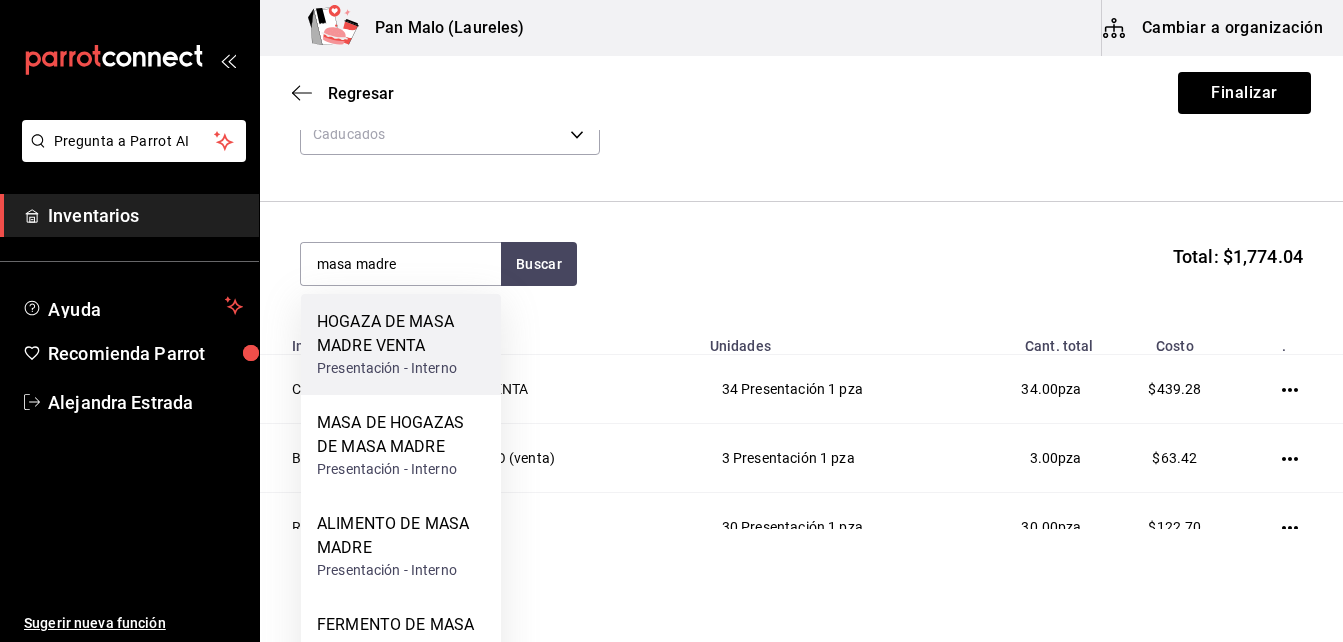 click on "HOGAZA DE MASA MADRE VENTA" at bounding box center [401, 334] 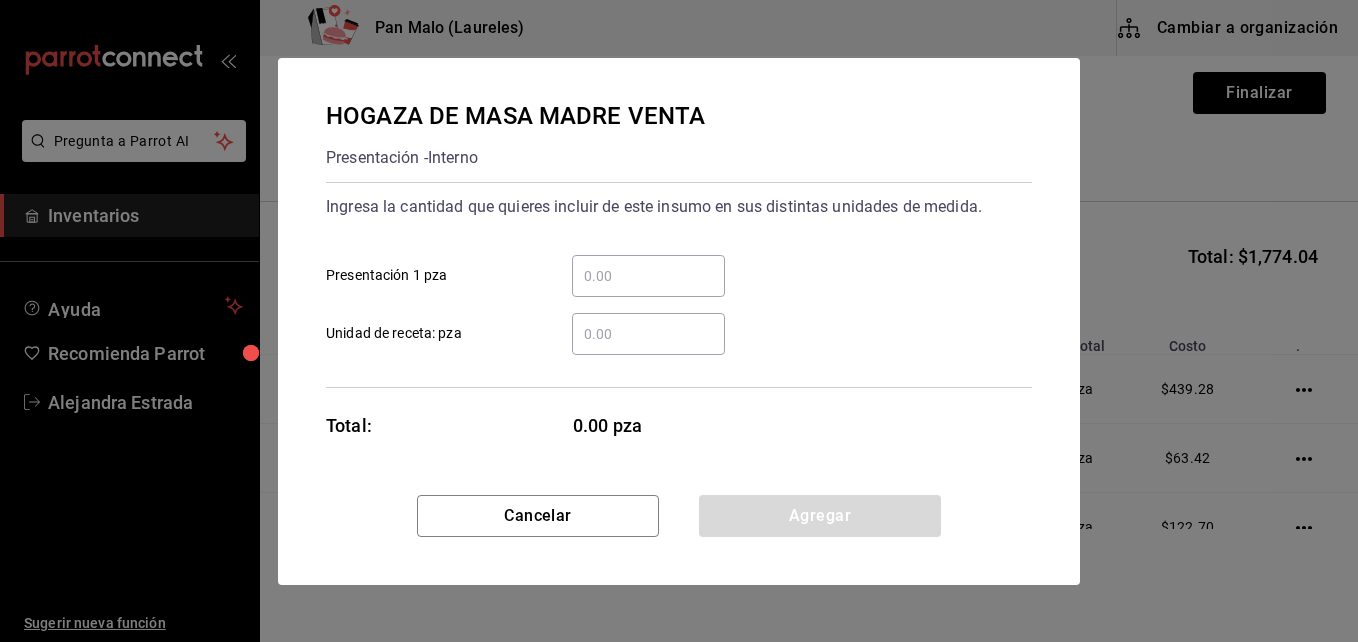 click on "​ Presentación 1 pza" at bounding box center (648, 276) 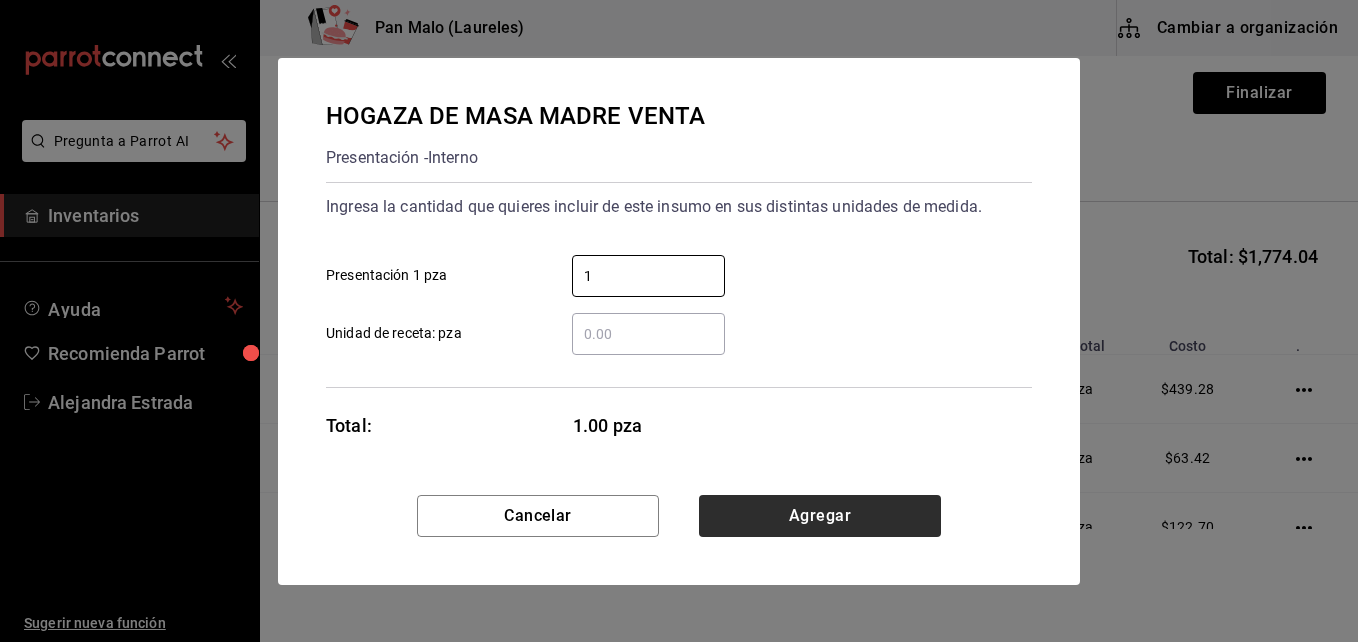 type on "1" 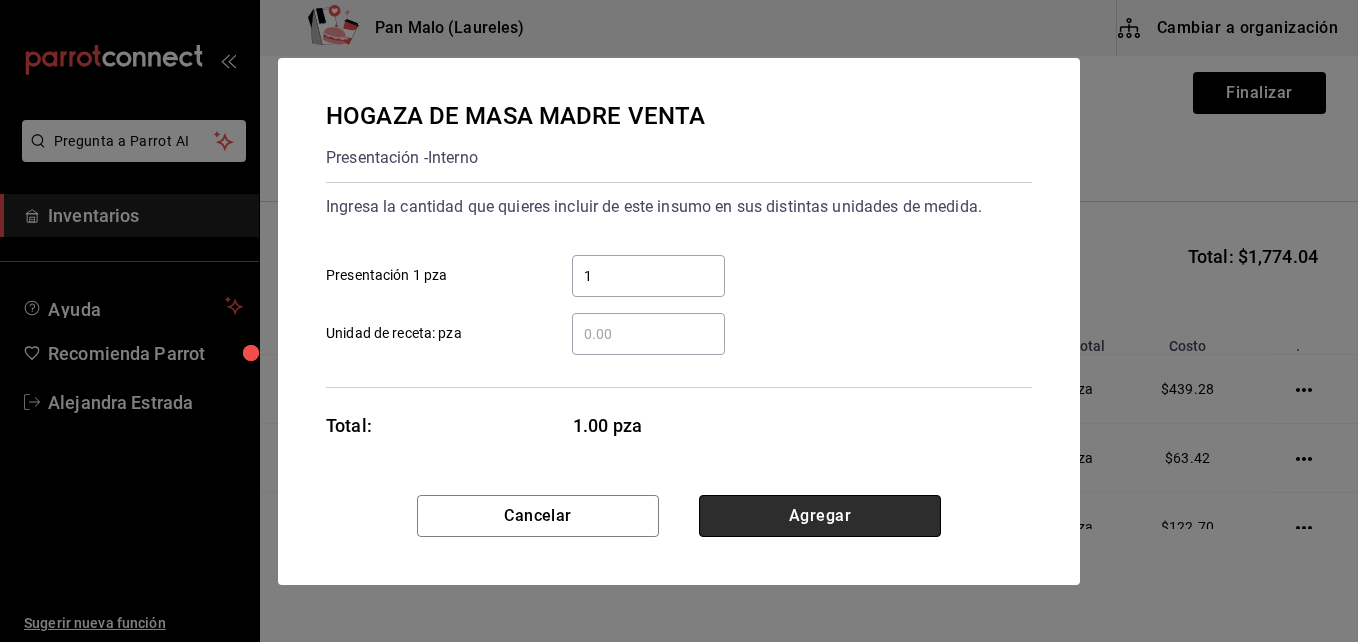 click on "Agregar" at bounding box center (820, 516) 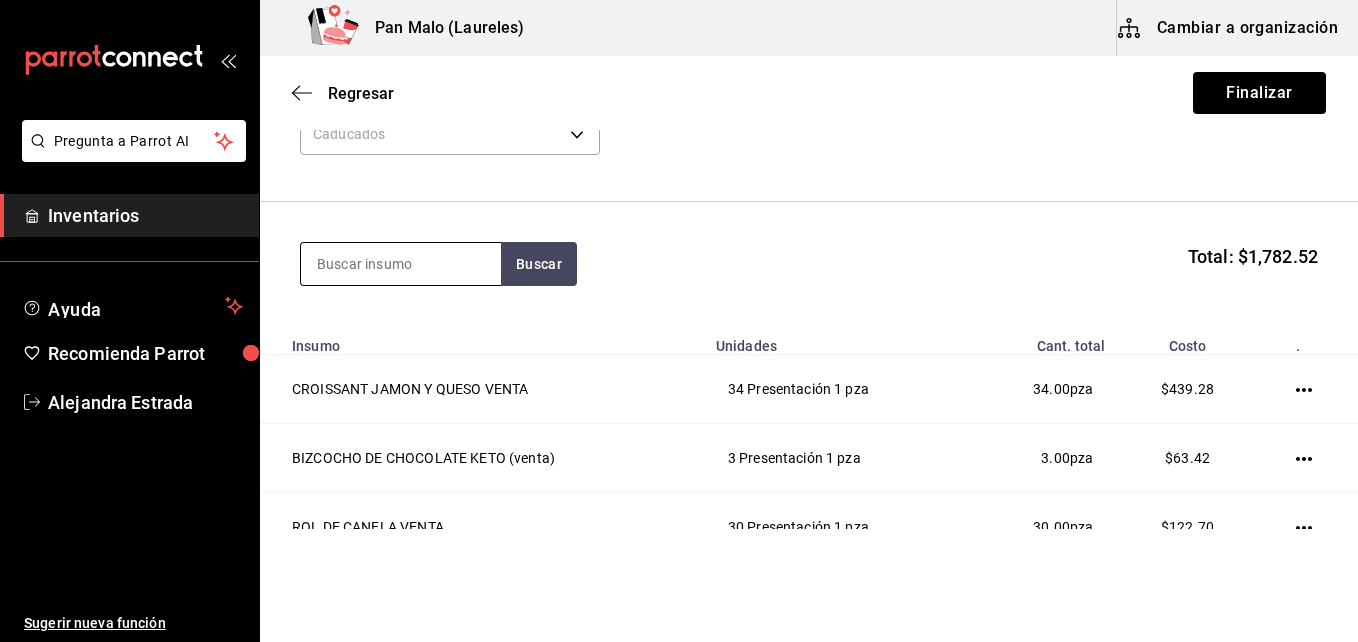 click at bounding box center (401, 264) 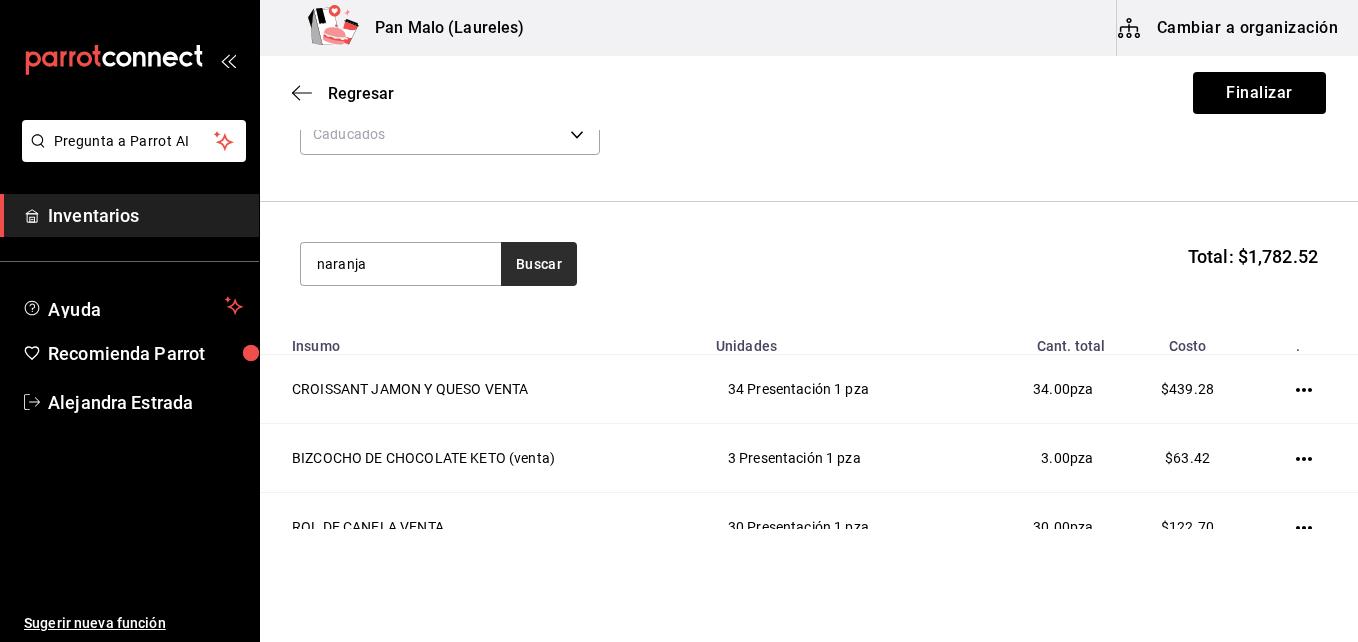 type on "naranja" 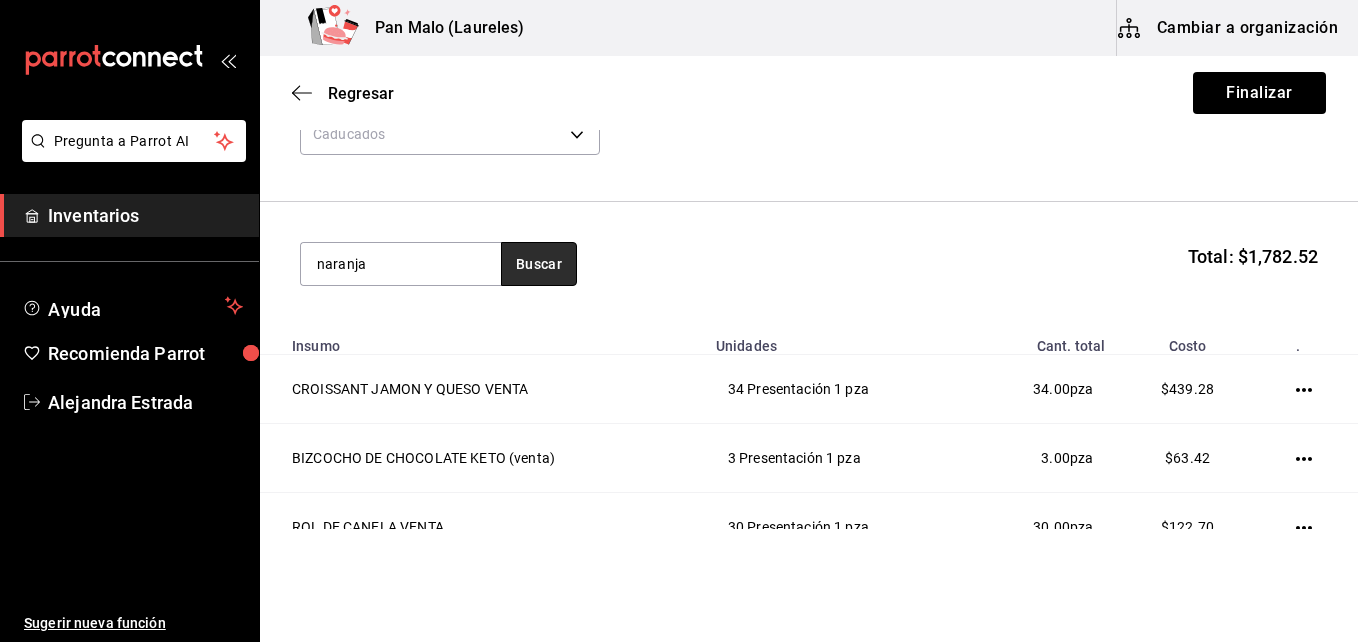 click on "Buscar" at bounding box center (539, 264) 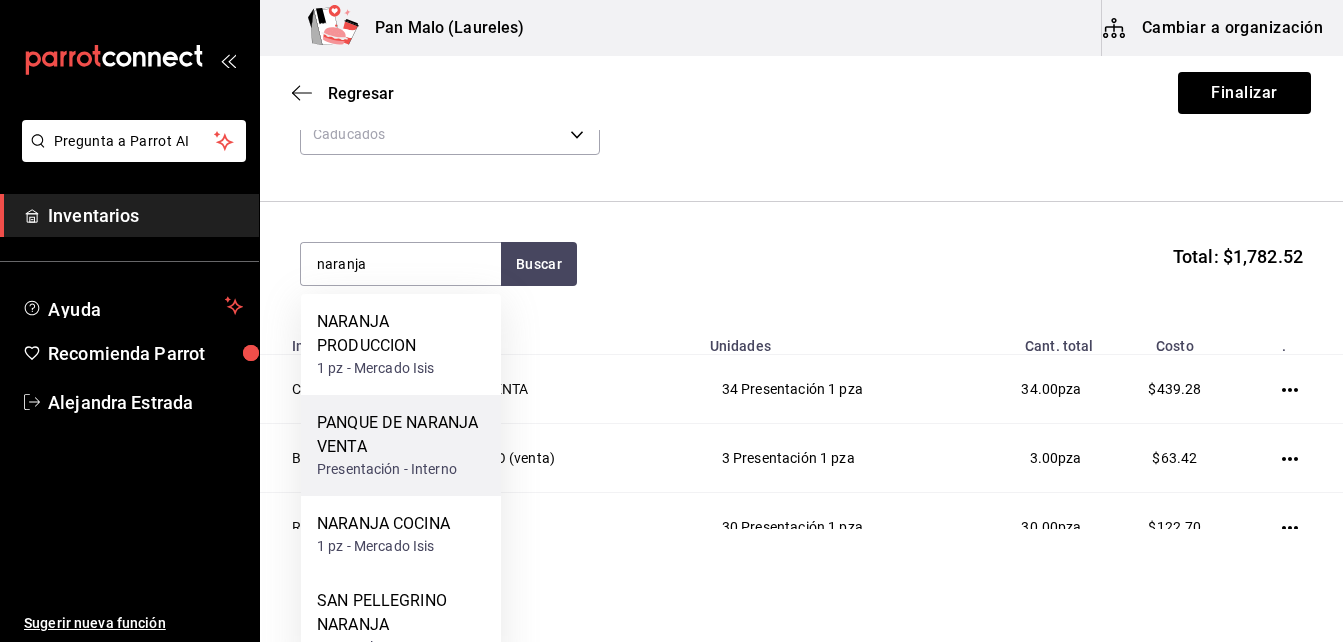 click on "PANQUE DE NARANJA VENTA" at bounding box center (401, 435) 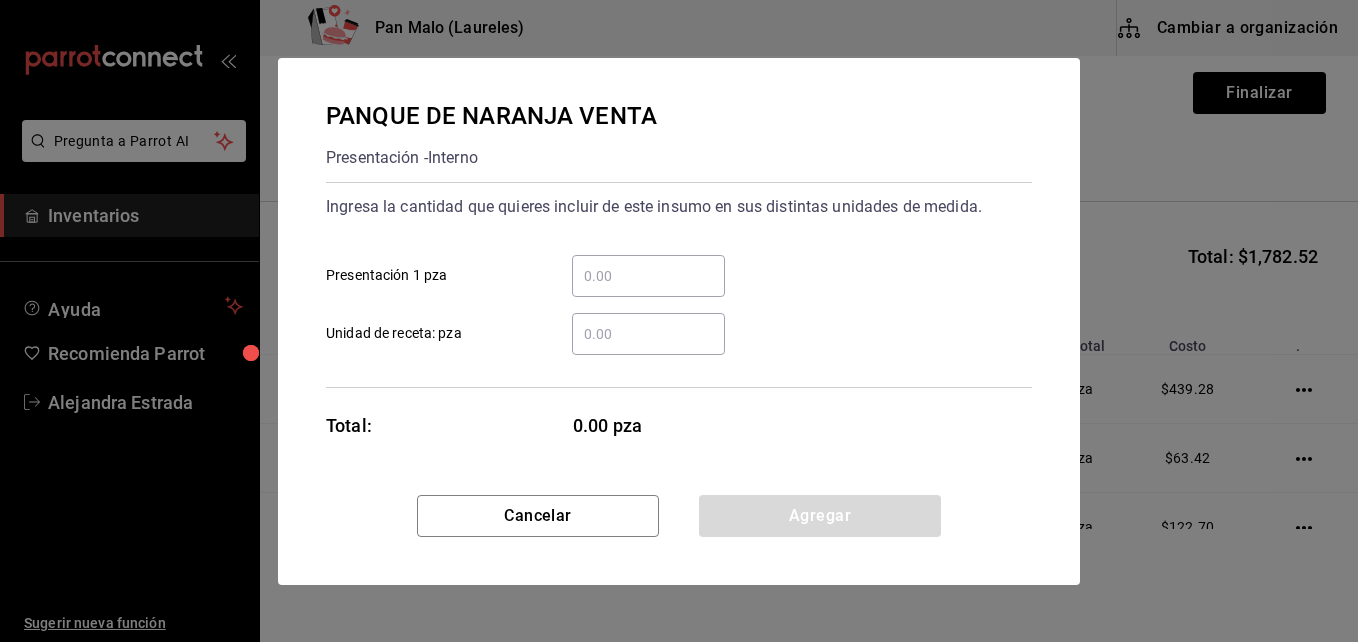 click on "​ Presentación 1 pza" at bounding box center (648, 276) 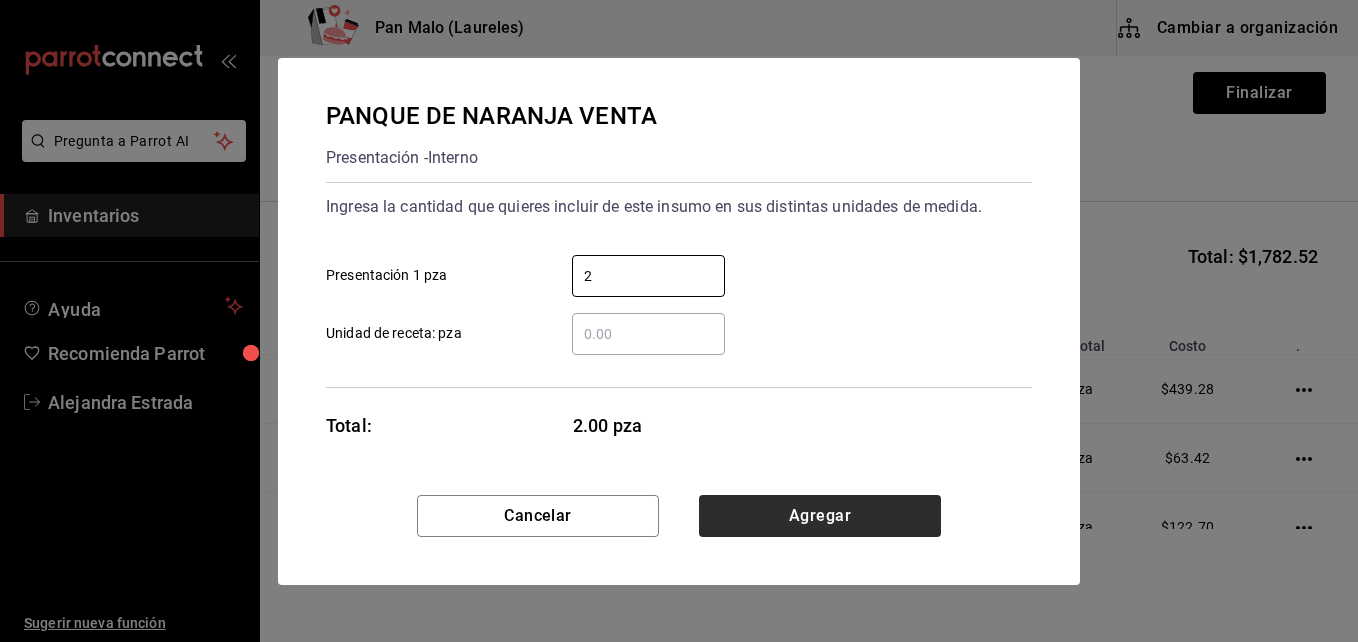type on "2" 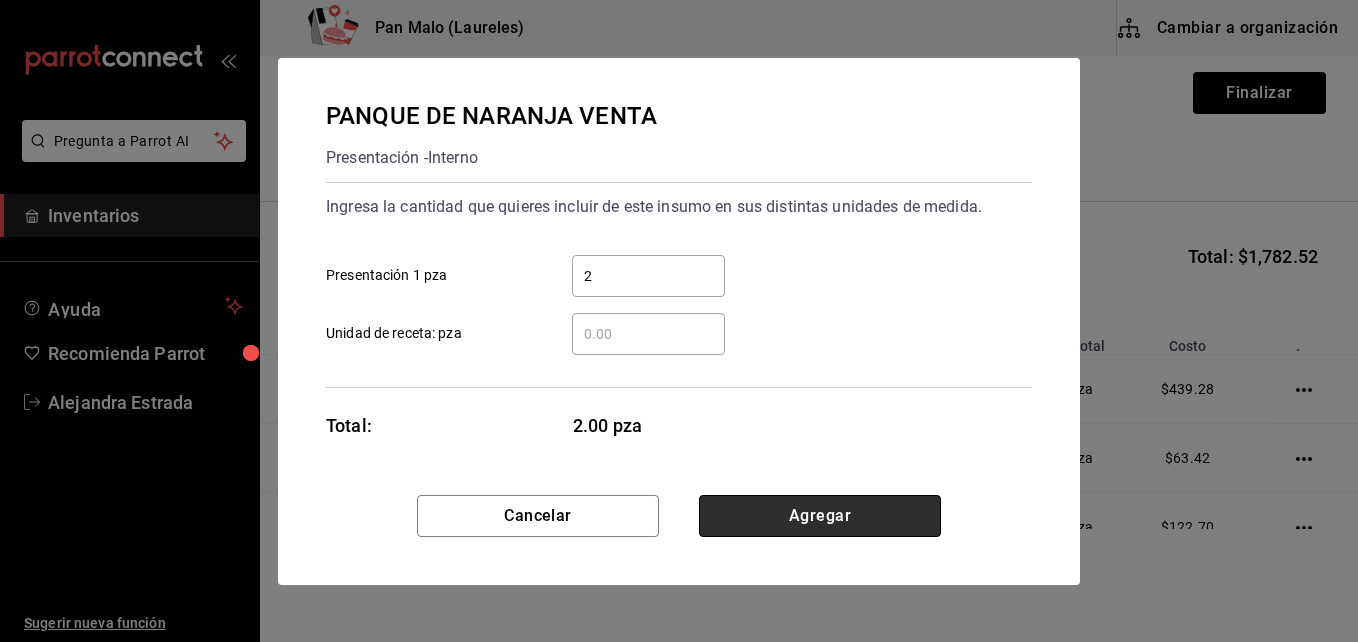 click on "Agregar" at bounding box center [820, 516] 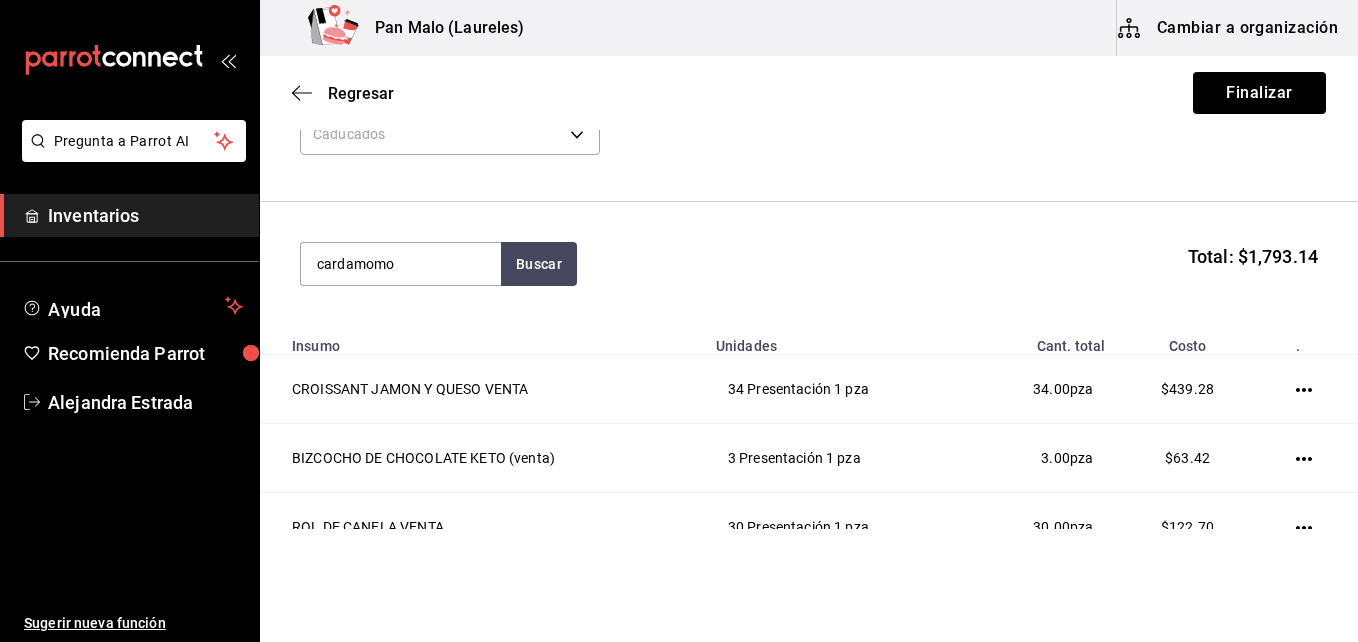 type on "cardamomo" 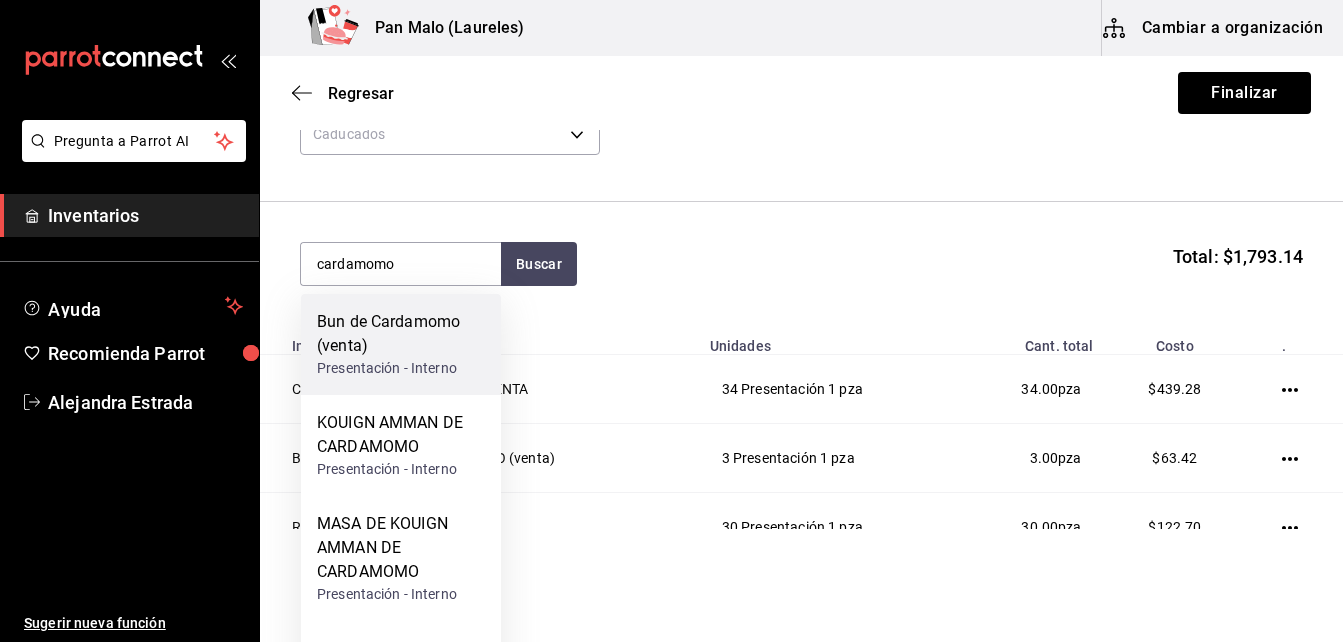 click on "Bun de Cardamomo (venta)" at bounding box center [401, 334] 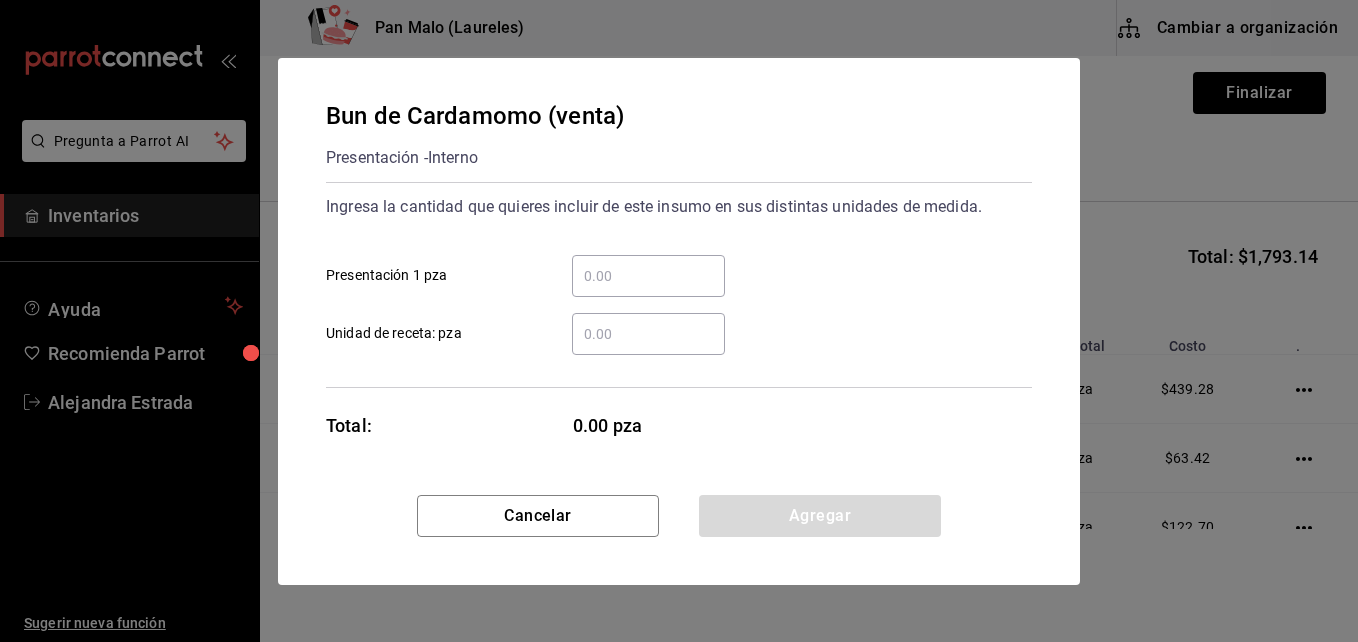 click on "​ Presentación 1 pza" at bounding box center [648, 276] 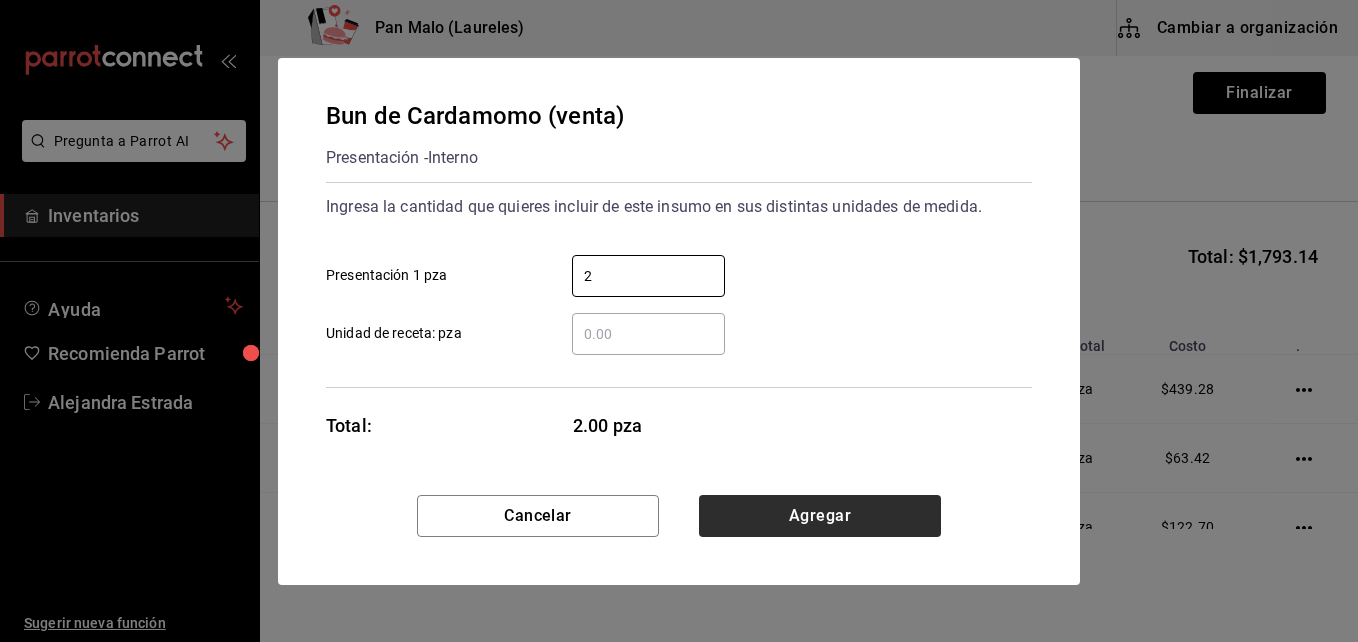 type on "2" 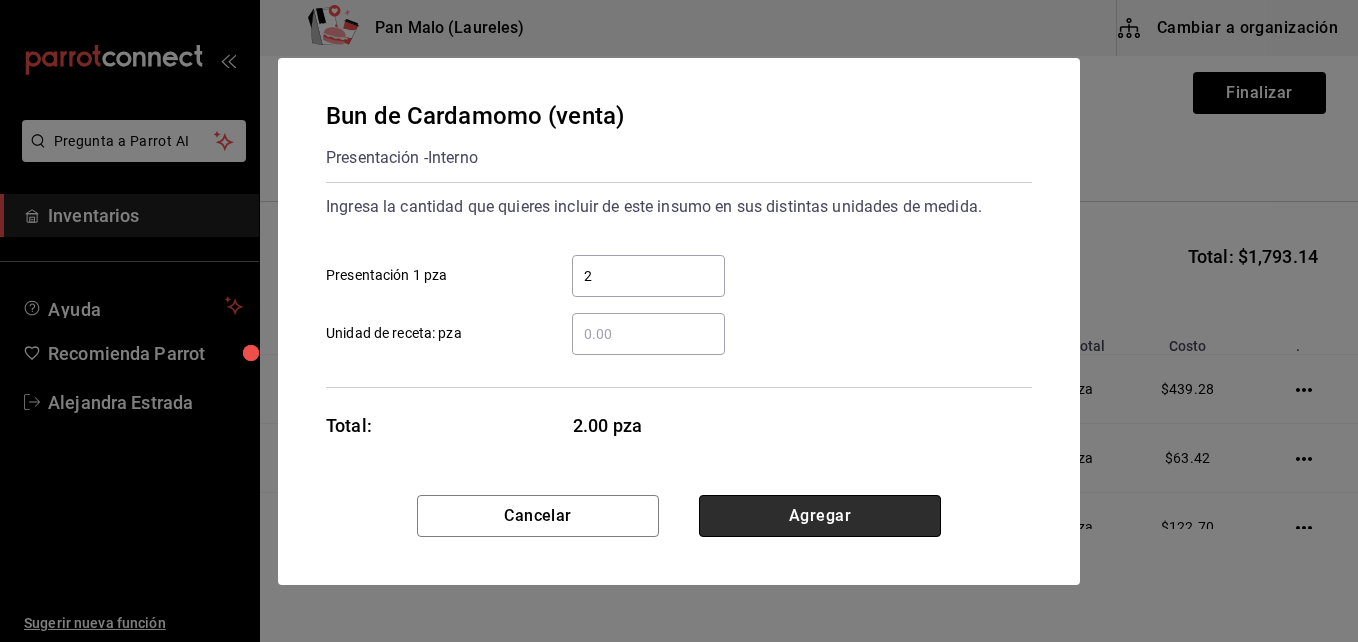 click on "Agregar" at bounding box center [820, 516] 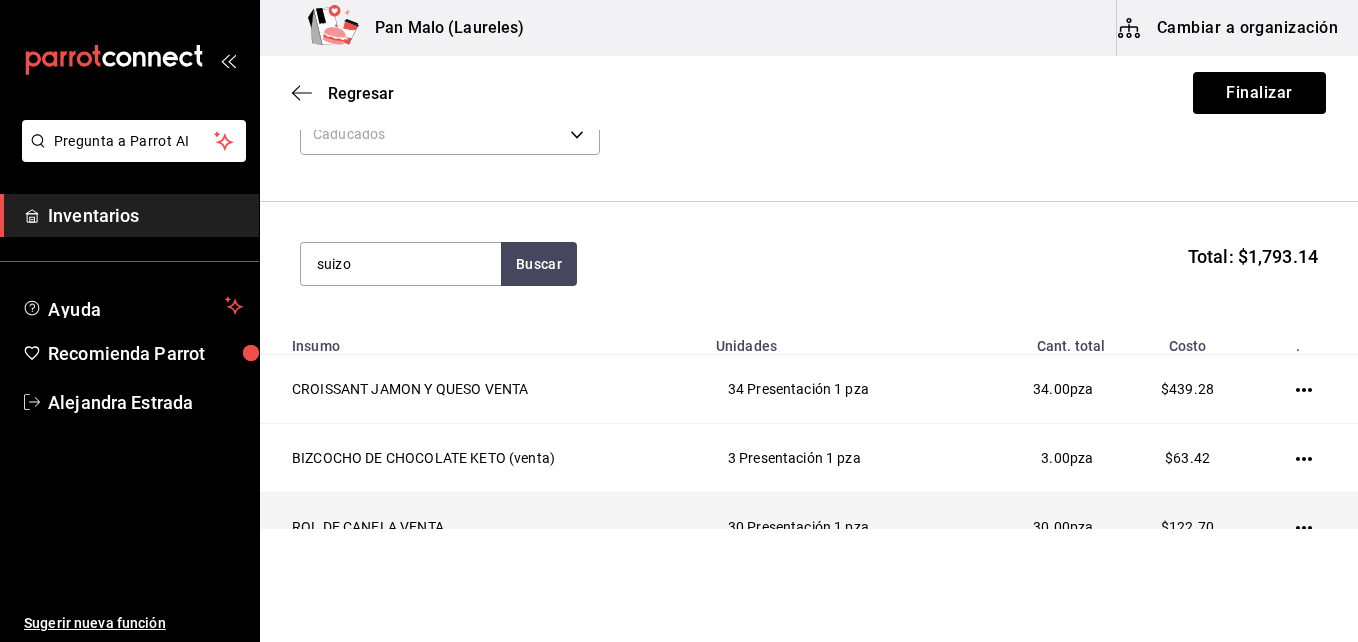 type on "suizo" 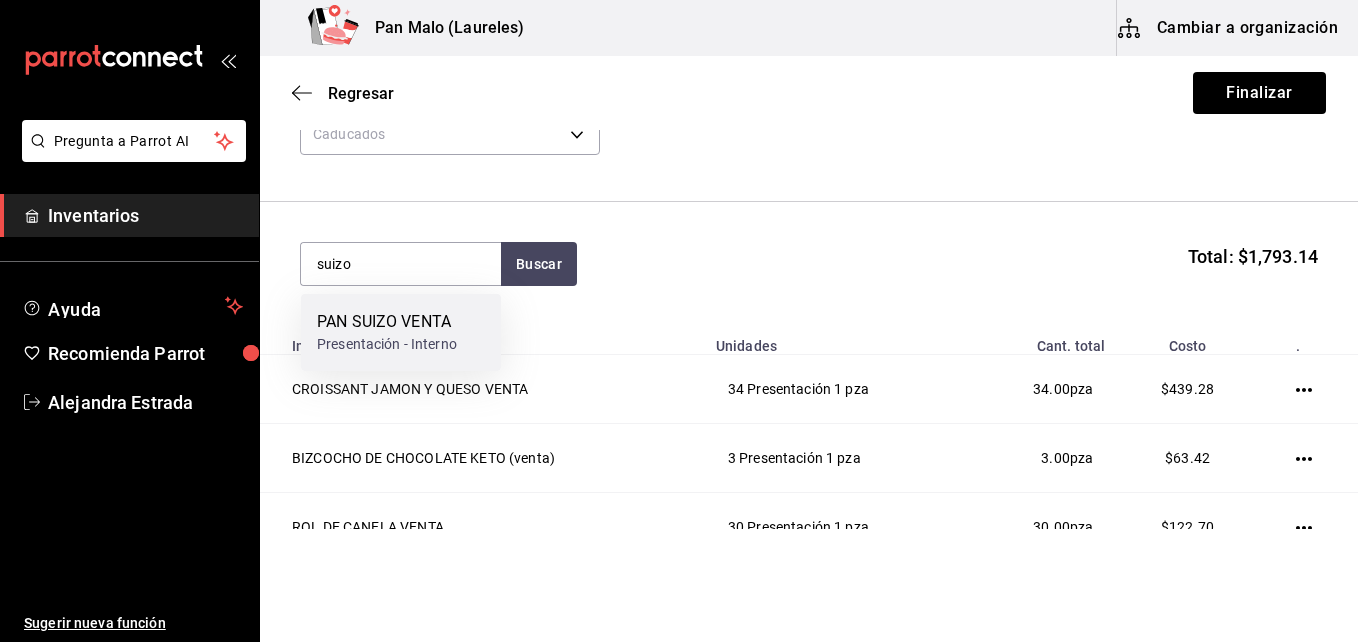 click on "Presentación - Interno" at bounding box center [387, 344] 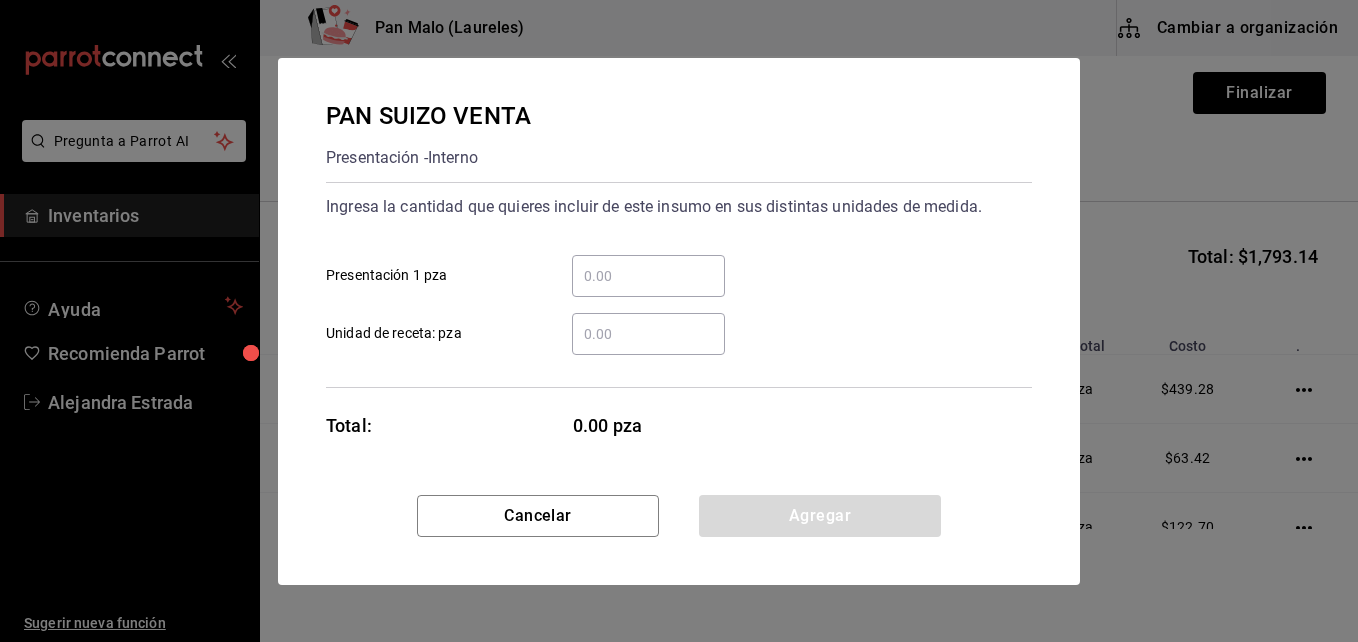 click on "​ Presentación 1 pza" at bounding box center [648, 276] 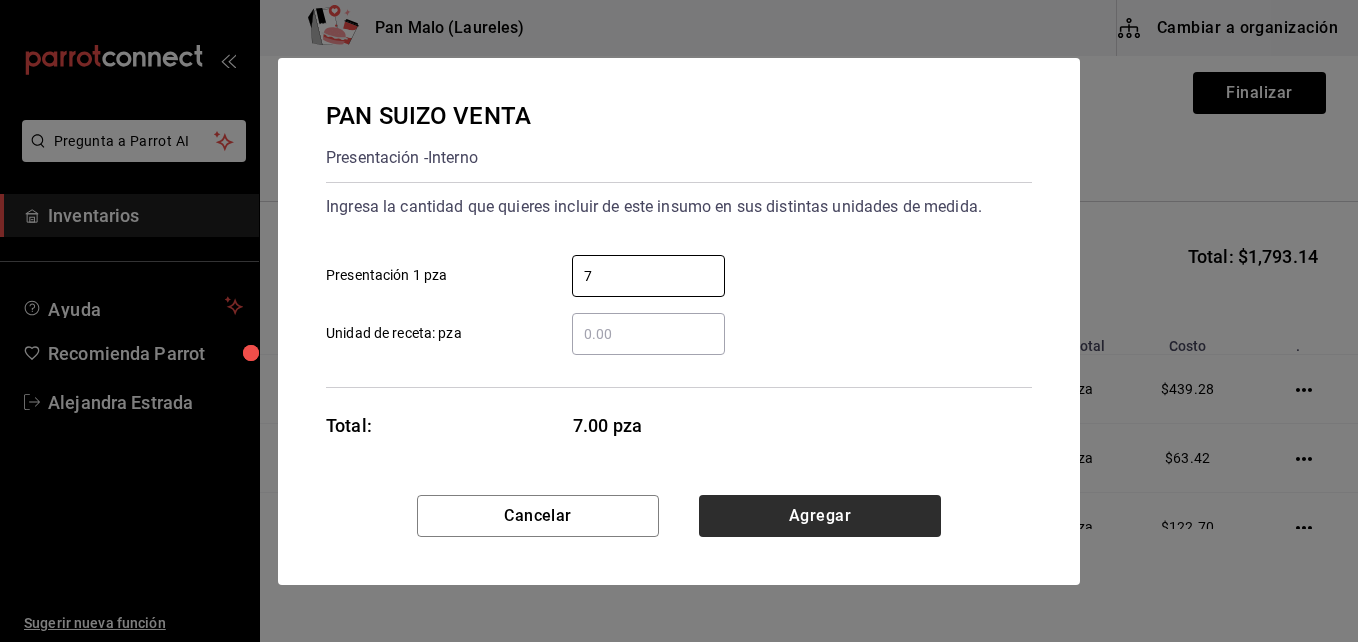 type on "7" 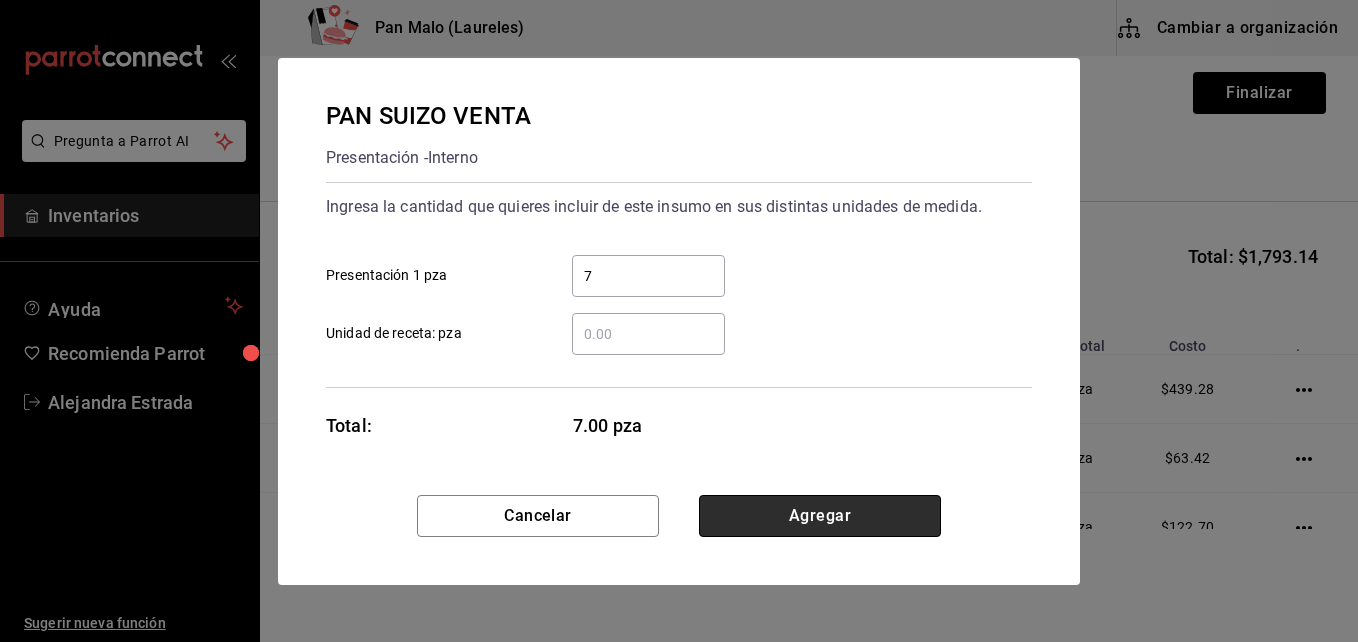 click on "Agregar" at bounding box center [820, 516] 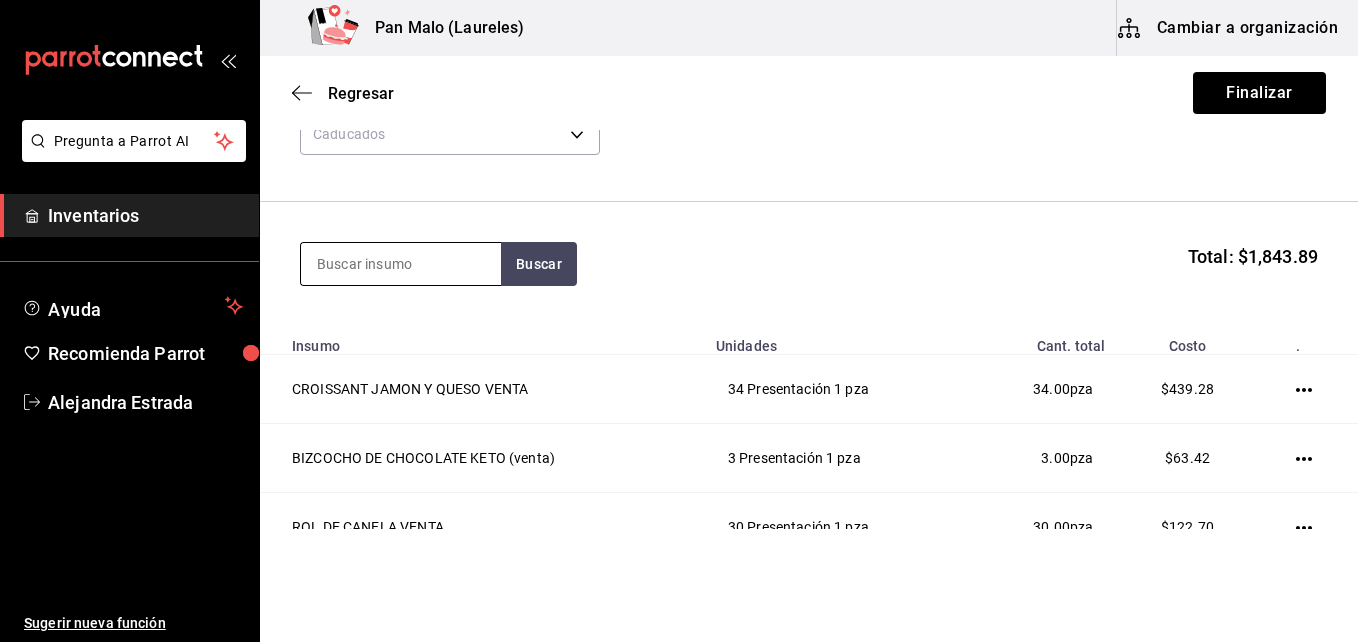 click at bounding box center (401, 264) 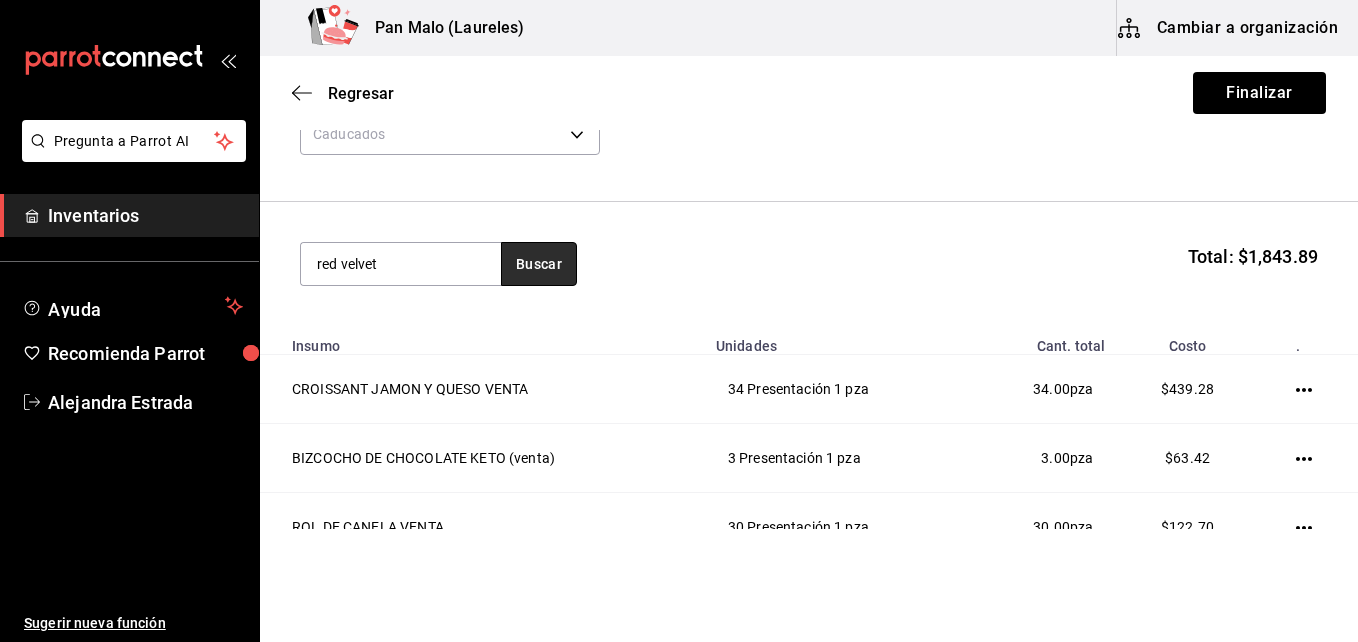 click on "Buscar" at bounding box center (539, 264) 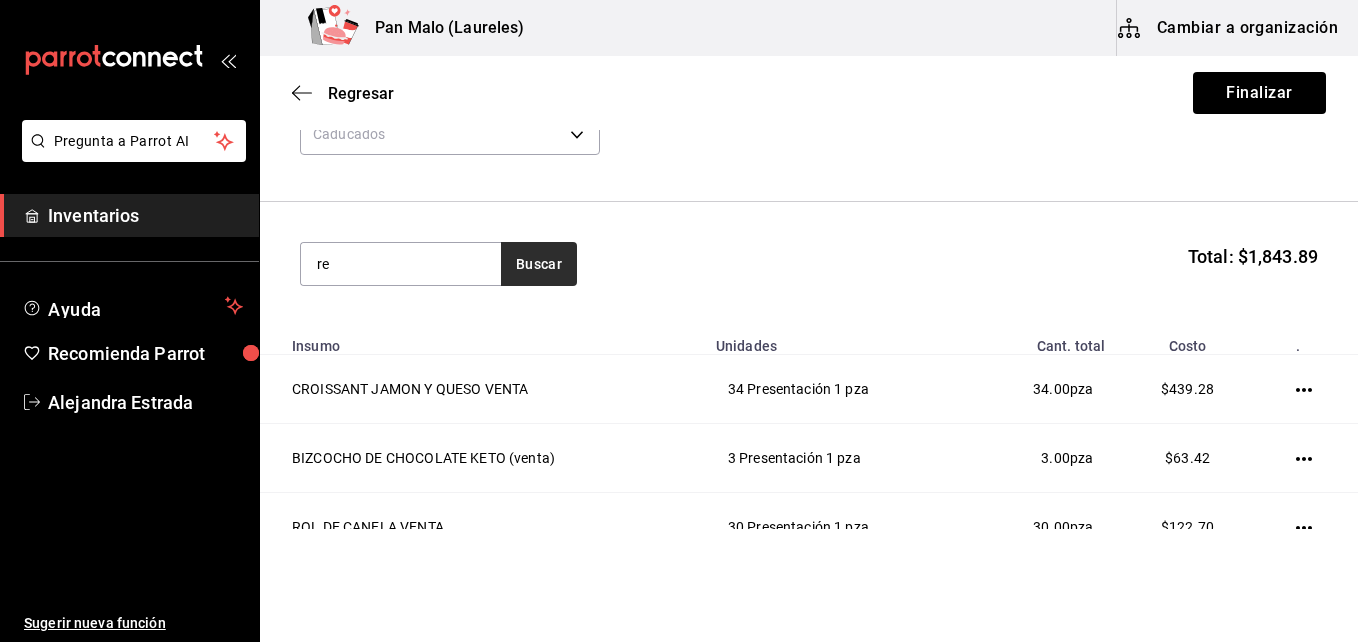 type on "r" 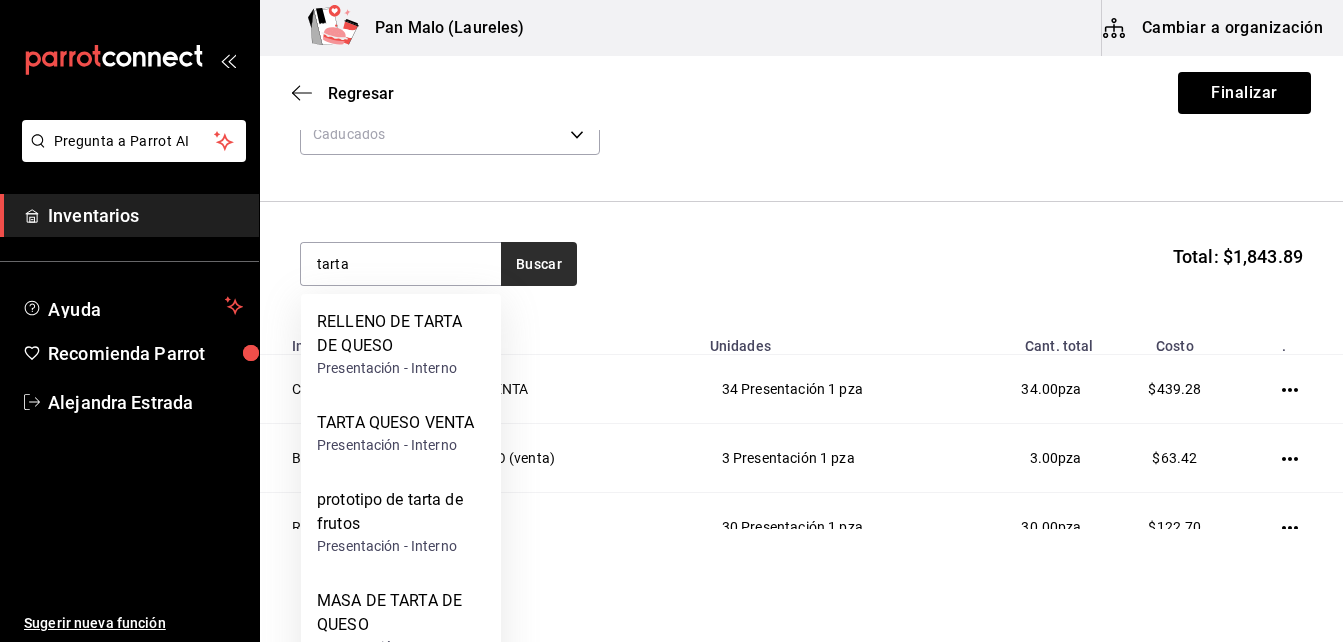 type on "tarta" 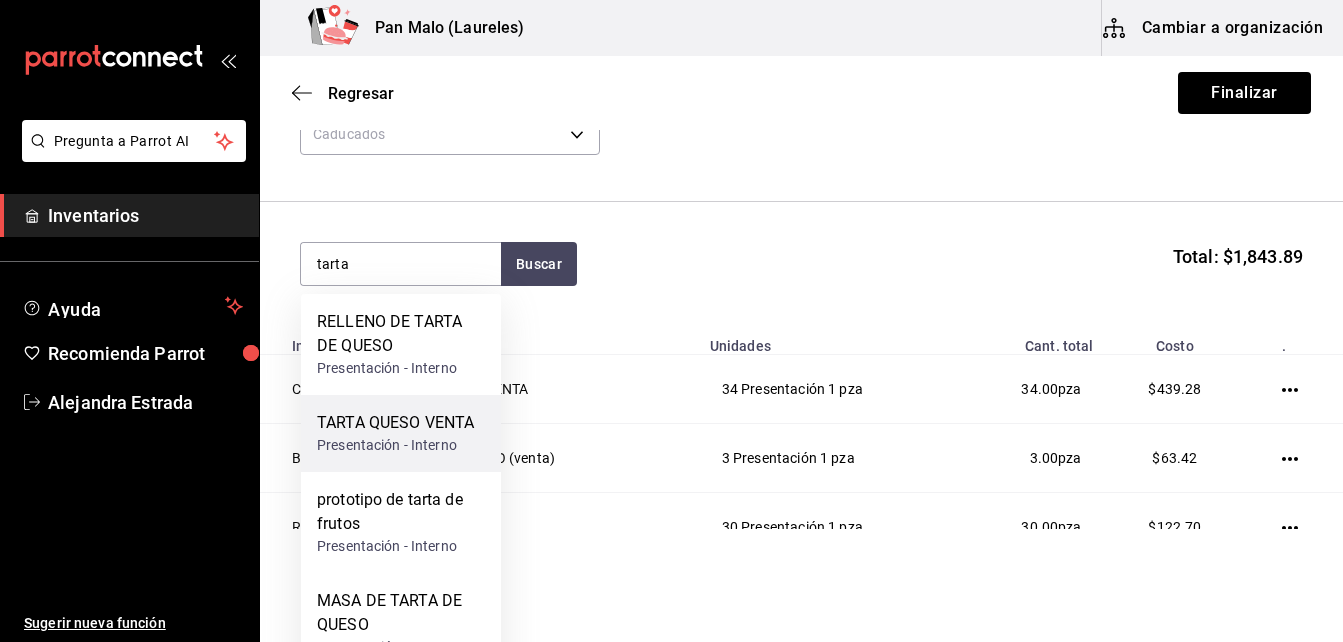 click on "TARTA QUESO VENTA" at bounding box center [395, 423] 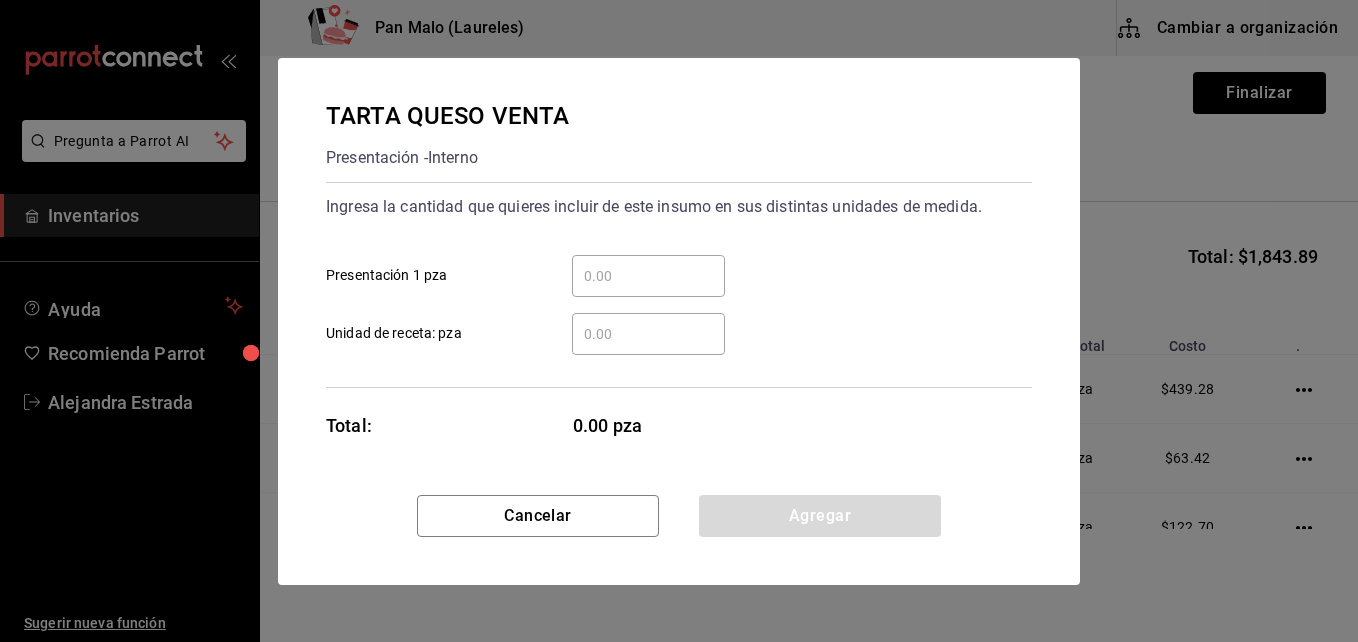 click on "​ Presentación 1 pza" at bounding box center (648, 276) 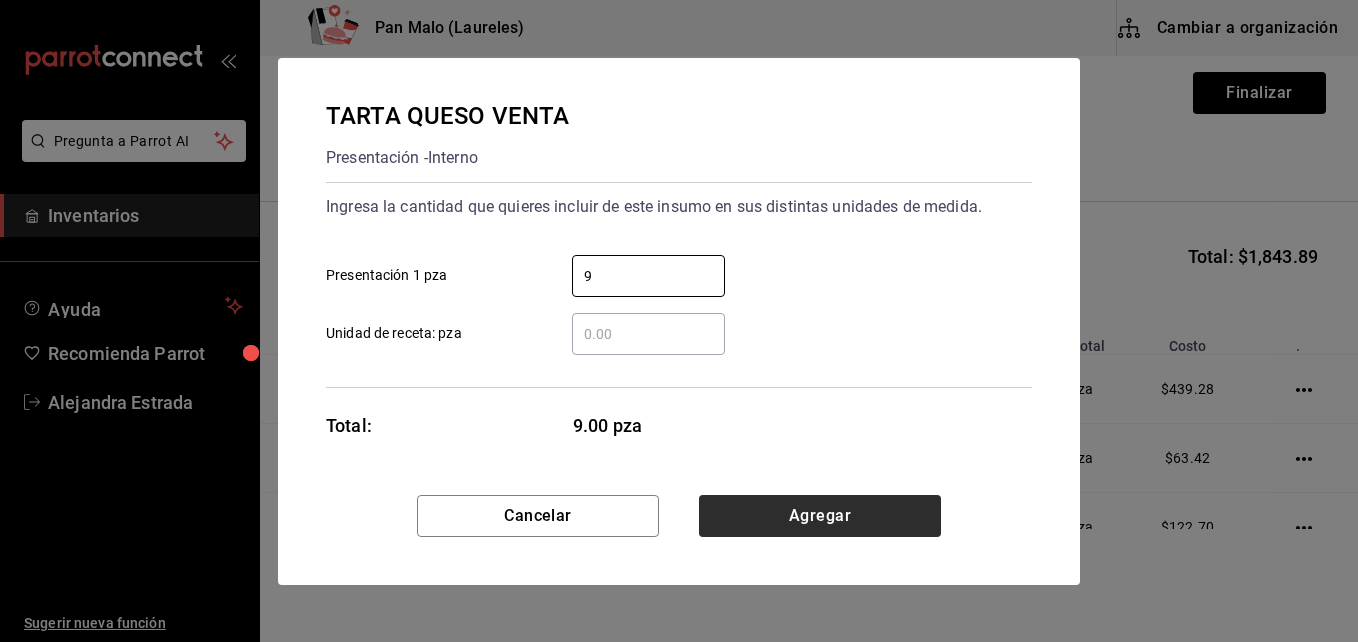 type on "9" 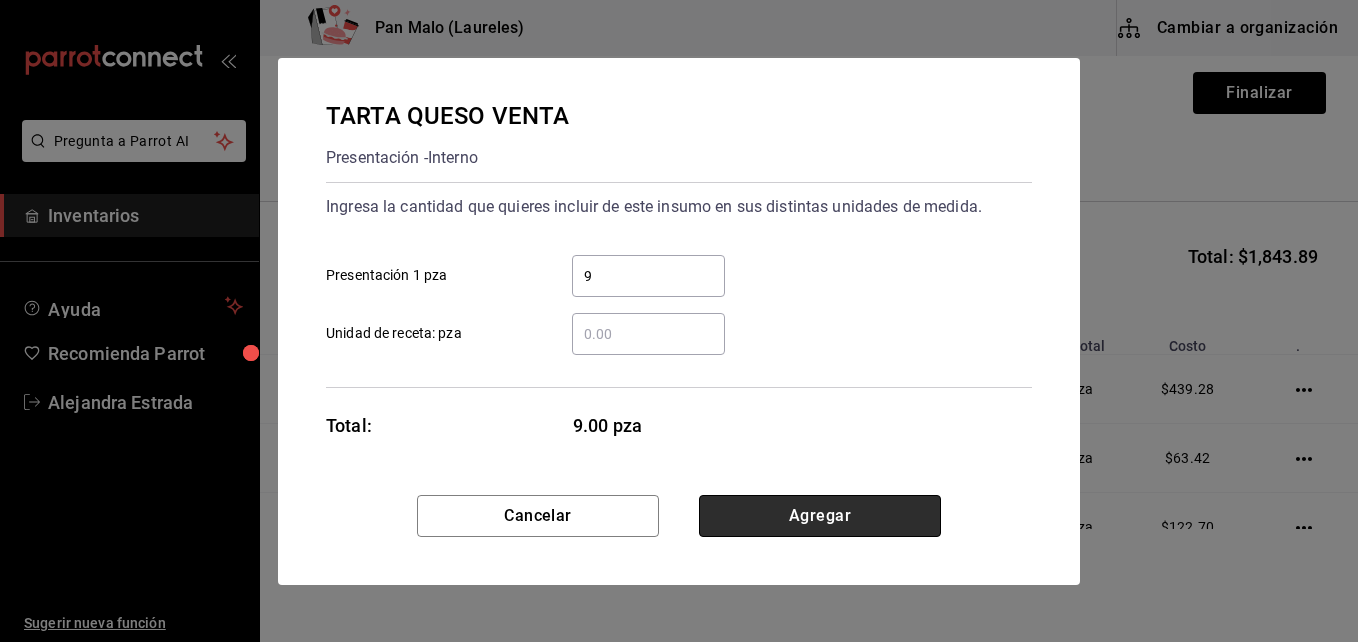 click on "Agregar" at bounding box center [820, 516] 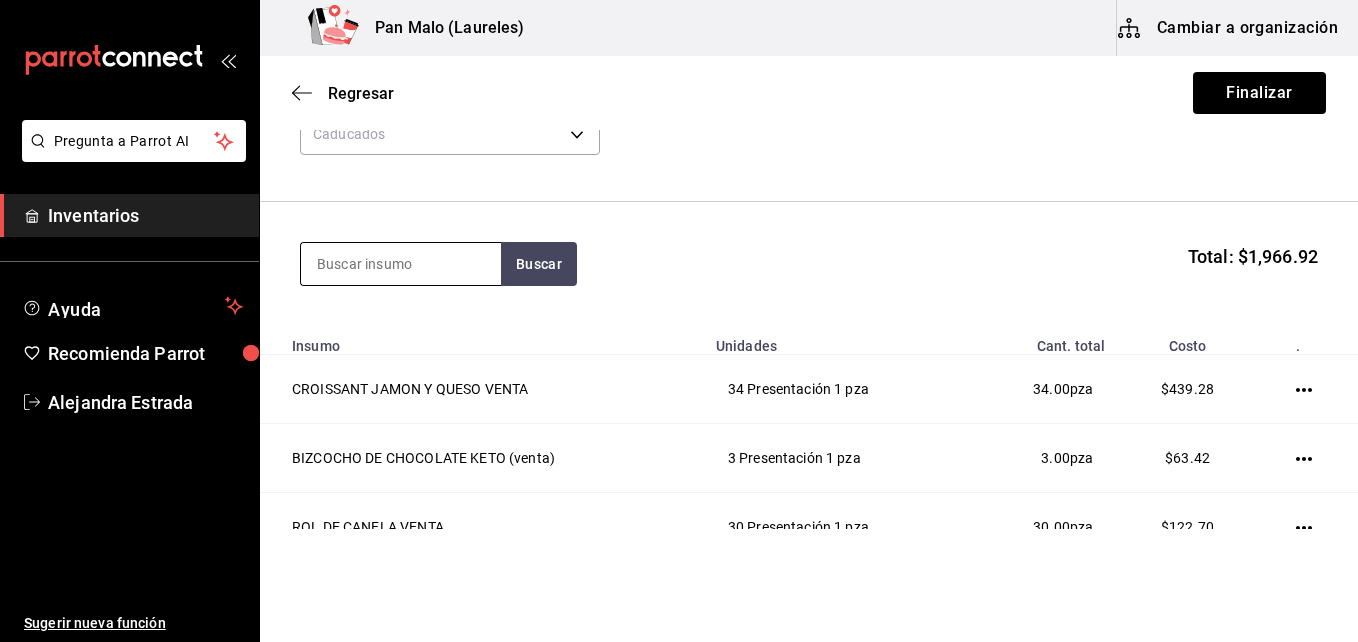 click at bounding box center (401, 264) 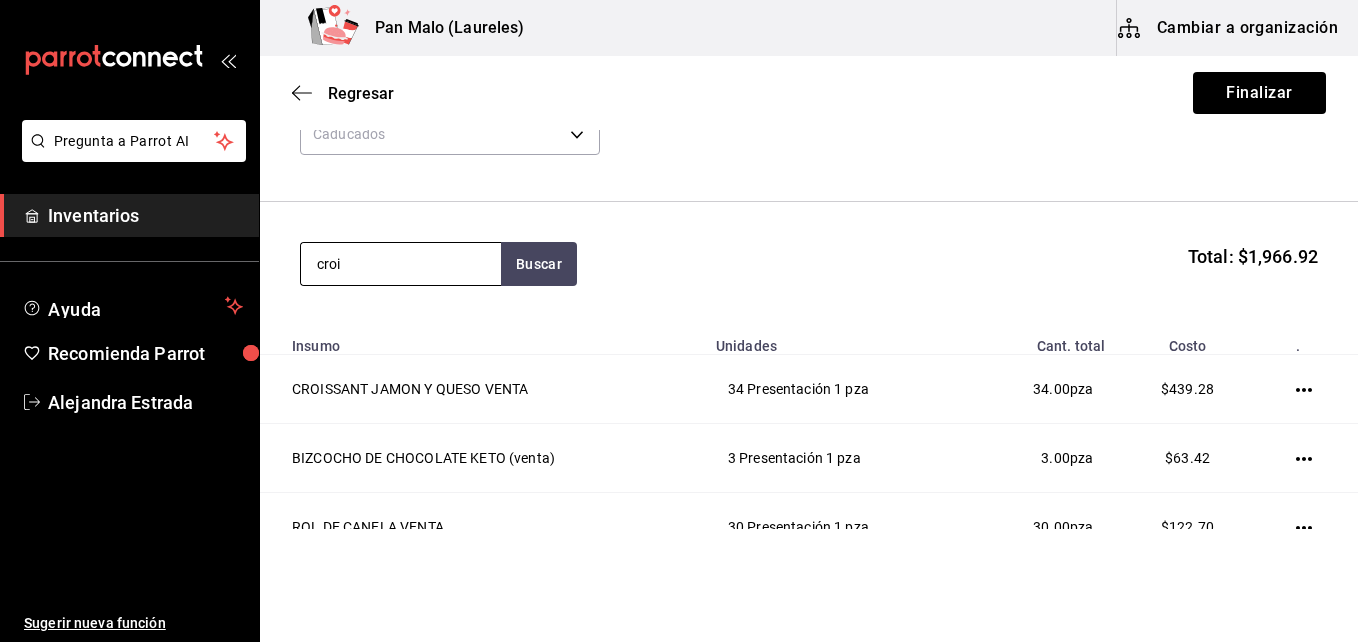 type on "croi" 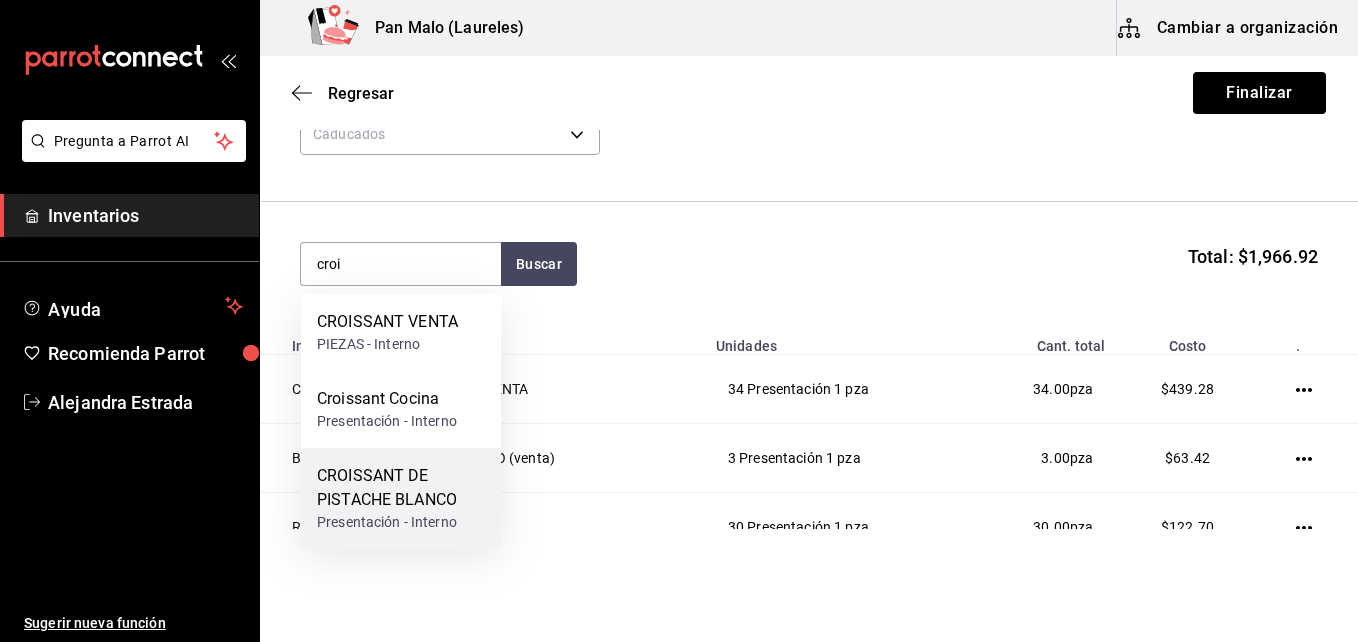 click on "CROISSANT DE PISTACHE BLANCO" at bounding box center [401, 488] 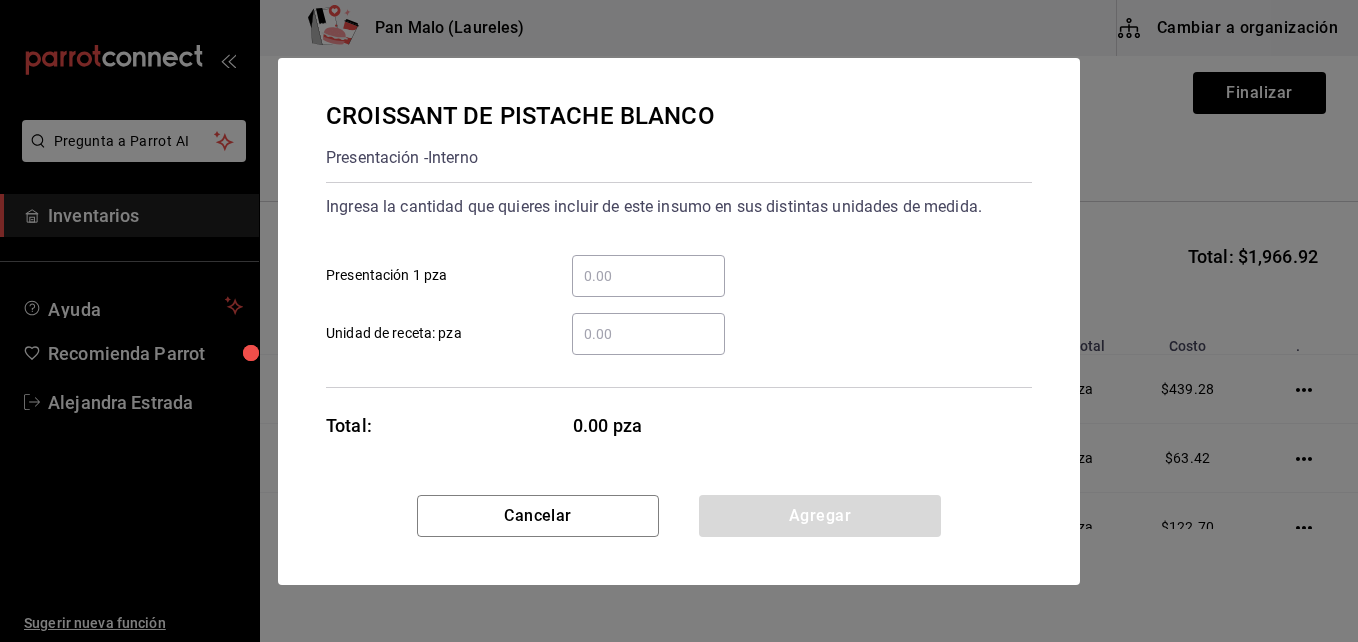 click on "​ Presentación 1 pza" at bounding box center [648, 276] 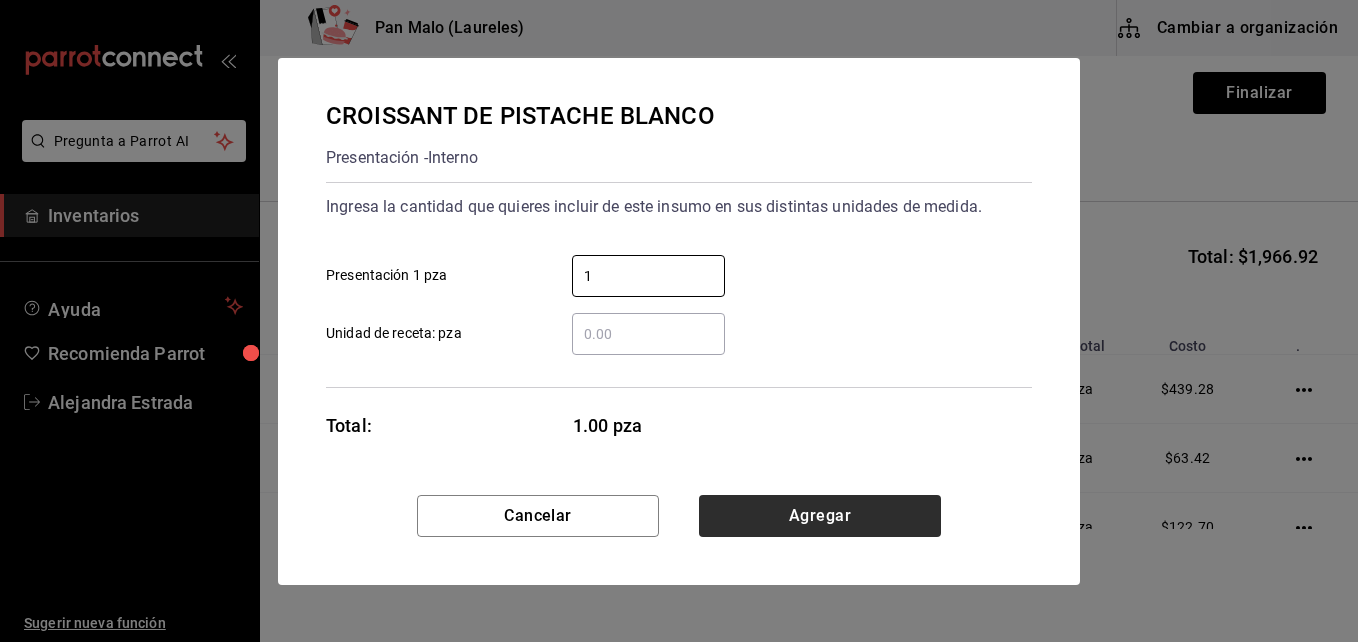 type on "1" 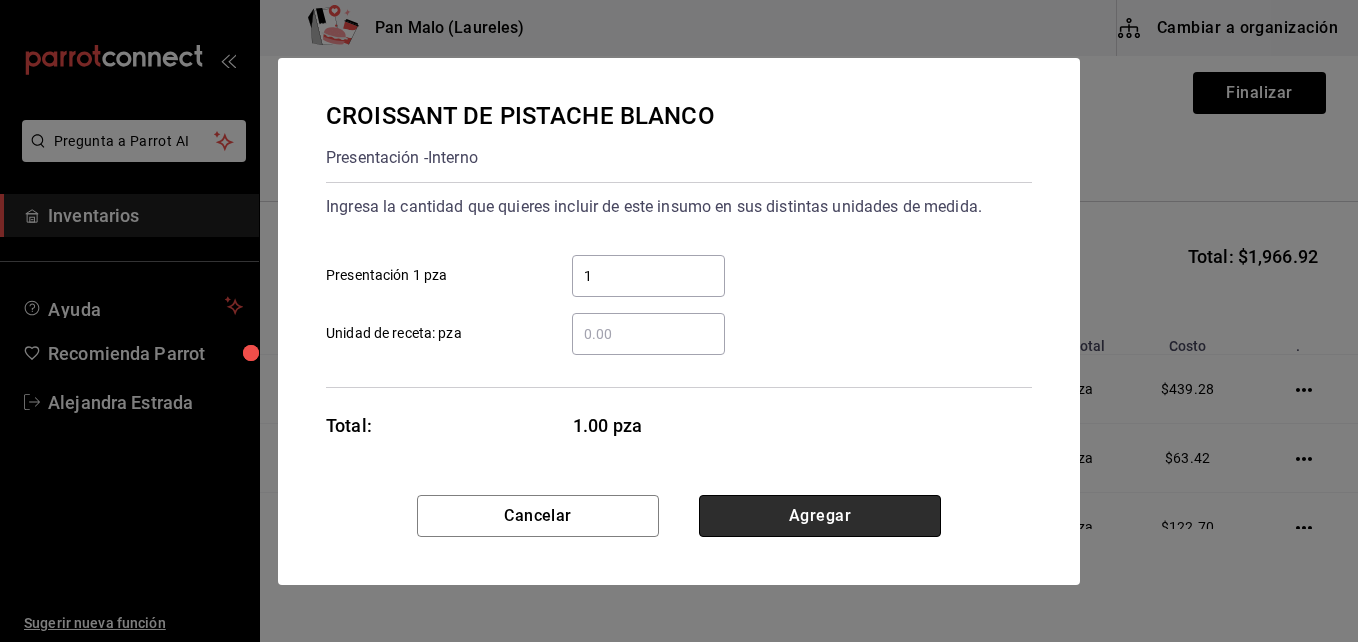 click on "Agregar" at bounding box center (820, 516) 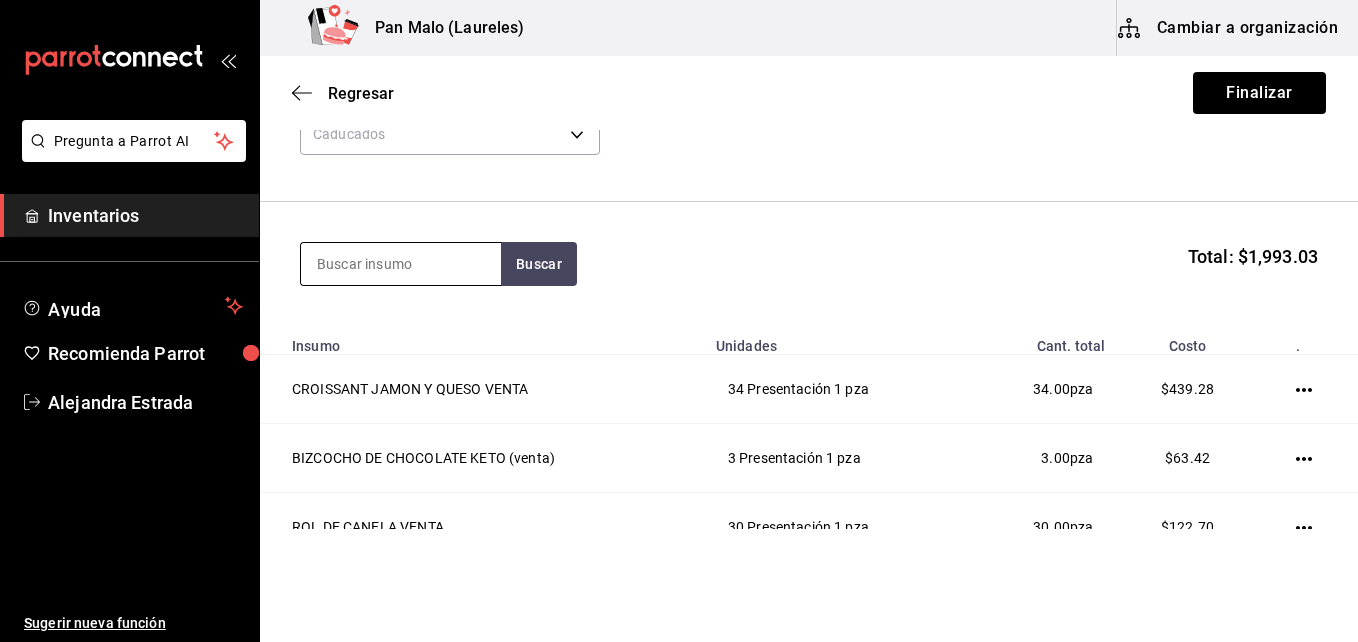 click at bounding box center [401, 264] 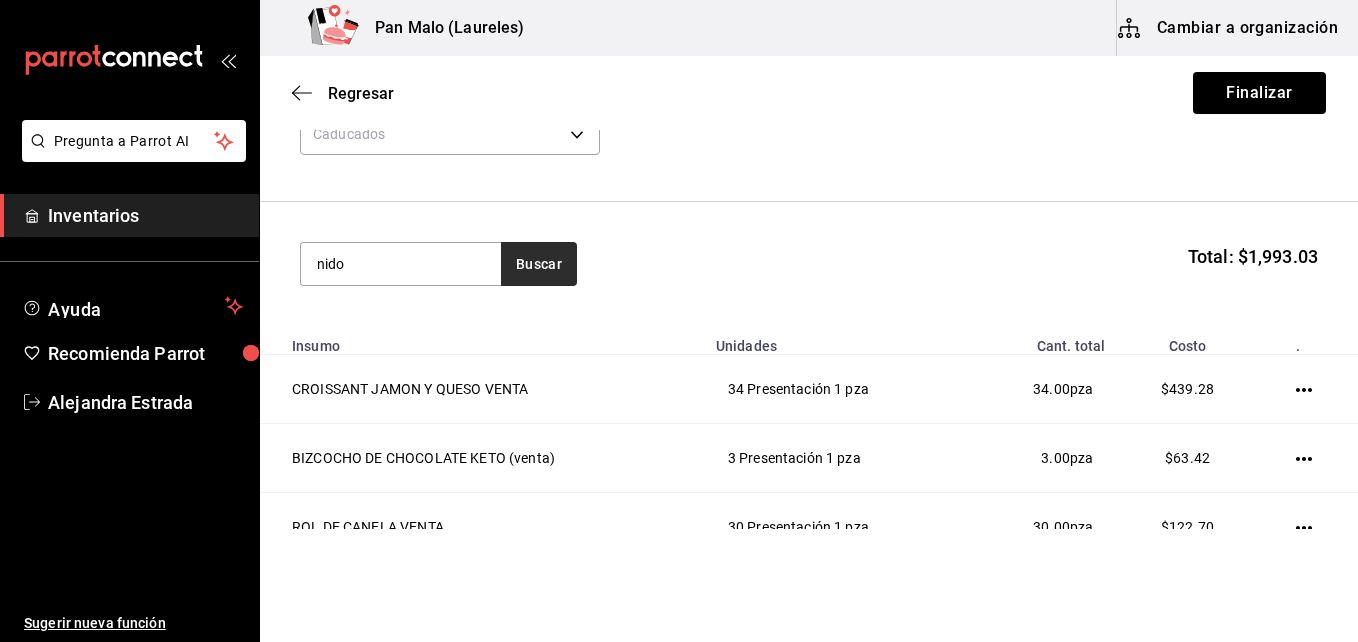 type on "nido" 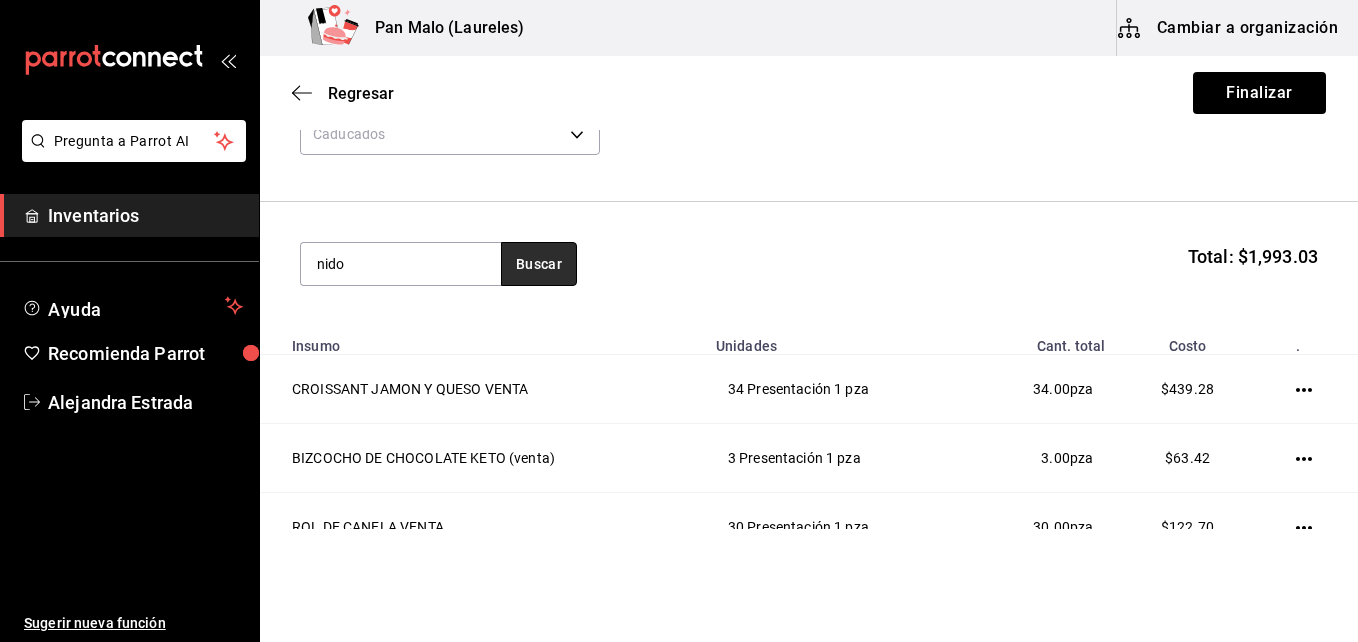 click on "Buscar" at bounding box center (539, 264) 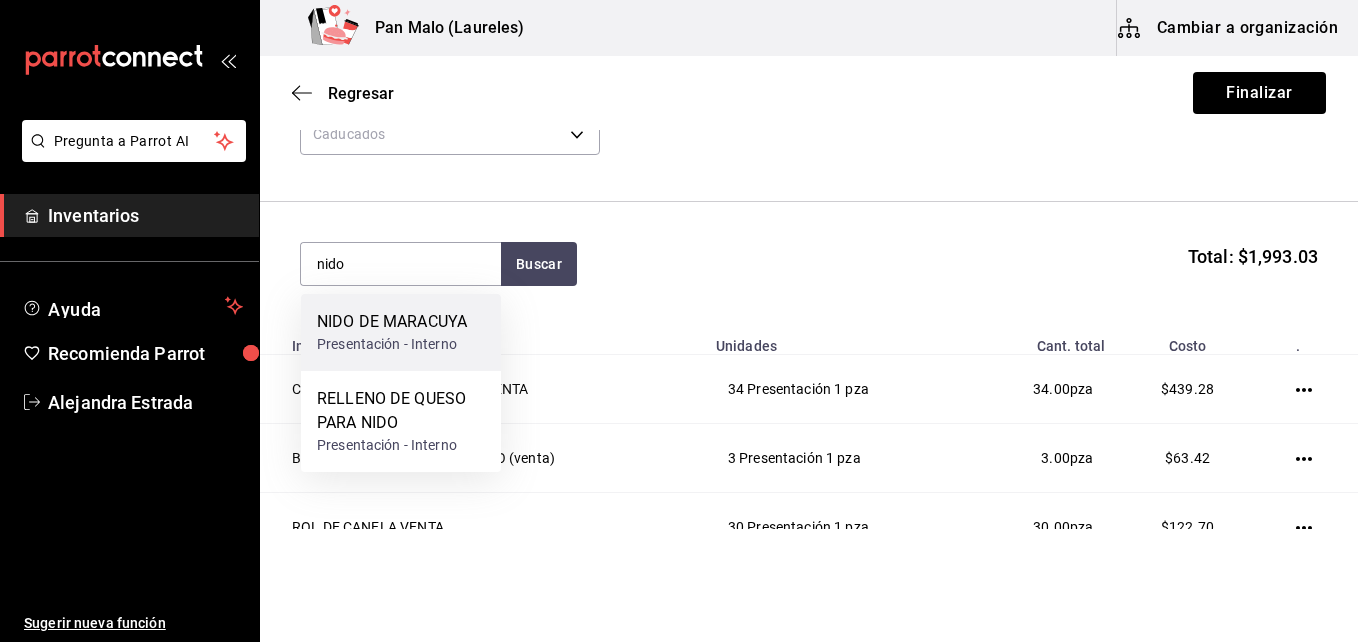 click on "Presentación - Interno" at bounding box center (392, 344) 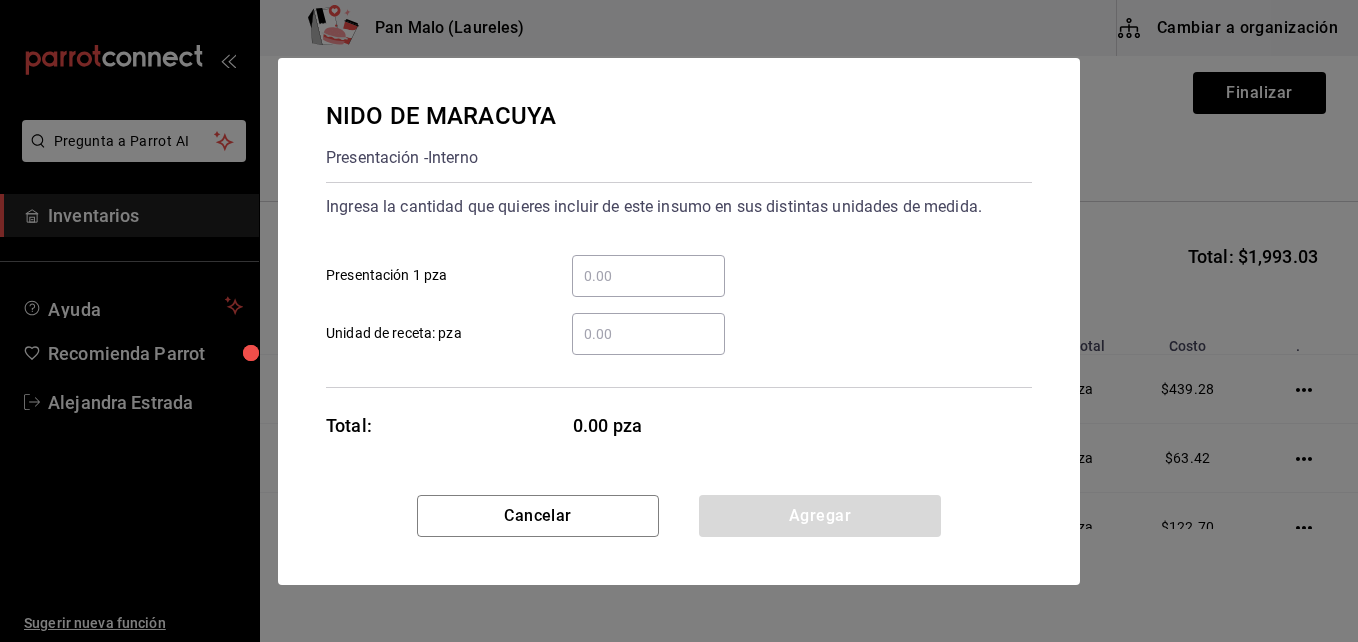 click on "​ Presentación 1 pza" at bounding box center [648, 276] 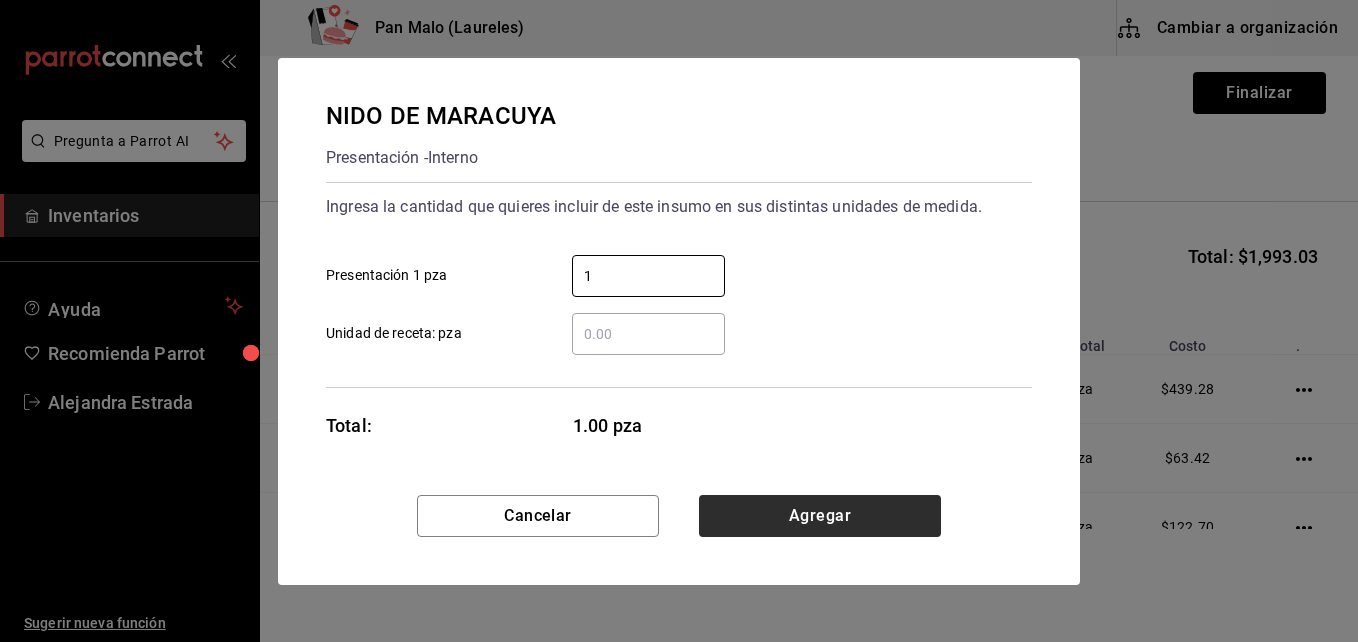 type on "1" 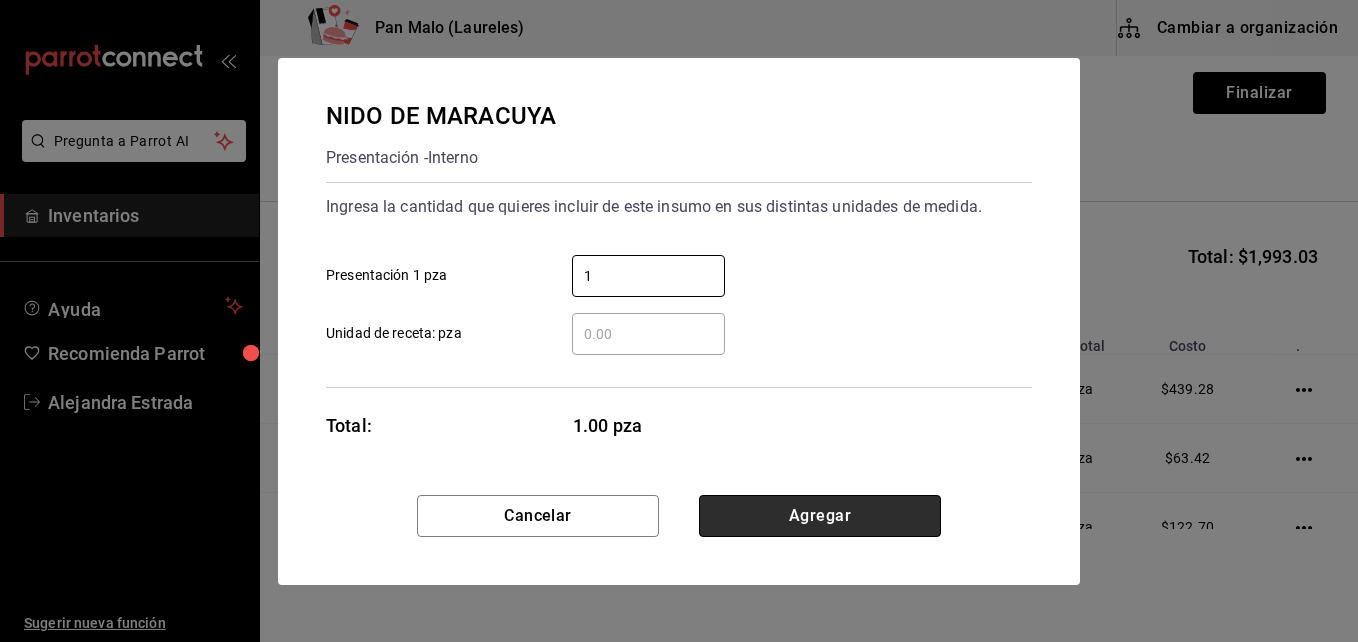 click on "Agregar" at bounding box center (820, 516) 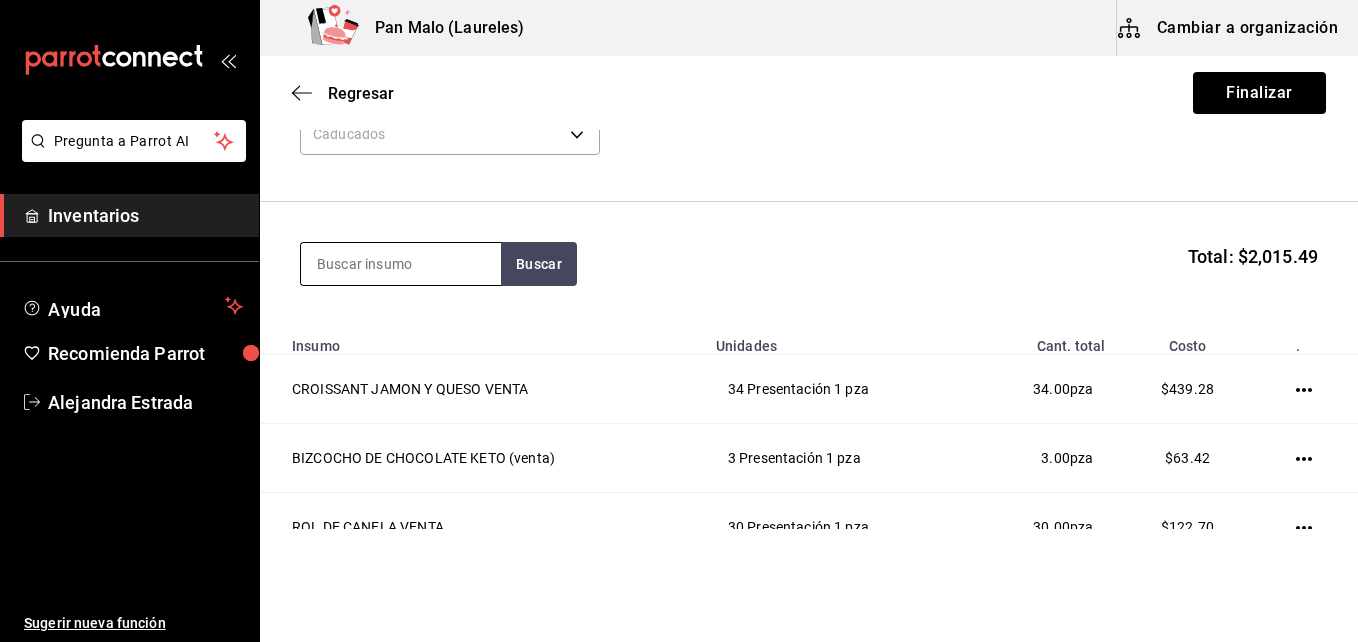 click at bounding box center [401, 264] 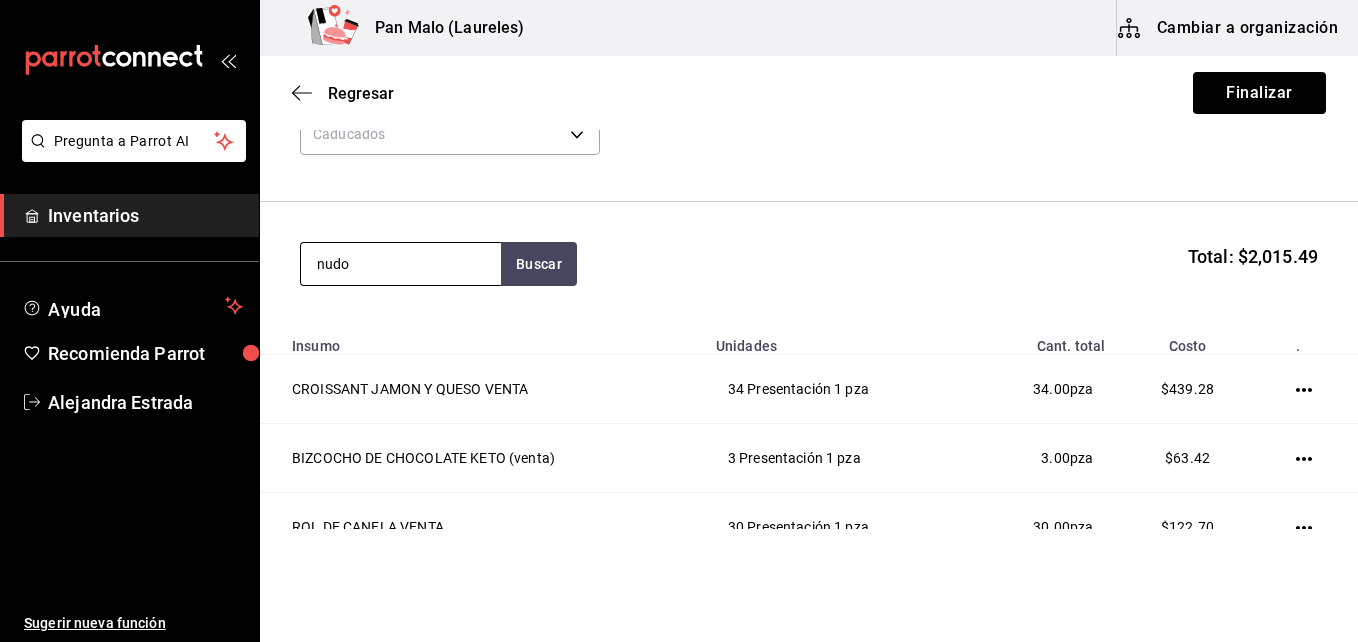 type on "nudo" 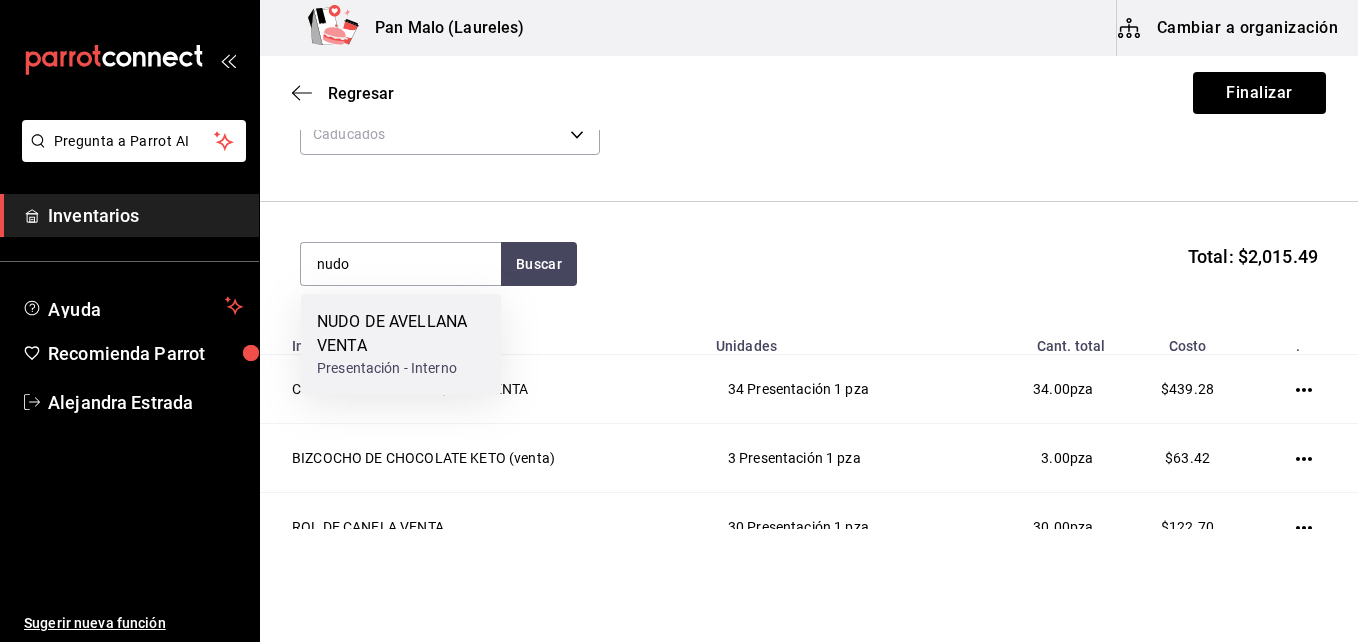 click on "NUDO DE AVELLANA VENTA" at bounding box center (401, 334) 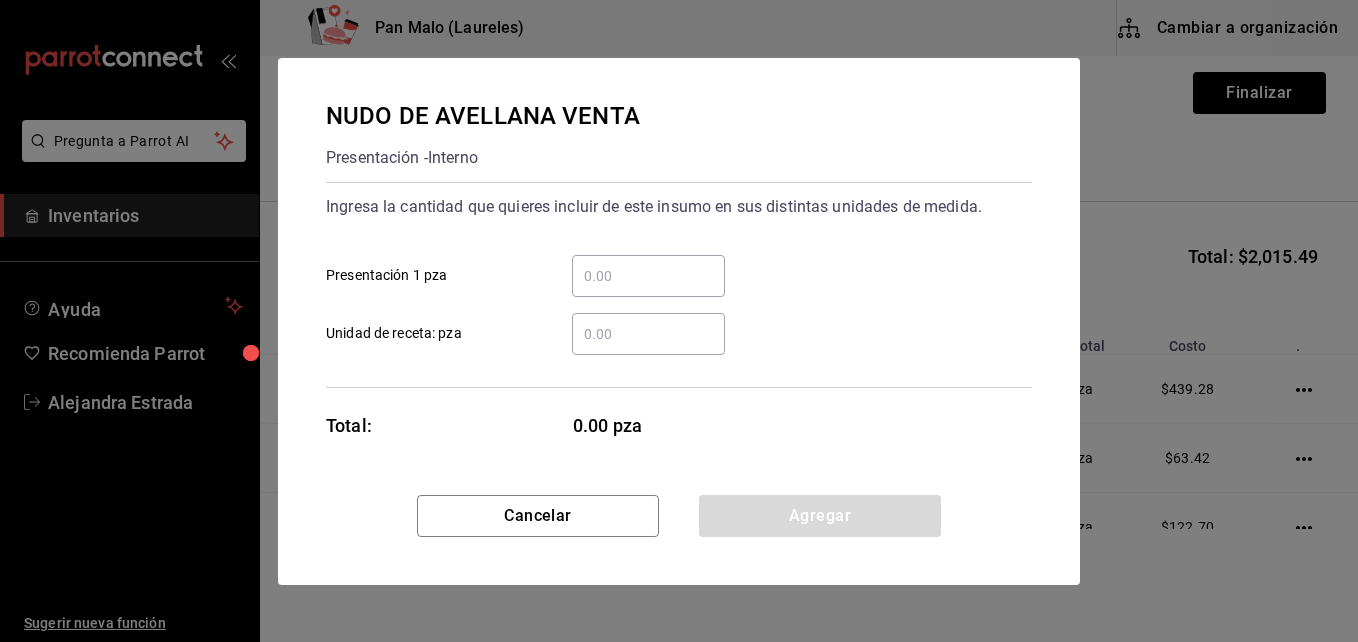 click on "​ Presentación 1 pza" at bounding box center [648, 276] 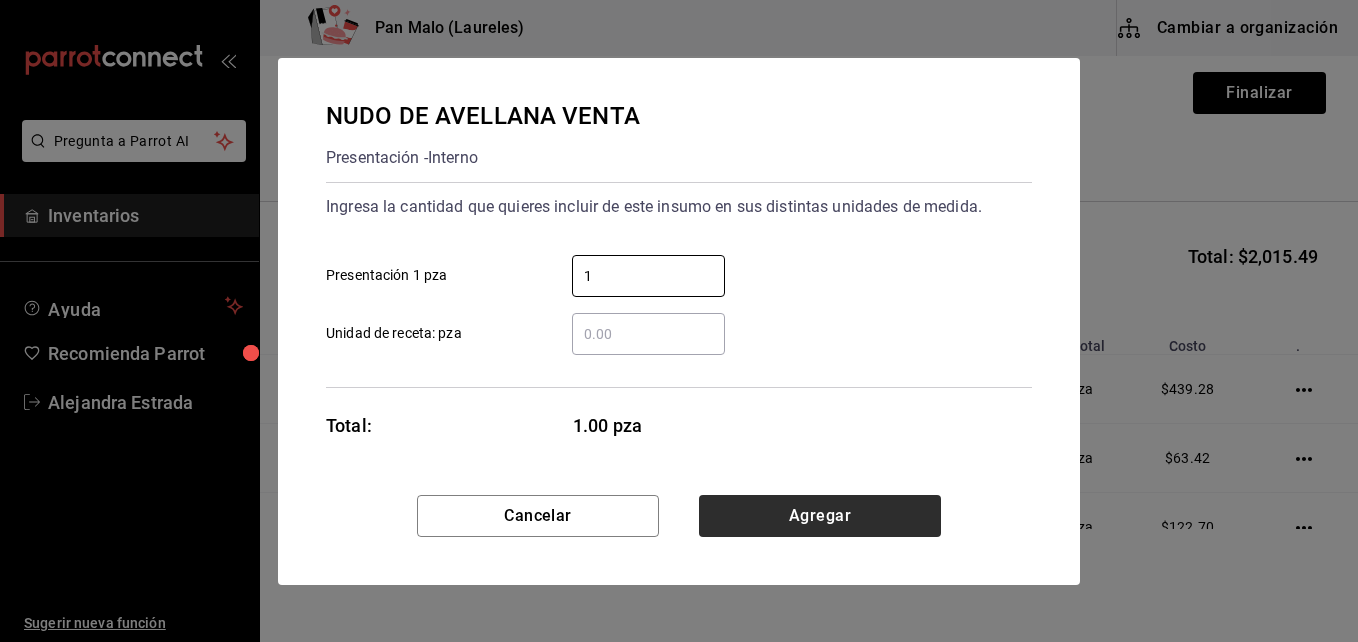 type on "1" 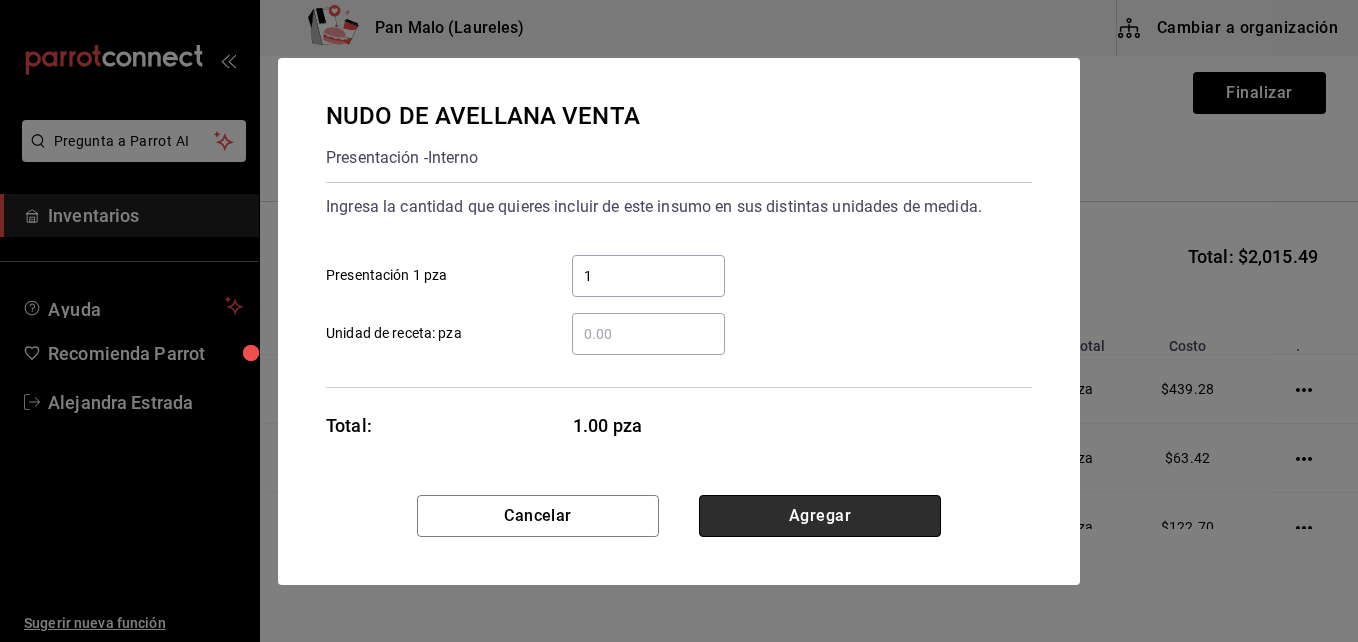 click on "Agregar" at bounding box center (820, 516) 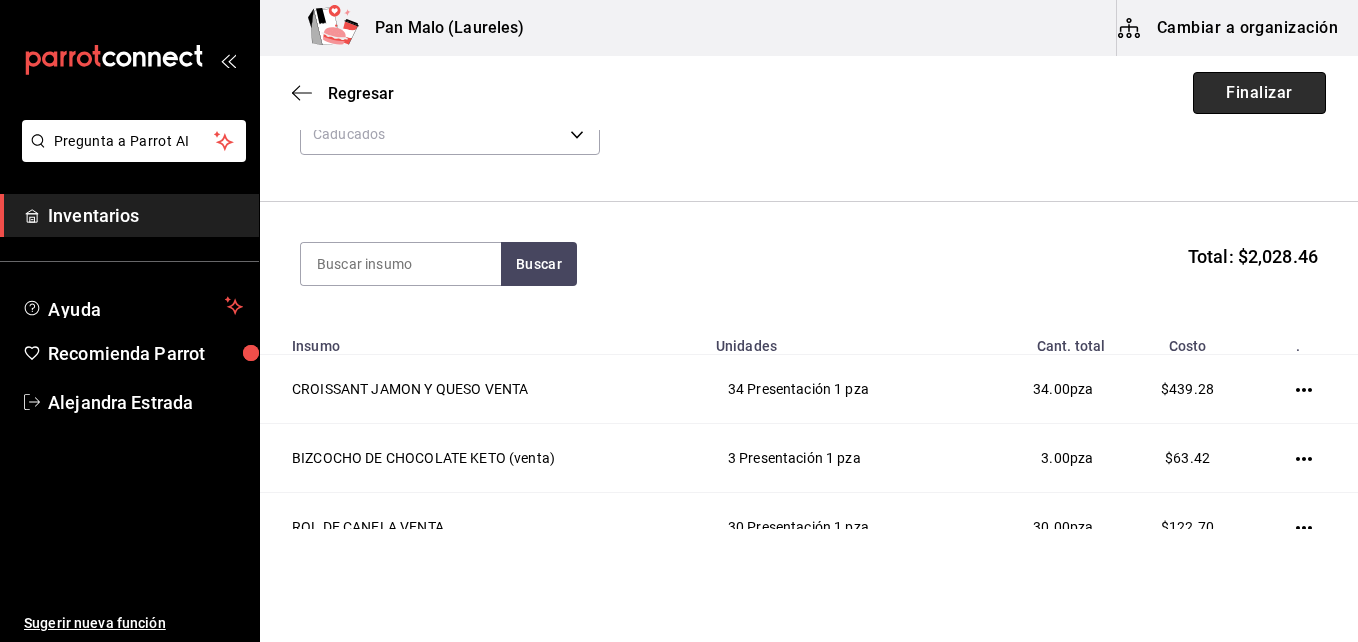 click on "Finalizar" at bounding box center [1259, 93] 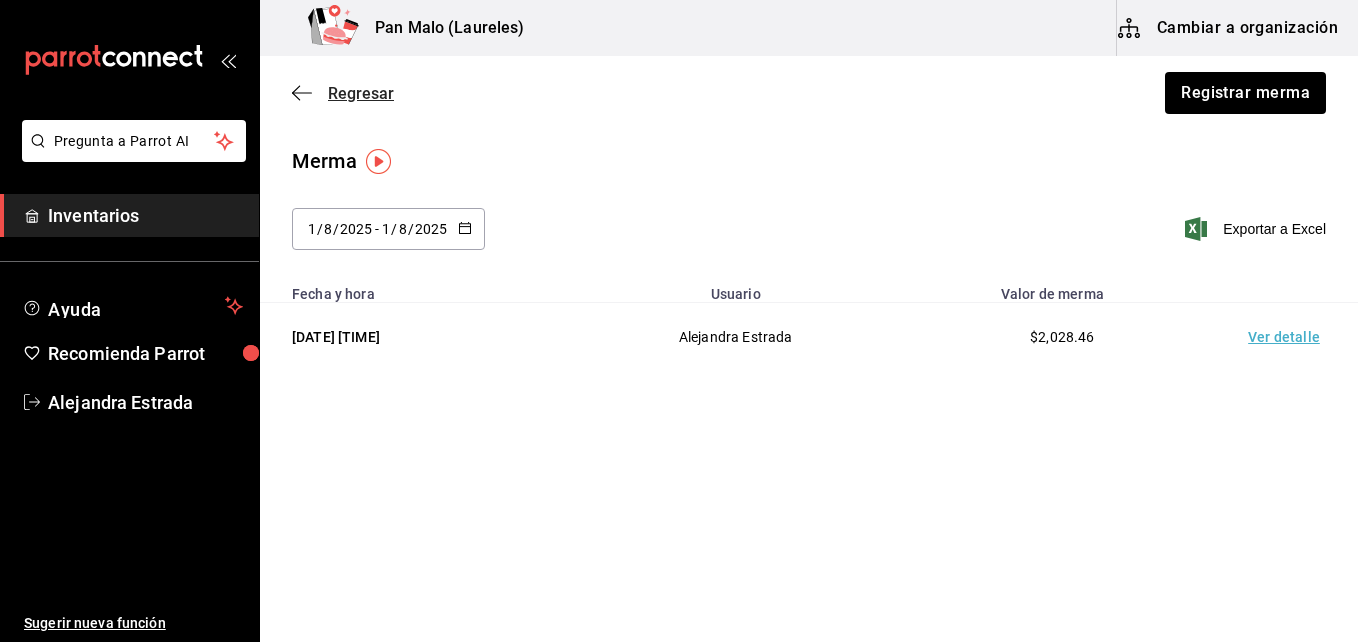 click 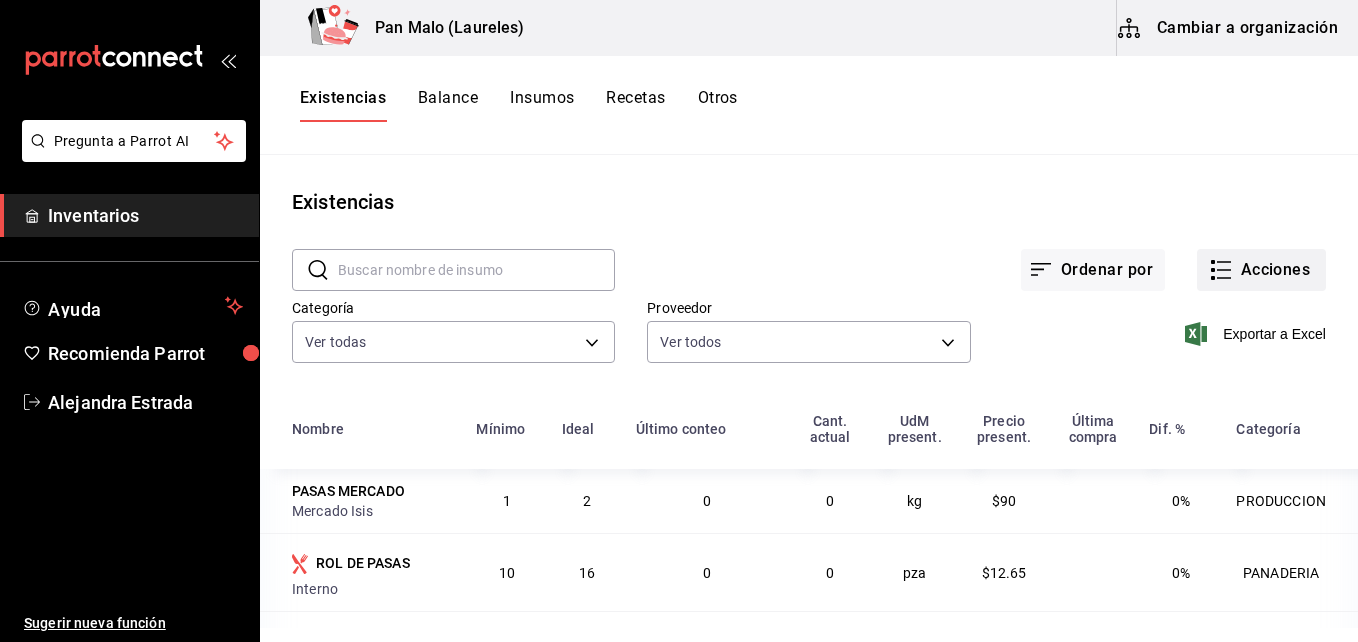 click on "Acciones" at bounding box center [1261, 270] 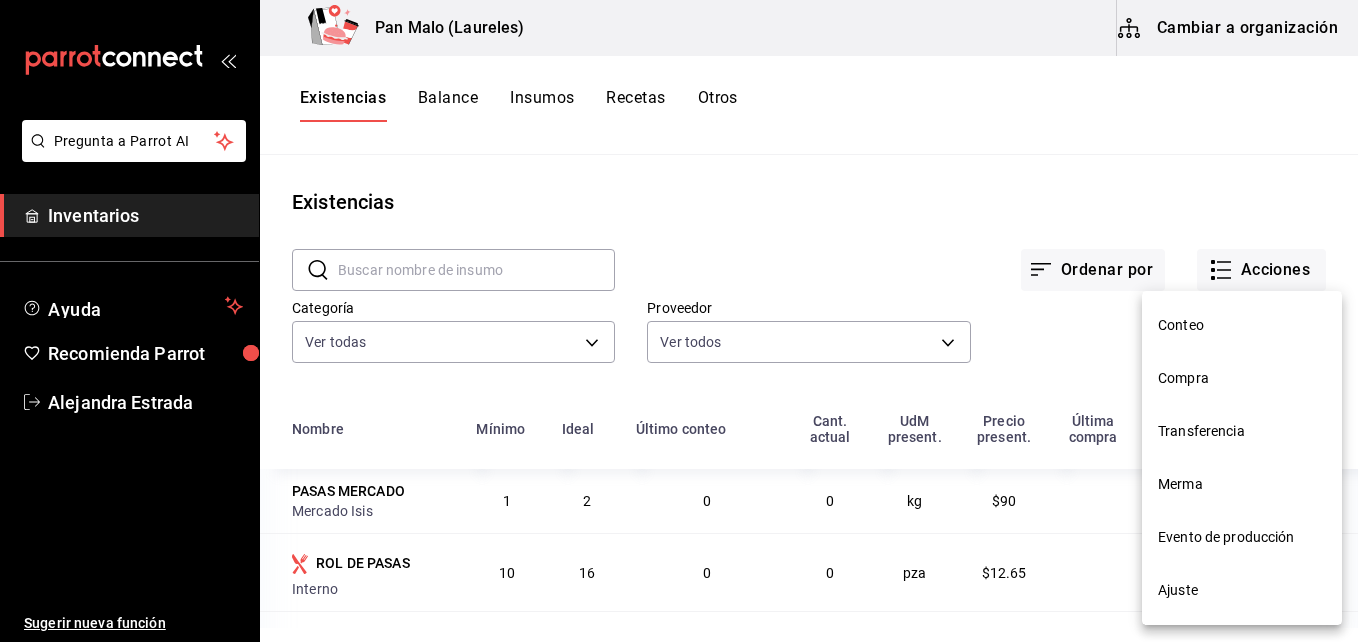 click on "Ajuste" at bounding box center (1242, 590) 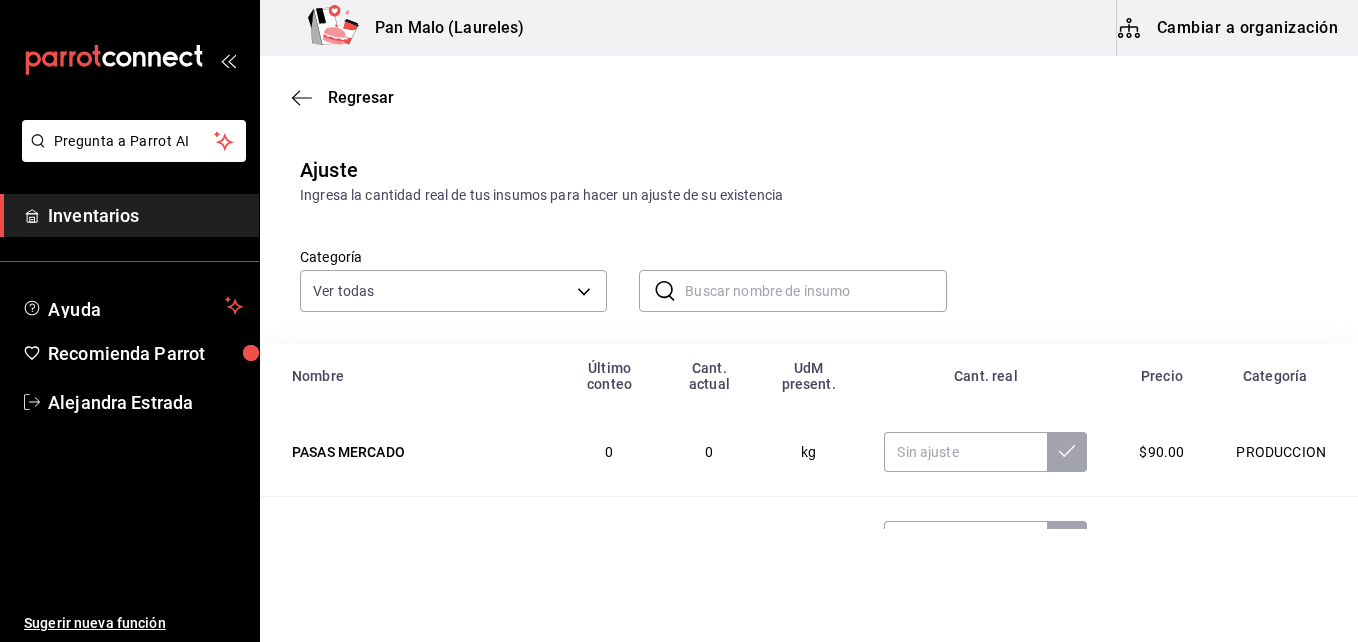 click at bounding box center (815, 291) 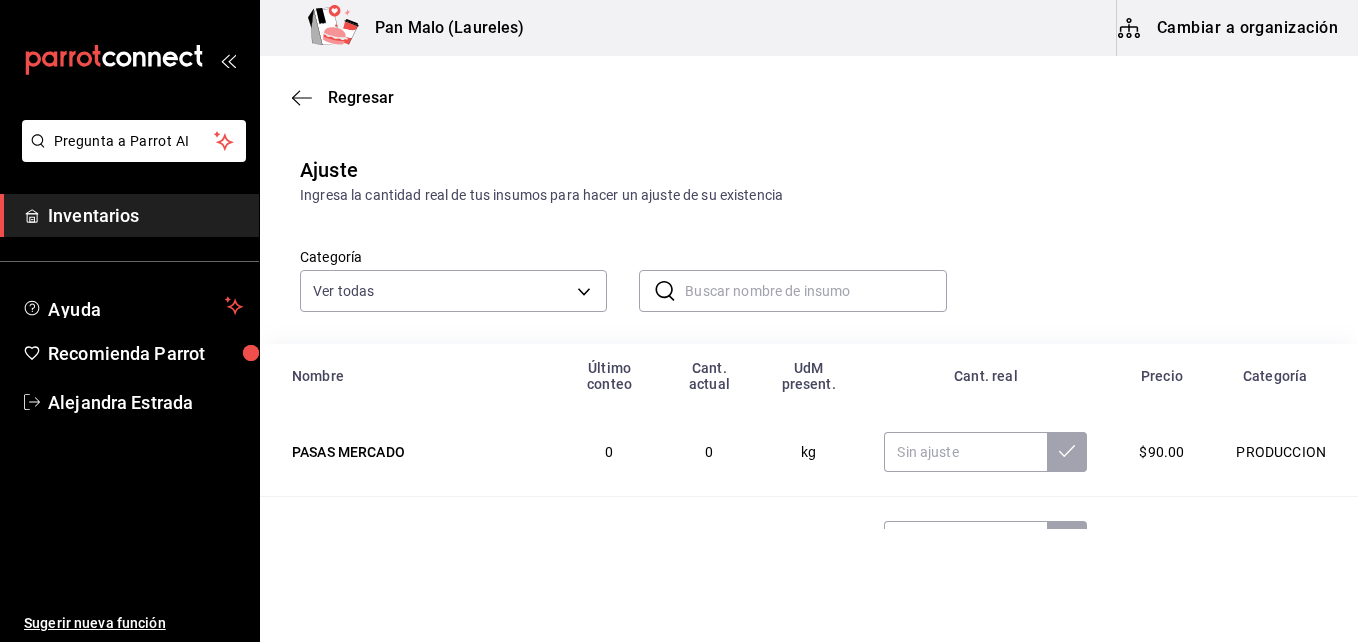 click at bounding box center (815, 291) 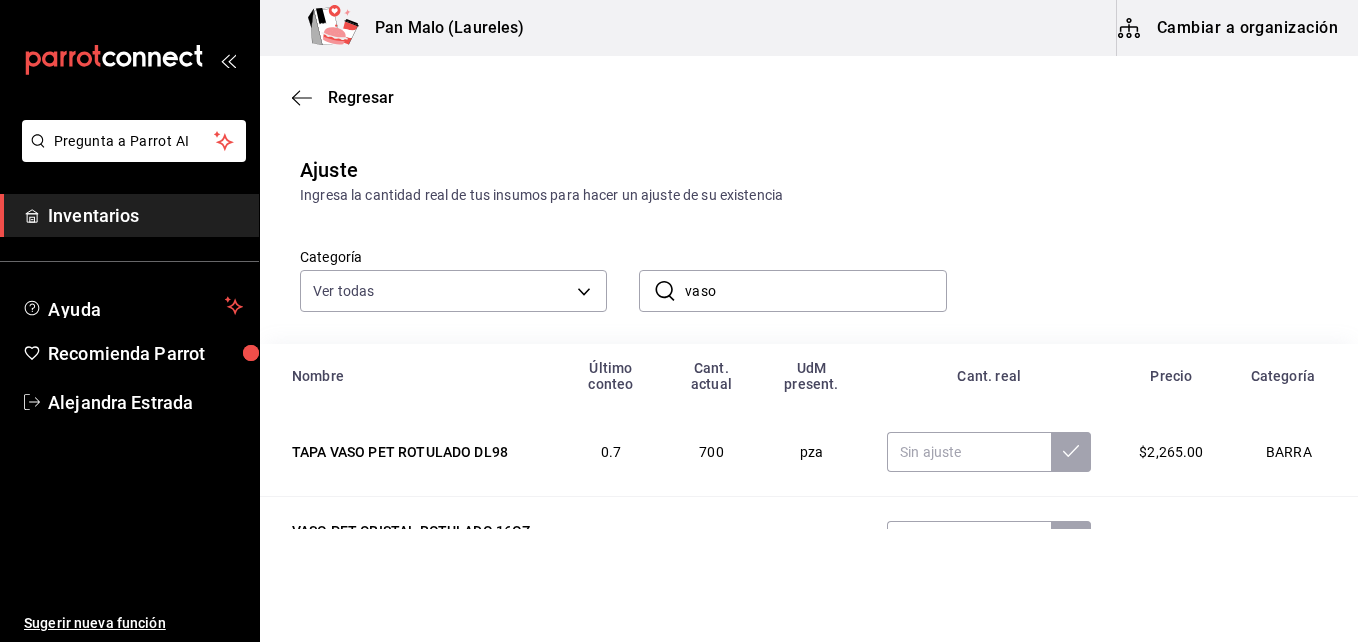 click on "Categoría Ver todas 845d24ca-60dd-4e7e-b3c9-ca2702778d83,d258234b-eb86-4f23-b0af-7f39f8376d1d,b487d5ec-9a72-45d0-bbdf-ace0a58857df,b7fa4d3f-7896-4504-b4eb-29f52eb713d6,244b5d13-ccc3-40e0-adb2-1f470b7c2b02,5221ede4-7101-46e2-abe0-c56c9f57c453,97c4540b-fae9-4f1d-bf52-72ae5b7112b3,dfca19a1-d0af-4dd2-9161-d29e1e6480e6,845fc0d5-bafa-4929-a86e-e534cf7c03f2 ​ vaso ​" at bounding box center (777, 259) 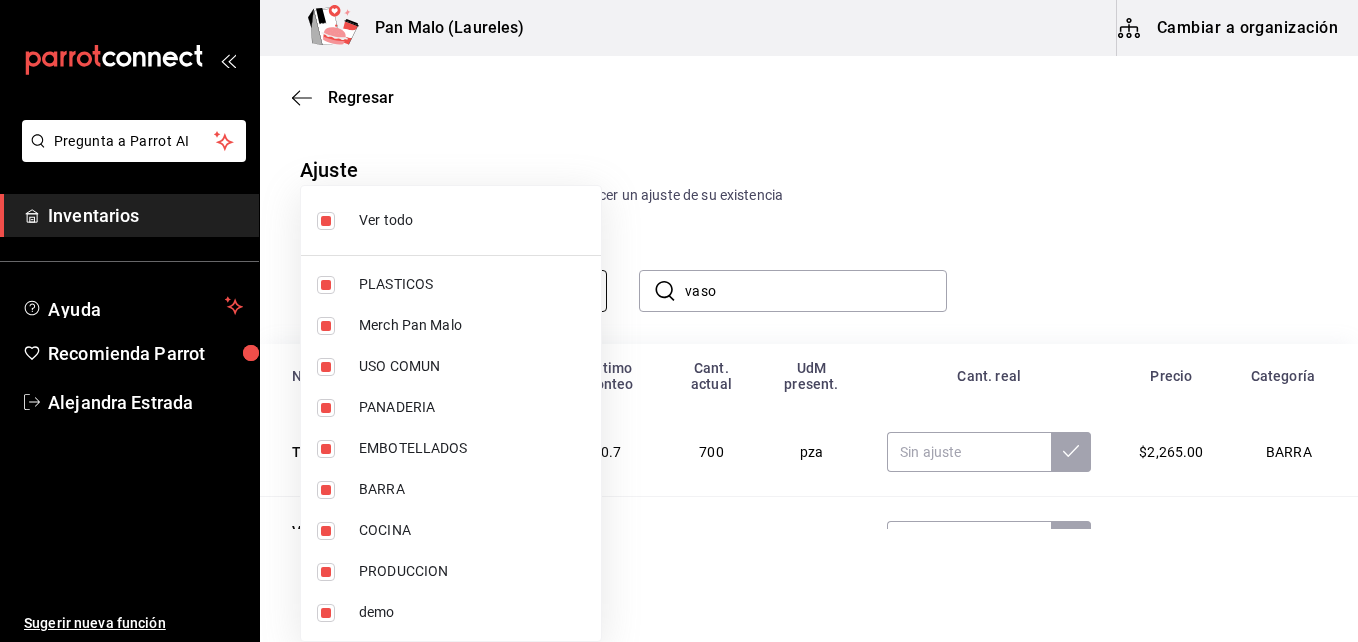 click on "Pregunta a Parrot AI Inventarios   Ayuda Recomienda Parrot   [PERSON]   Sugerir nueva función   Pan Malo (Laureles) Cambiar a organización Regresar Ajuste Ingresa la cantidad real de tus insumos para hacer un ajuste de su existencia Categoría Ver todas 845d24ca-60dd-4e7e-b3c9-ca2702778d83,d258234b-eb86-4f23-b0af-7f39f8376d1d,b487d5ec-9a72-45d0-bbdf-ace0a58857df,b7fa4d3f-7896-4504-b4eb-29f52eb713d6,244b5d13-ccc3-40e0-adb2-1f470b7c2b02,5221ede4-7101-46e2-abe0-c56c9f57c453,97c4540b-fae9-4f1d-bf52-72ae5b7112b3,dfca19a1-d0af-4dd2-9161-d29e1e6480e6,845fc0d5-bafa-4929-a86e-e534cf7c03f2 ​ vaso ​ Nombre Último conteo Cant. actual UdM present. Cant. real Precio Categoría TAPA VASO PET ROTULADO DL98  0.7 700 pza $2,265.00 BARRA VASO PET CRISTAL ROTULADO 16OZ (LC16) 0 43 pza $2,265.00 PLASTICOS VASO ESPRESSO (VPP04) 0 0 pza $10.00 PLASTICOS VASO ESPRESSO 26 26 pza $10.00 PLASTICOS VASO CARTON 12OZ 0 15 pza $2.60 PLASTICOS TAPA VASO TERM 12 0 165 pza $165.00 PLASTICOS TAPA VASO ESPRESSO 2 200 pza $10.00" at bounding box center (679, 264) 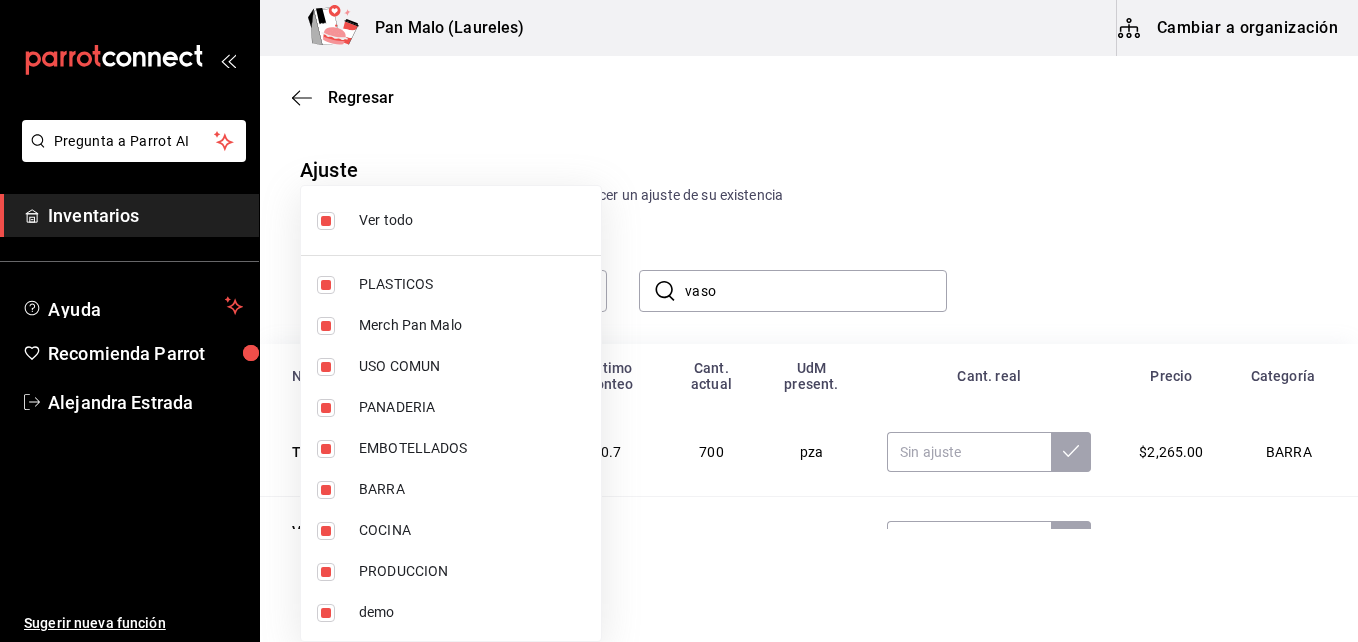 click at bounding box center [679, 321] 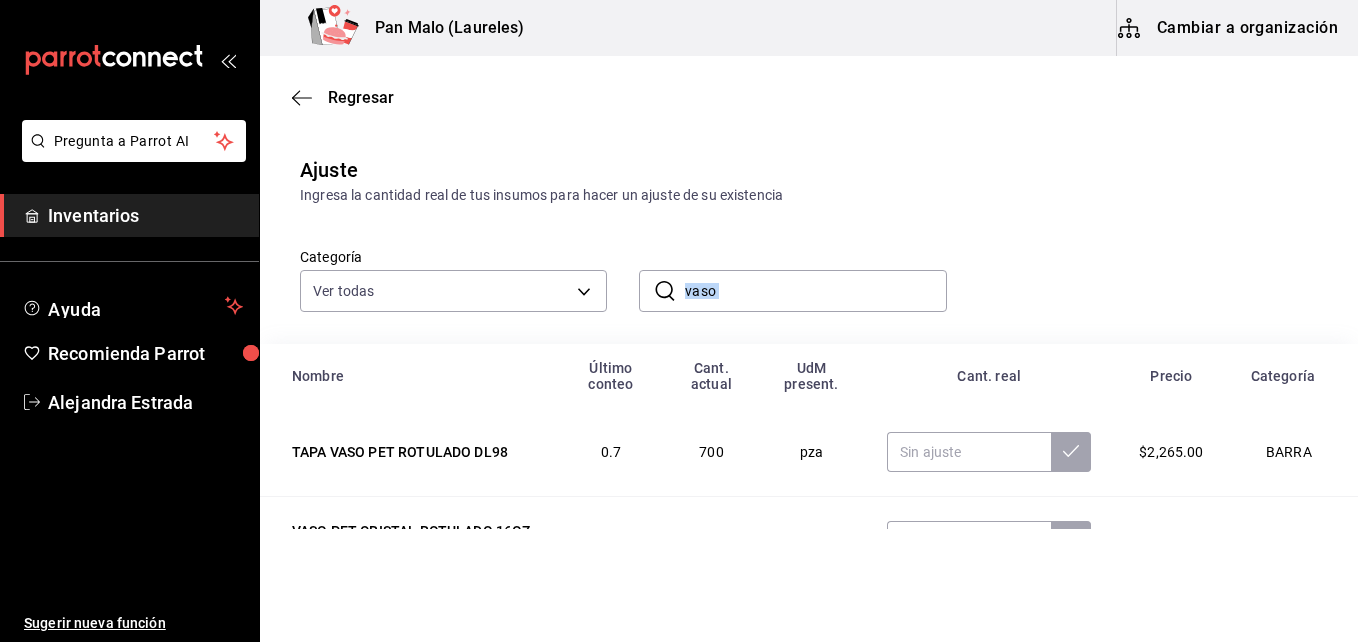 drag, startPoint x: 827, startPoint y: 312, endPoint x: 796, endPoint y: 289, distance: 38.600517 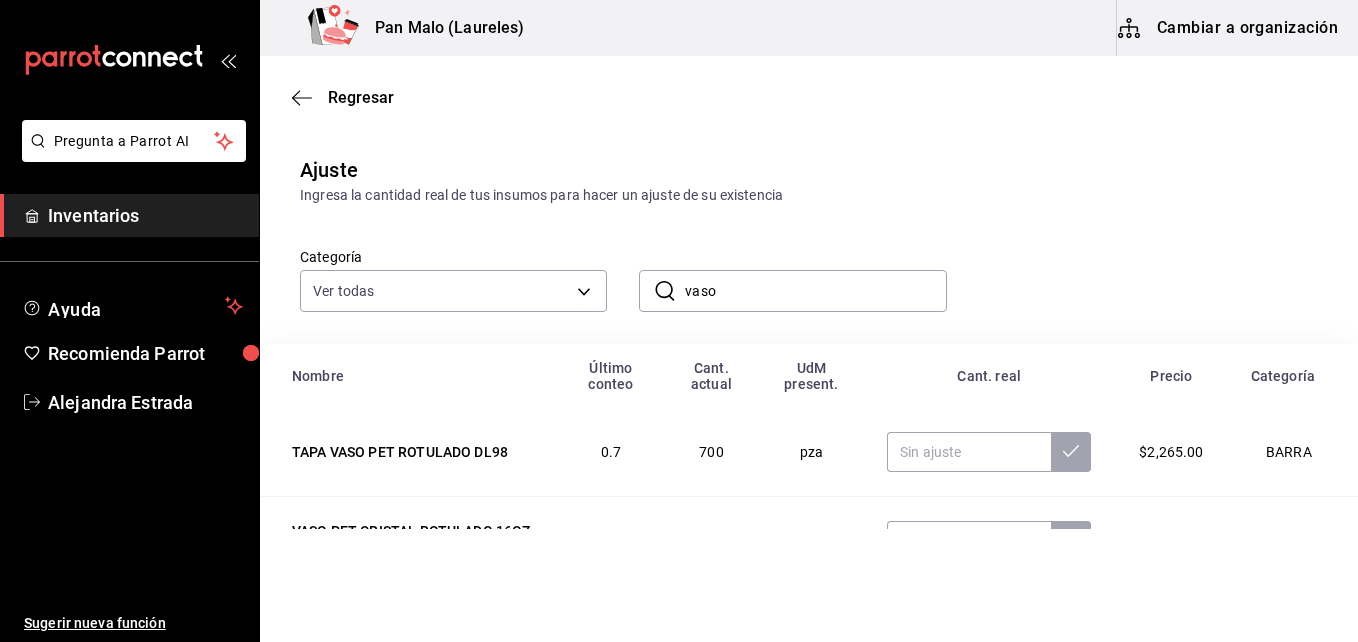 click on "vaso" at bounding box center (815, 291) 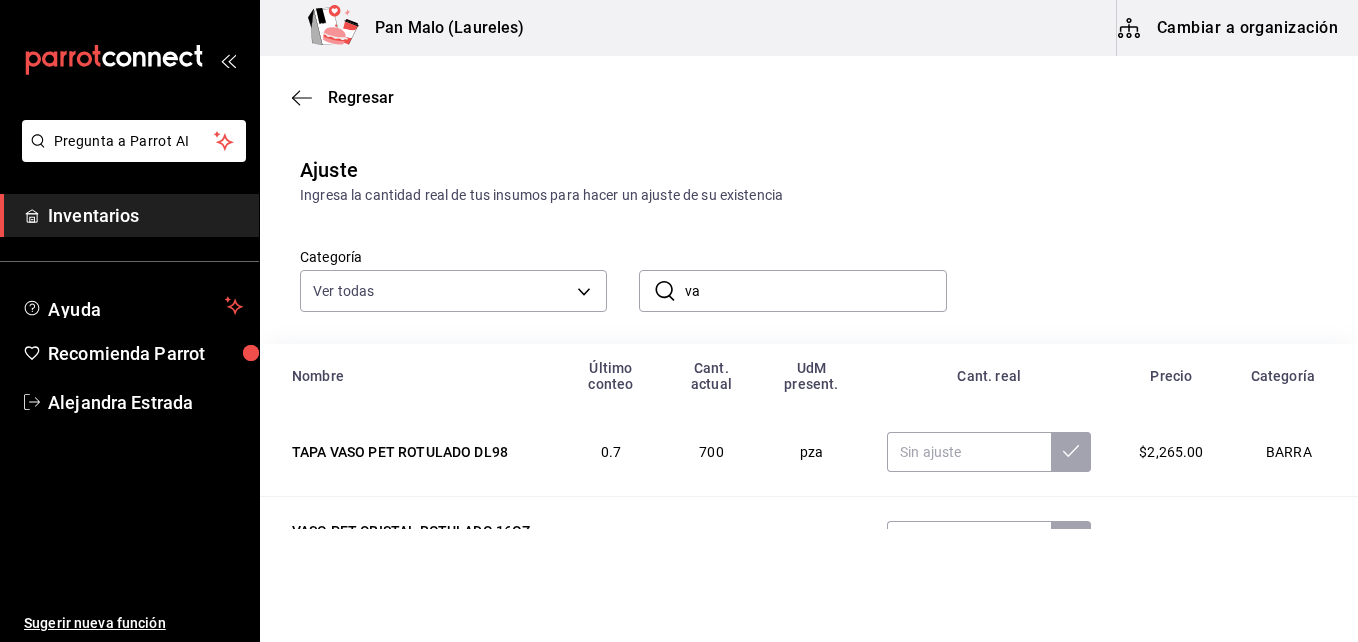 type on "v" 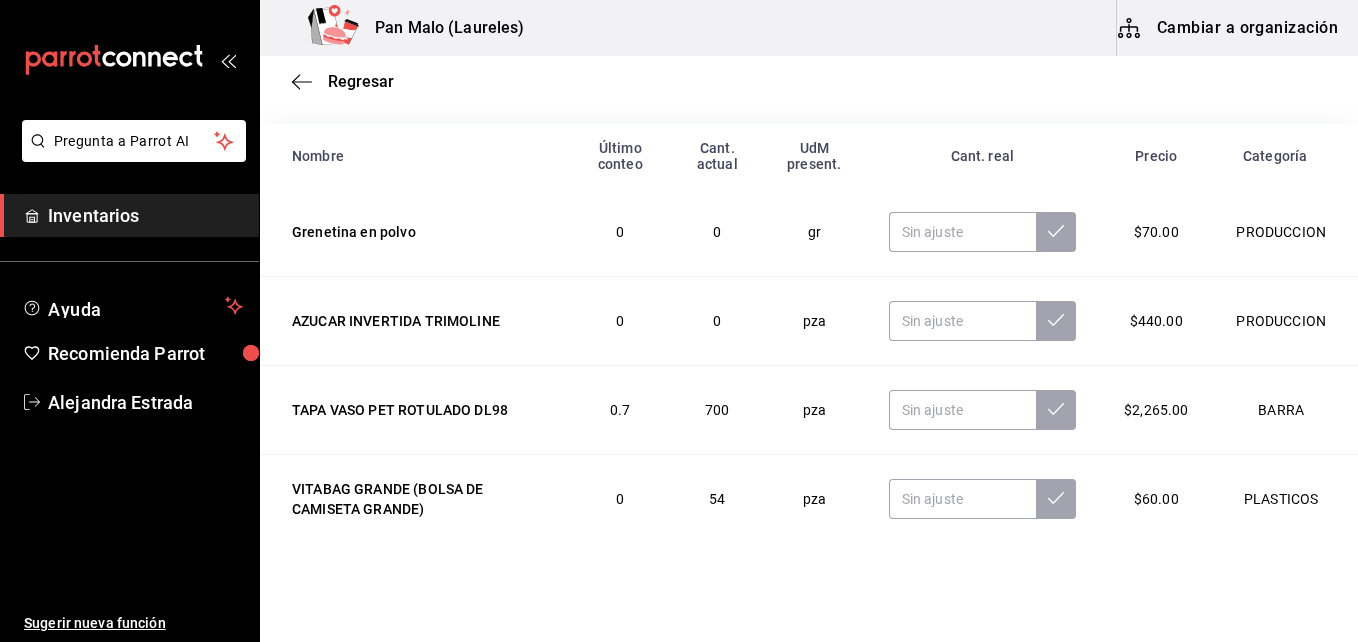 scroll, scrollTop: 224, scrollLeft: 0, axis: vertical 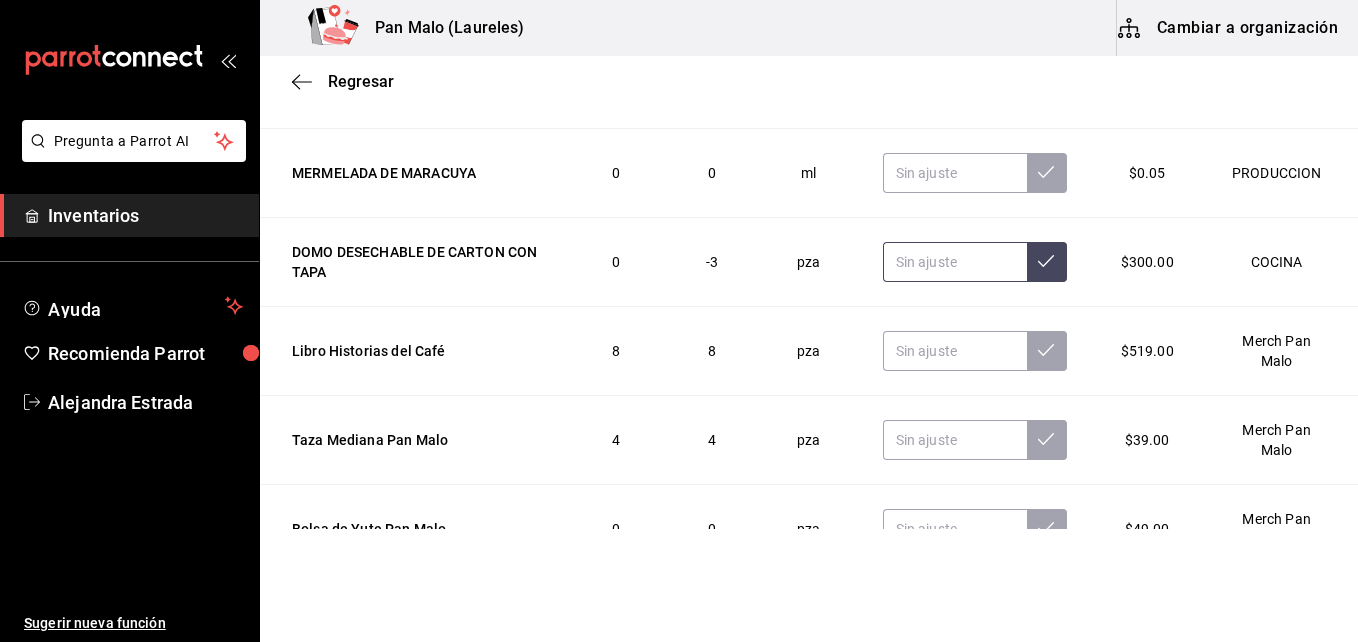 type 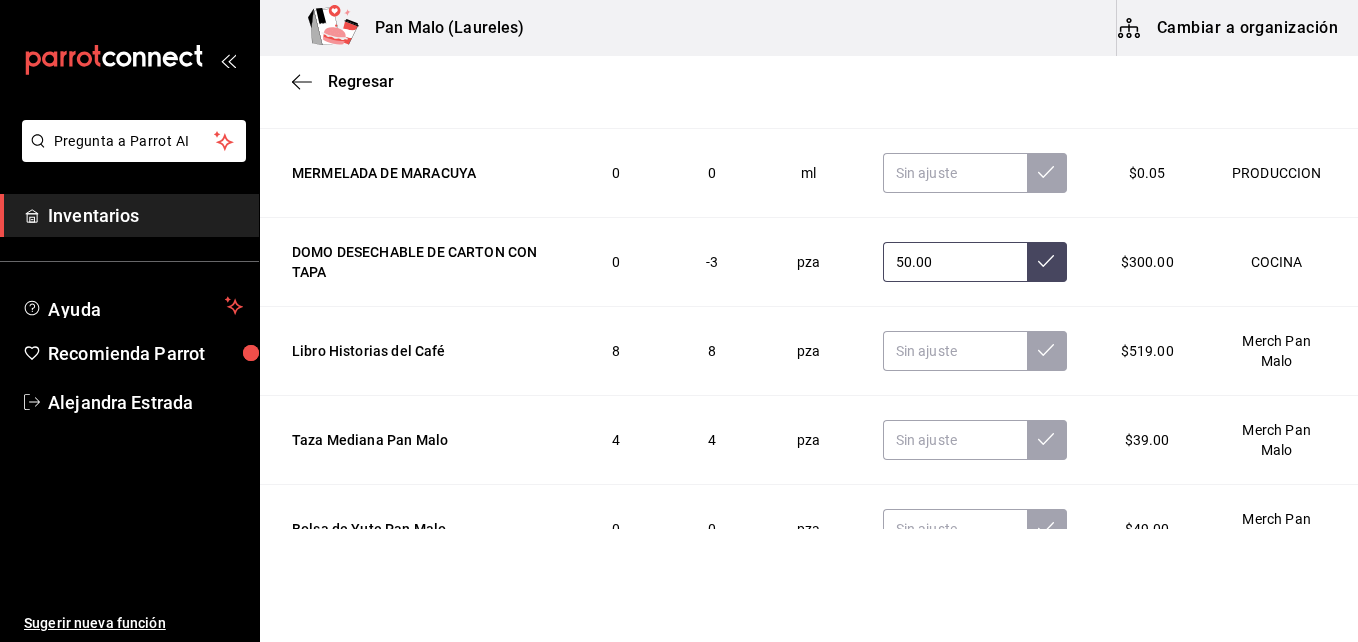 type on "50.00" 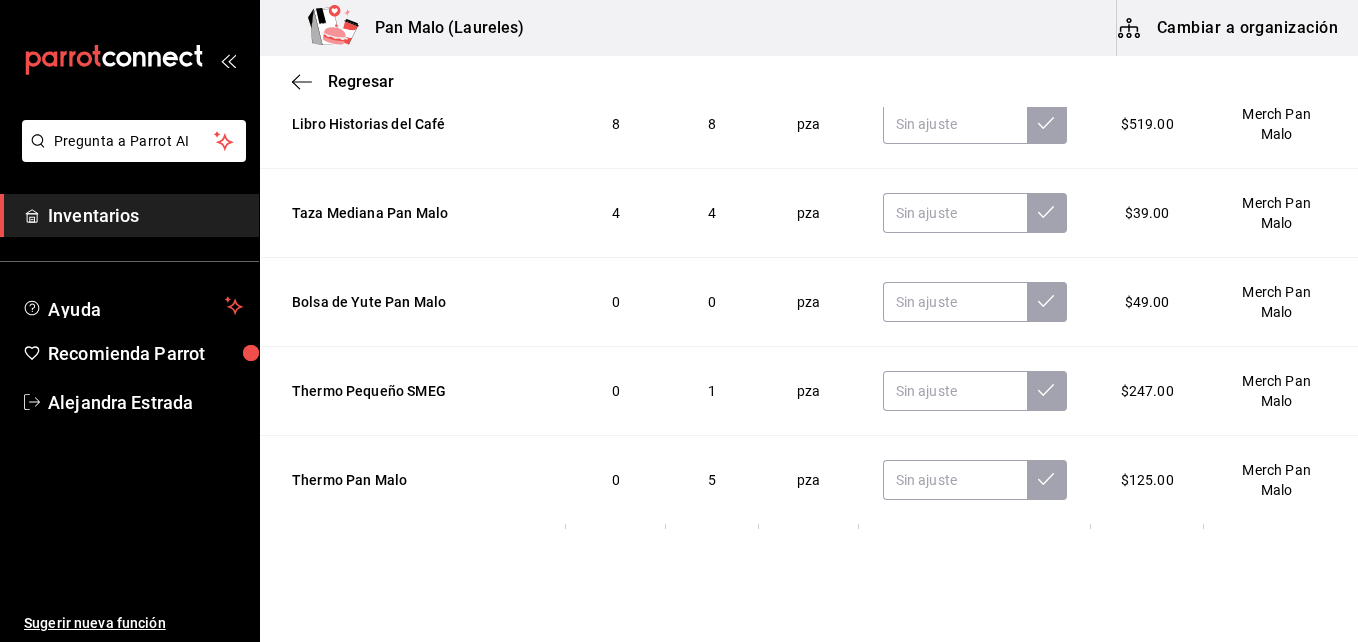 scroll, scrollTop: 1337, scrollLeft: 0, axis: vertical 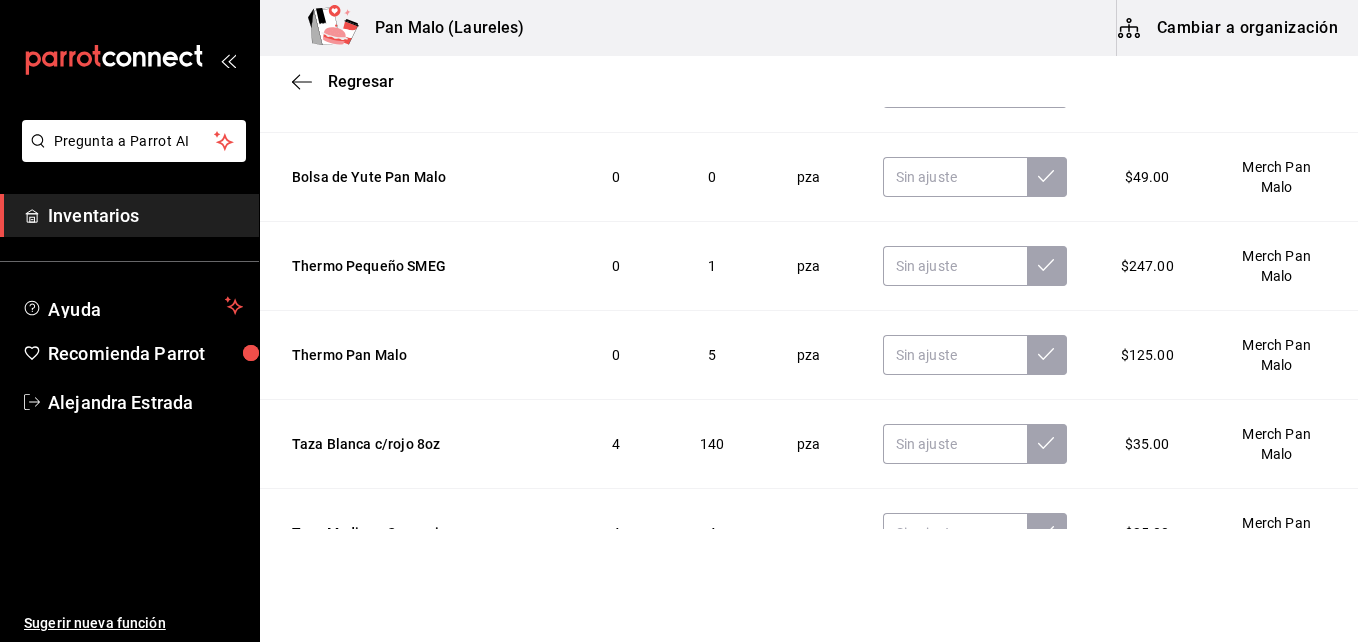 click on "Grenetina en polvo 0 0 gr $70.00 PRODUCCION AZUCAR INVERTIDA TRIMOLINE 0 0 pza $440.00 PRODUCCION TAPA VASO PET ROTULADO DL98  0.7 700 pza $2,265.00 BARRA VITABAG GRANDE (BOLSA DE CAMISETA GRANDE) 0 54 pza $60.00 PLASTICOS VITABAG MEDIANA (BOLSA DE CAMISETA) 0.5 50 pza $60.00 PLASTICOS MANZANA VERDE 2 2 kg $73.00 COCINA GV CEPILLO 0 2 pza $45.00 USO COMUN ROLLO DE SERVITOALLA 1 1 pza $467.33 USO COMUN GUANTES VILEDA 3A 0 2 pza $79.00 USO COMUN GREAT VALUE MICRO FIBRA 0 2 pza $27.00 USO COMUN RELLENO DE QUESO PARA NIDO 0 0 kg $158.80 PRODUCCION AZUCAR INVERTIDA TRIMOLINE 0 0 pza $440.00 PRODUCCION PULPA DE MARACUYA 0 0 lt $170.00 PRODUCCION MERMELADA DE MARACUYA 0 0 ml $0.05 PRODUCCION DOMO DESECHABLE DE CARTON CON TAPA 0 50 pza 50.00 $300.00 COCINA Libro Historias del Café 8 8 pza $519.00 Merch Pan Malo Taza Mediana Pan Malo  4 4 pza $39.00 Merch Pan Malo Bolsa de Yute Pan Malo 0 0 pza $49.00 Merch Pan Malo Thermo Pequeño SMEG 0 1 pza $247.00 Merch Pan Malo Thermo Pan Malo  0 5 pza $125.00 Merch Pan Malo 4" at bounding box center (809, -46) 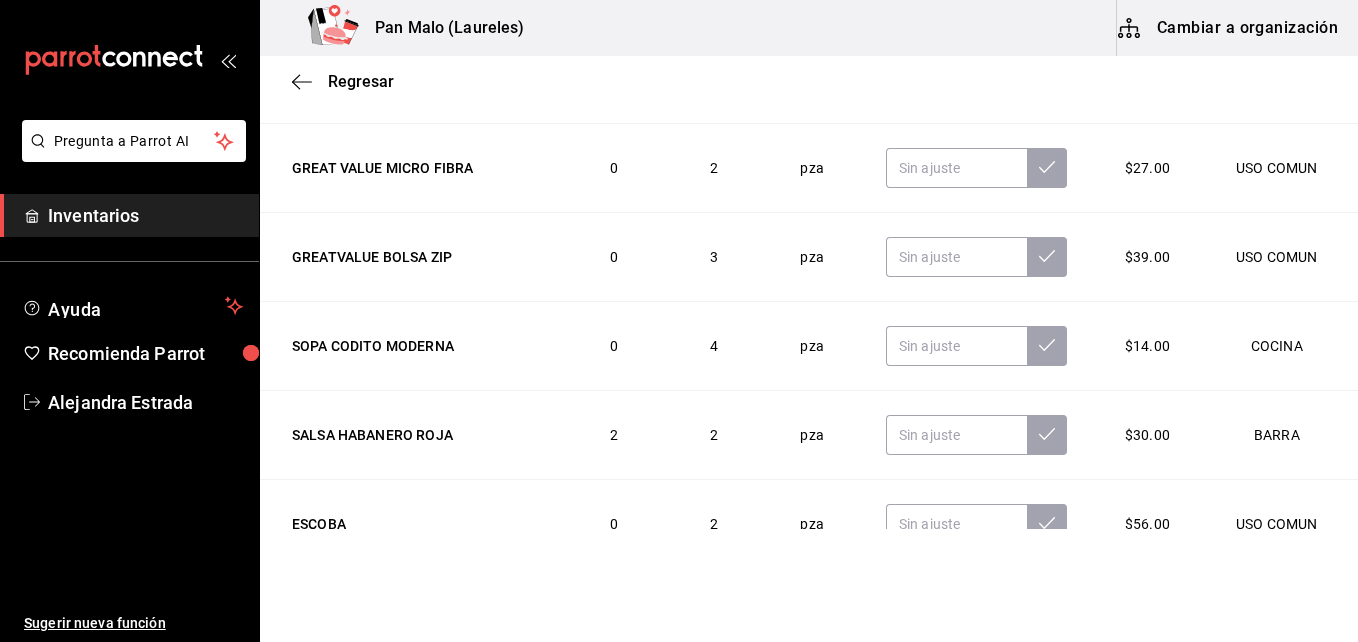 scroll, scrollTop: 5097, scrollLeft: 0, axis: vertical 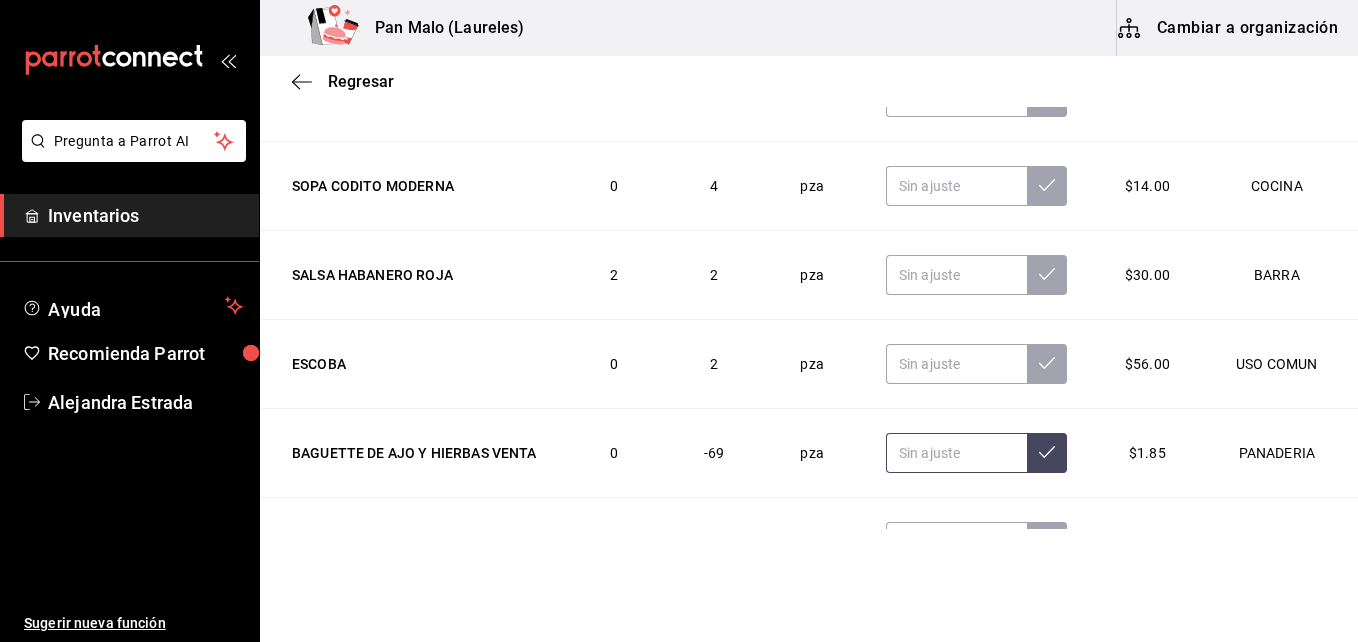 click at bounding box center [956, 453] 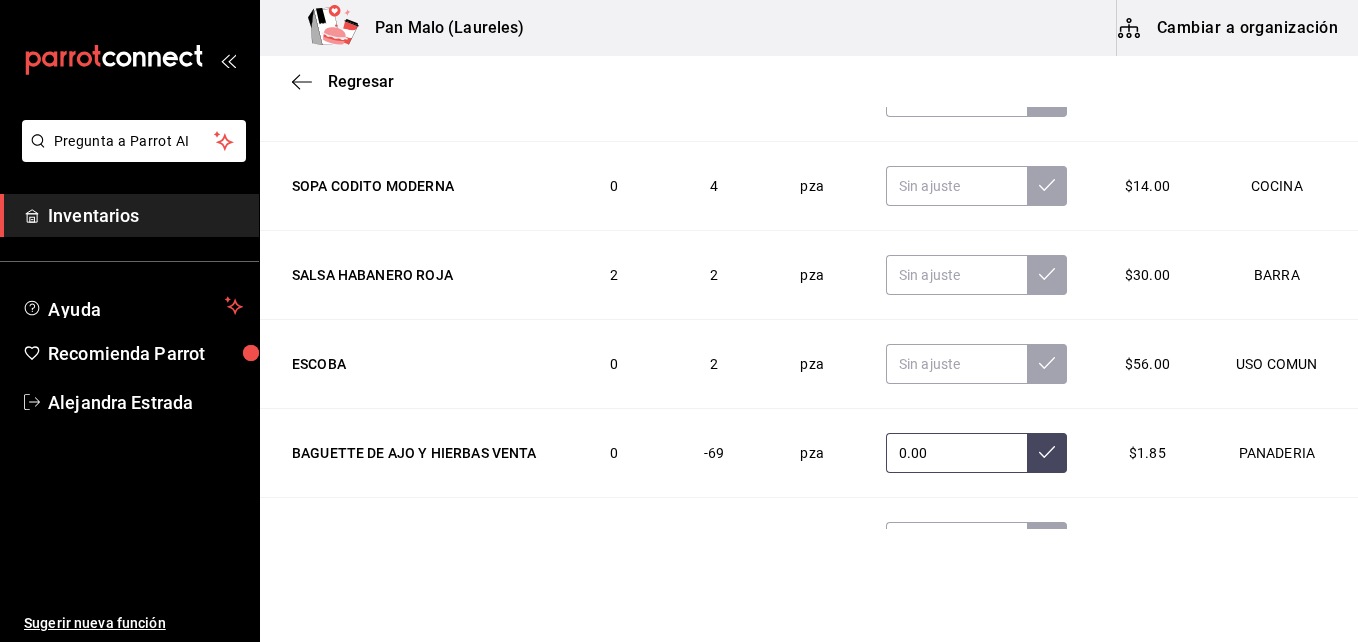 type on "0.00" 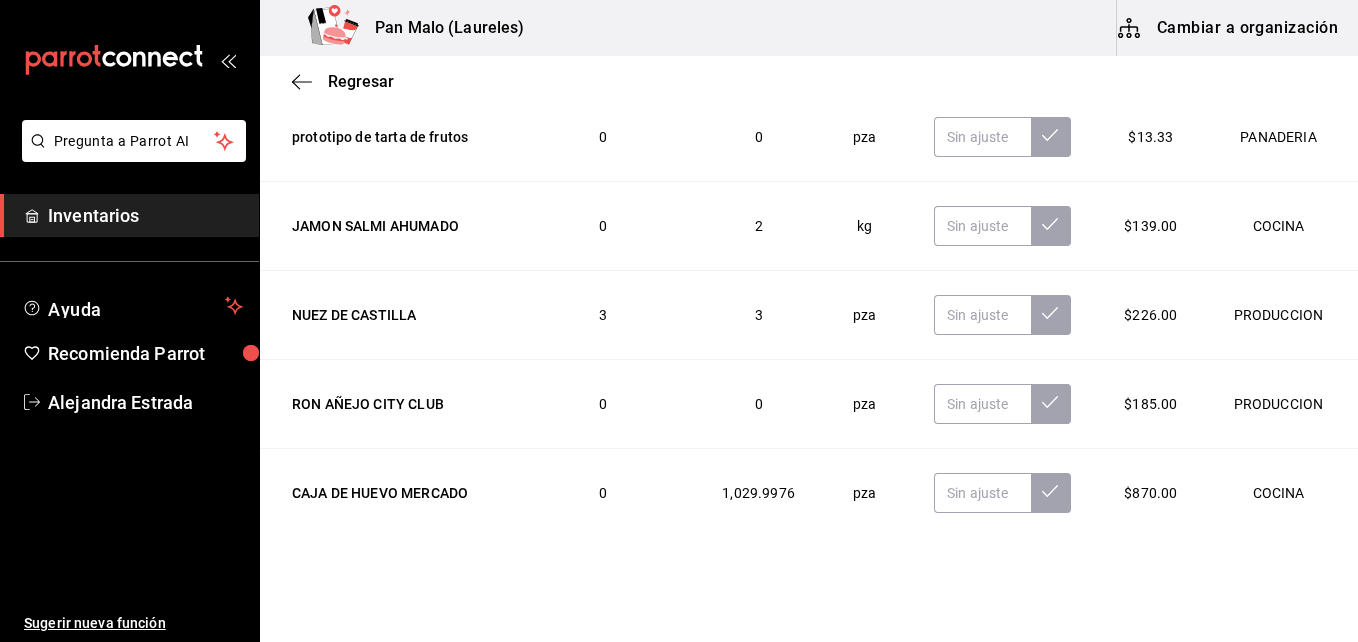 scroll, scrollTop: 6998, scrollLeft: 0, axis: vertical 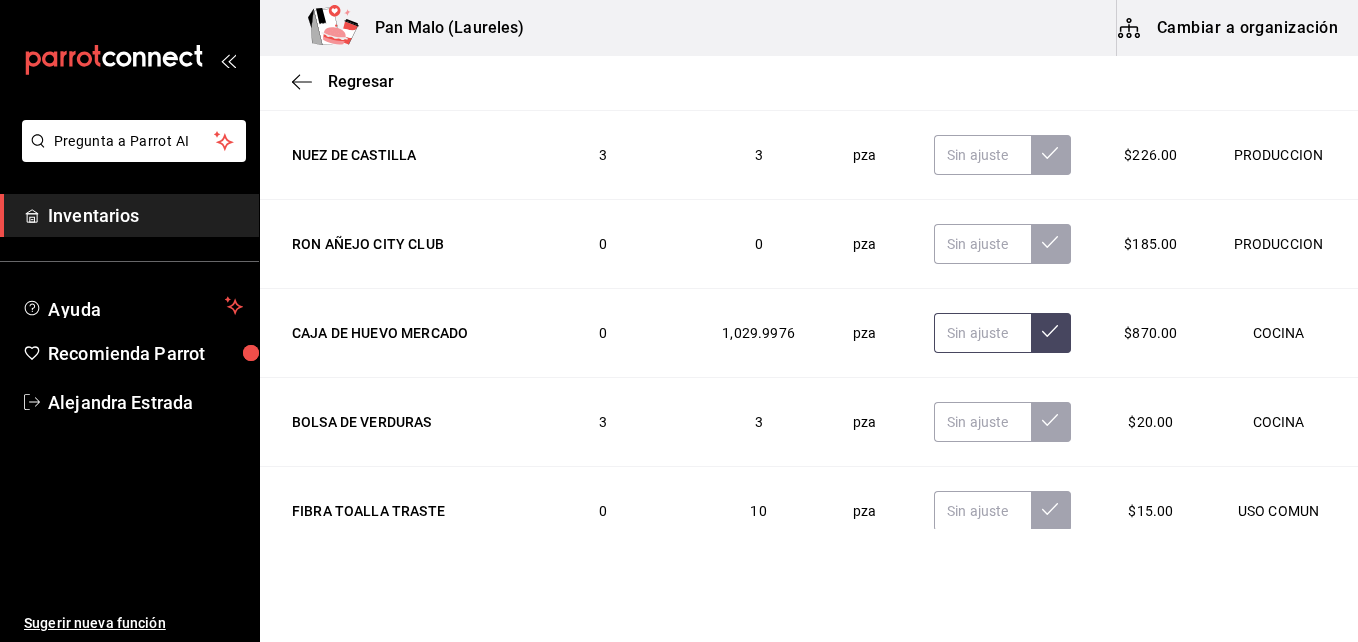click at bounding box center (982, 333) 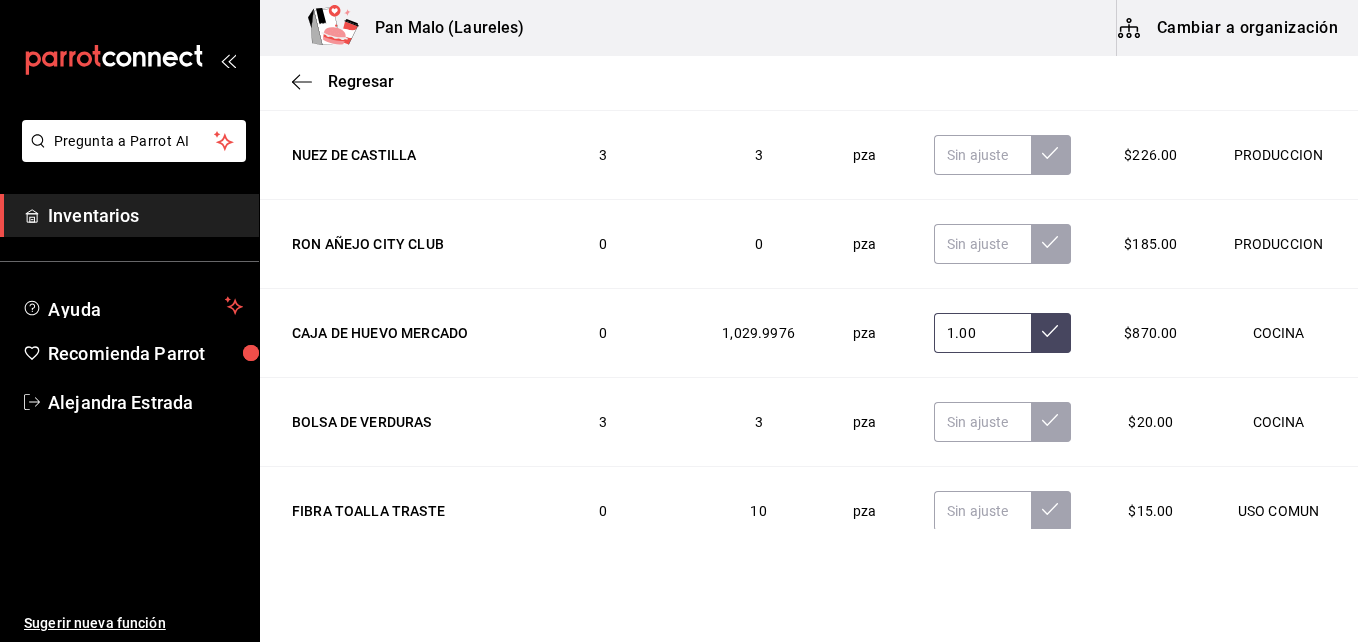 type on "1.00" 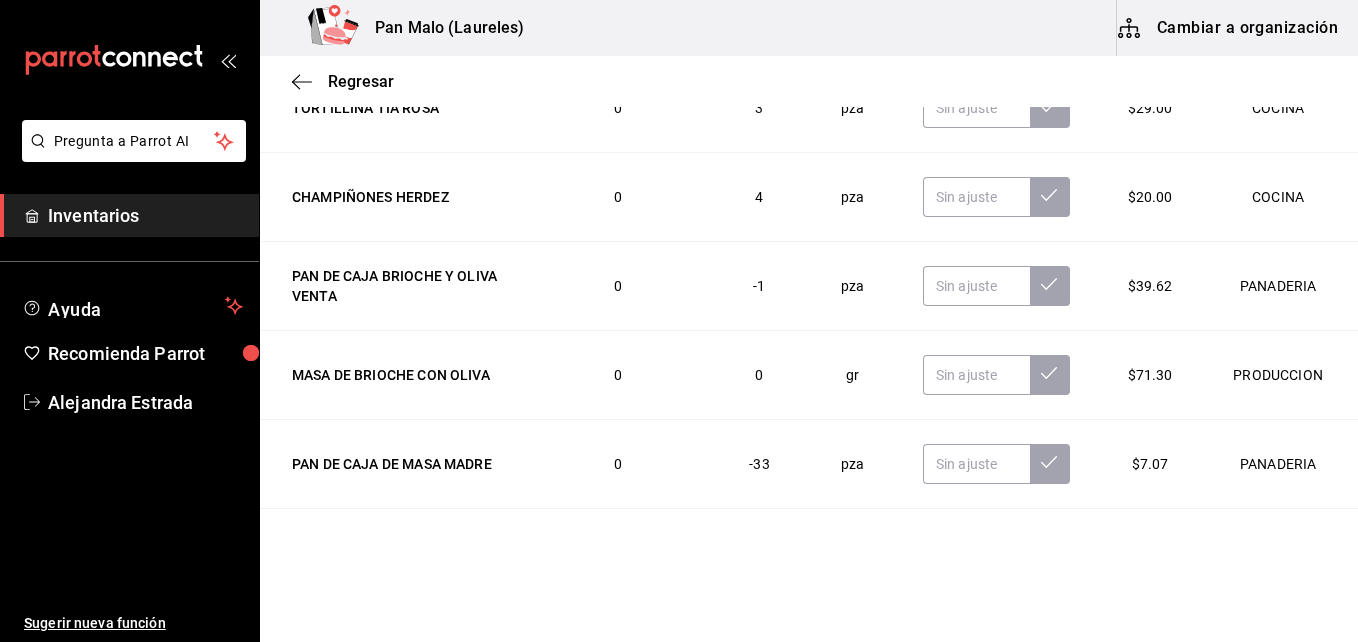 scroll, scrollTop: 7848, scrollLeft: 0, axis: vertical 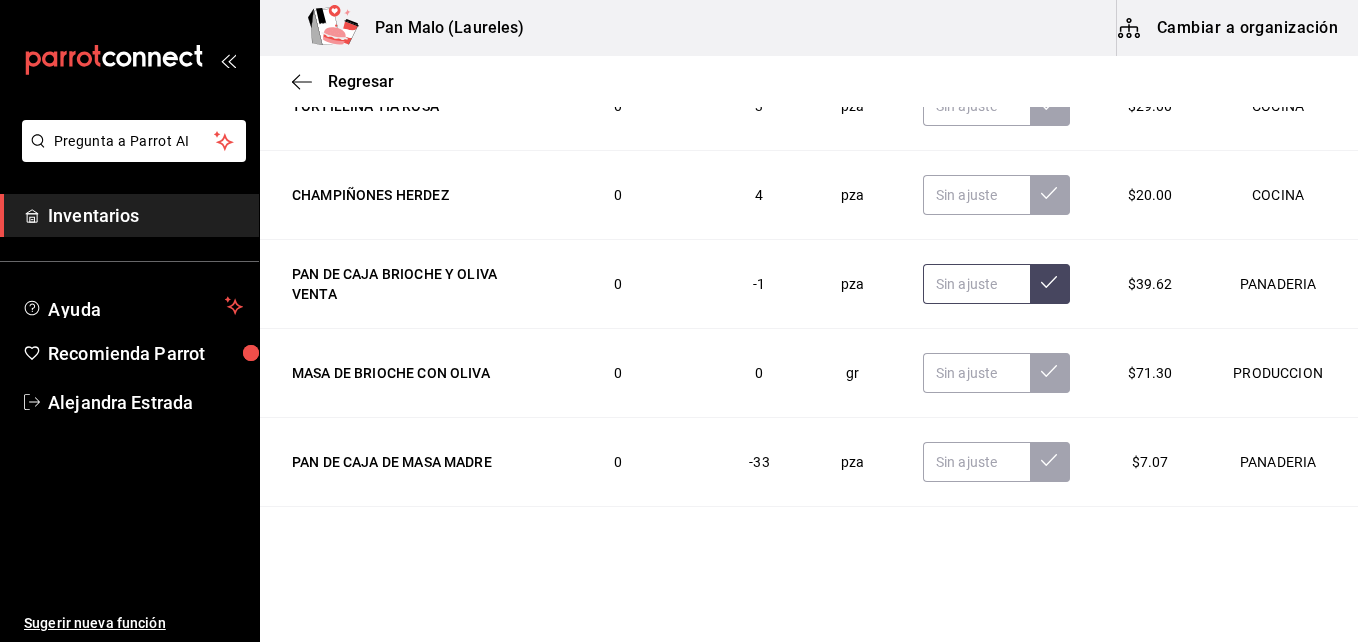 click at bounding box center (976, 284) 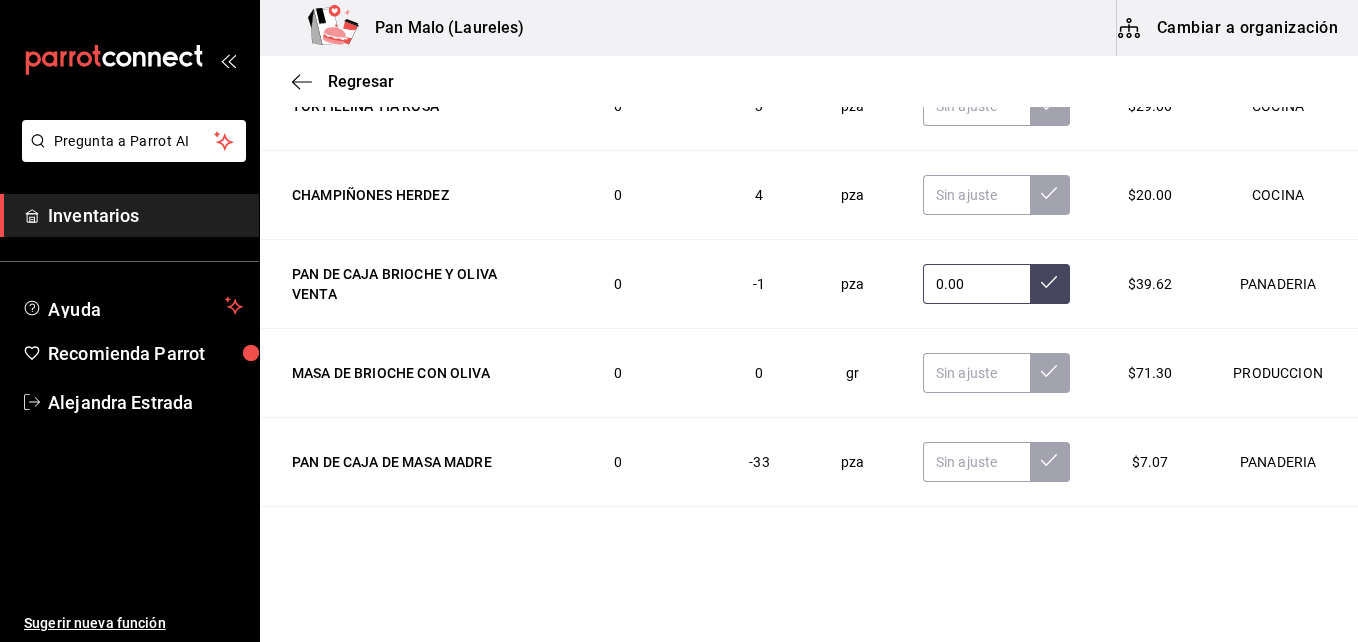 type on "0.00" 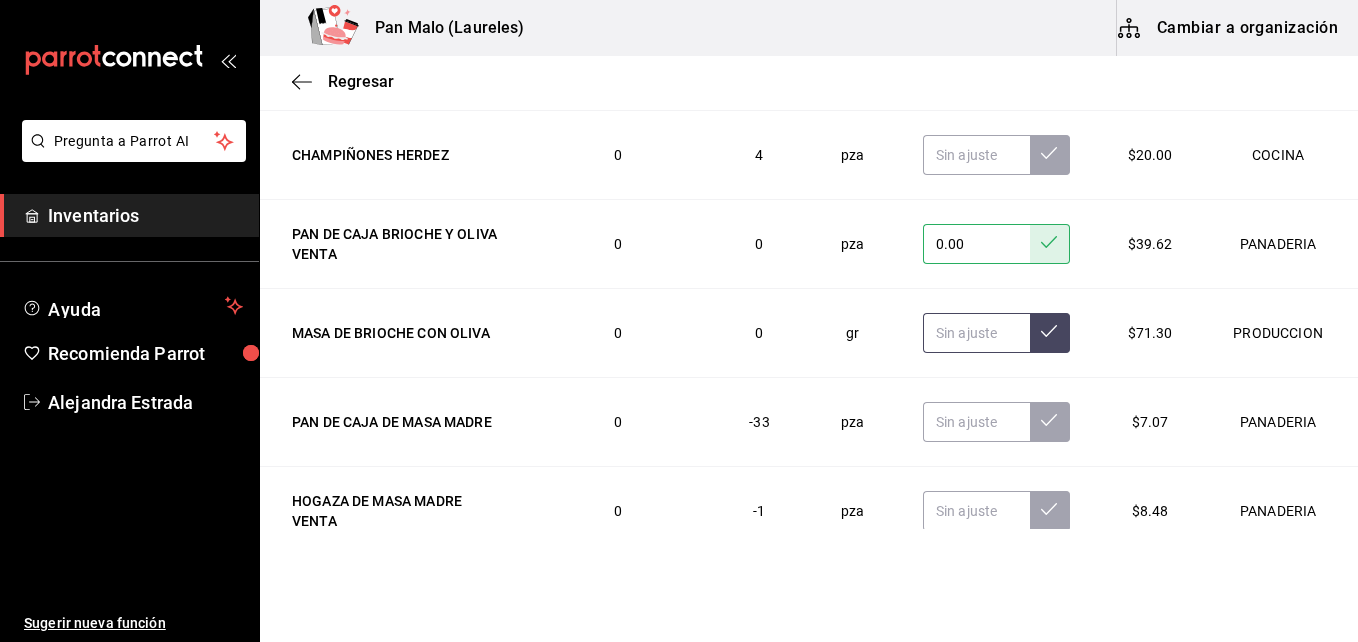 scroll, scrollTop: 7928, scrollLeft: 0, axis: vertical 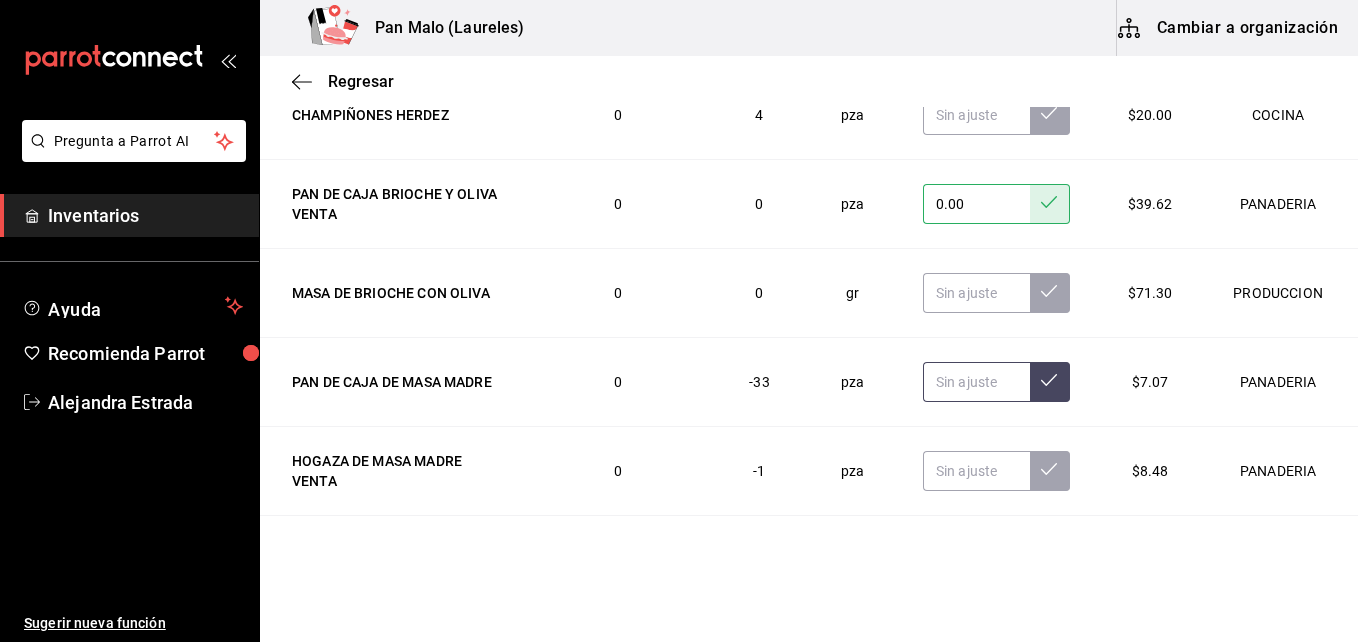 click at bounding box center [976, 382] 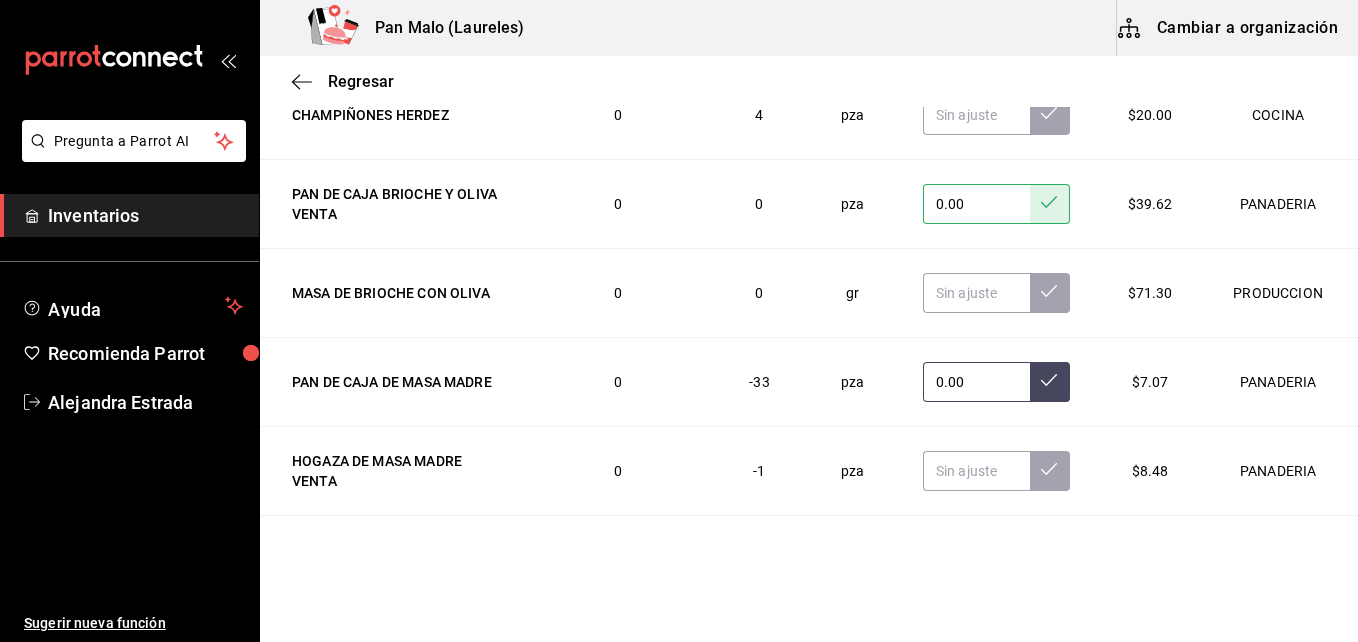 type on "0.00" 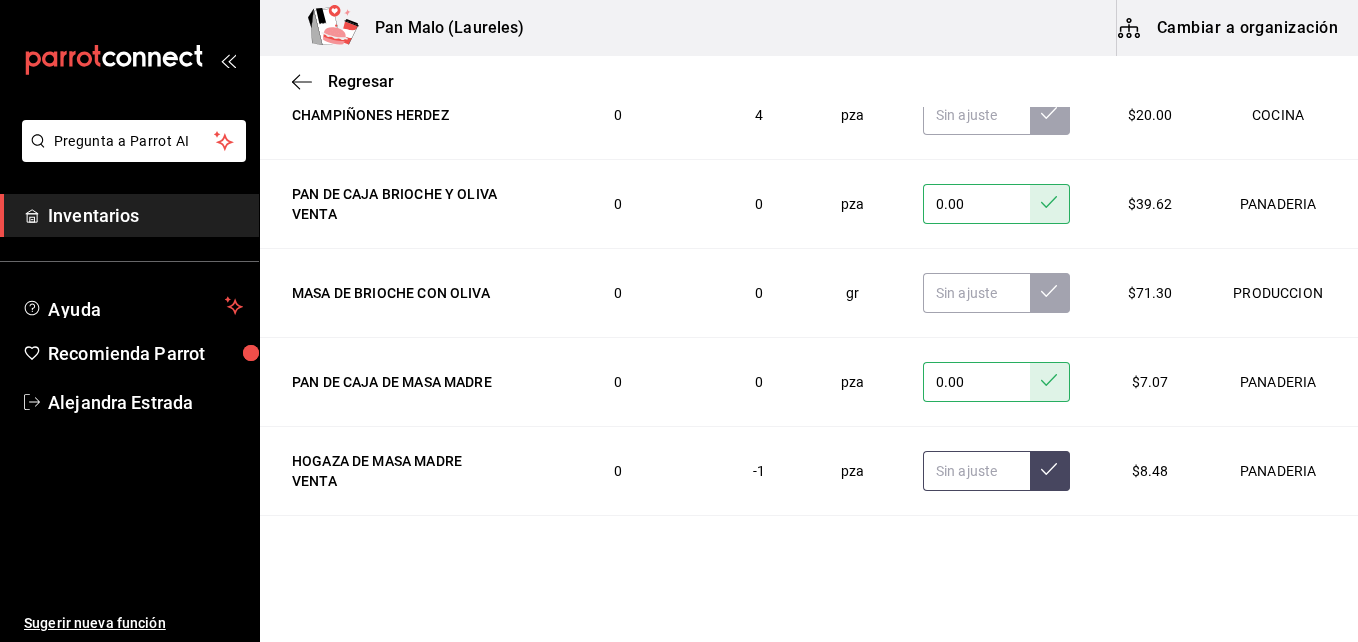 click at bounding box center (976, 471) 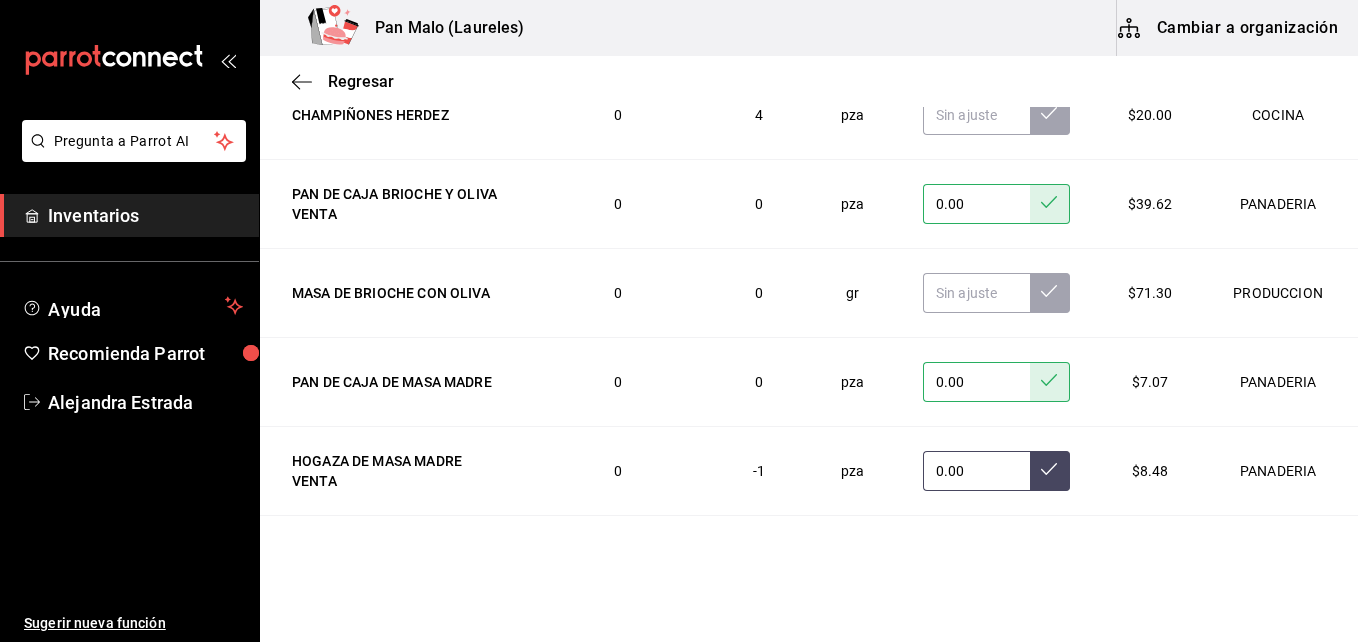 type on "0.00" 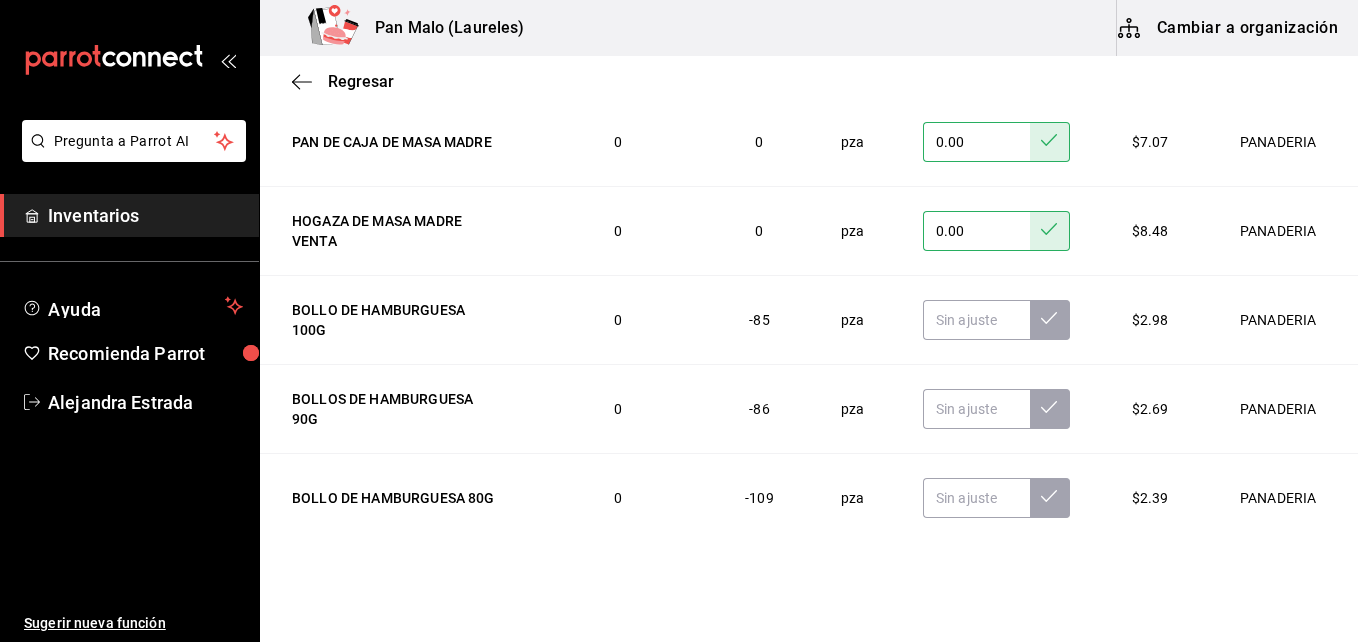 scroll, scrollTop: 8208, scrollLeft: 0, axis: vertical 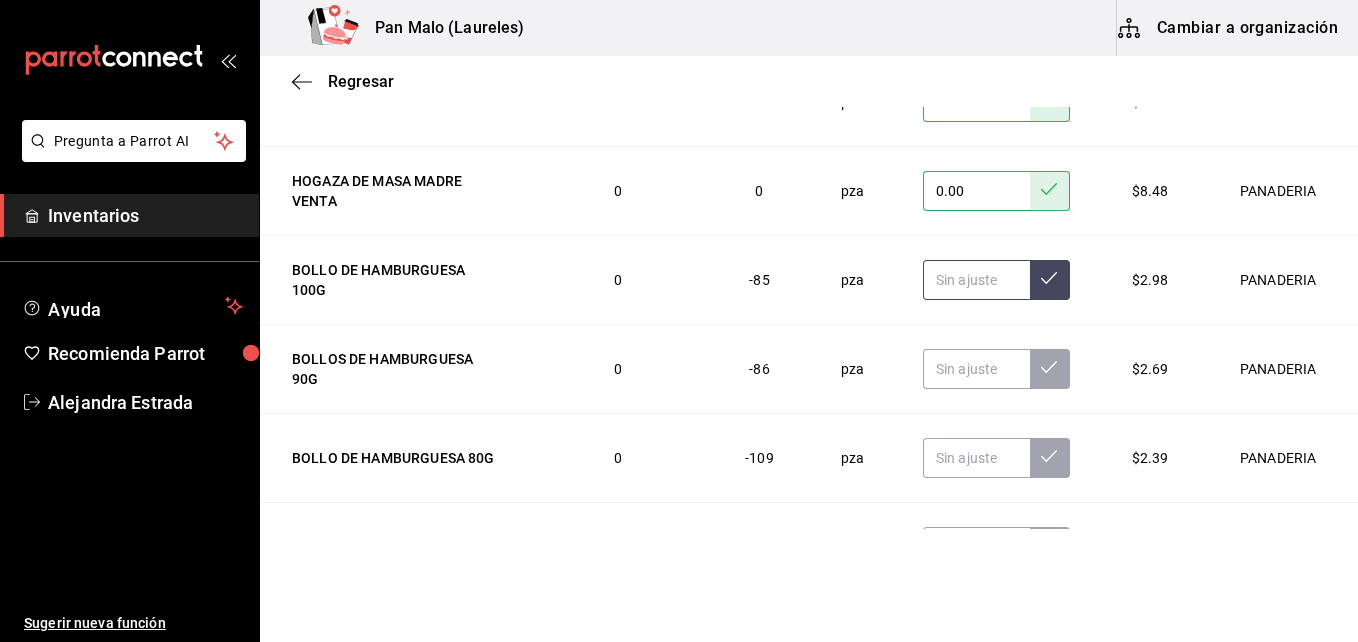 click at bounding box center [976, 280] 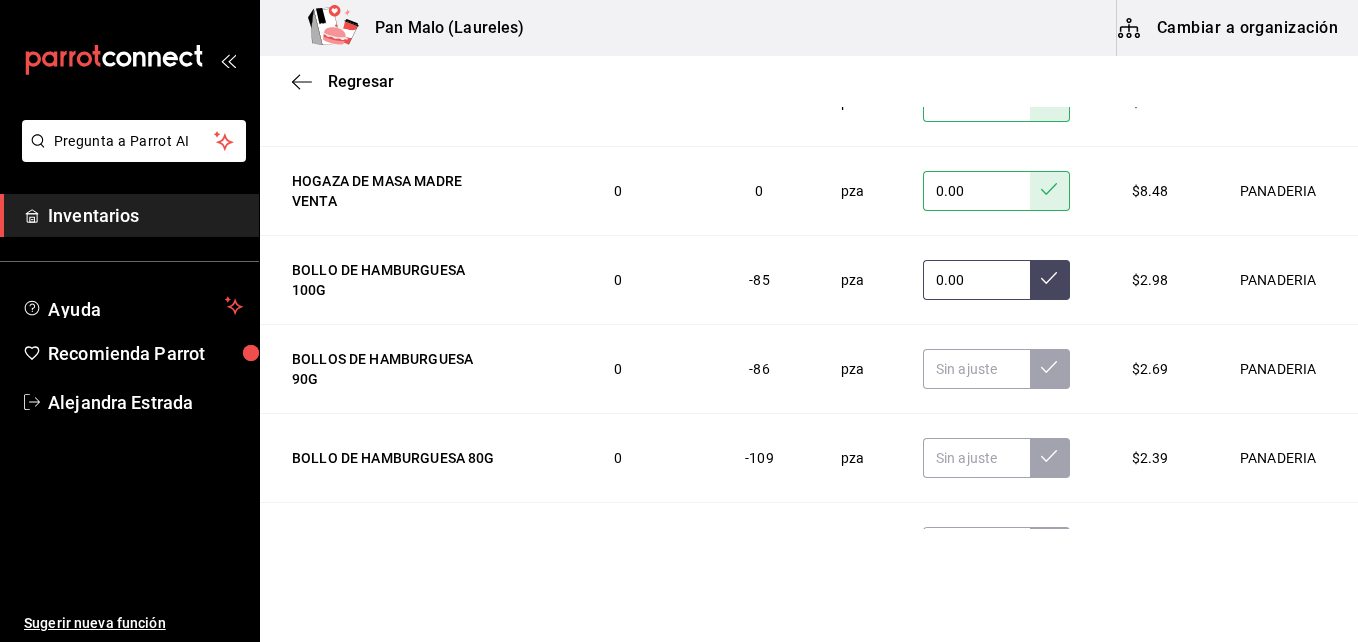 type on "0.00" 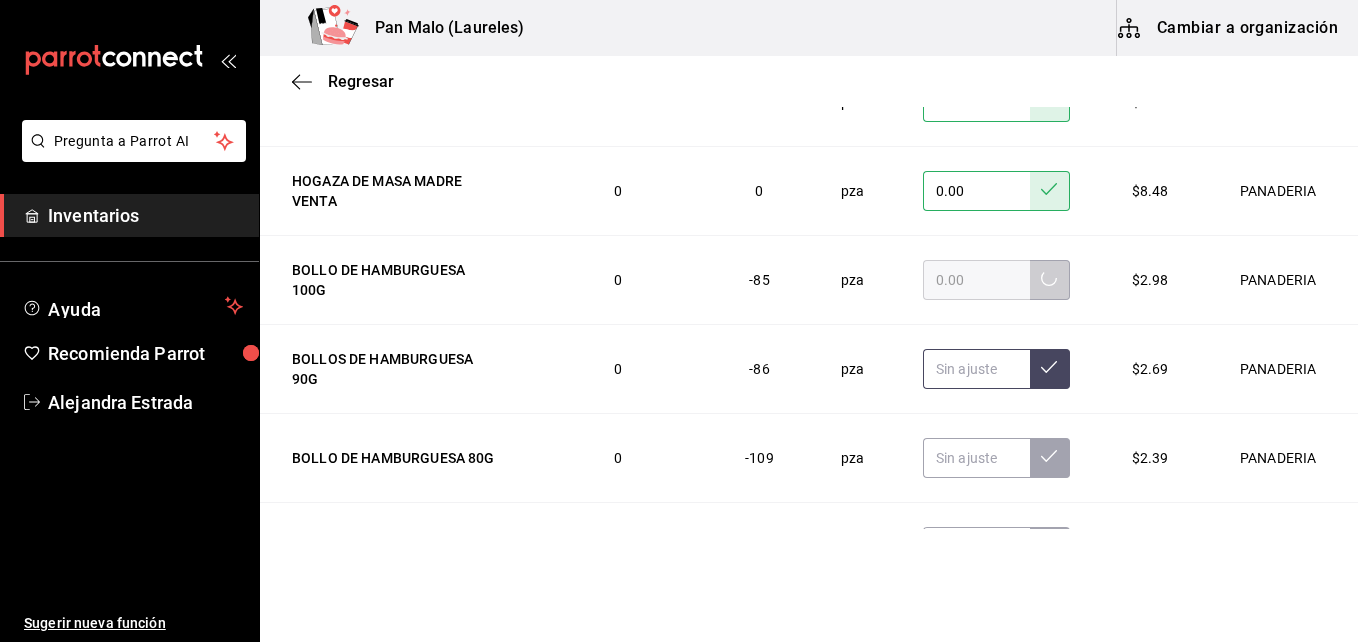 click at bounding box center [976, 369] 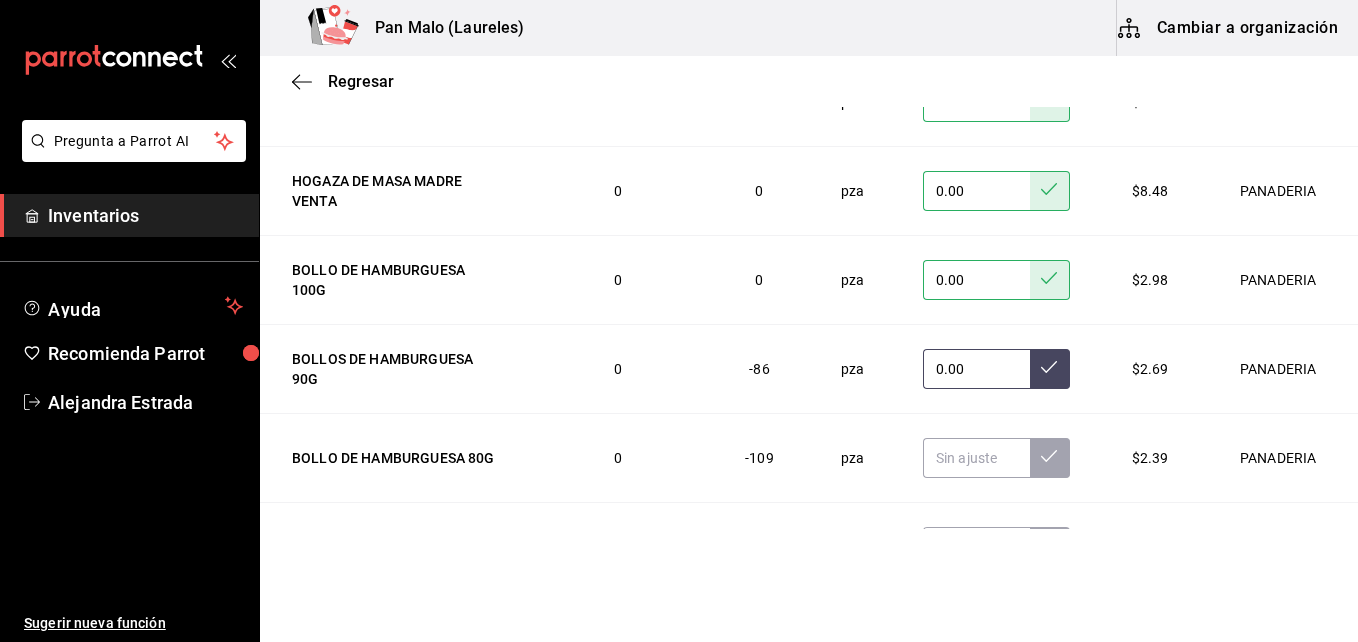 type on "0.00" 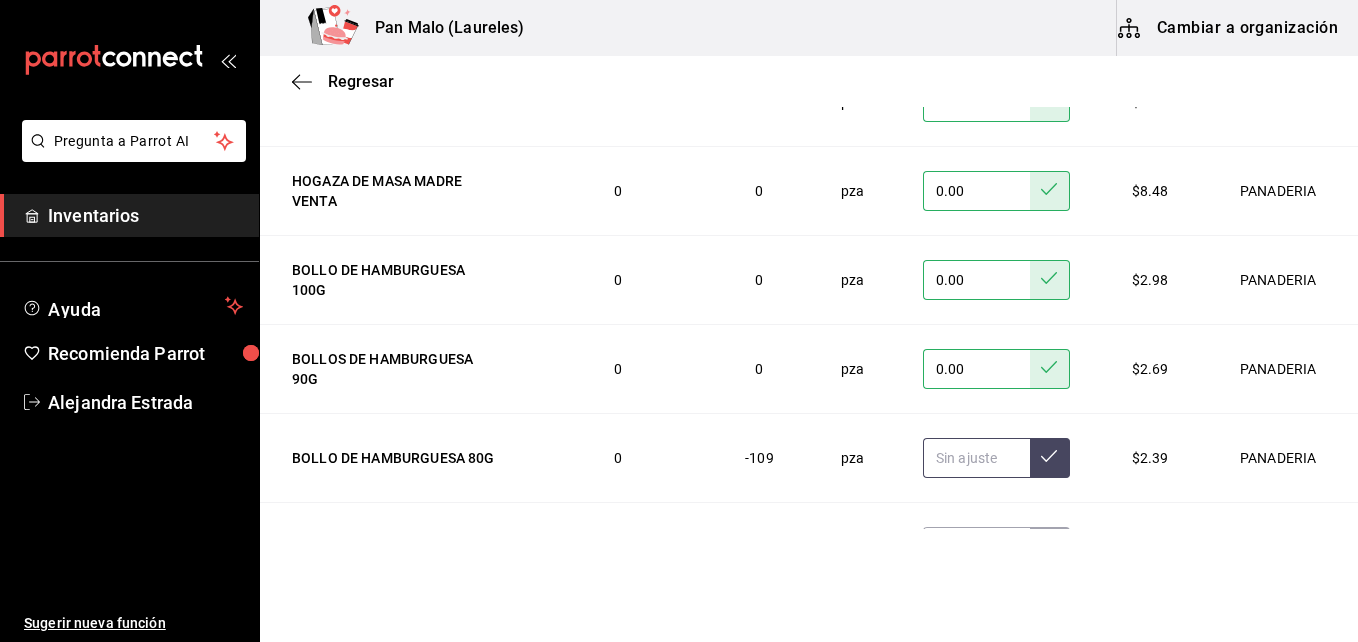 click at bounding box center [976, 458] 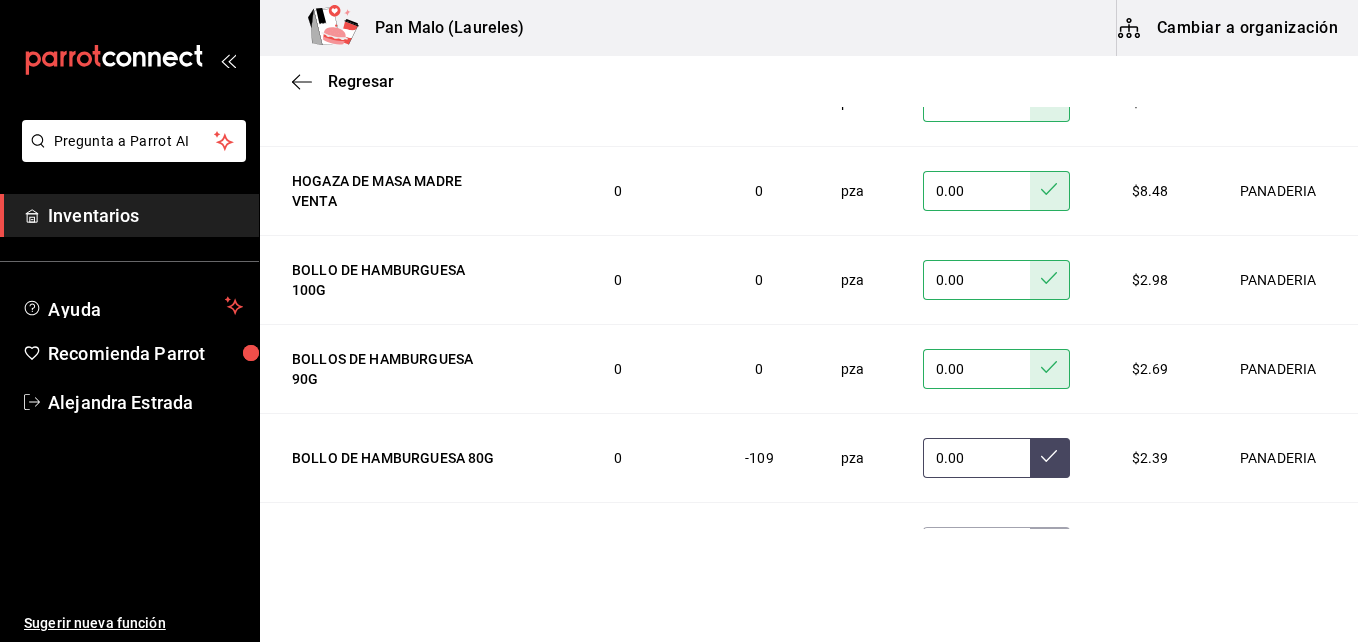 type on "0.00" 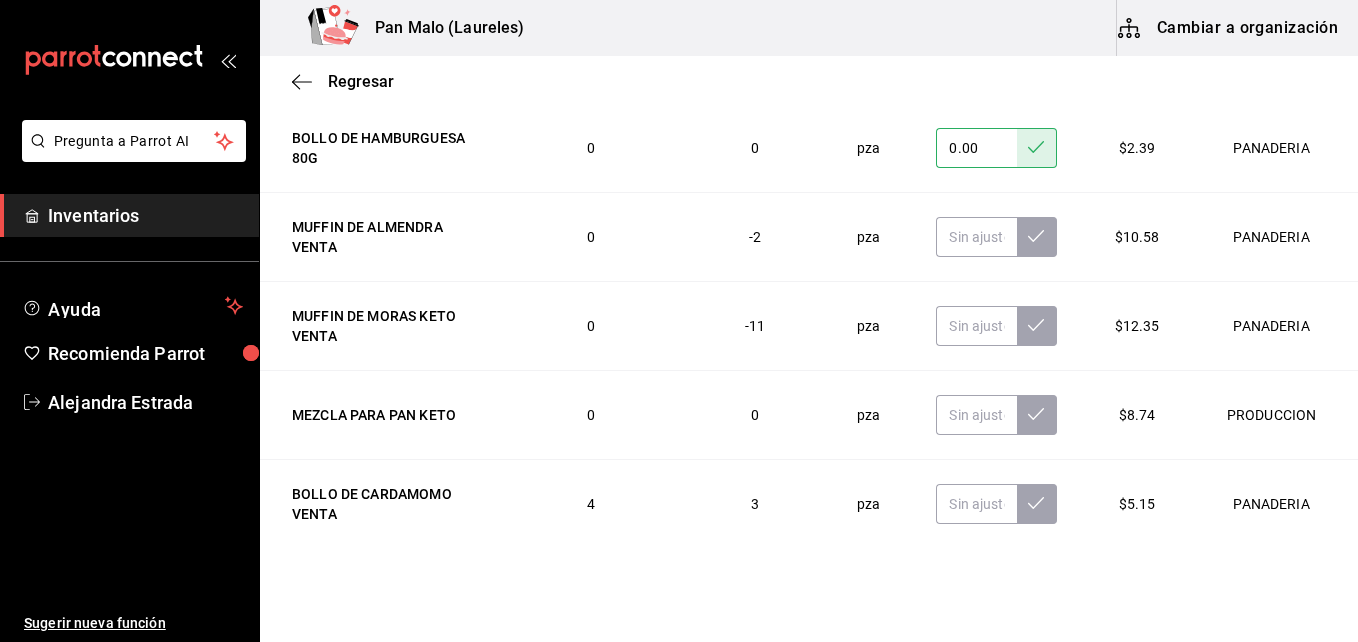 scroll, scrollTop: 8558, scrollLeft: 0, axis: vertical 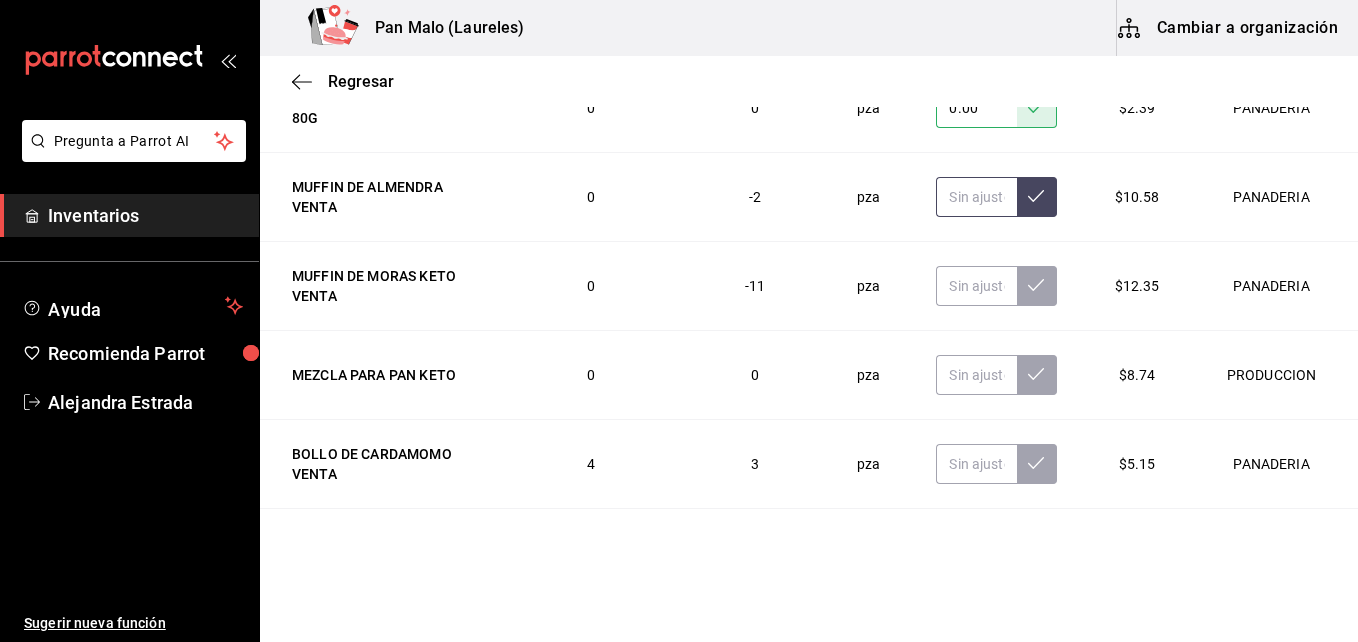 click at bounding box center (976, 197) 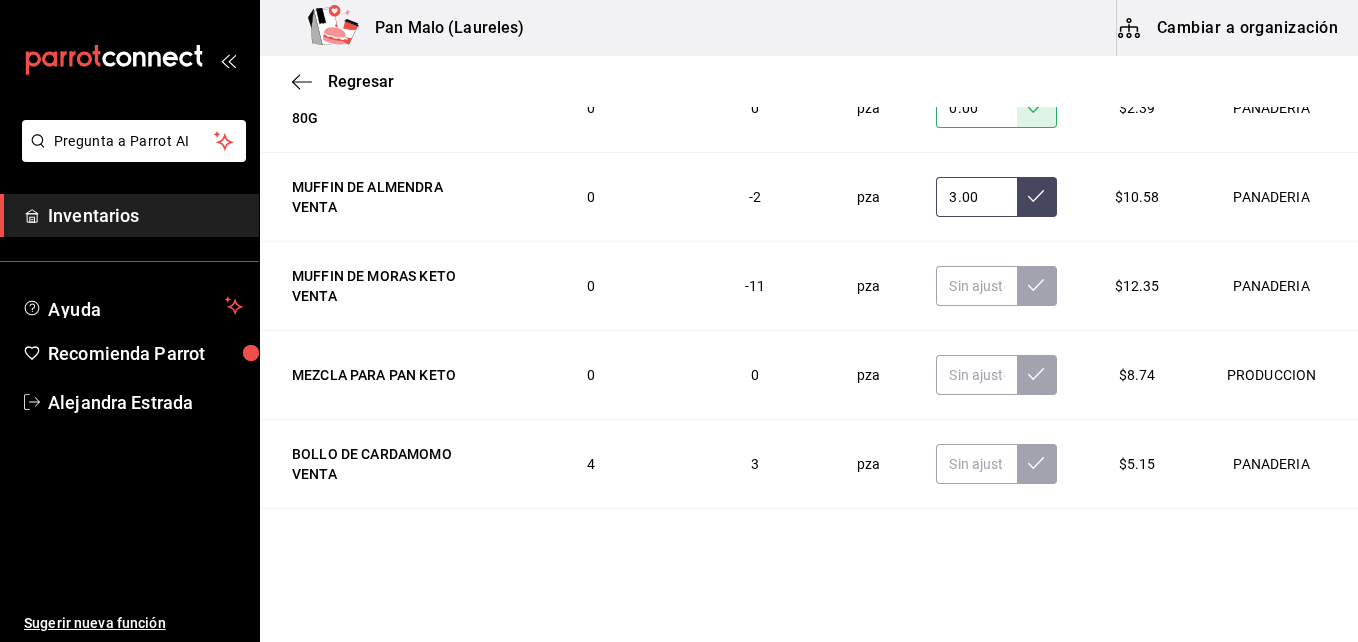 type on "3.00" 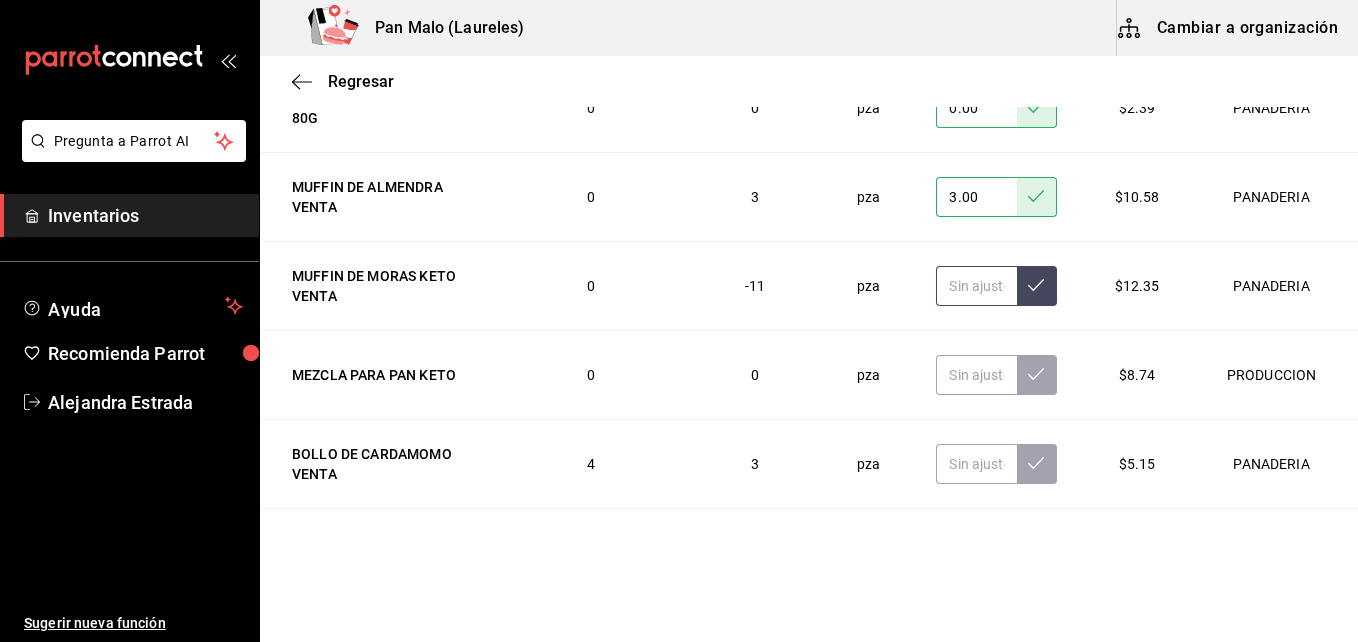 click at bounding box center (976, 286) 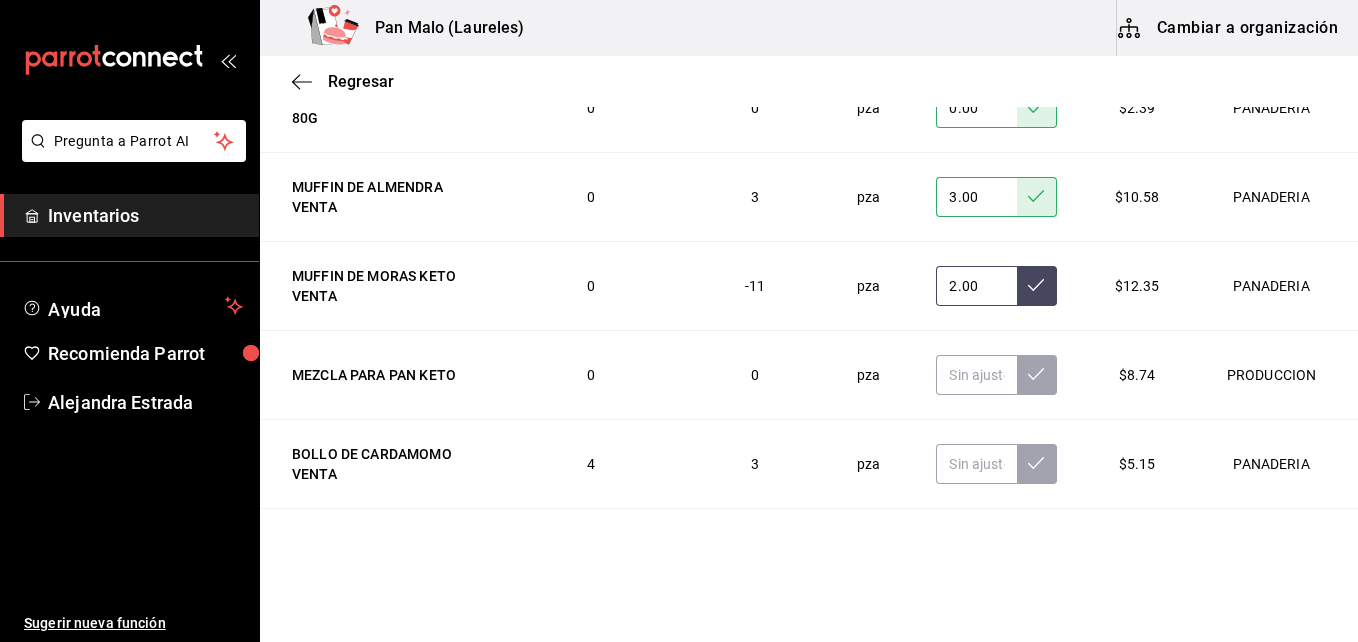 type on "2.00" 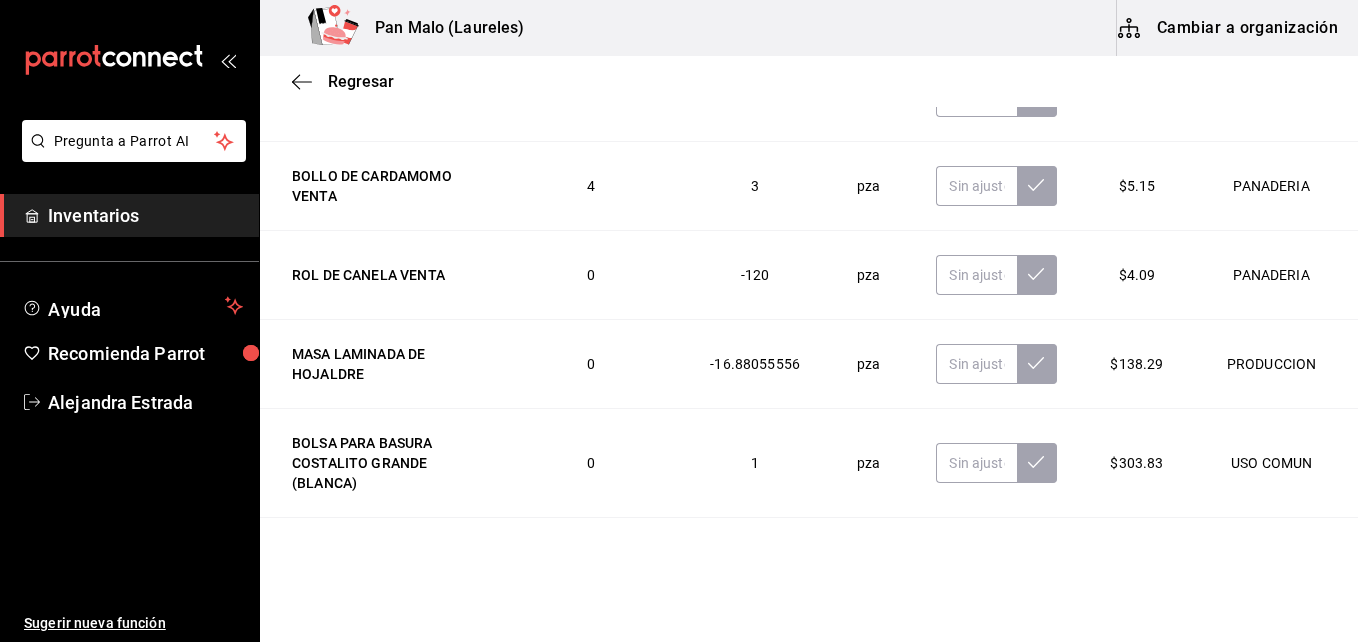 scroll, scrollTop: 8838, scrollLeft: 0, axis: vertical 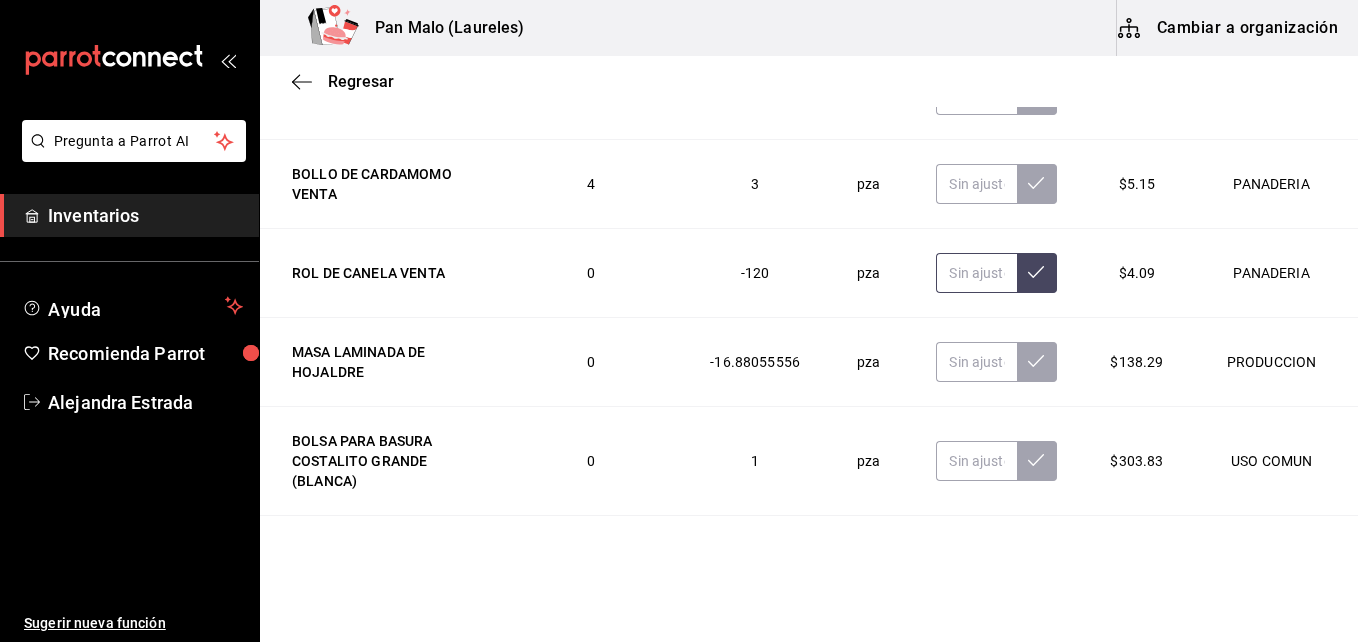 click at bounding box center [976, 273] 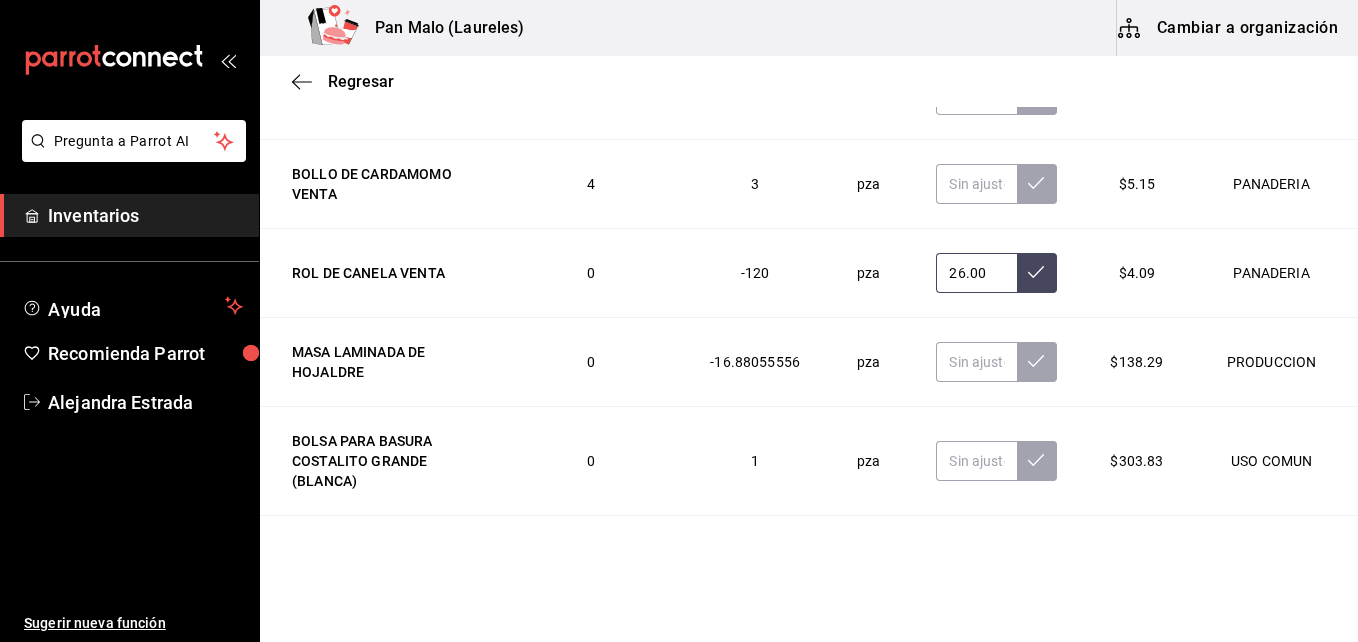 type on "26.00" 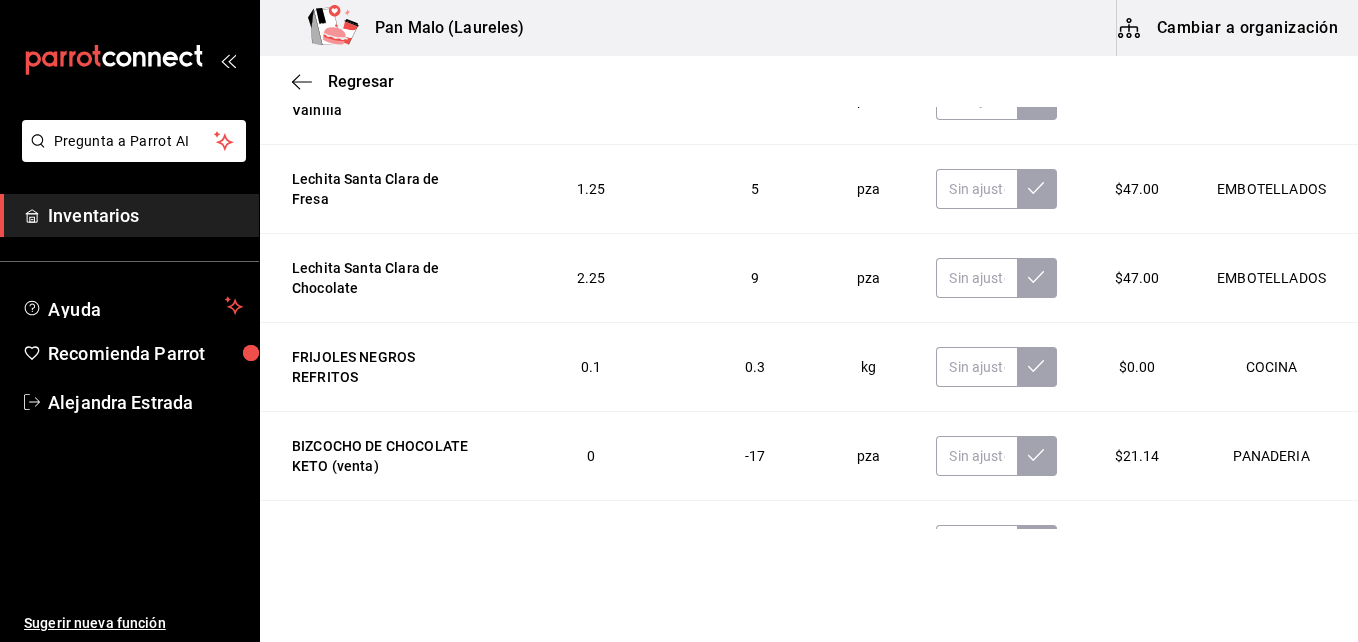 scroll, scrollTop: 9469, scrollLeft: 0, axis: vertical 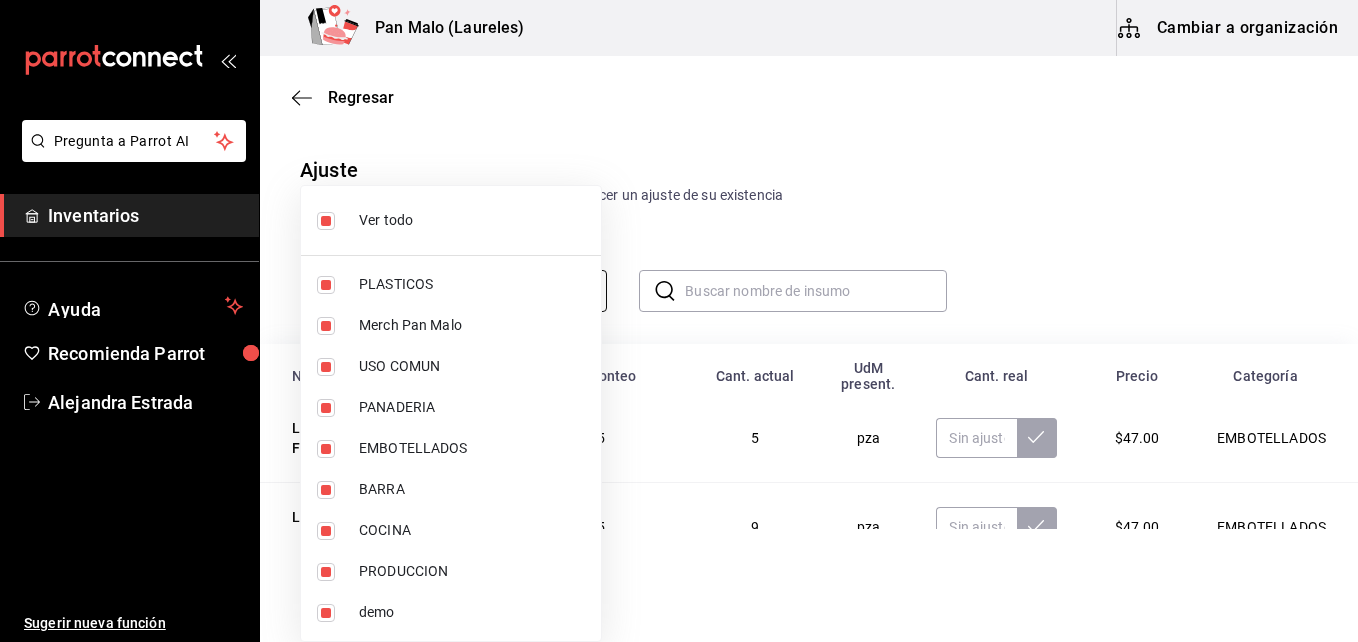 click on "Pregunta a Parrot AI Inventarios   Ayuda Recomienda Parrot   [PERSON]   Sugerir nueva función   Pan Malo (Laureles) Cambiar a organización Regresar Ajuste Ingresa la cantidad real de tus insumos para hacer un ajuste de su existencia Categoría Ver todas 845d24ca-60dd-4e7e-b3c9-ca2702778d83,d258234b-eb86-4f23-b0af-7f39f8376d1d,b487d5ec-9a72-45d0-bbdf-ace0a58857df,b7fa4d3f-7896-4504-b4eb-29f52eb713d6,244b5d13-ccc3-40e0-adb2-1f470b7c2b02,5221ede4-7101-46e2-abe0-c56c9f57c453,97c4540b-fae9-4f1d-bf52-72ae5b7112b3,dfca19a1-d0af-4dd2-9161-d29e1e6480e6,845fc0d5-bafa-4929-a86e-e534cf7c03f2 ​ ​ Nombre Último conteo Cant. actual UdM present. Cant. real Precio Categoría Grenetina en polvo 0 0 gr $70.00 PRODUCCION AZUCAR INVERTIDA TRIMOLINE 0 0 pza $440.00 PRODUCCION TAPA VASO PET ROTULADO DL98  0.7 700 pza $2,265.00 BARRA VITABAG GRANDE (BOLSA DE CAMISETA GRANDE) 0 54 pza $60.00 PLASTICOS VITABAG MEDIANA (BOLSA DE CAMISETA) 0.5 50 pza $60.00 PLASTICOS MANZANA VERDE 2 2 kg $73.00 COCINA GV CEPILLO 0 2 pza" at bounding box center (679, 264) 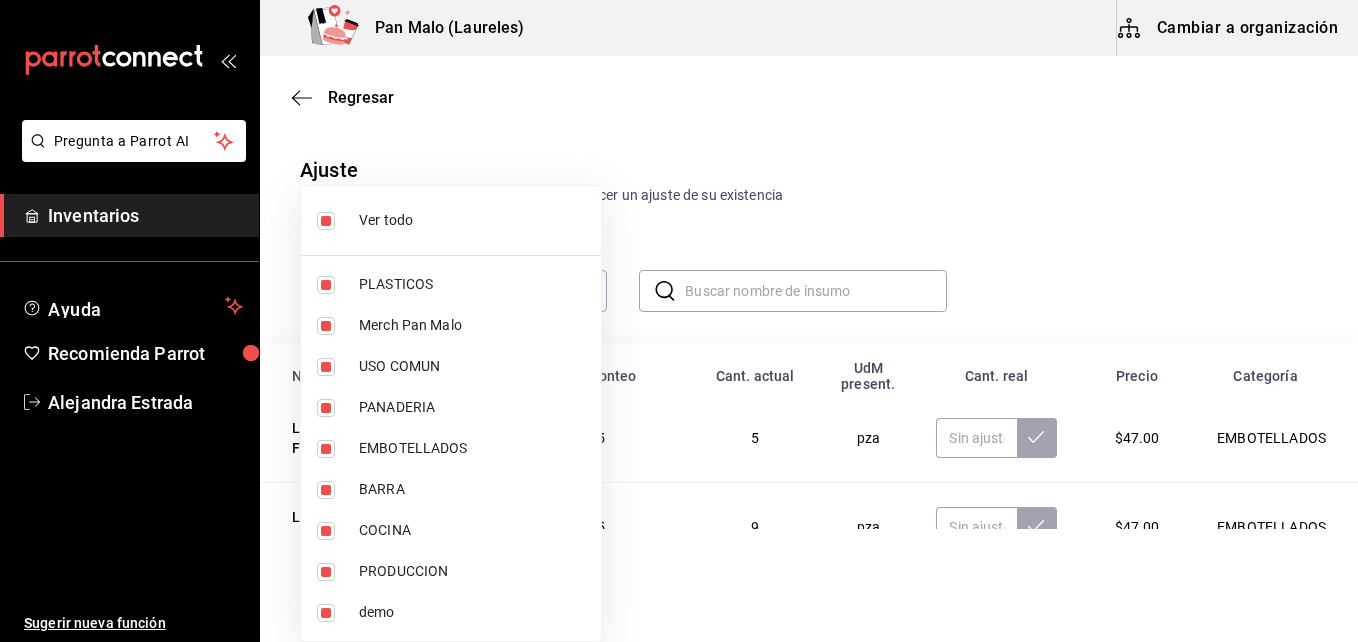 click at bounding box center [326, 221] 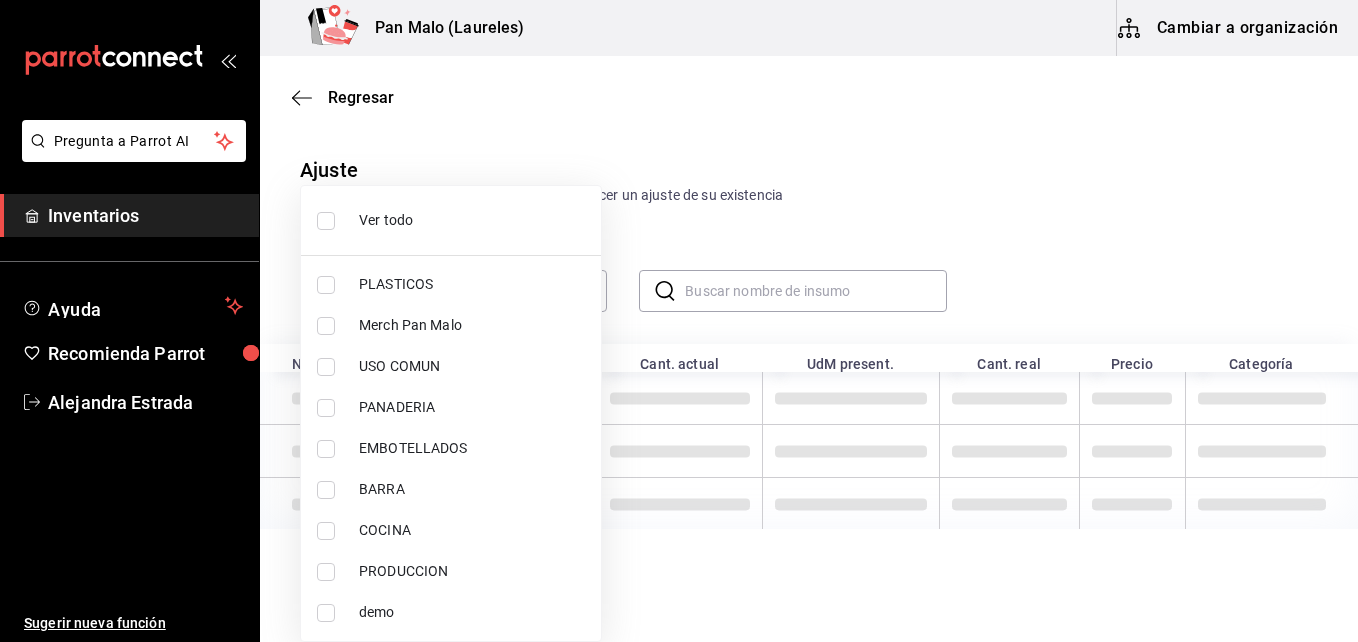 click at bounding box center [326, 408] 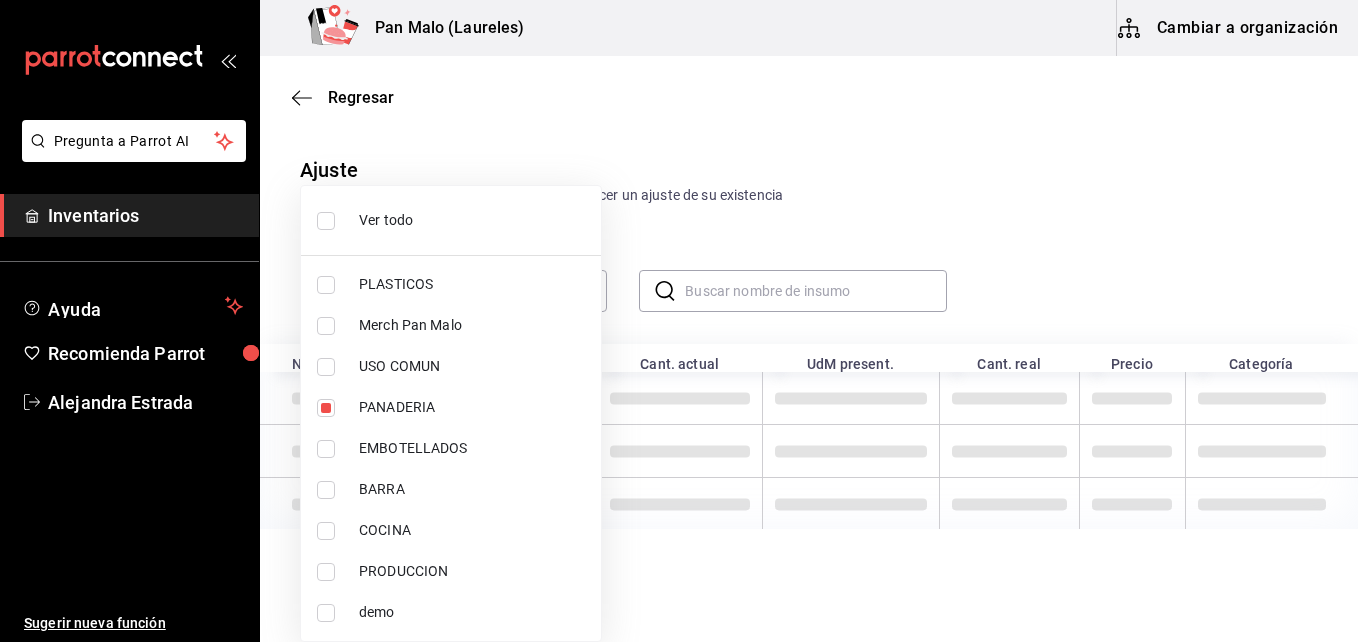 type on "b7fa4d3f-7896-4504-b4eb-29f52eb713d6" 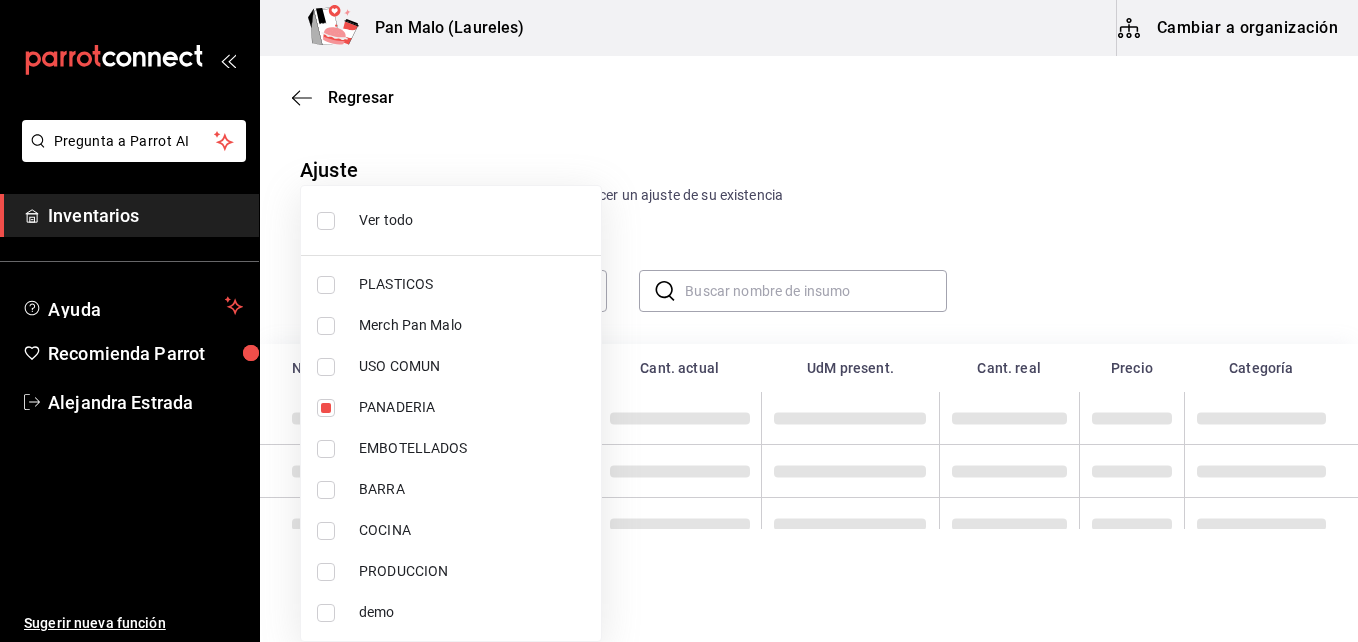 drag, startPoint x: 1350, startPoint y: 113, endPoint x: 1360, endPoint y: 150, distance: 38.327538 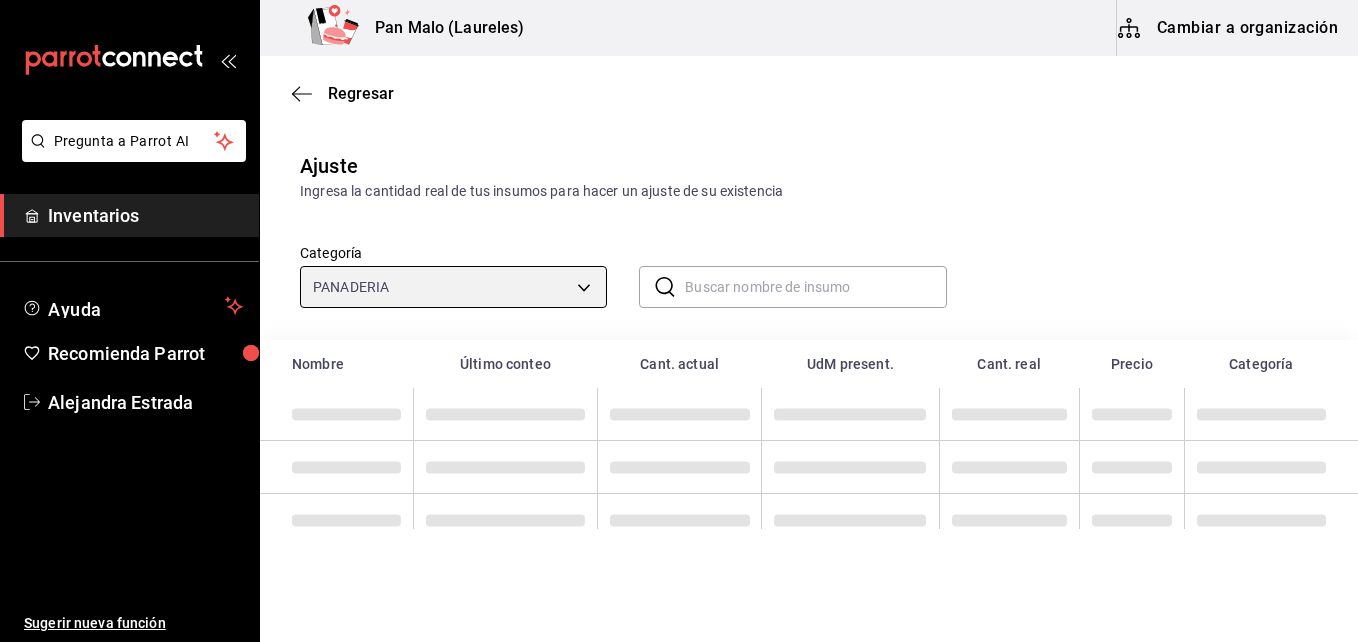 scroll, scrollTop: 14, scrollLeft: 0, axis: vertical 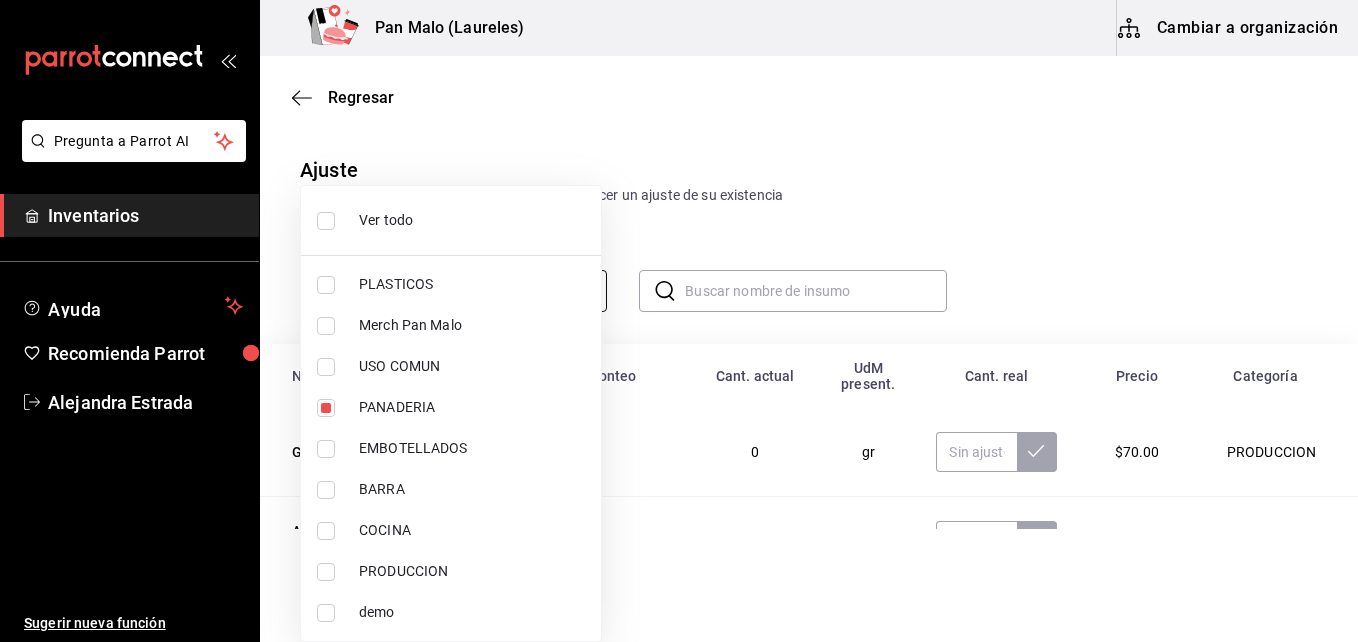 click on "Pregunta a Parrot AI Inventarios   Ayuda Recomienda Parrot   [PERSON]   Sugerir nueva función   Pan Malo (Laureles) Cambiar a organización Regresar Ajuste Ingresa la cantidad real de tus insumos para hacer un ajuste de su existencia Categoría PANADERIA b7fa4d3f-7896-4504-b4eb-29f52eb713d6 ​ ​ Nombre Último conteo Cant. actual UdM present. Cant. real Precio Categoría Grenetina en polvo 0 0 gr $70.00 PRODUCCION AZUCAR INVERTIDA TRIMOLINE 0 0 pza $440.00 PRODUCCION TAPA VASO PET ROTULADO DL98  0.7 700 pza $2,265.00 BARRA VITABAG GRANDE (BOLSA DE CAMISETA GRANDE) 0 54 pza $60.00 PLASTICOS VITABAG MEDIANA (BOLSA DE CAMISETA) 0.5 50 pza $60.00 PLASTICOS MANZANA VERDE 2 2 kg $73.00 COCINA GV CEPILLO 0 2 pza $45.00 USO COMUN ROLLO DE SERVITOALLA 1 1 pza $467.33 USO COMUN GUANTES VILEDA 3A 0 2 pza $79.00 USO COMUN GREAT VALUE MICRO FIBRA 0 2 pza $27.00 USO COMUN RELLENO DE QUESO PARA NIDO 0 0 kg $158.80 PRODUCCION AZUCAR INVERTIDA TRIMOLINE 0 0 pza $440.00 PRODUCCION PULPA DE MARACUYA 0 0 lt $170.00" at bounding box center [679, 264] 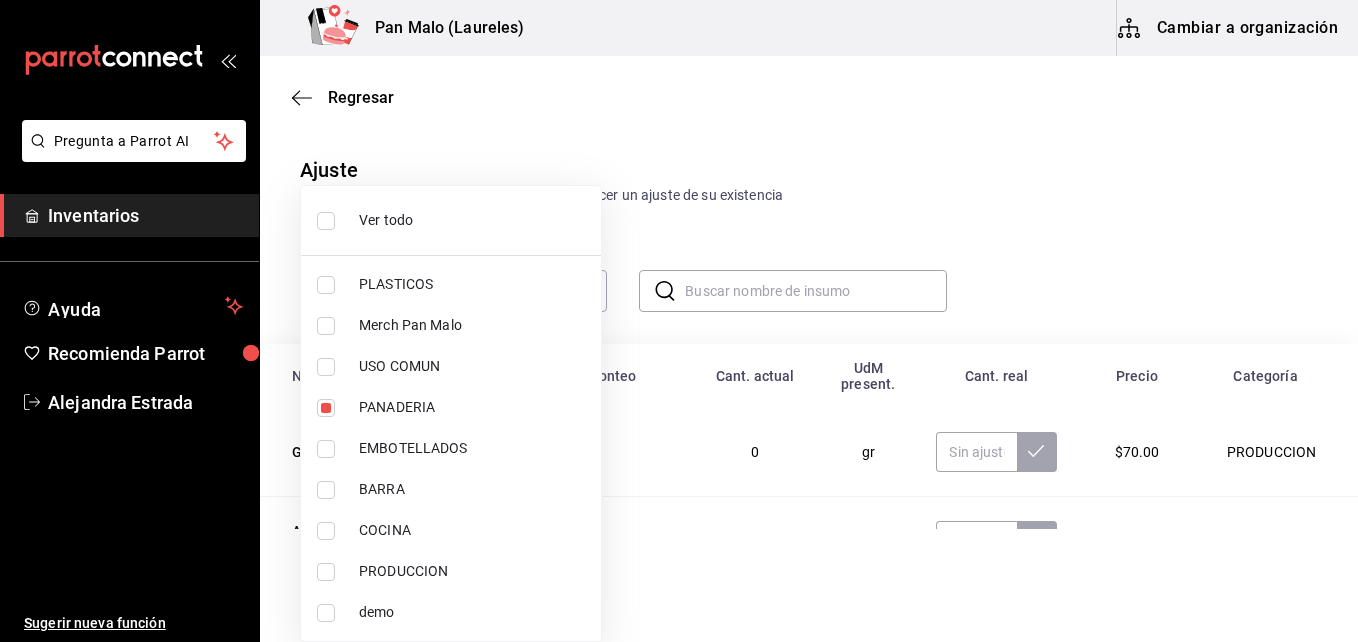 click at bounding box center [679, 321] 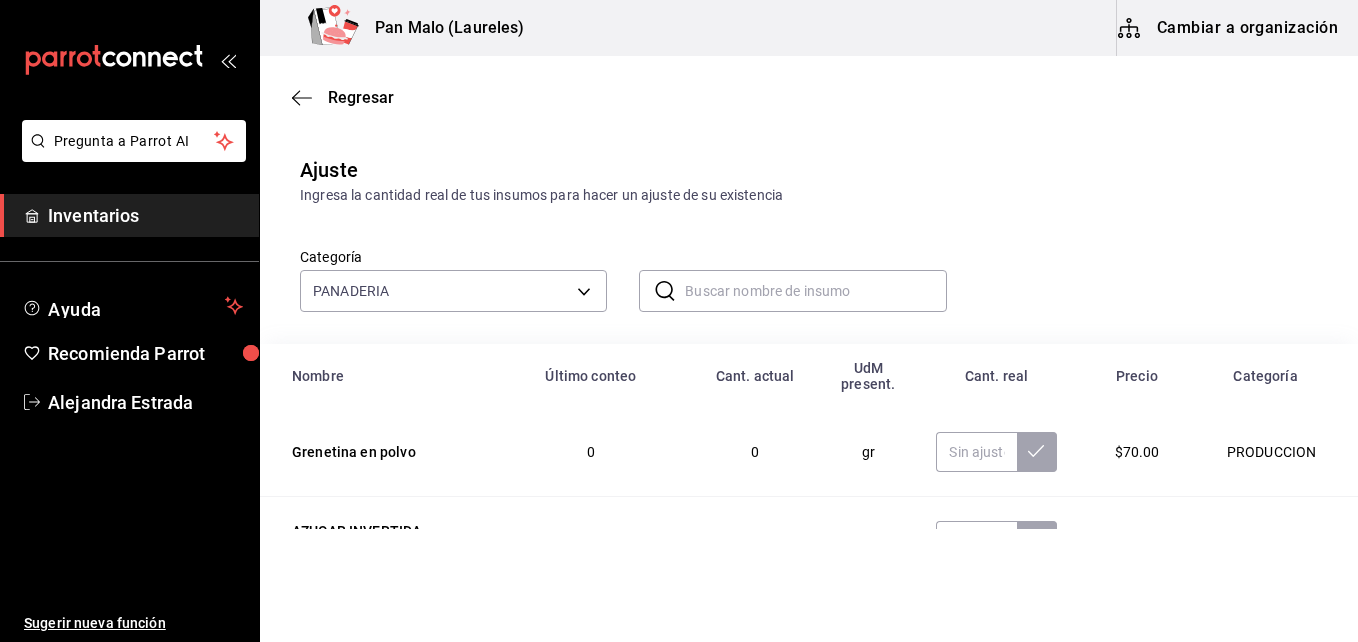 click 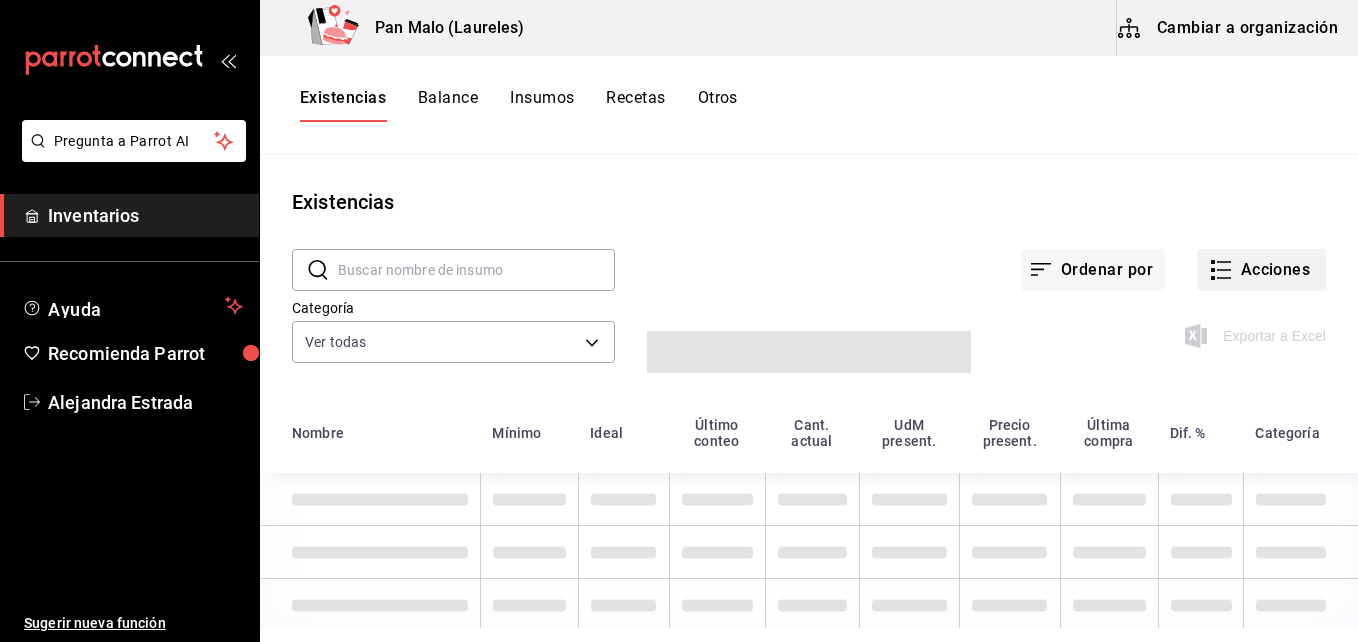 click on "Acciones" at bounding box center [1261, 270] 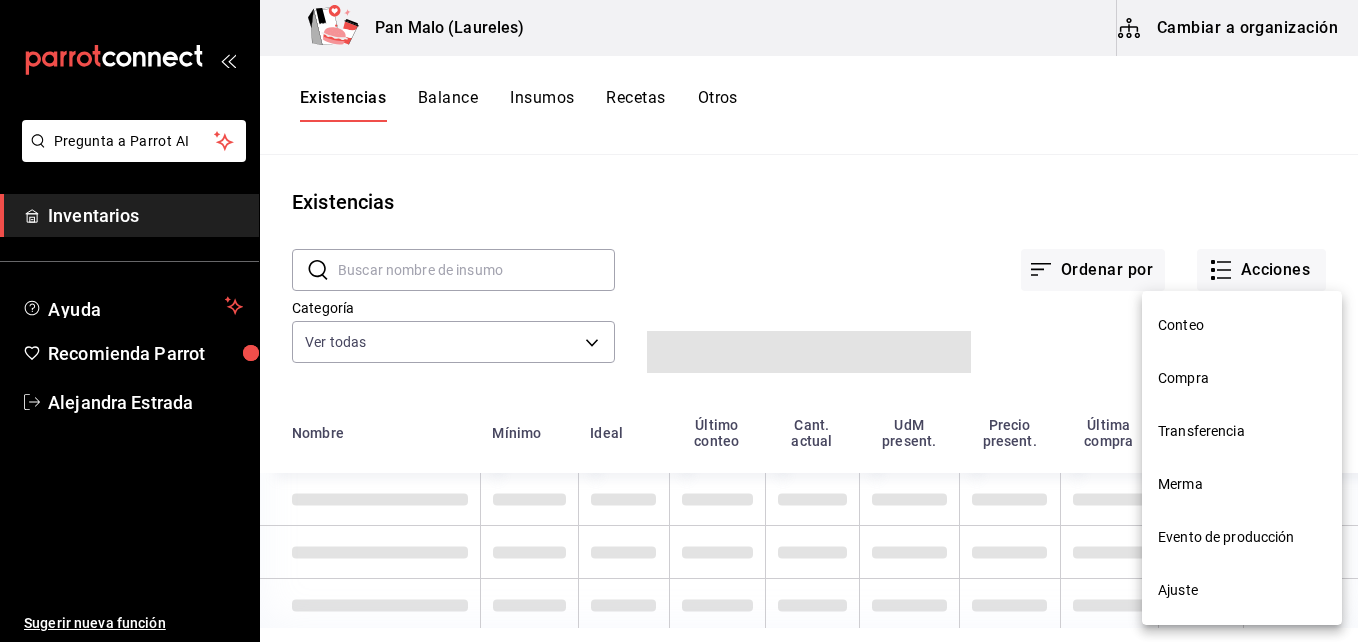 click on "Ajuste" at bounding box center (1242, 590) 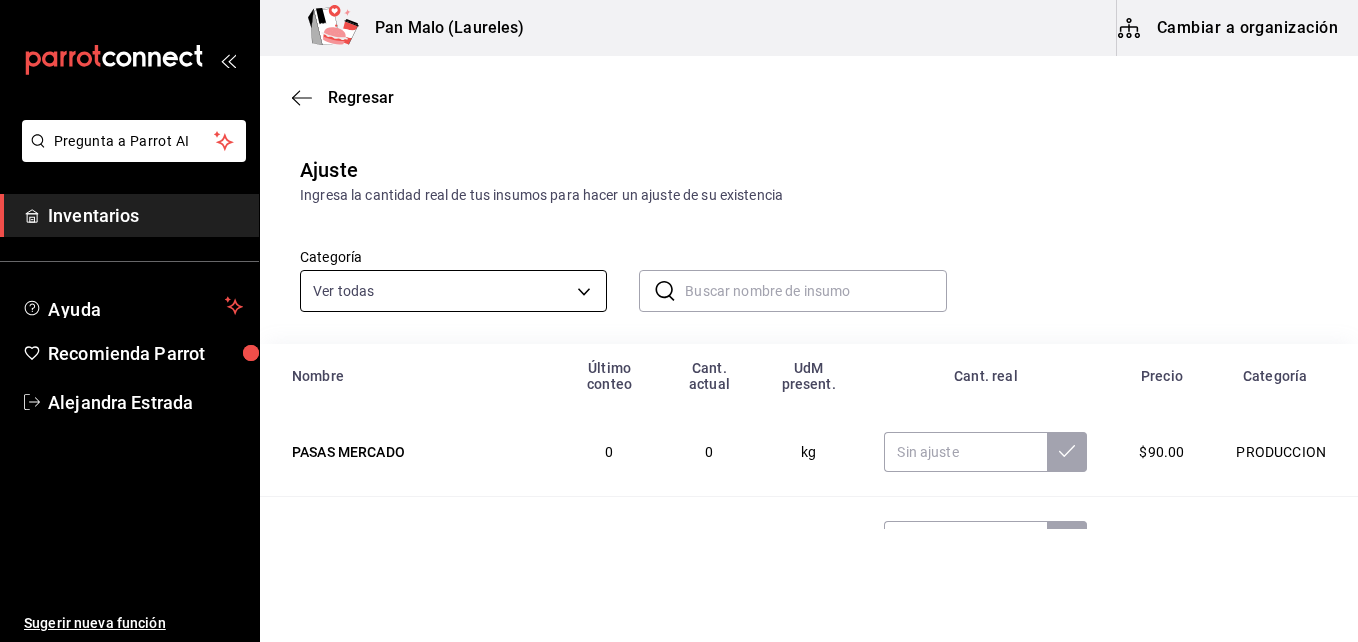 click on "Pregunta a Parrot AI Inventarios   Ayuda Recomienda Parrot   [PERSON]   Sugerir nueva función   Pan Malo (Laureles) Cambiar a organización Regresar Ajuste Ingresa la cantidad real de tus insumos para hacer un ajuste de su existencia Categoría Ver todas 845d24ca-60dd-4e7e-b3c9-ca2702778d83,d258234b-eb86-4f23-b0af-7f39f8376d1d,b487d5ec-9a72-45d0-bbdf-ace0a58857df,b7fa4d3f-7896-4504-b4eb-29f52eb713d6,244b5d13-ccc3-40e0-adb2-1f470b7c2b02,5221ede4-7101-46e2-abe0-c56c9f57c453,97c4540b-fae9-4f1d-bf52-72ae5b7112b3,dfca19a1-d0af-4dd2-9161-d29e1e6480e6,845fc0d5-bafa-4929-a86e-e534cf7c03f2 ​ ​ Nombre Último conteo Cant. actual UdM present. Cant. real Precio Categoría PASAS MERCADO 0 0 kg $90.00 PRODUCCION ROL DE PASAS 0 0 pza $12.65 PANADERIA CROISSANT DE PISTACHE BLANCO 0 -11 pza $26.11 PANADERIA MASA DE KOUIGN AMMAN DE CARDAMOMO 0 0 pza $207.11 PRODUCCION KOUIGN AMMAN DE CARDAMOMO 0 -19 pza $12.95 PANADERIA MASA DE KOUIGN DE CAFÉ 0 0 pza $195.50 PRODUCCION KOUIGN AMMAN DE CAFÉ 0 -12 pza $14.89 0 0" at bounding box center [679, 264] 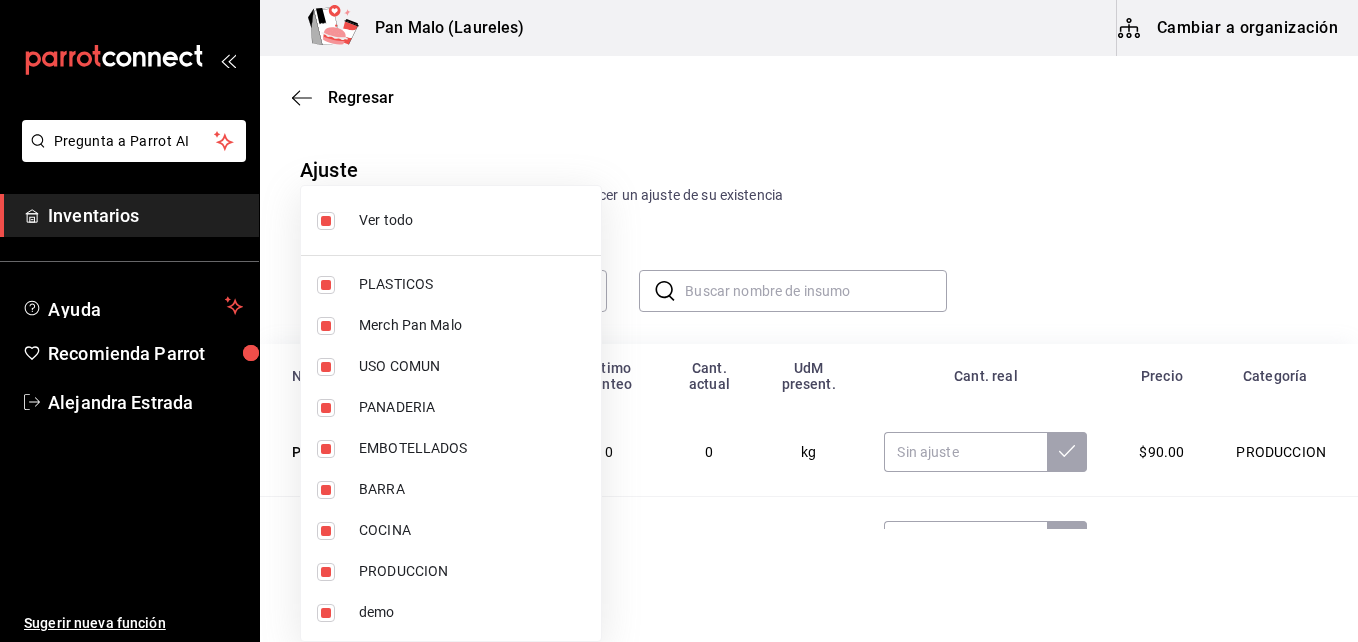 click at bounding box center [326, 221] 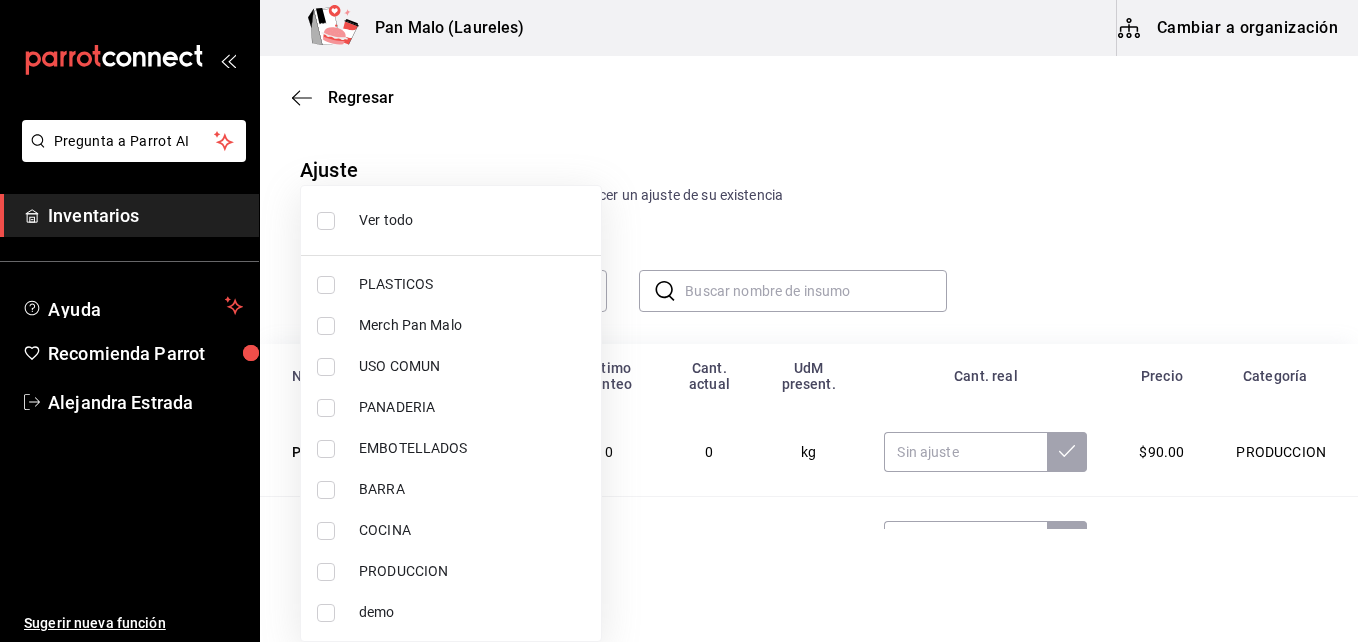 click at bounding box center [326, 408] 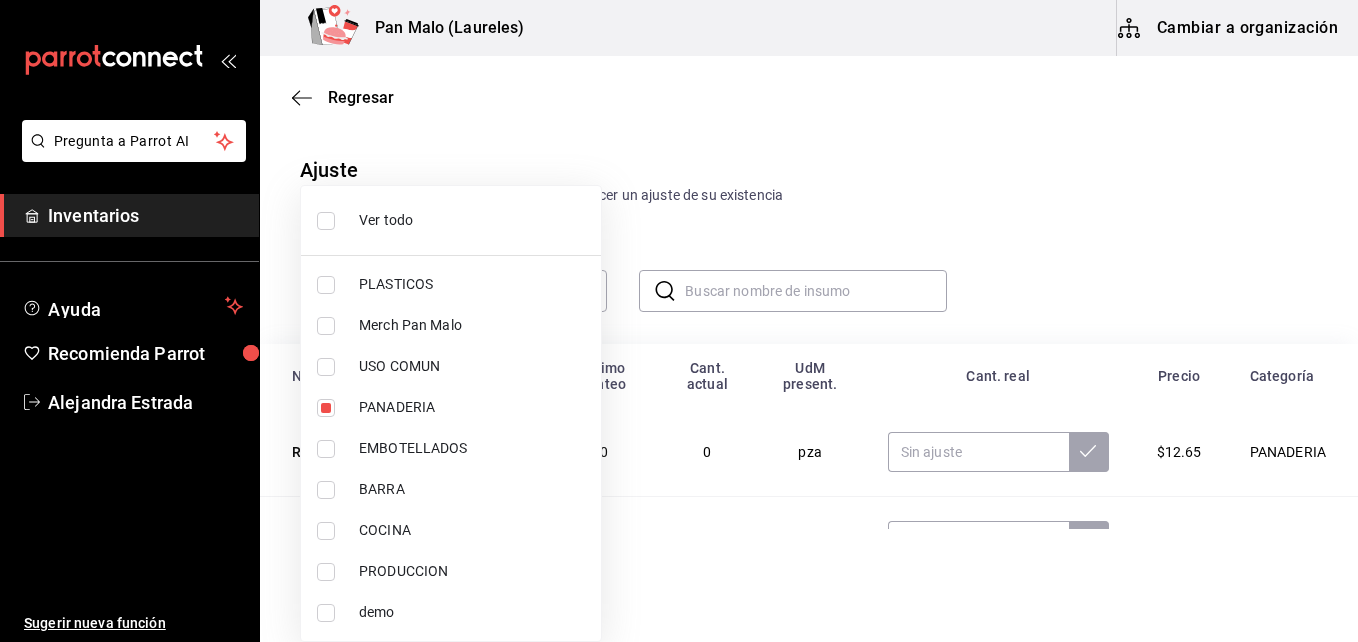 drag, startPoint x: 1357, startPoint y: 216, endPoint x: 1344, endPoint y: 214, distance: 13.152946 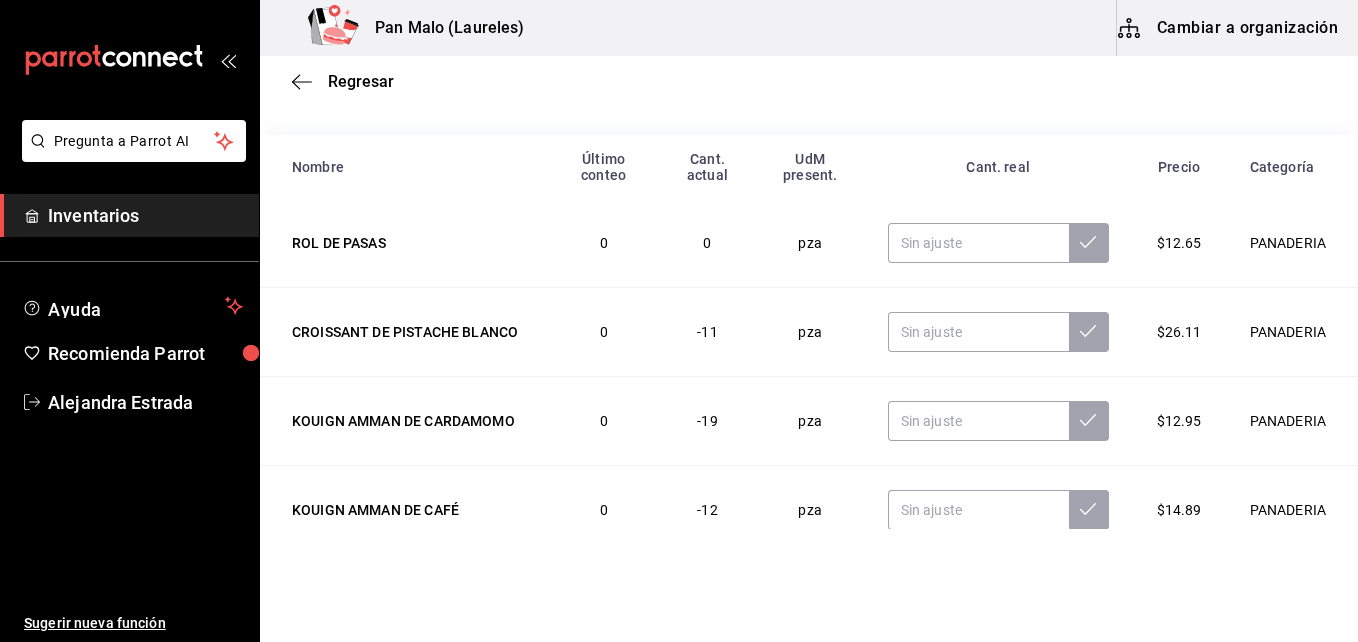 scroll, scrollTop: 211, scrollLeft: 0, axis: vertical 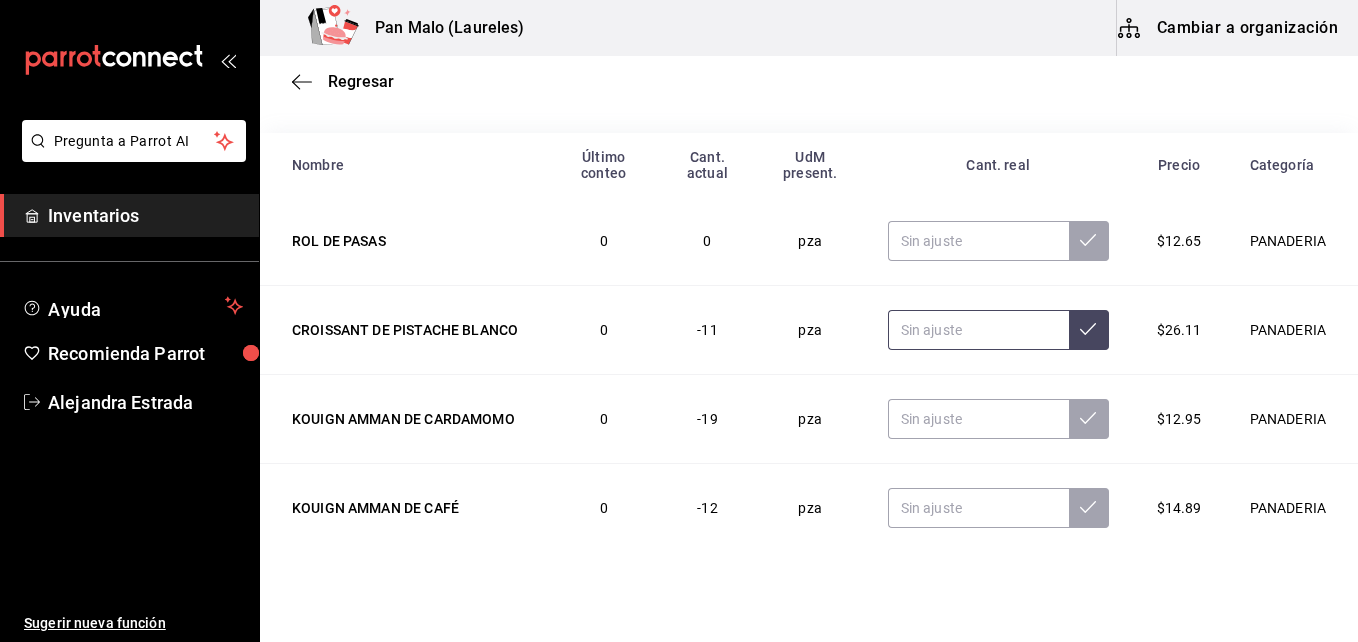 click at bounding box center (978, 330) 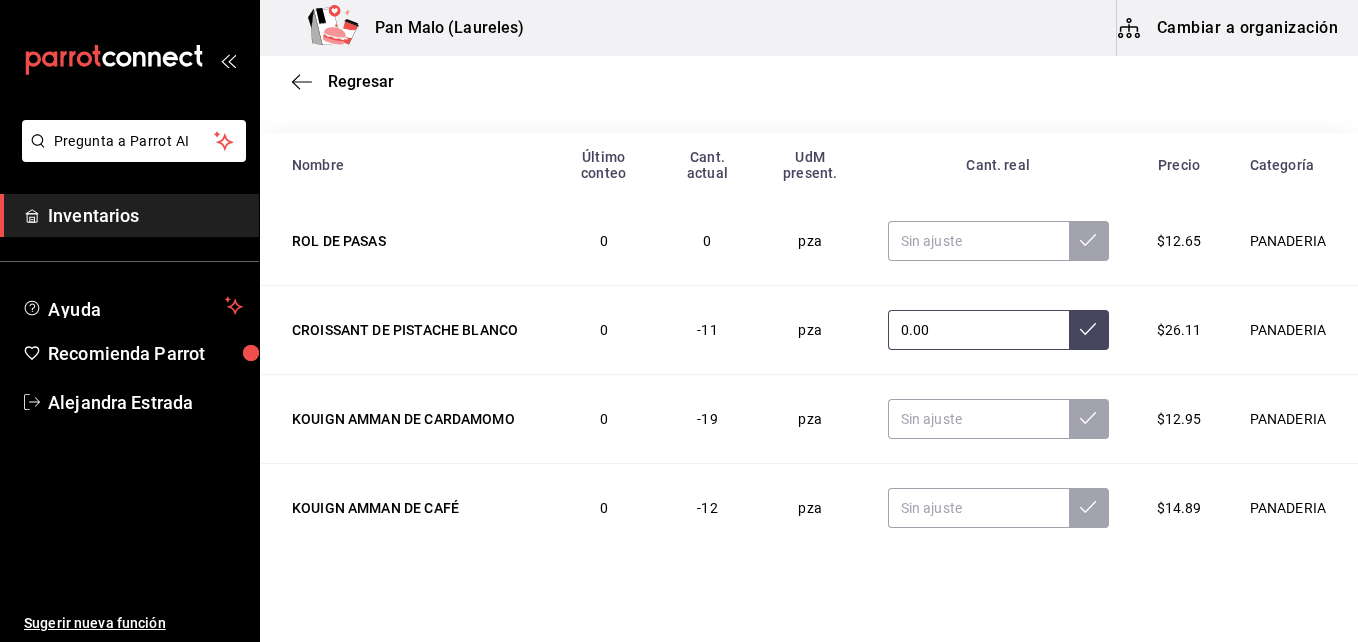 type on "0.00" 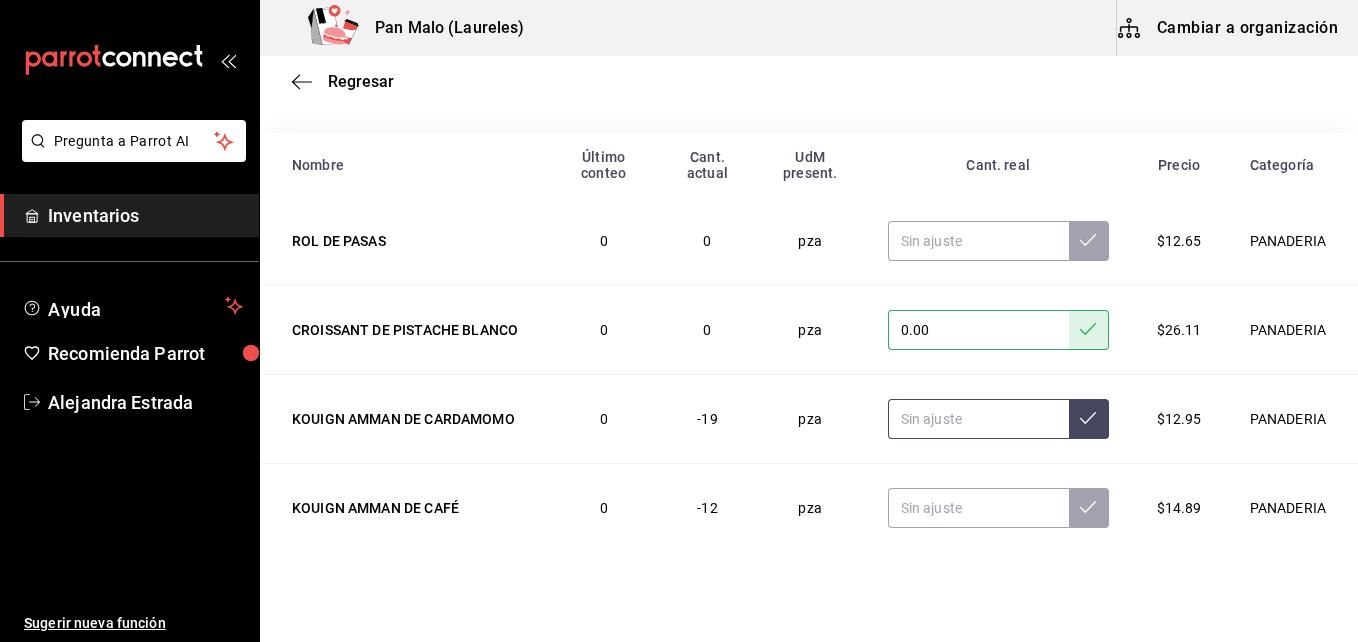 click at bounding box center [978, 419] 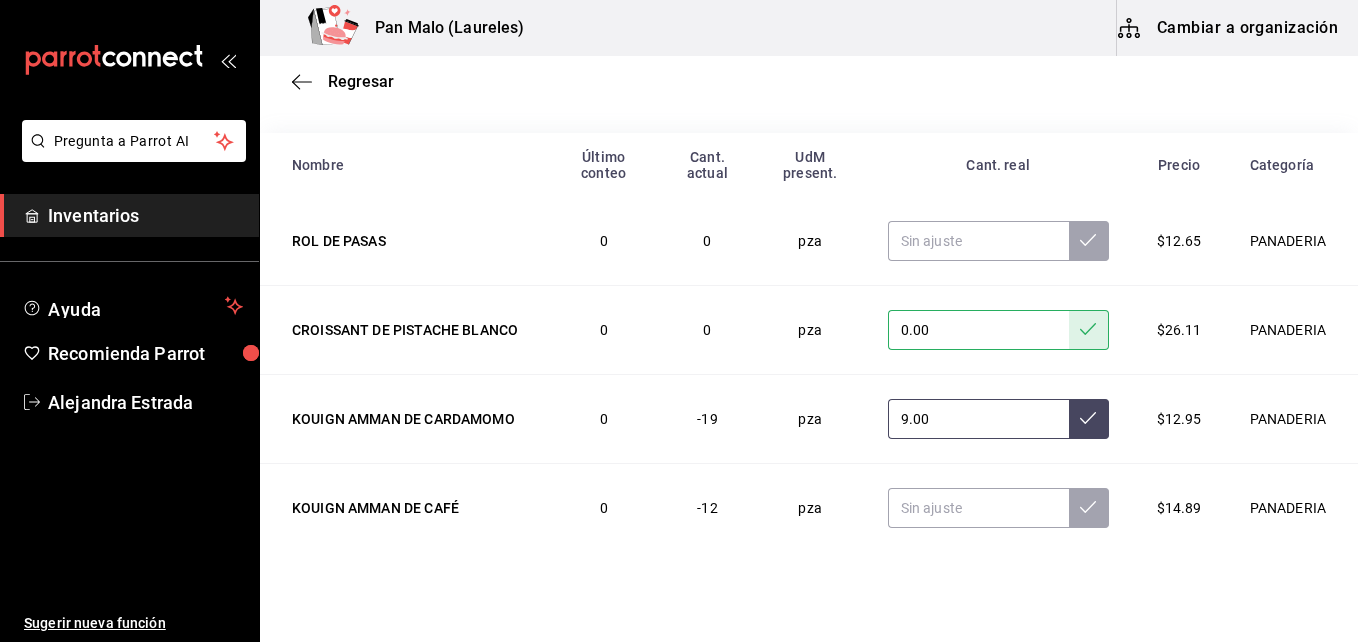 type on "9.00" 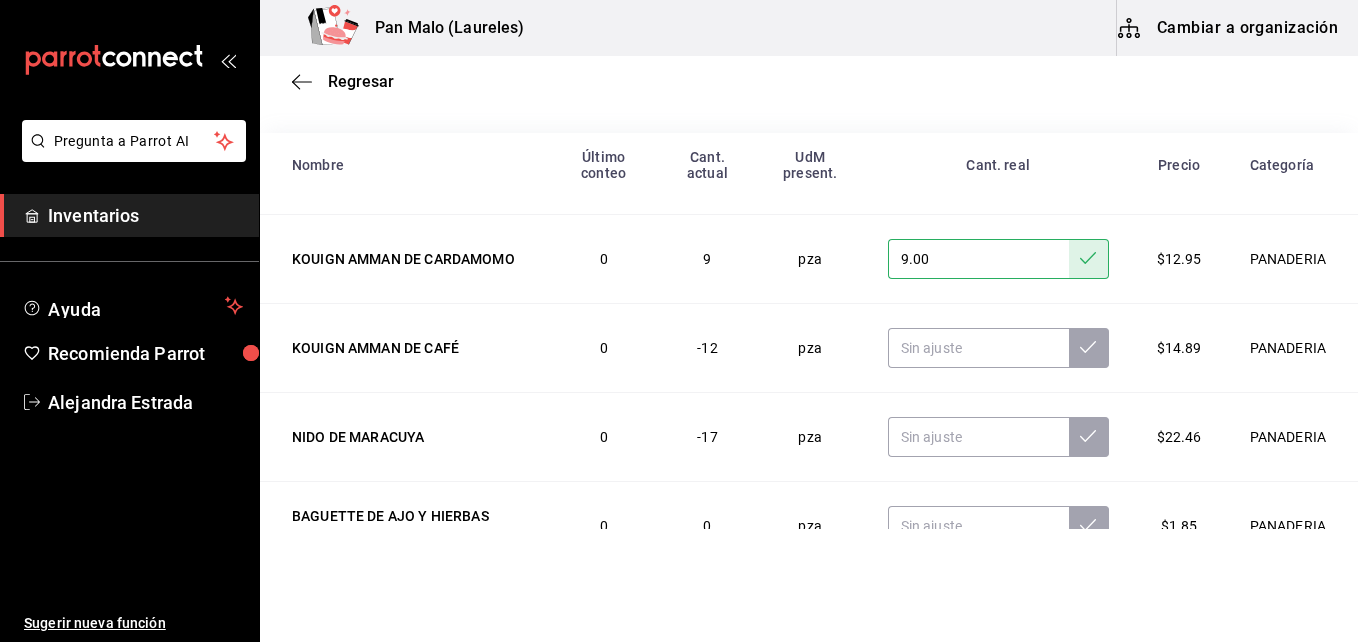 scroll, scrollTop: 200, scrollLeft: 0, axis: vertical 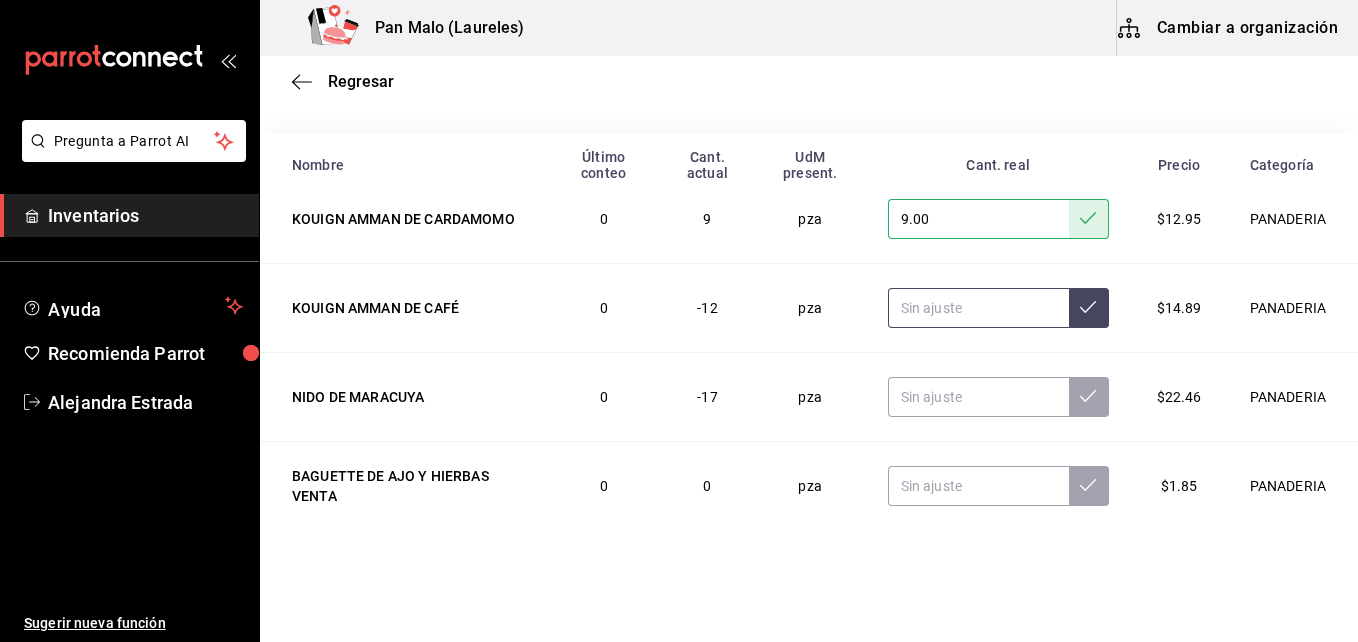 click at bounding box center (978, 308) 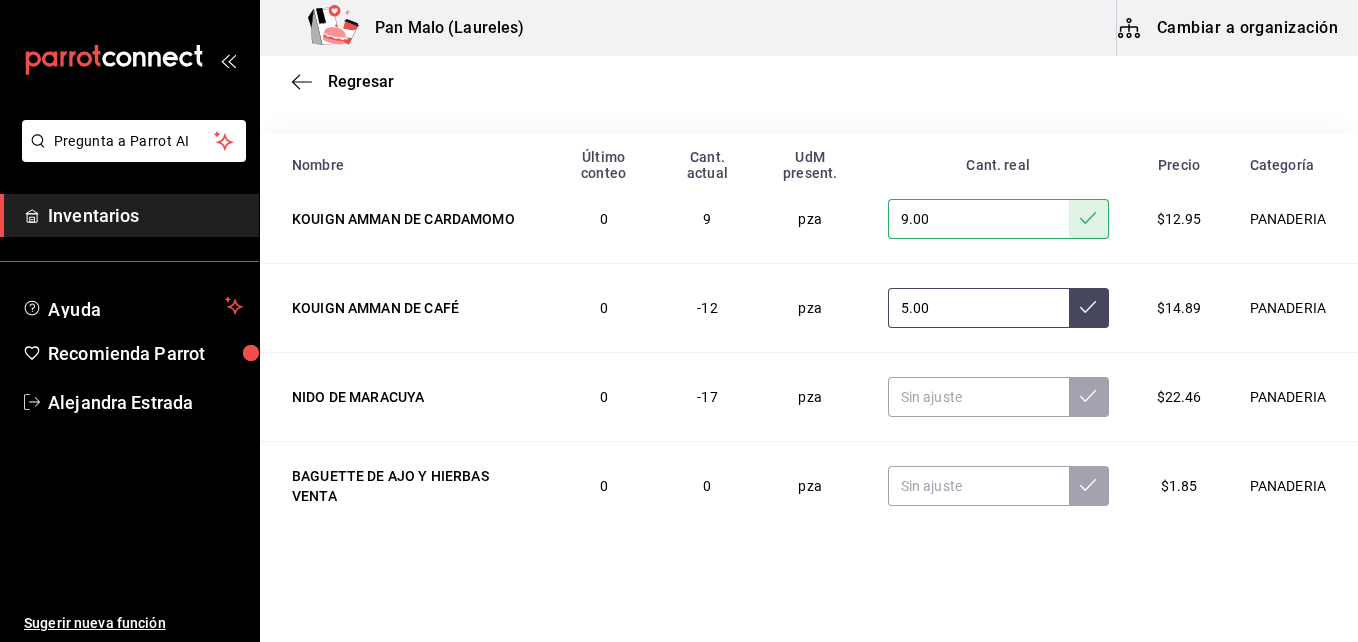 type on "5.00" 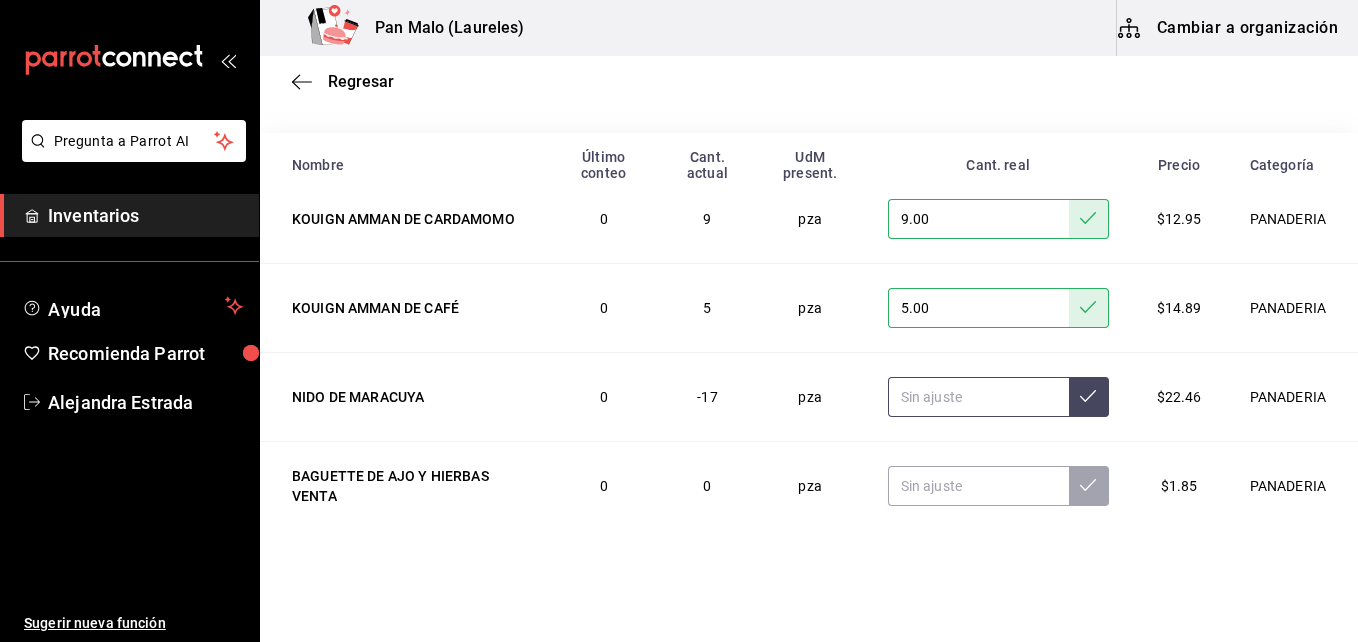 click at bounding box center [978, 397] 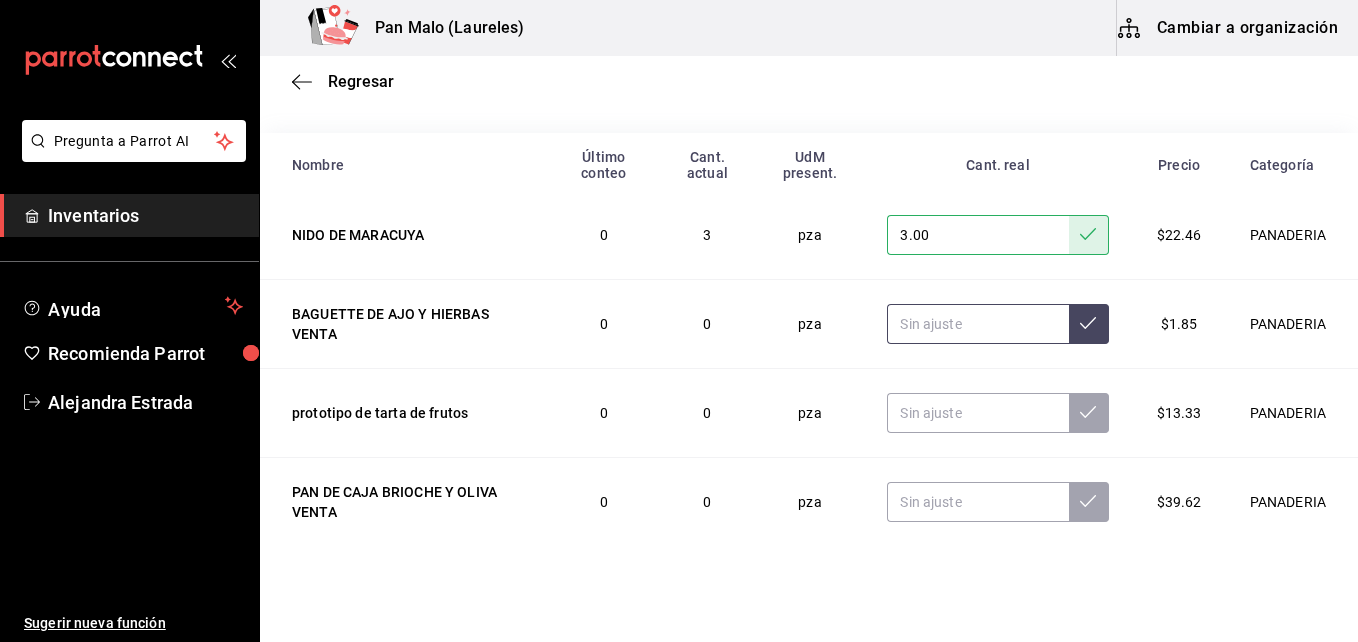 scroll, scrollTop: 360, scrollLeft: 0, axis: vertical 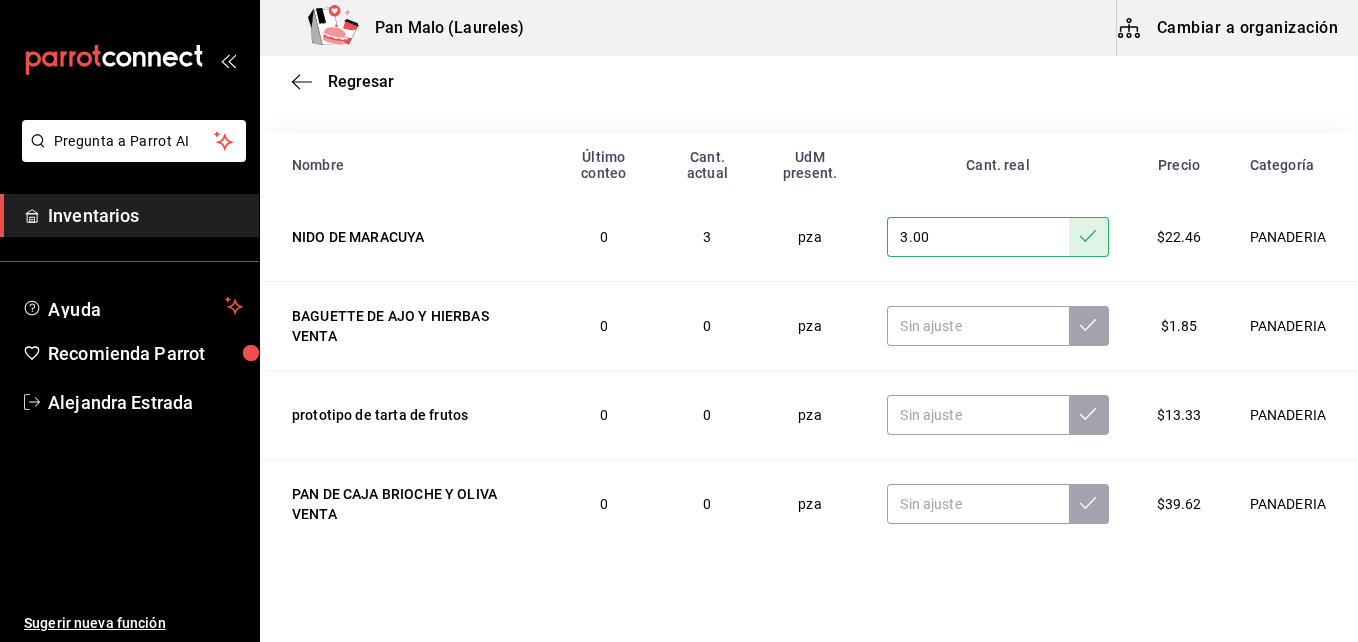 click on "3.00" at bounding box center (977, 237) 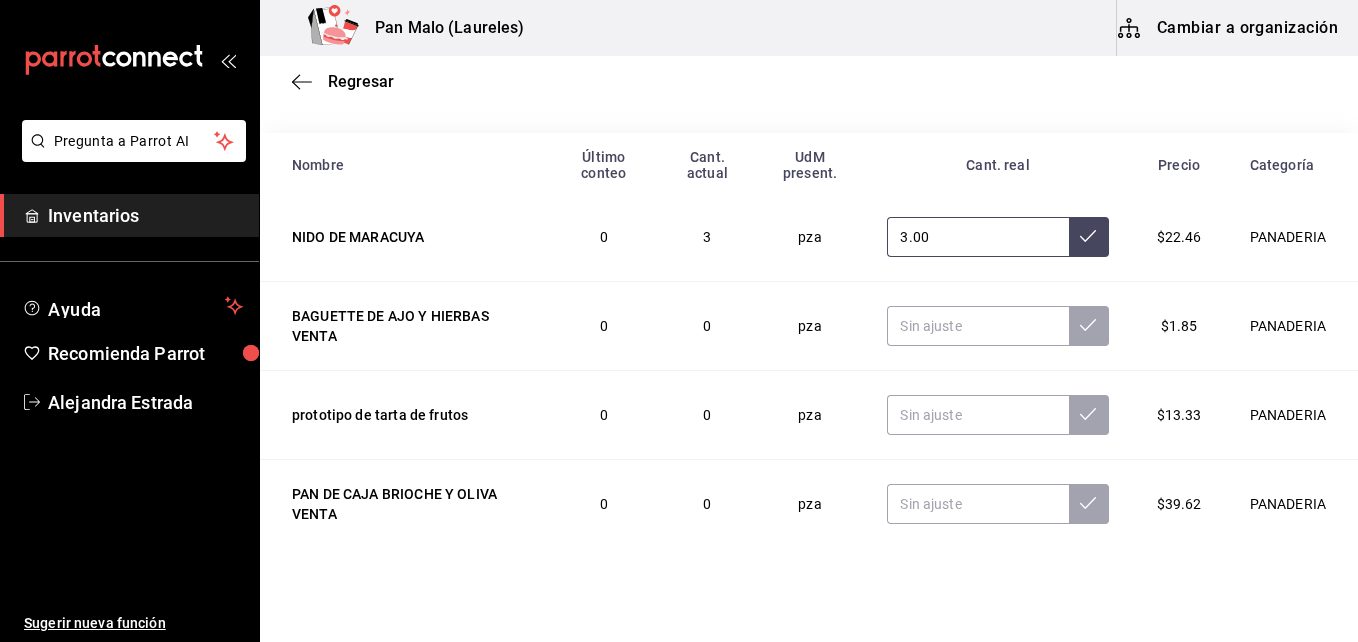 type on "3.00" 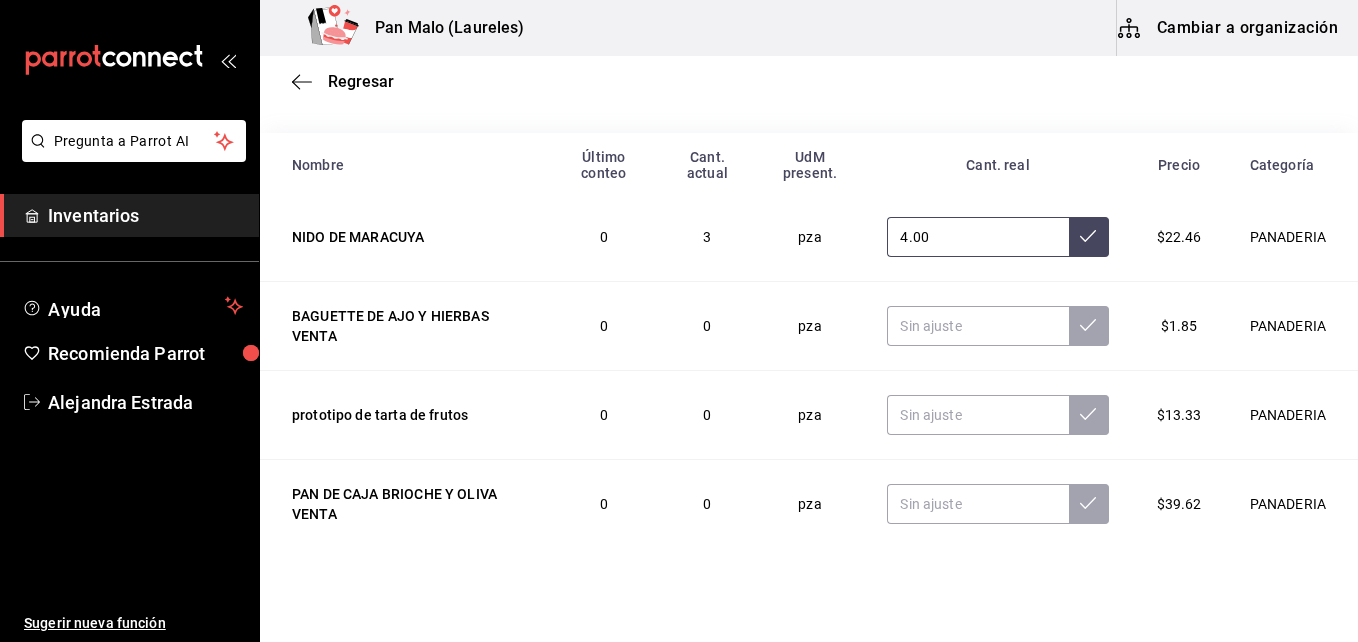 type on "4.00" 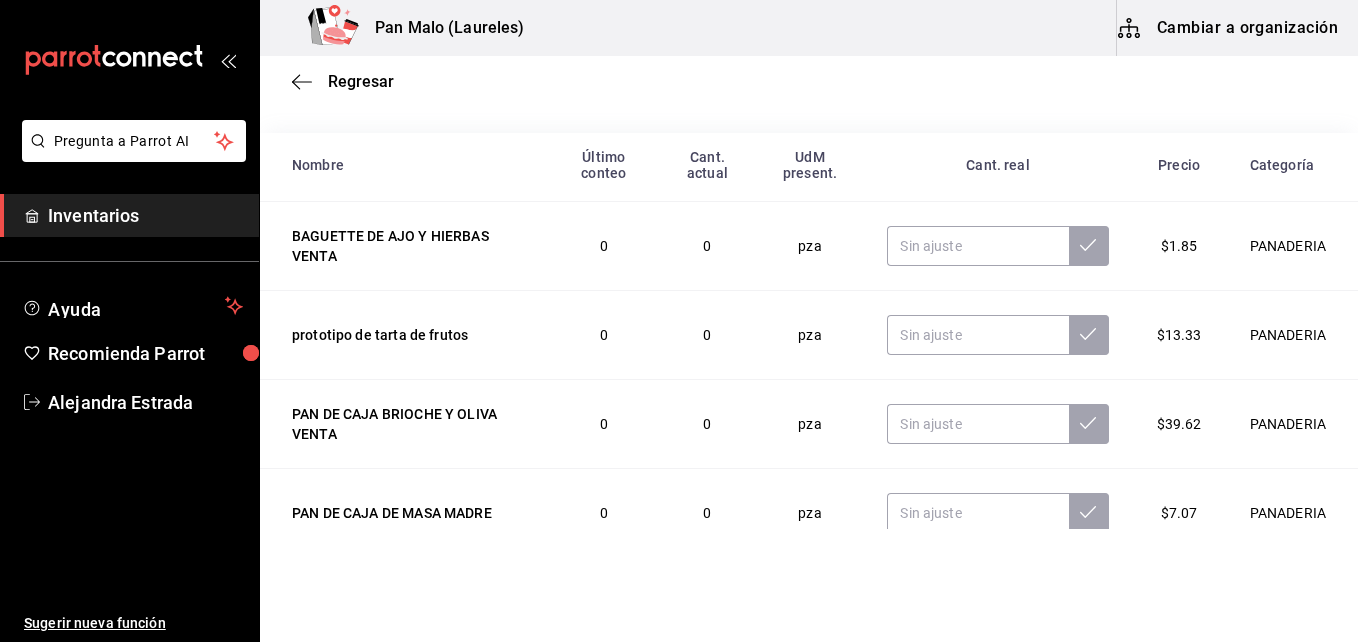scroll, scrollTop: 447, scrollLeft: 0, axis: vertical 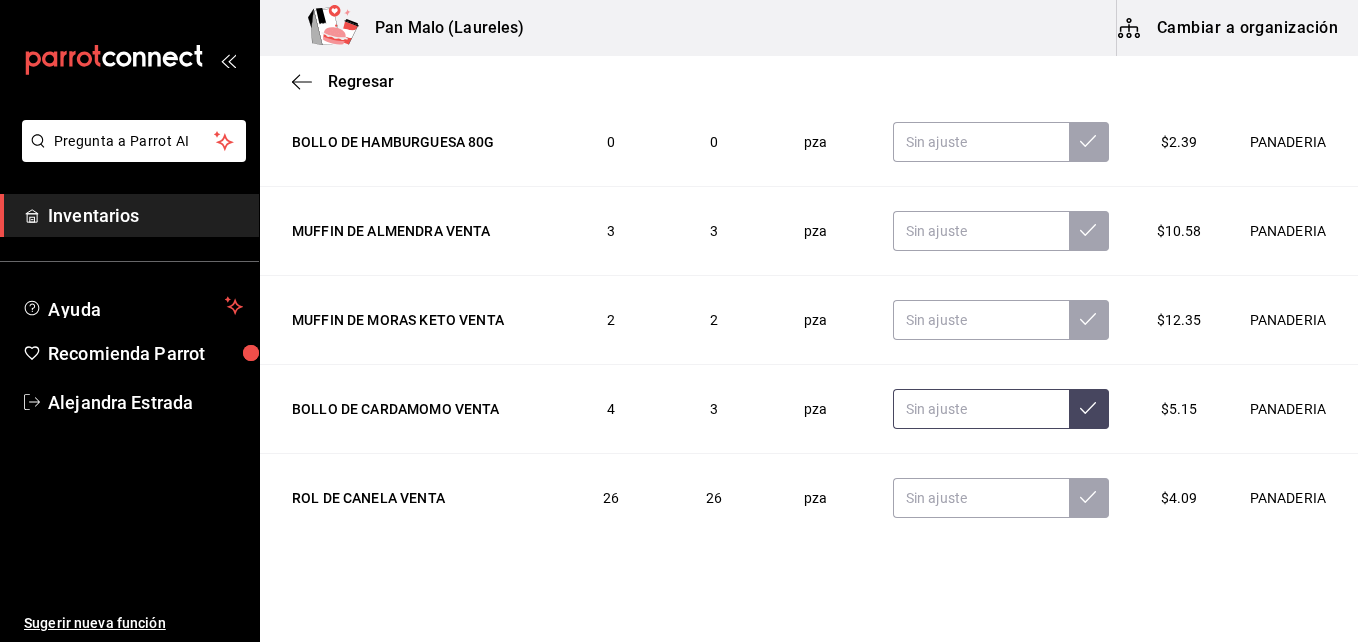 click at bounding box center (981, 409) 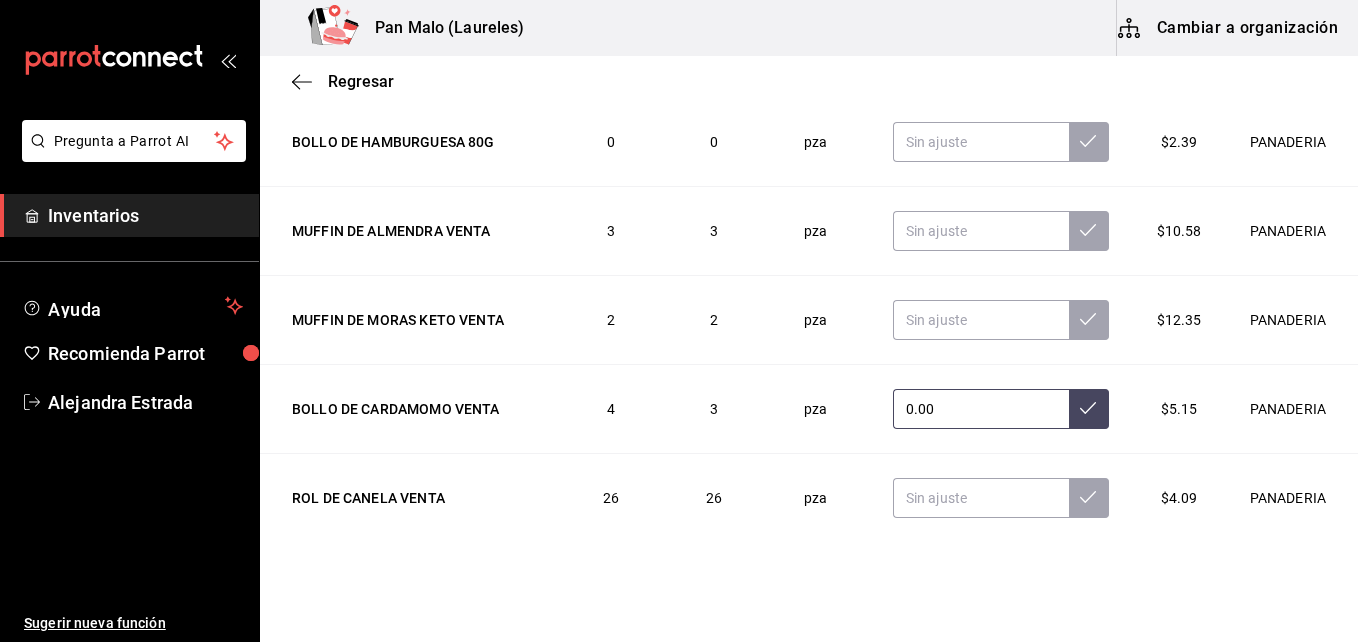 type on "0.00" 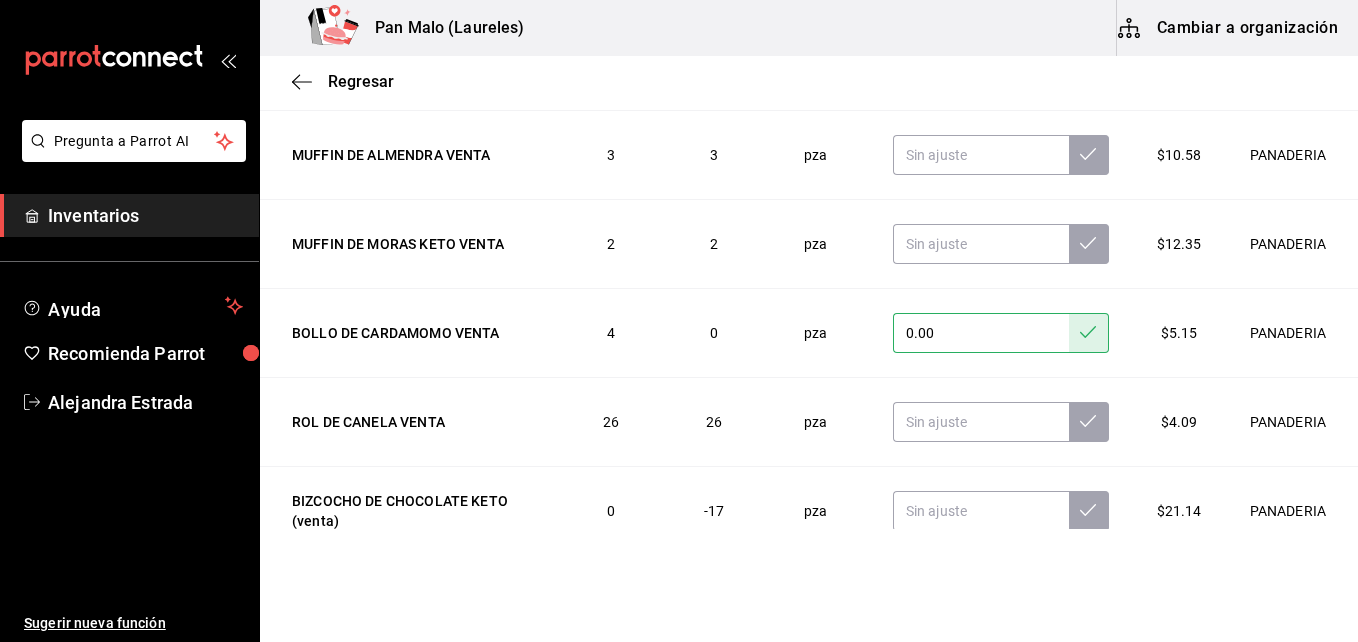 scroll, scrollTop: 1127, scrollLeft: 0, axis: vertical 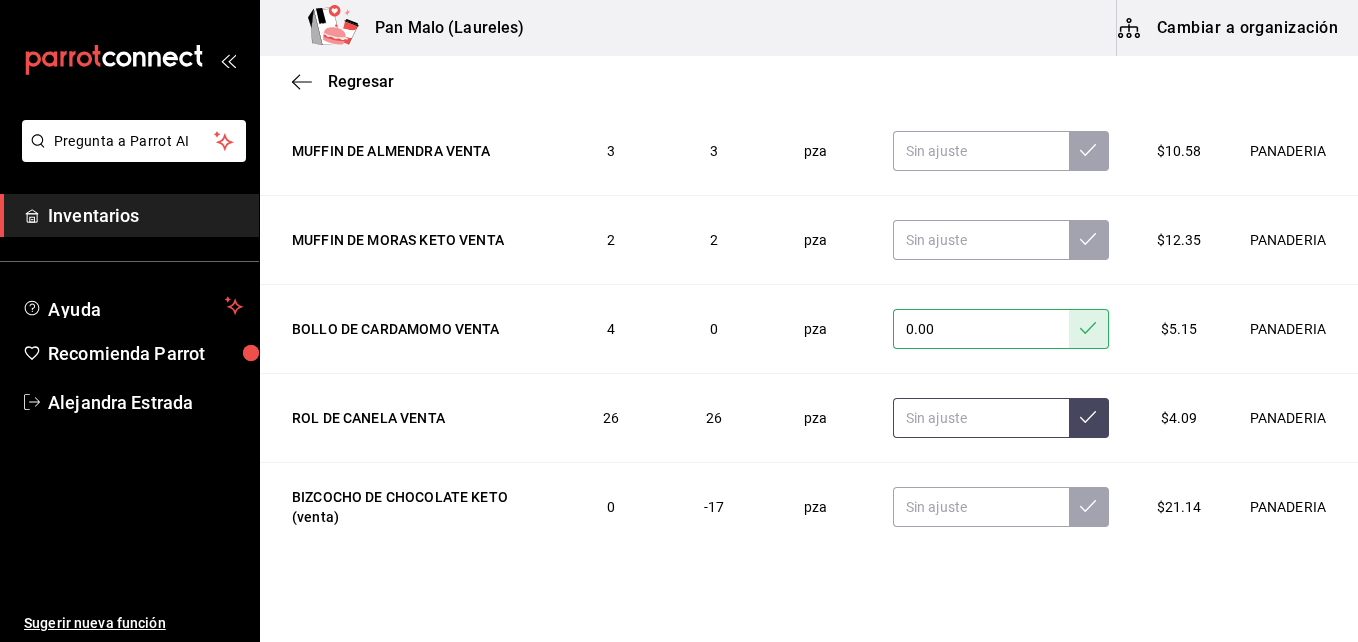 click at bounding box center [981, 418] 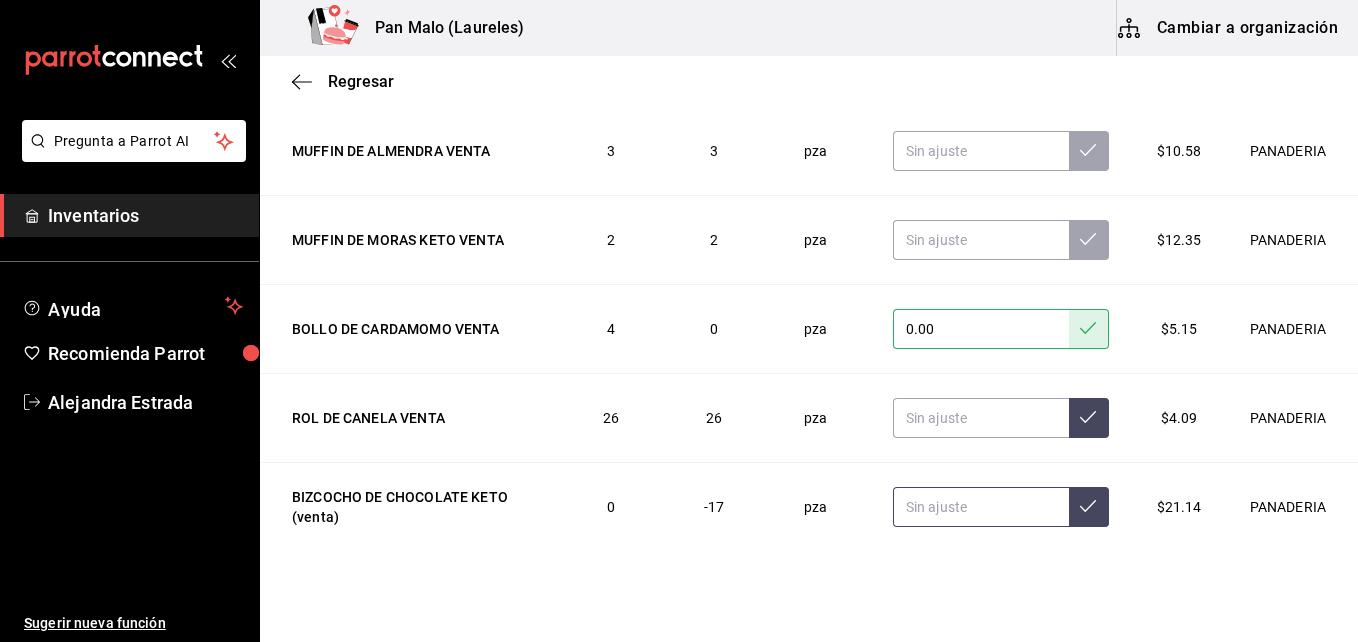 click at bounding box center (981, 507) 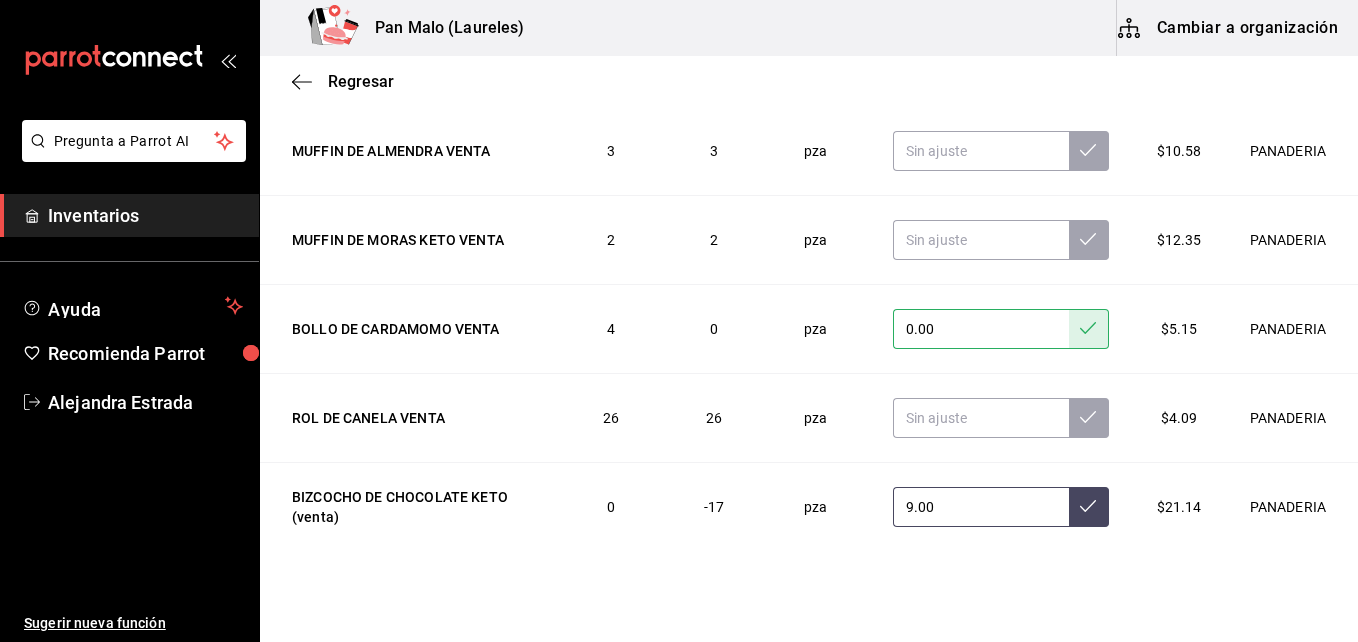 type on "9.00" 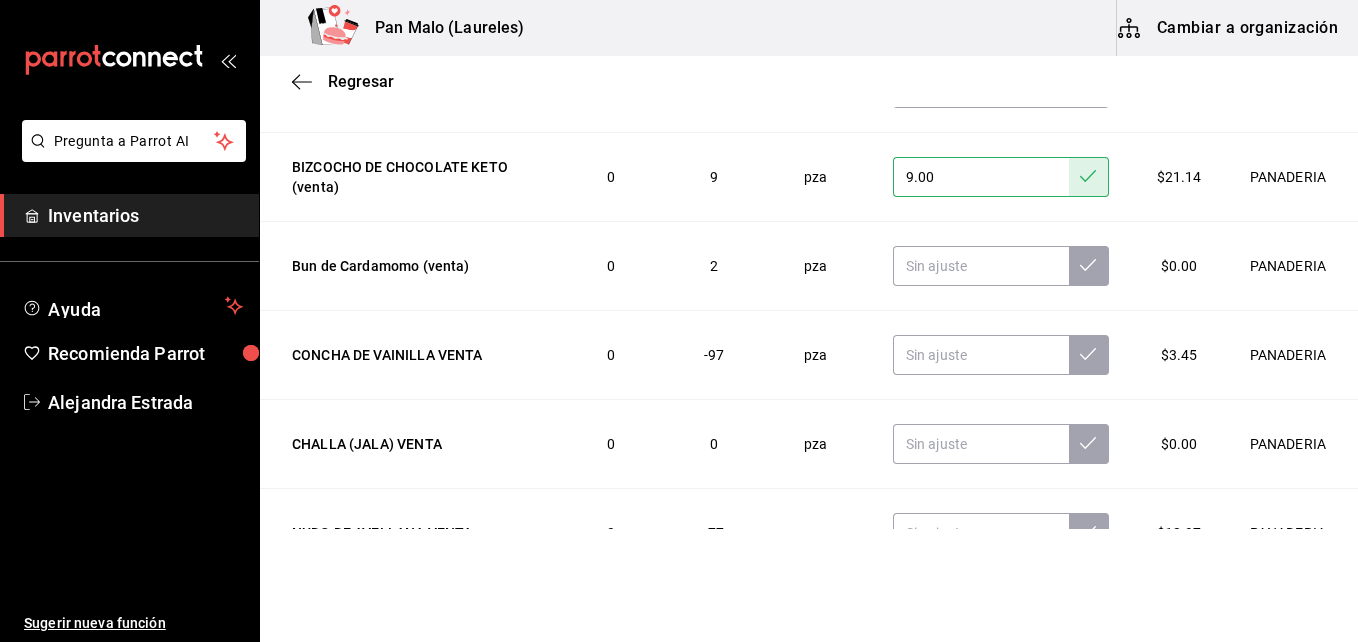 scroll, scrollTop: 1497, scrollLeft: 0, axis: vertical 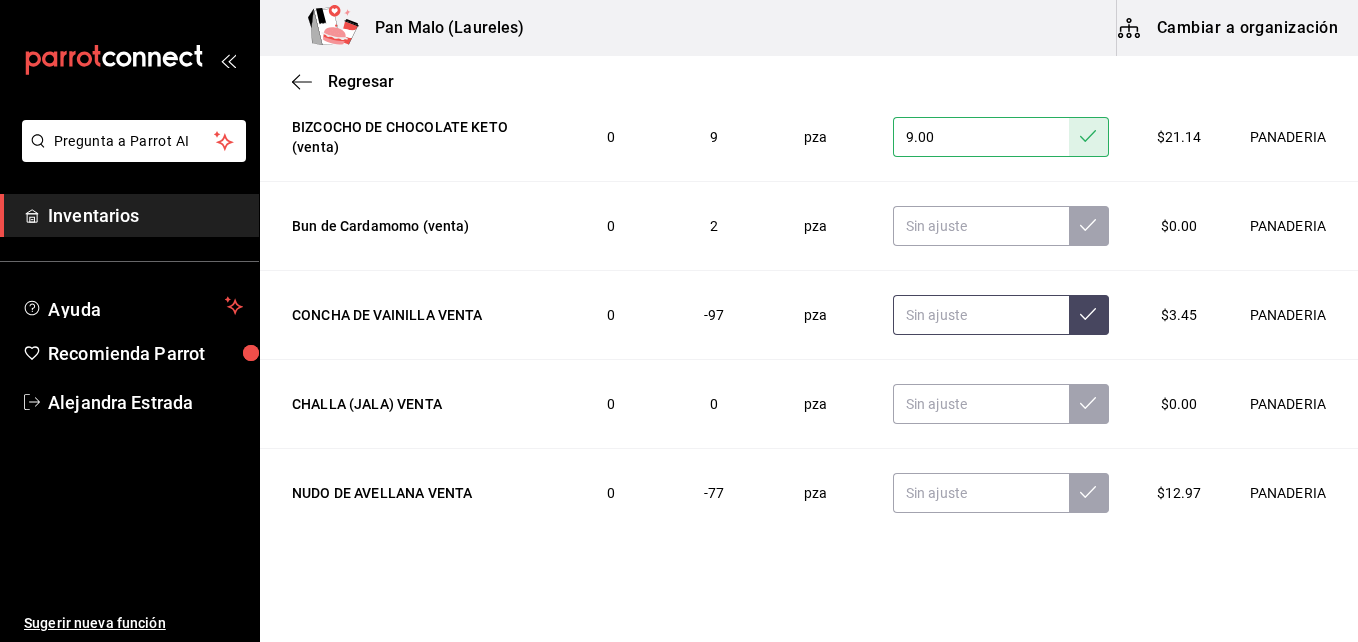 click at bounding box center (981, 315) 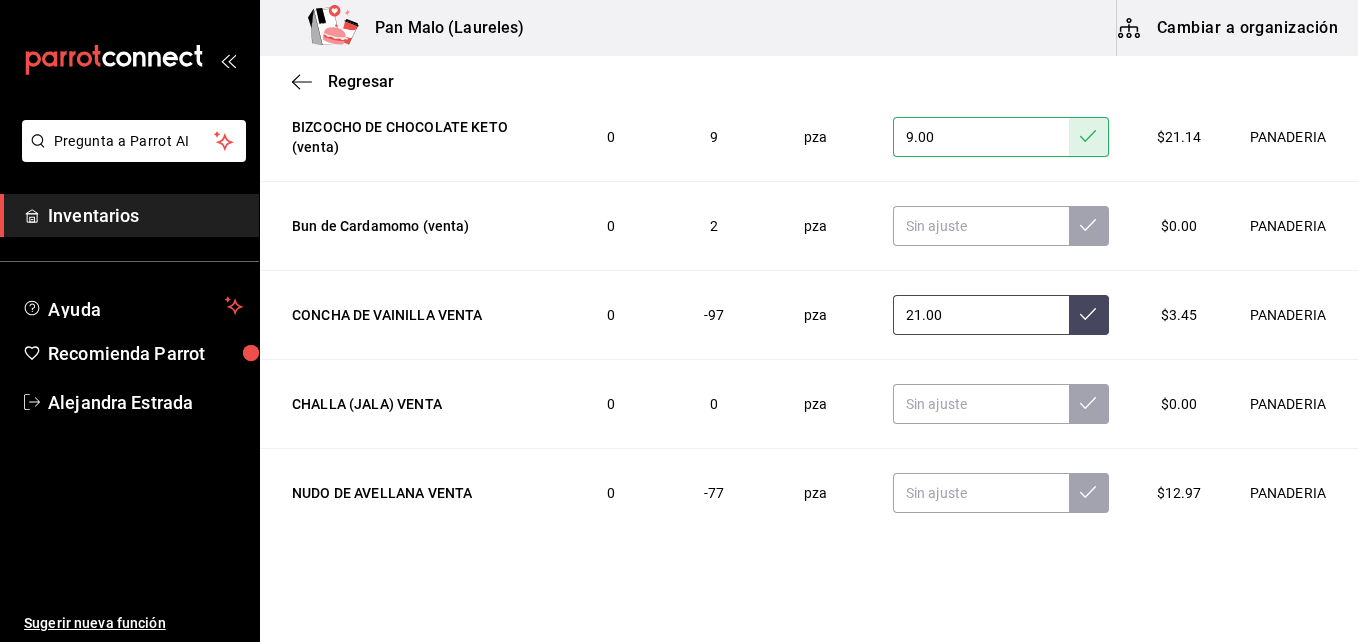 type on "21.00" 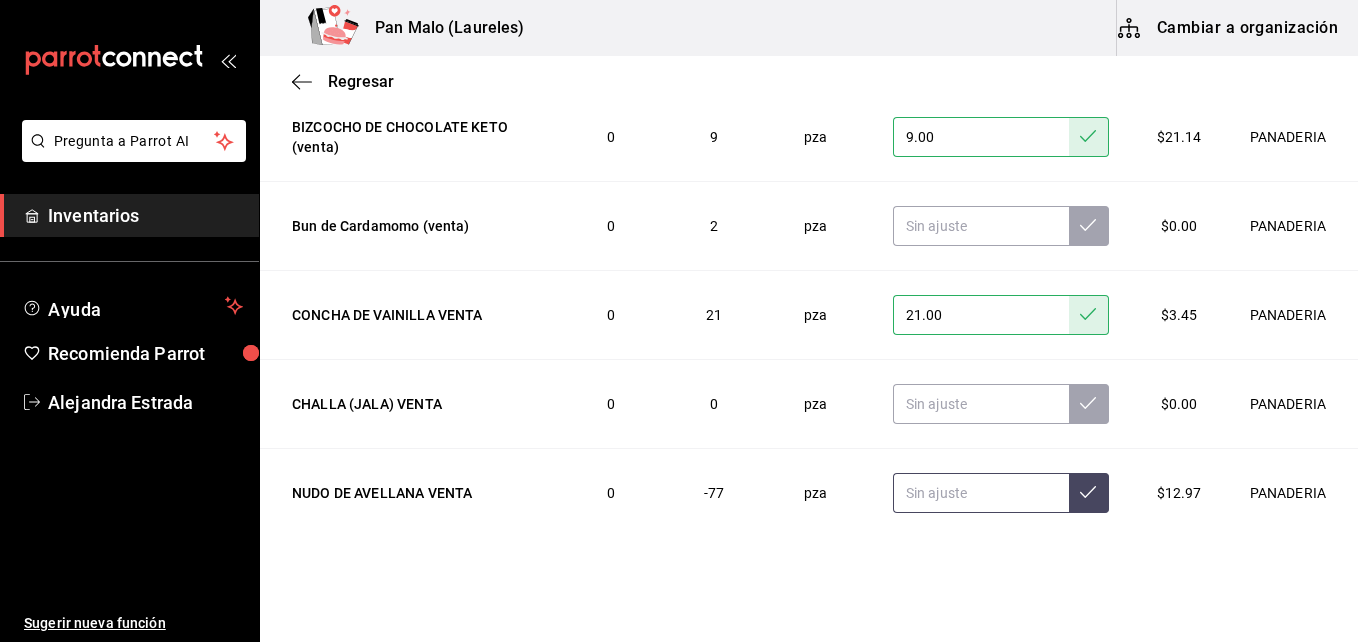 click at bounding box center [981, 493] 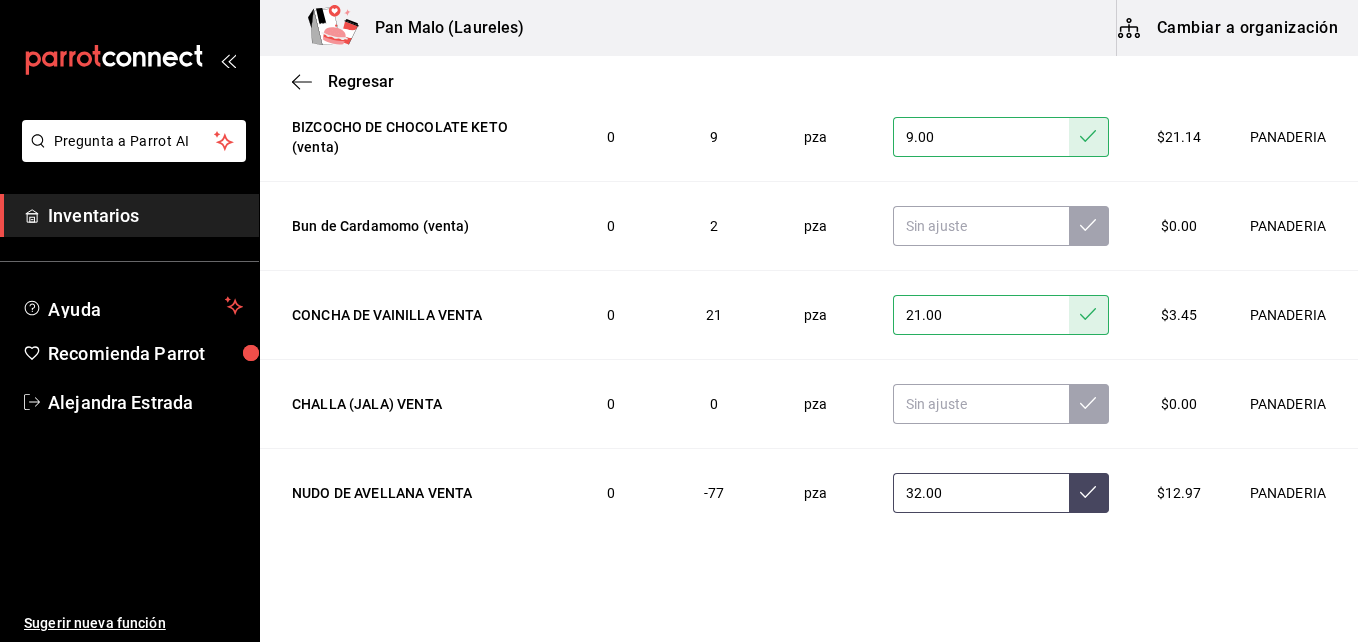 type on "32.00" 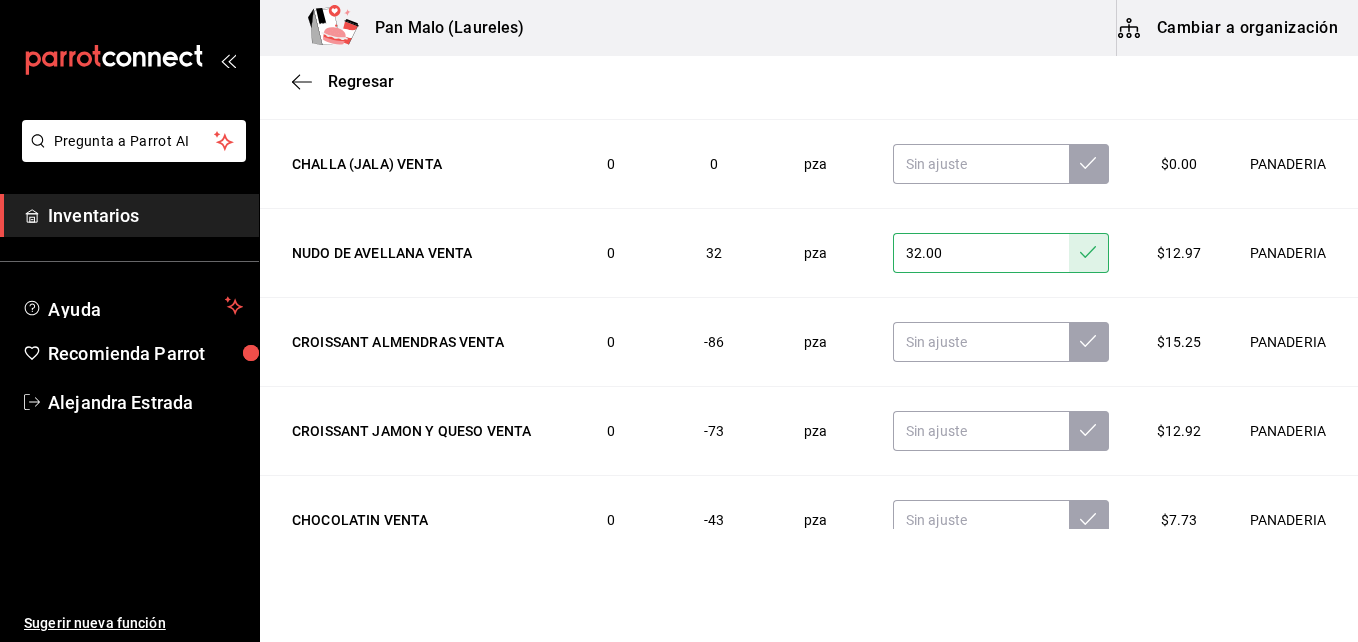 scroll, scrollTop: 1777, scrollLeft: 0, axis: vertical 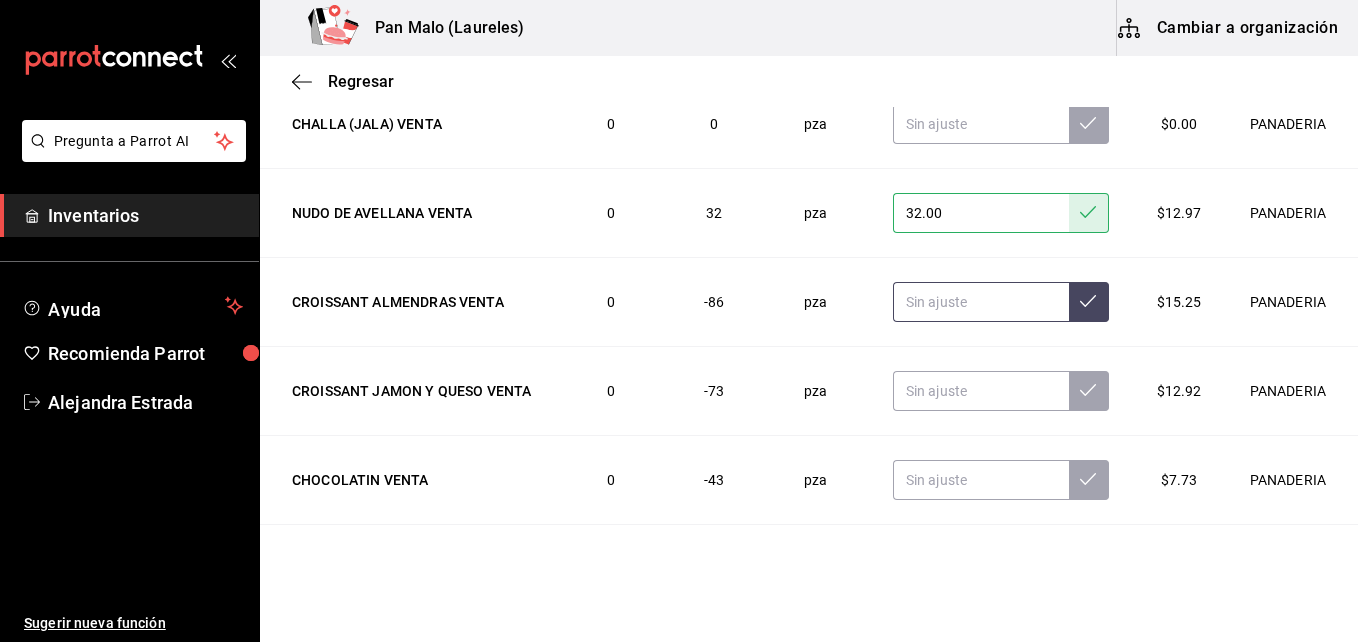 click at bounding box center (981, 302) 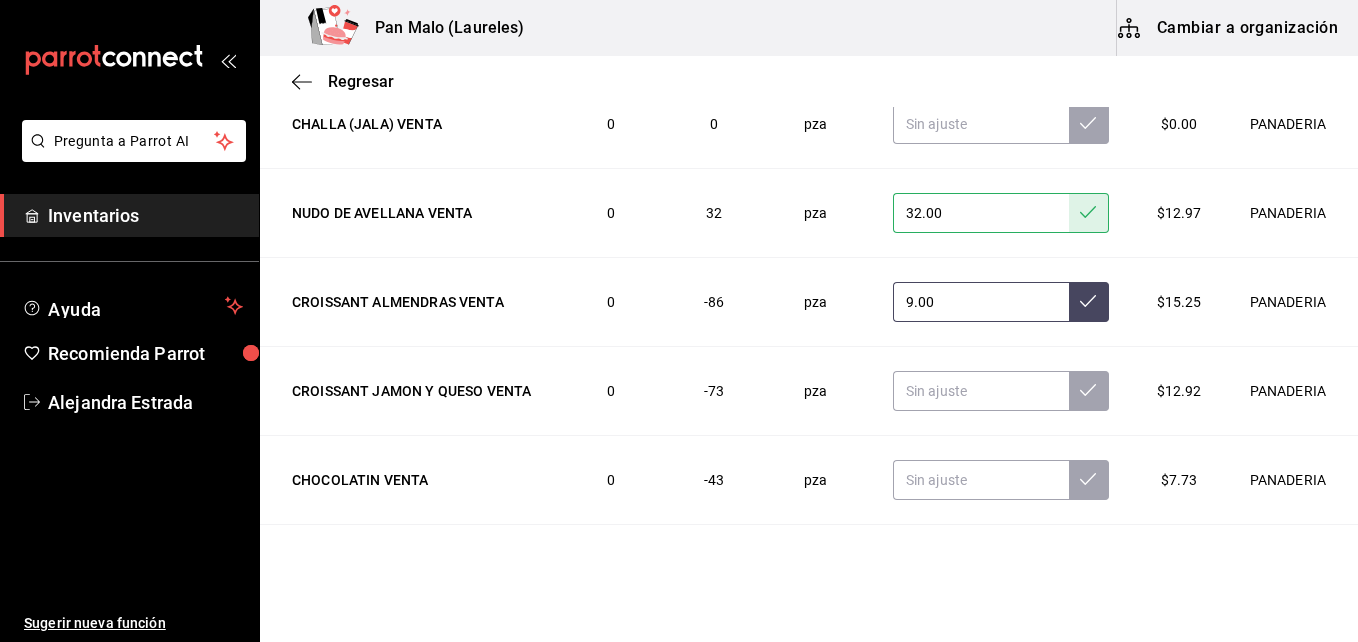 type on "9.00" 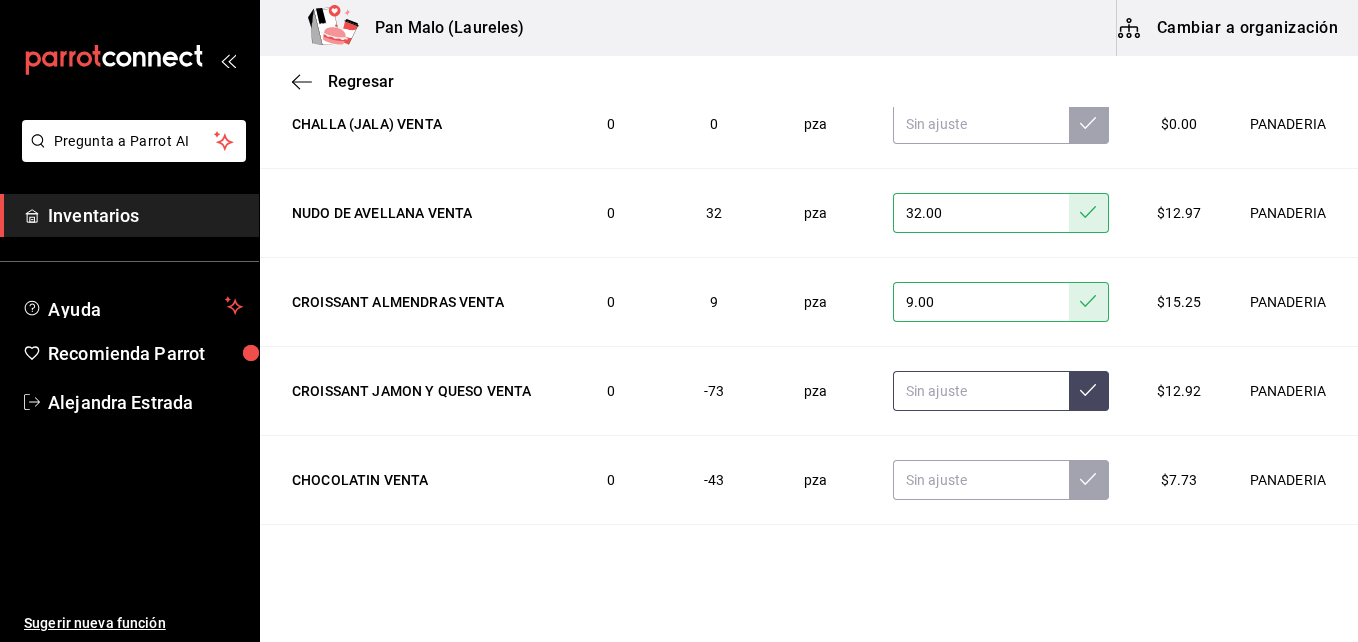 click at bounding box center [981, 391] 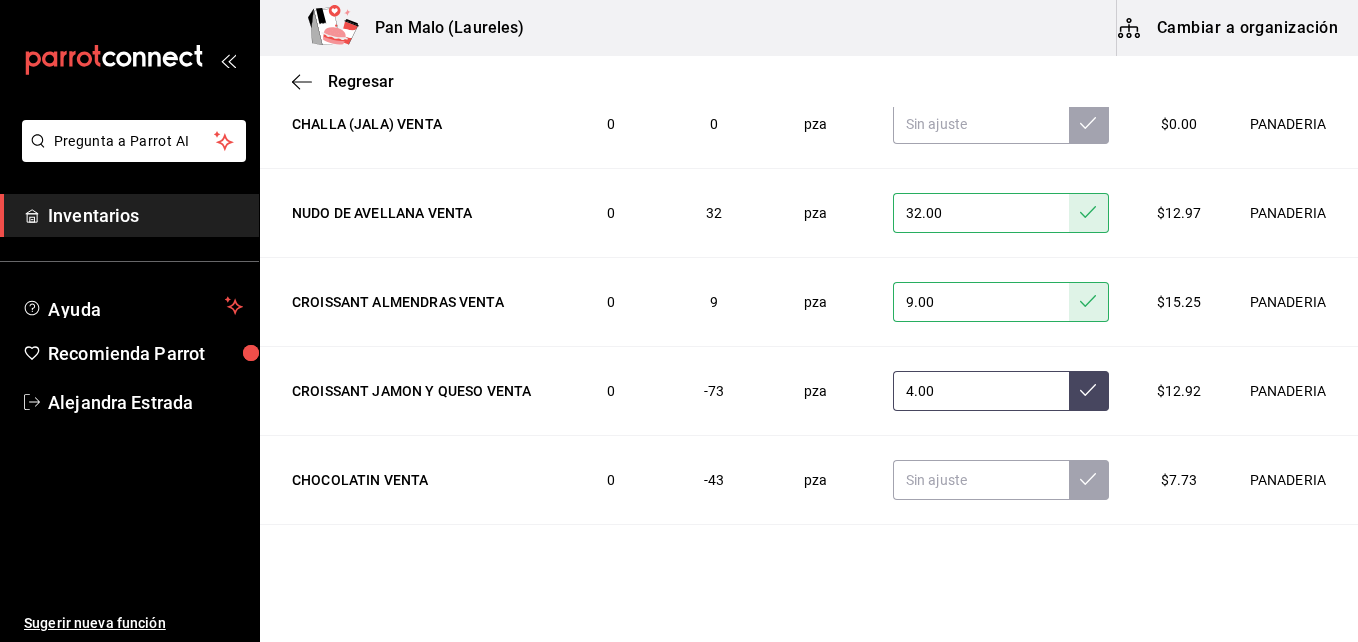 type on "4.00" 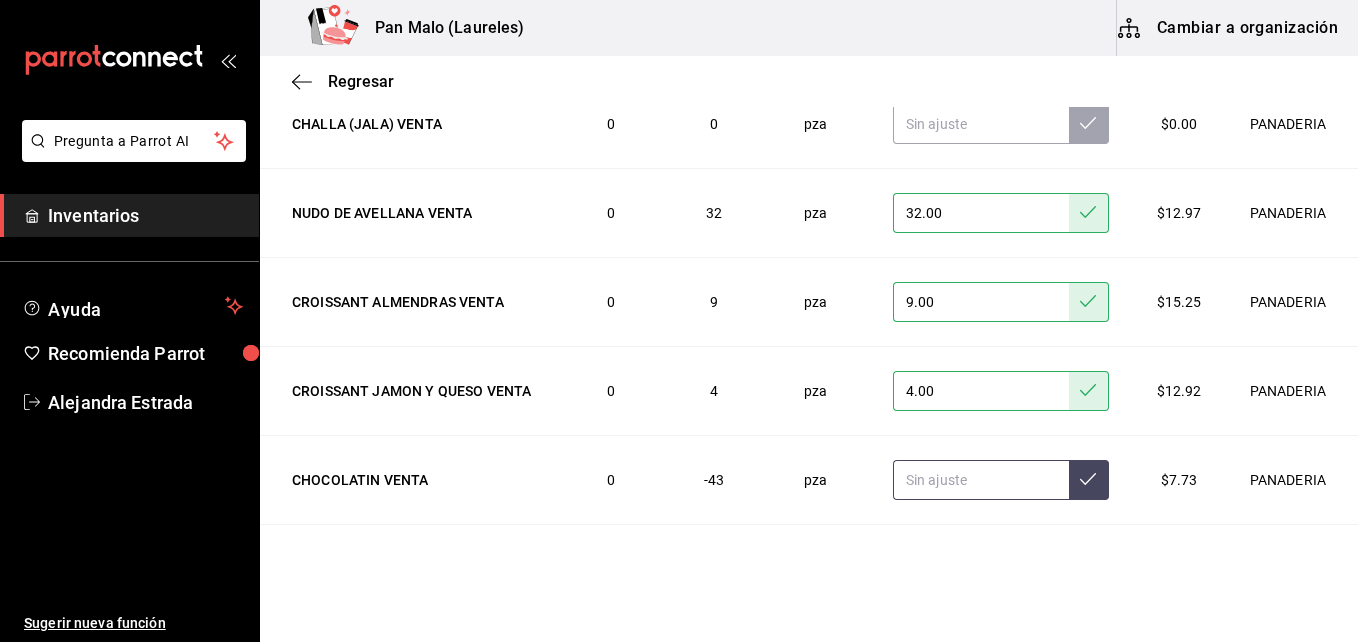 click at bounding box center (981, 480) 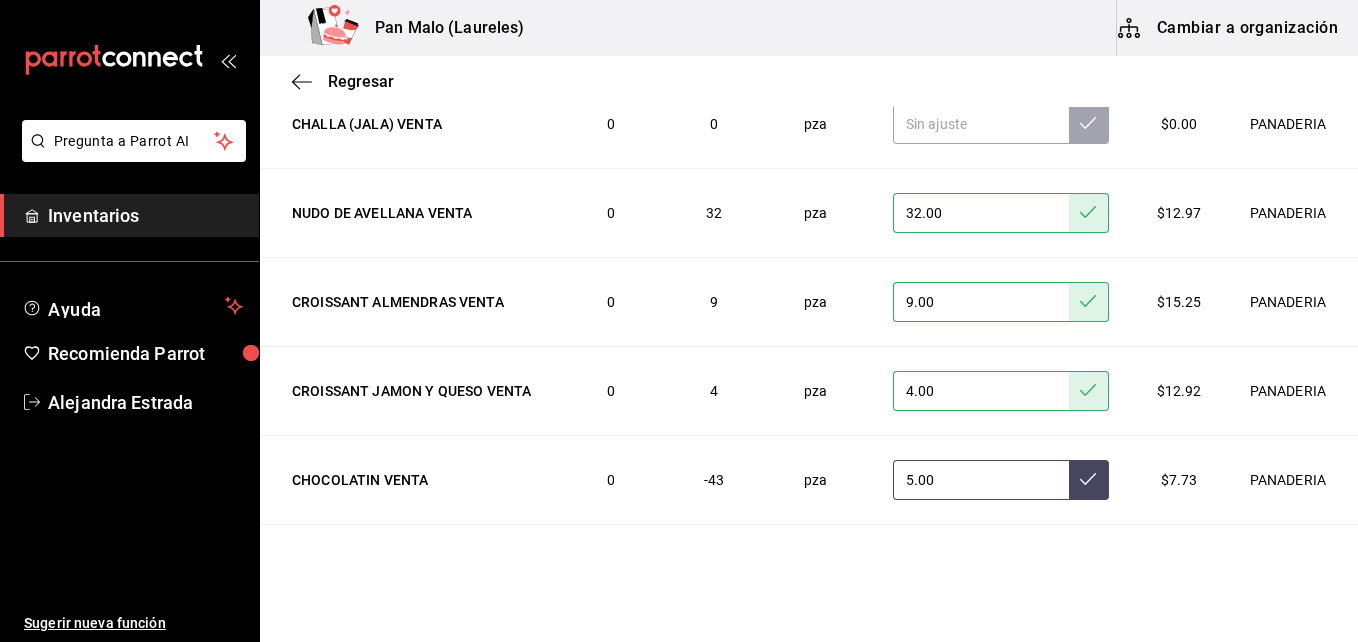 type on "5.00" 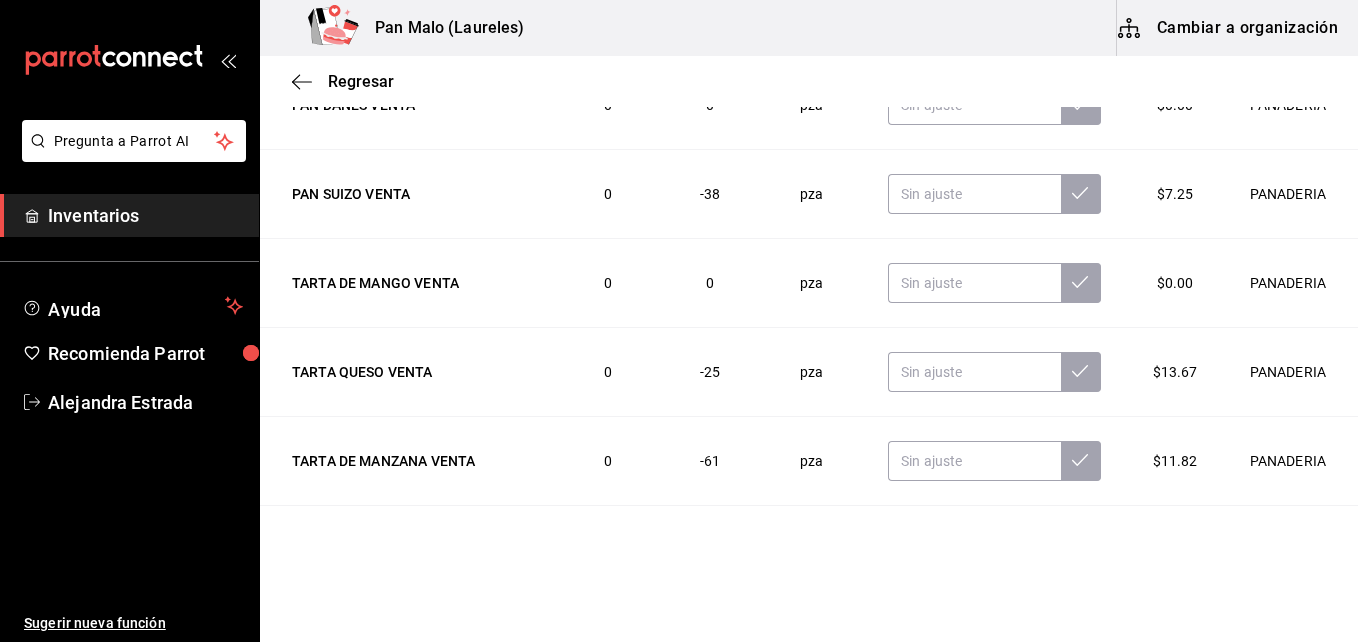 scroll, scrollTop: 2307, scrollLeft: 0, axis: vertical 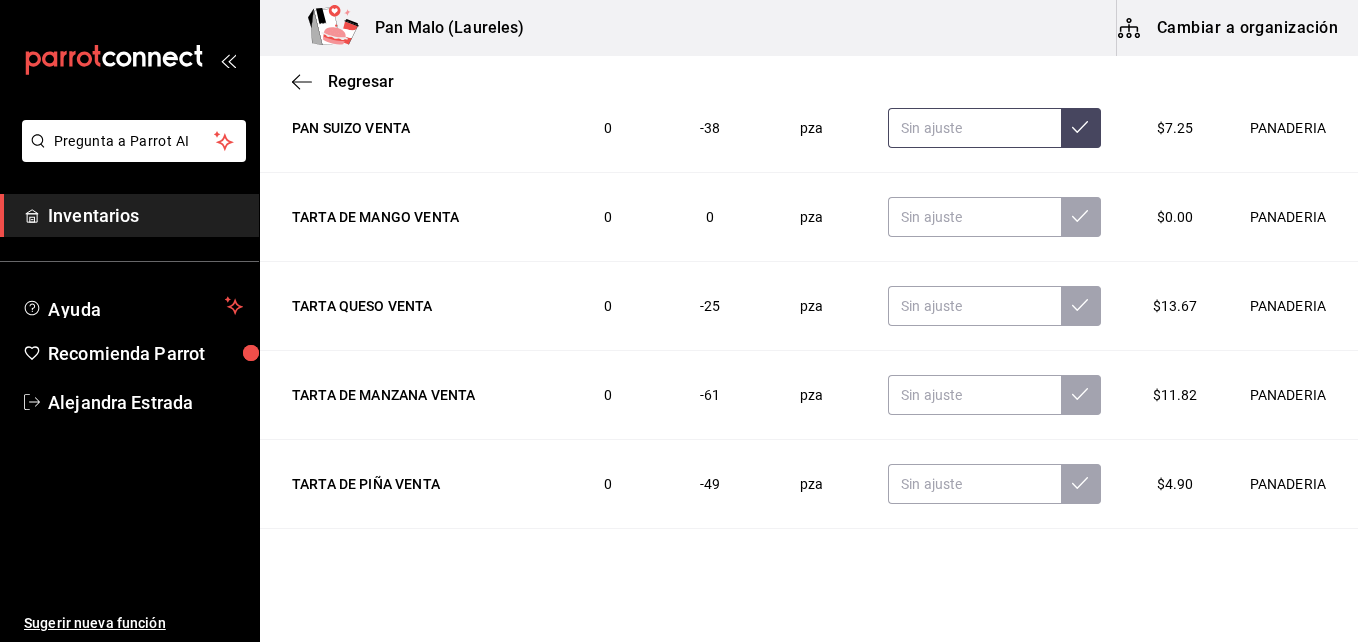 click at bounding box center [974, 128] 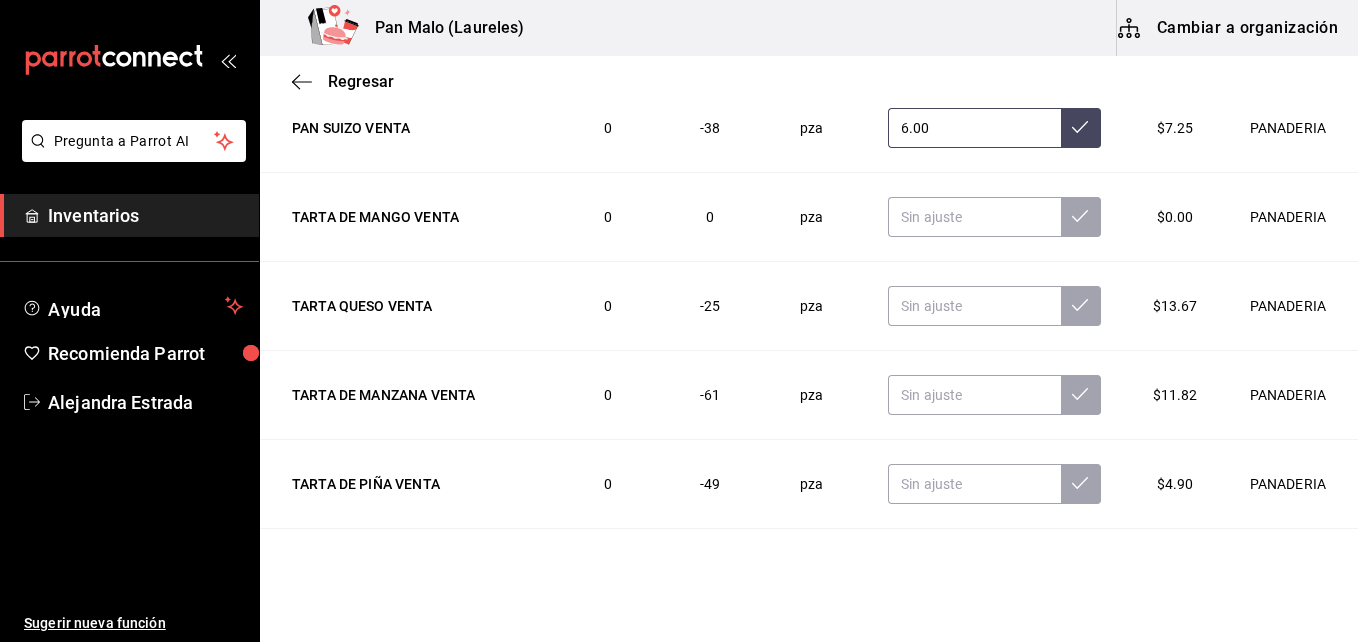 type on "6.00" 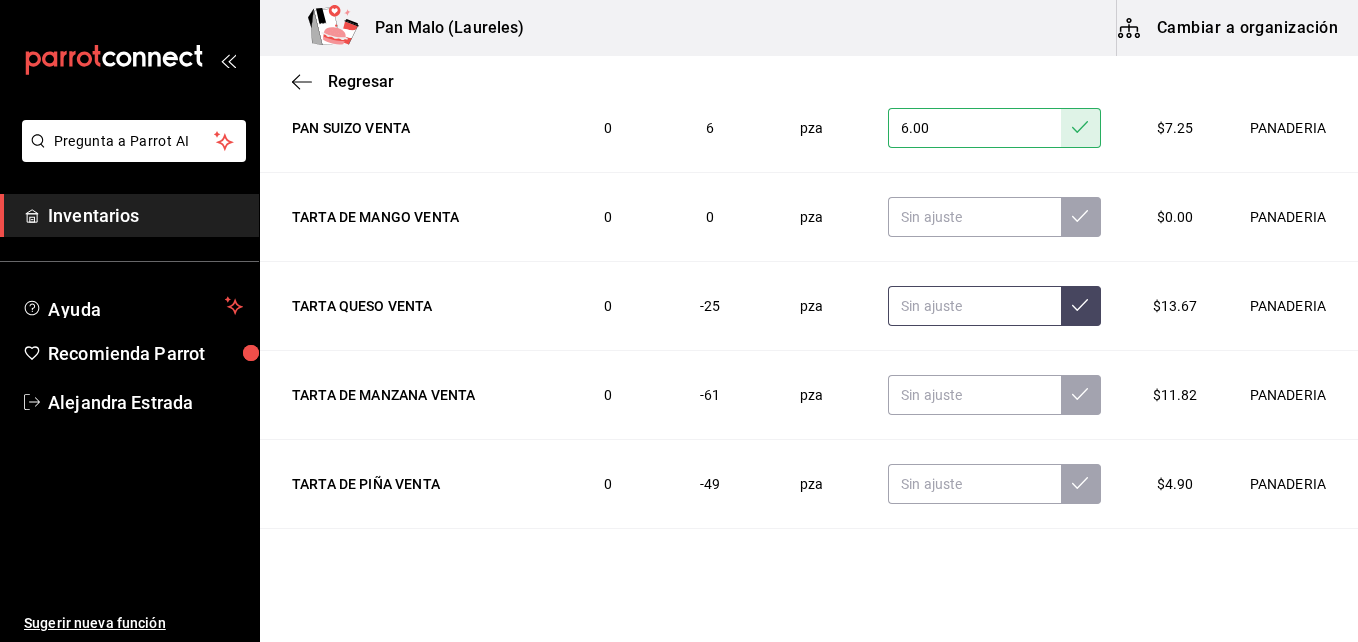 click at bounding box center [974, 306] 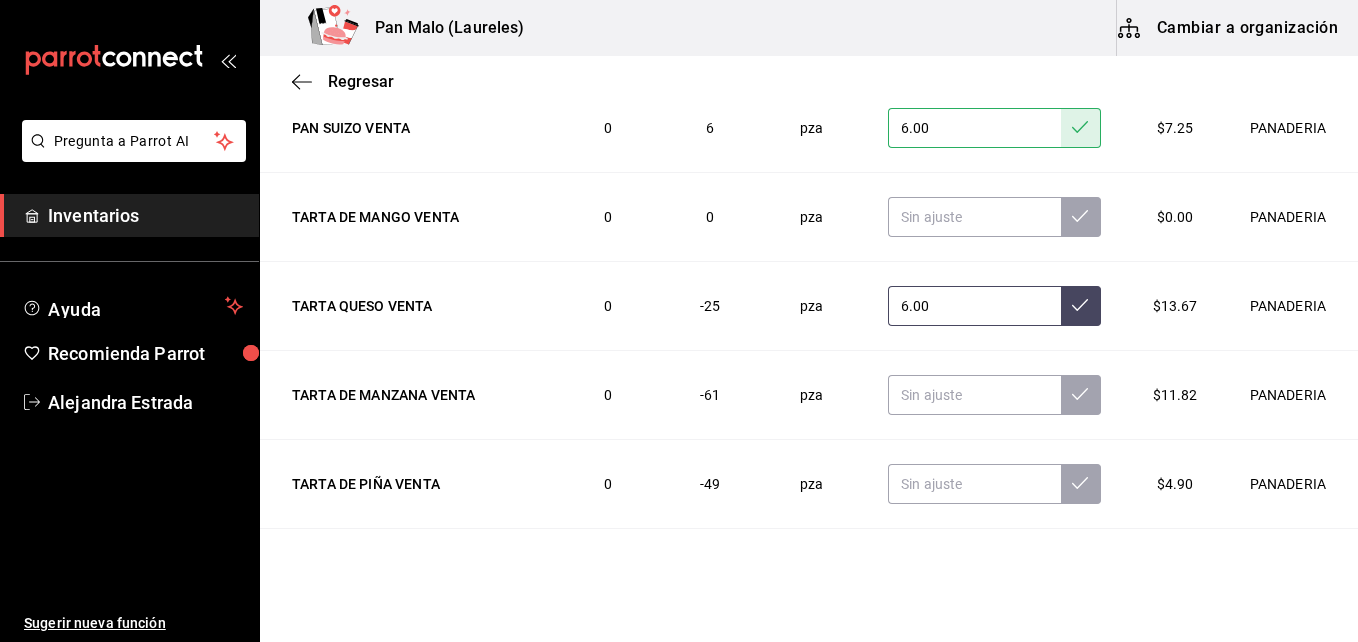 type on "6.00" 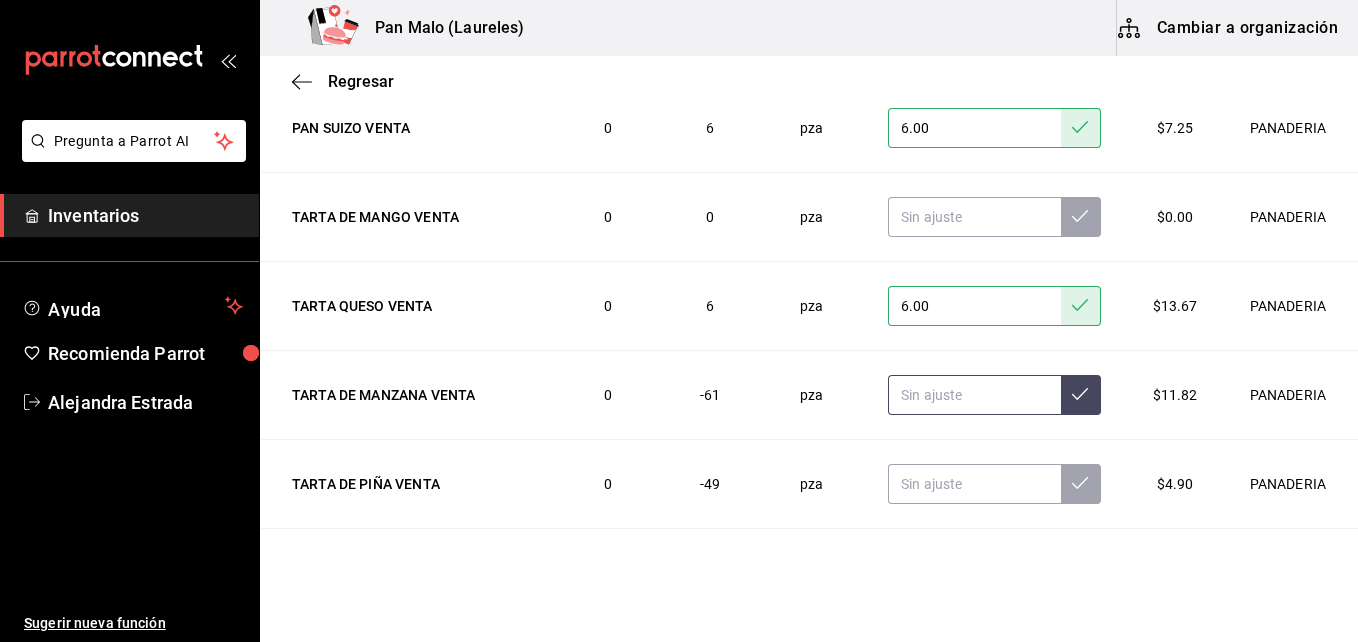 click at bounding box center [974, 395] 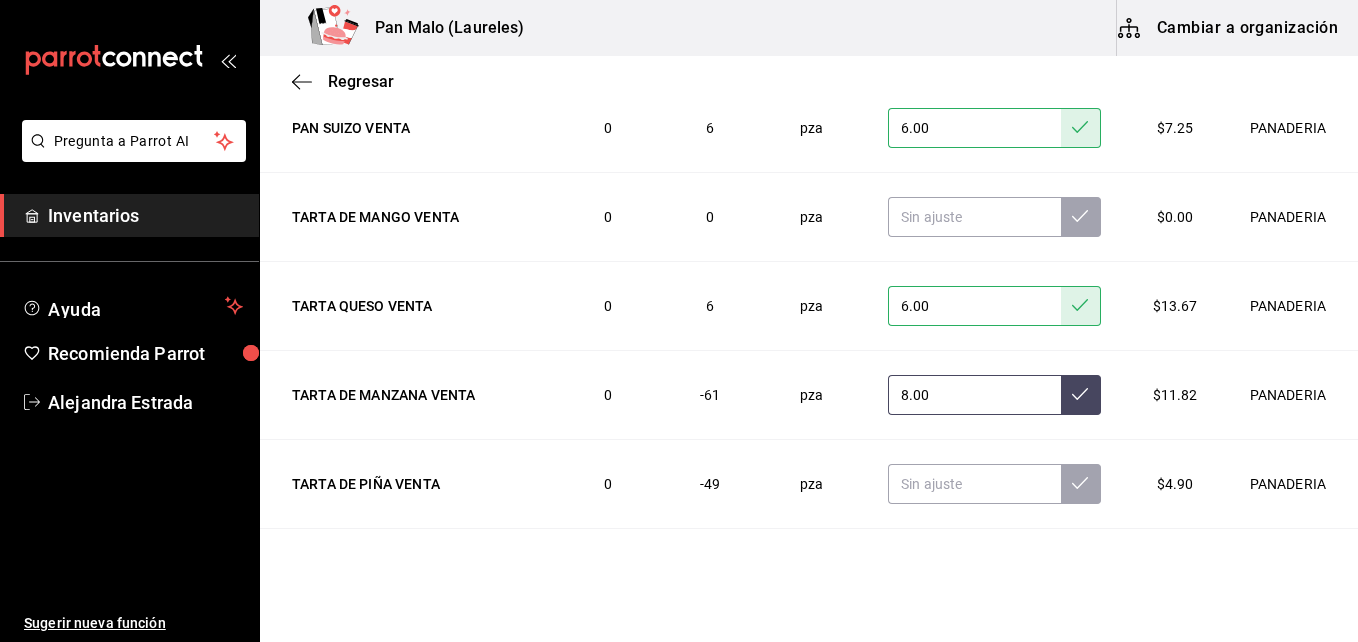 type on "8.00" 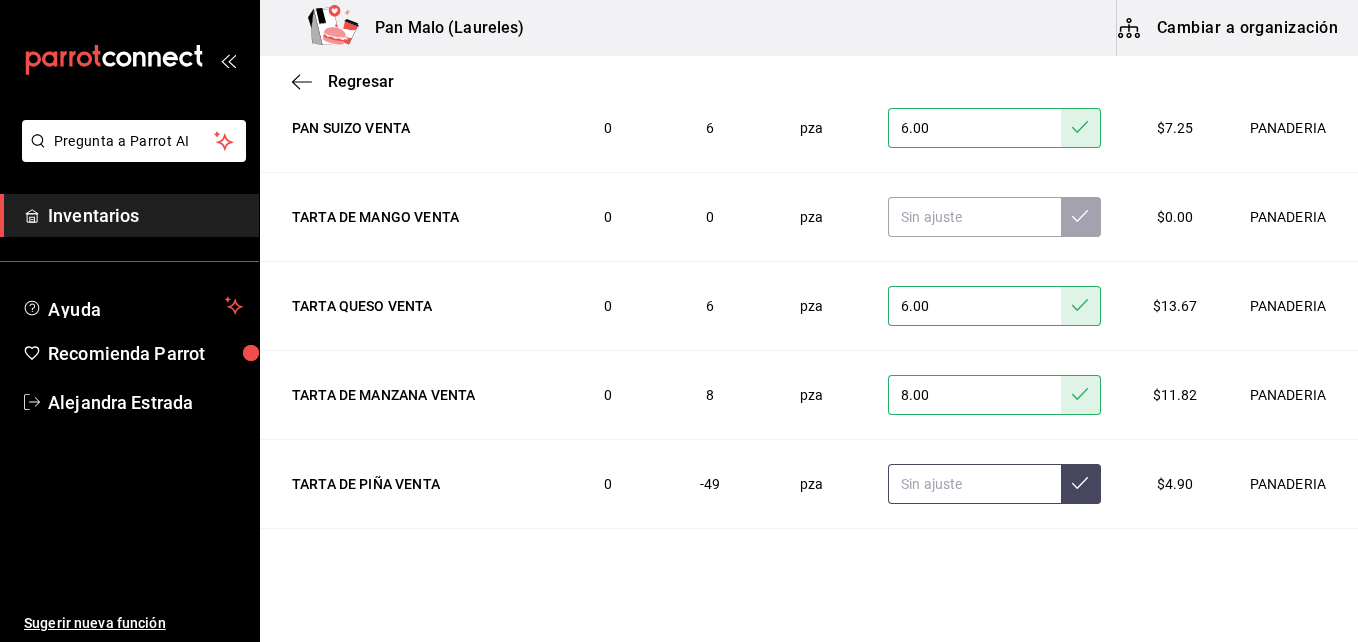 click at bounding box center [974, 484] 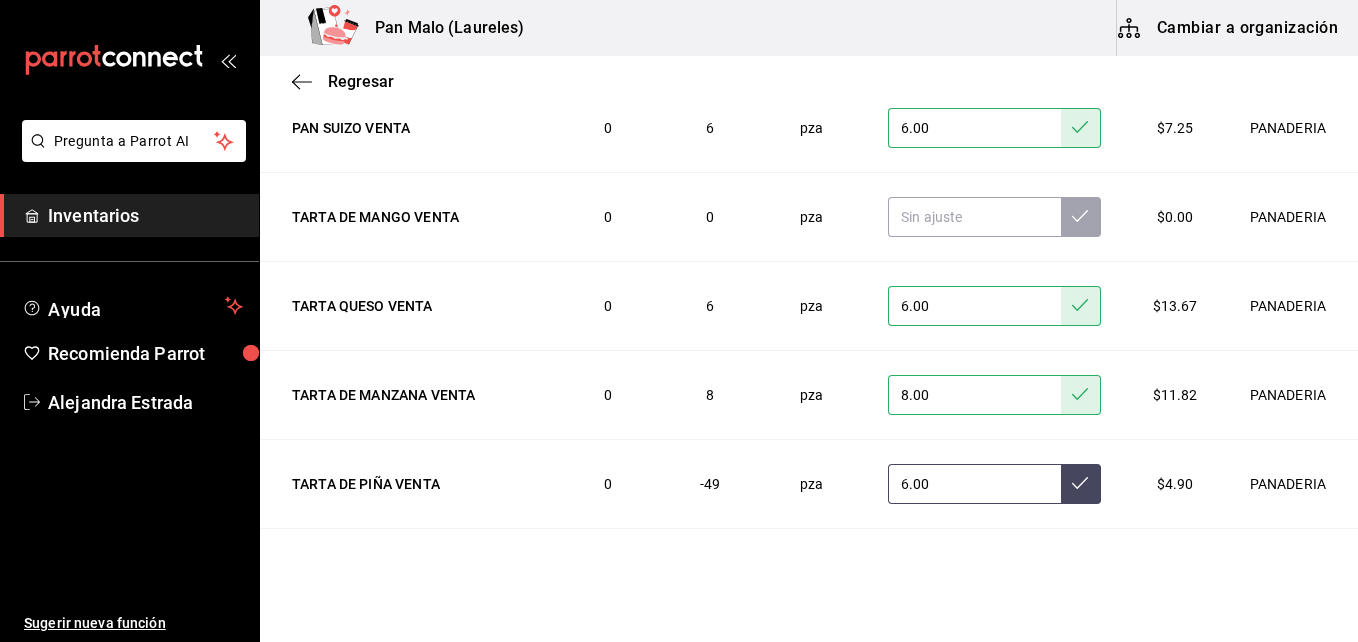 type on "6.00" 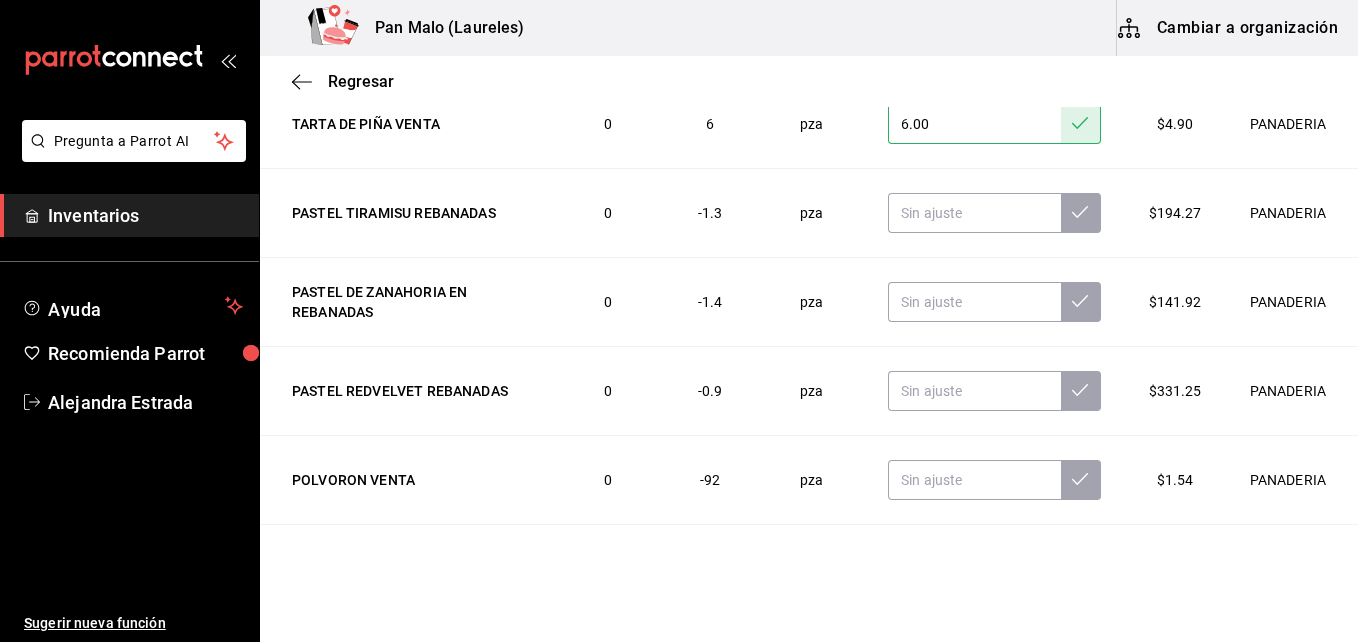 scroll, scrollTop: 2707, scrollLeft: 0, axis: vertical 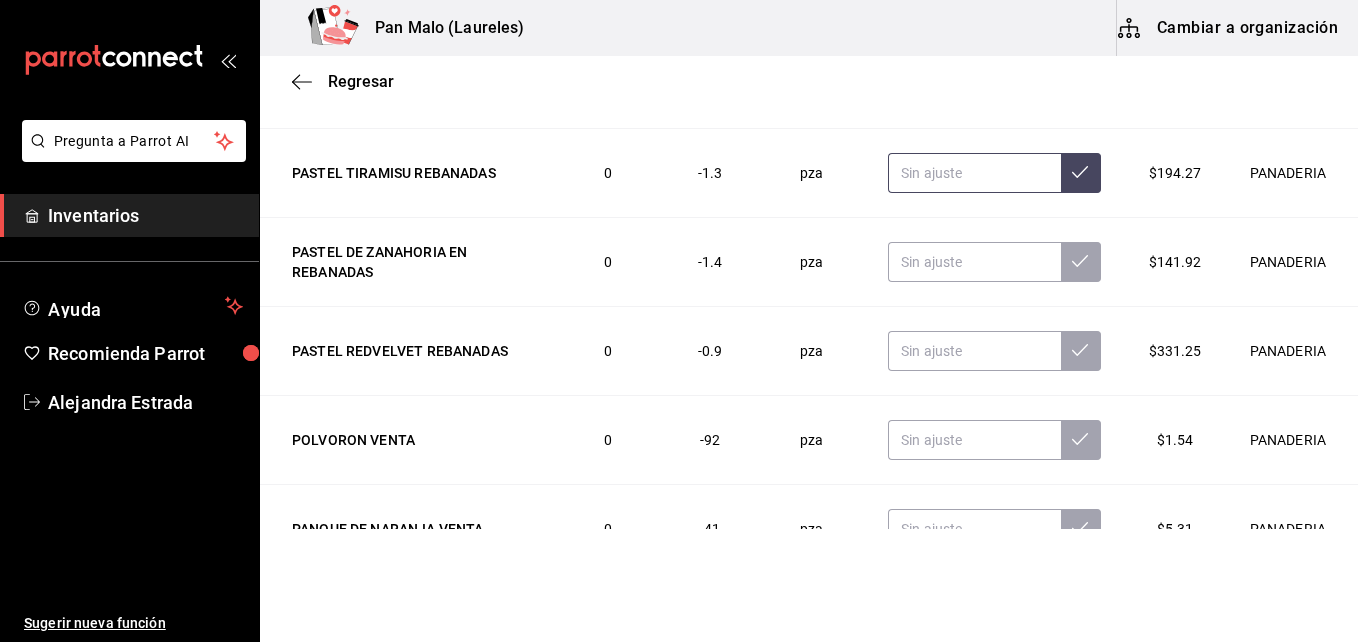 click at bounding box center (974, 173) 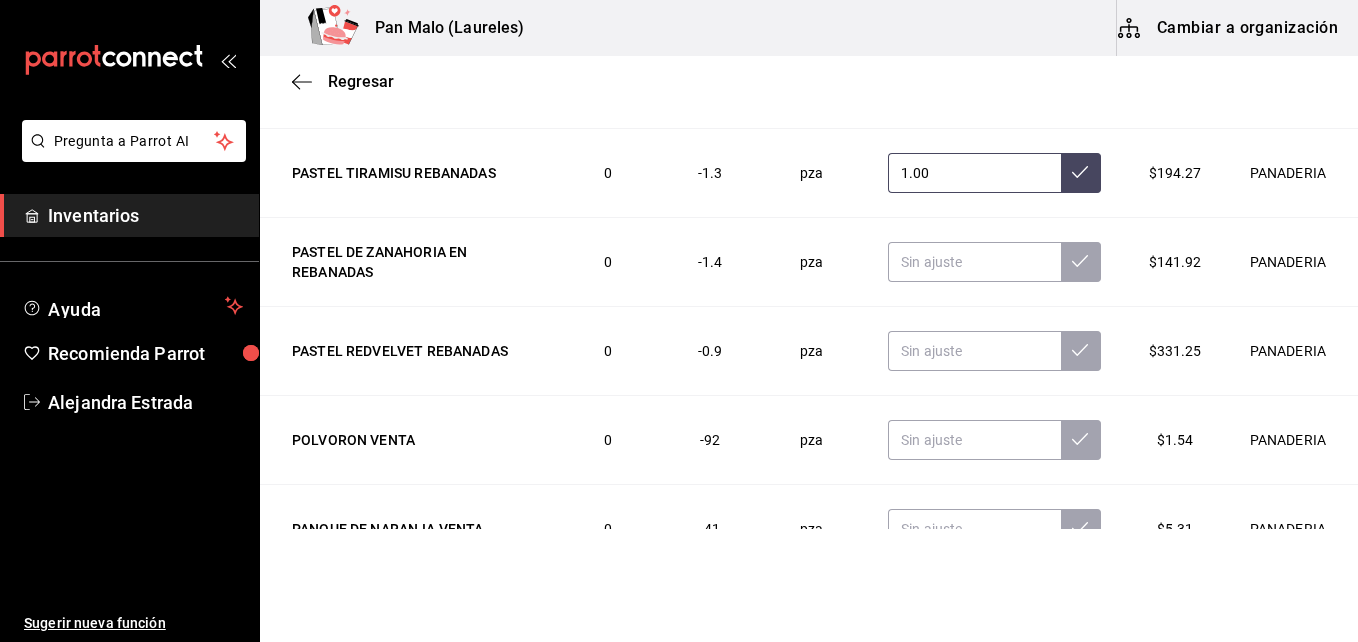 type on "1.00" 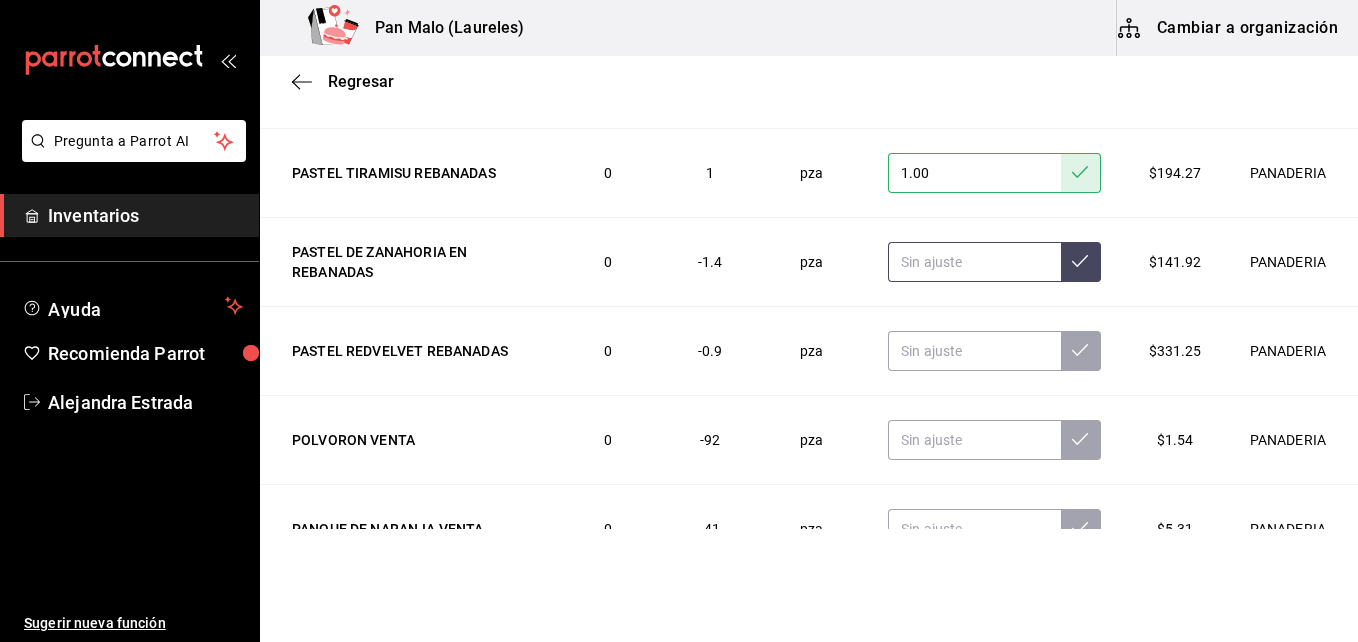 click at bounding box center [974, 262] 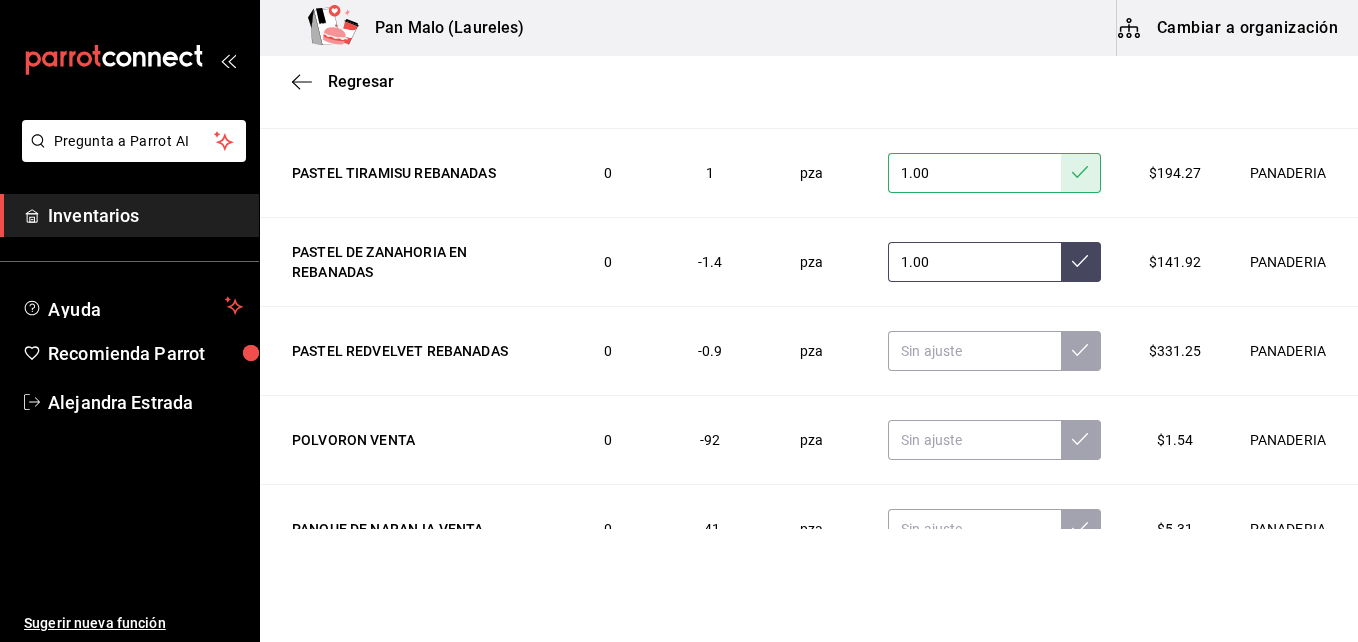 type on "1.00" 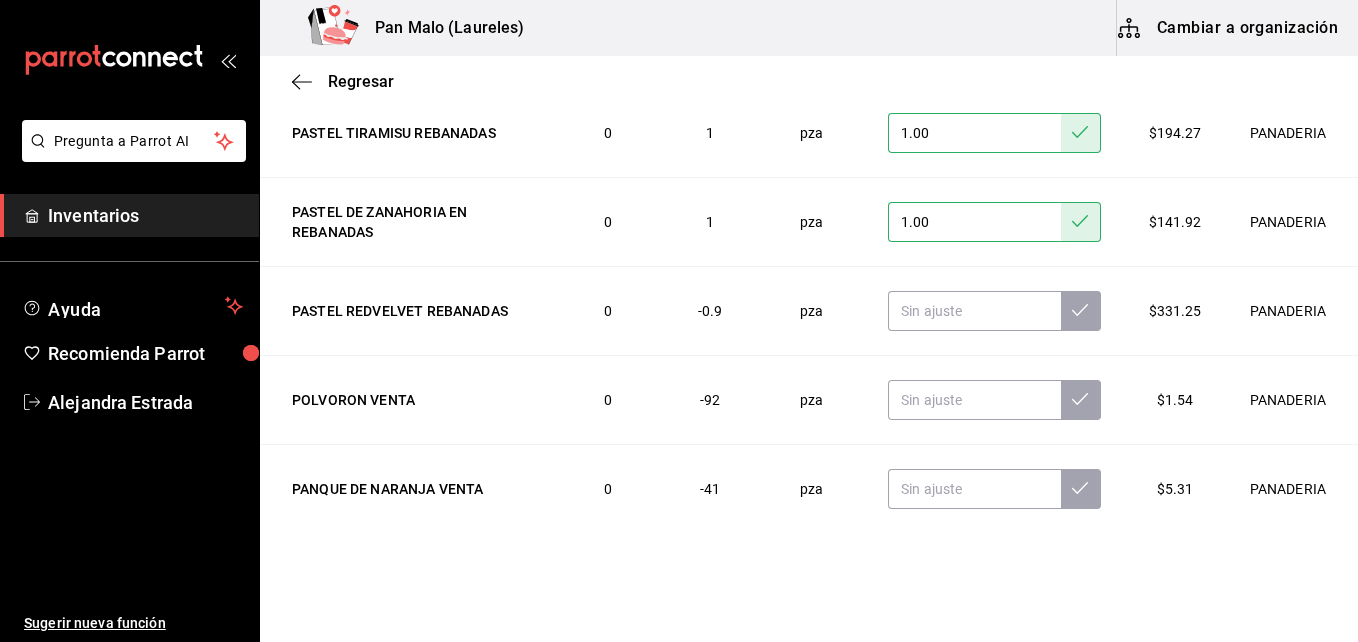 scroll, scrollTop: 2787, scrollLeft: 0, axis: vertical 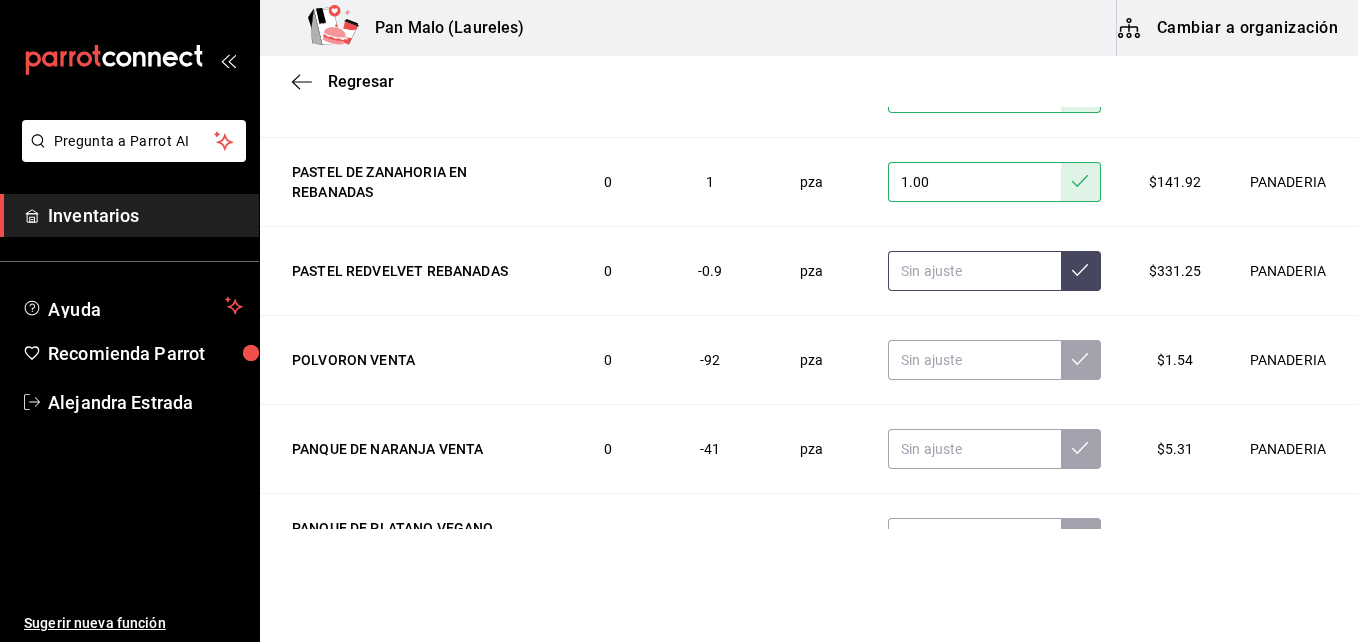 click at bounding box center [974, 271] 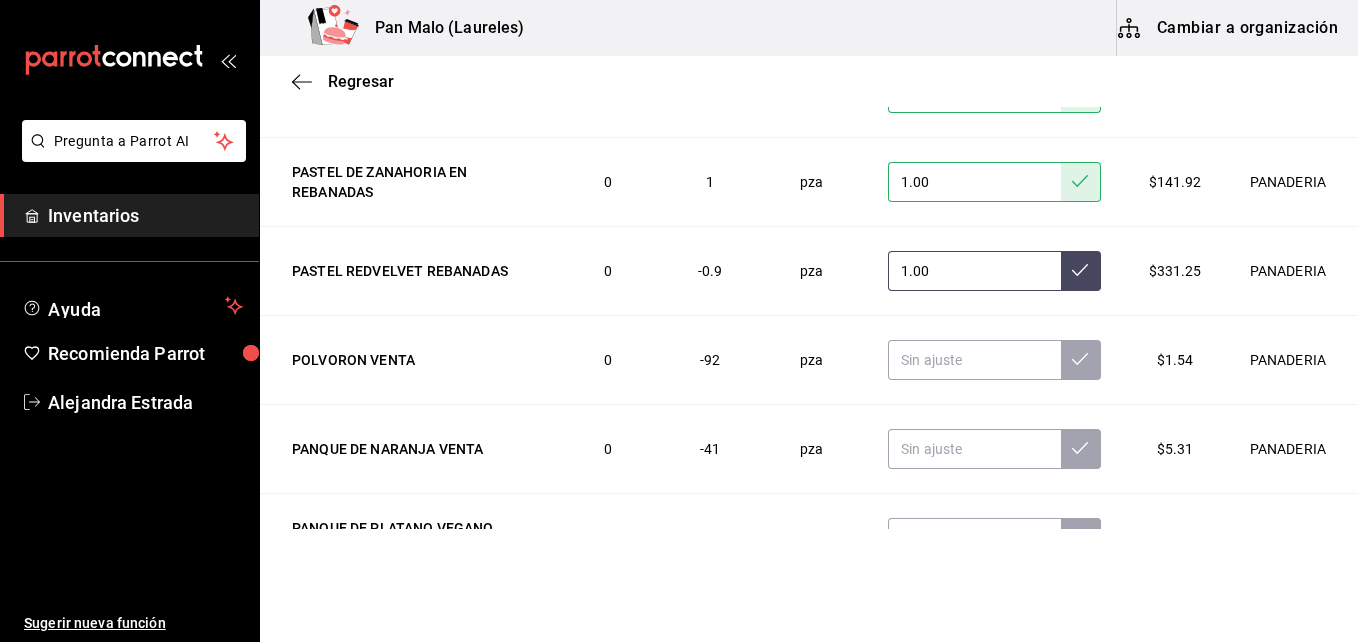 type on "1.00" 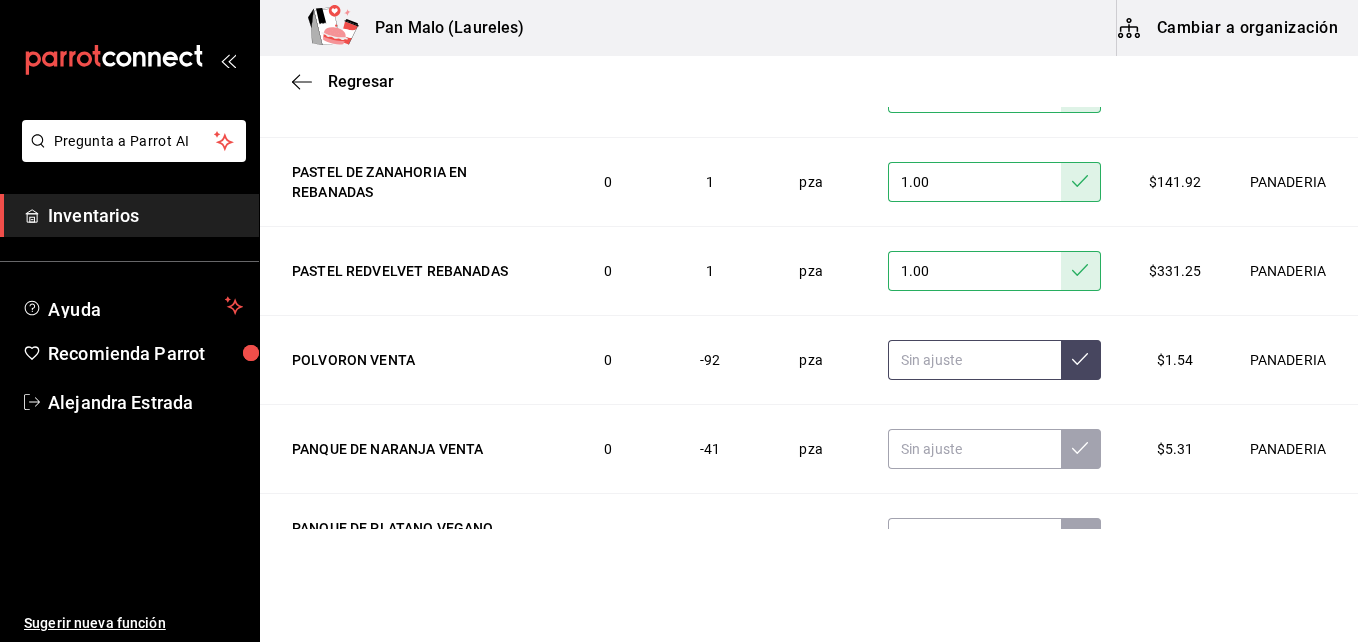 click at bounding box center [974, 360] 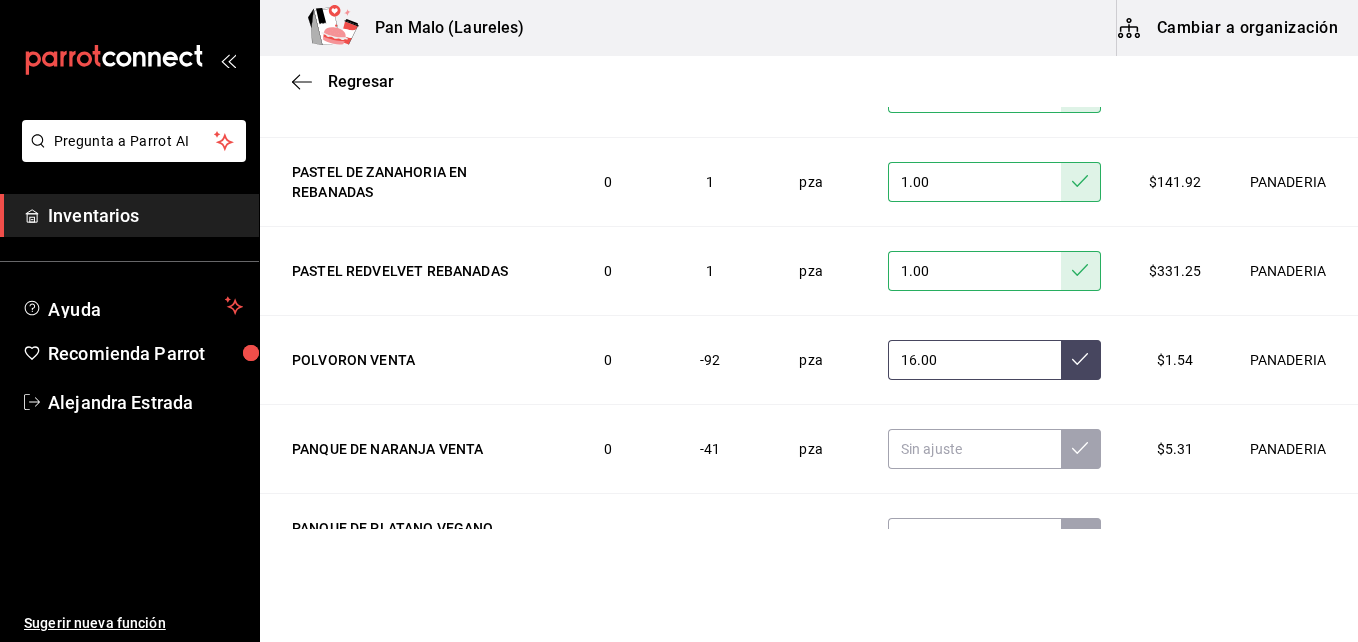 type on "16.00" 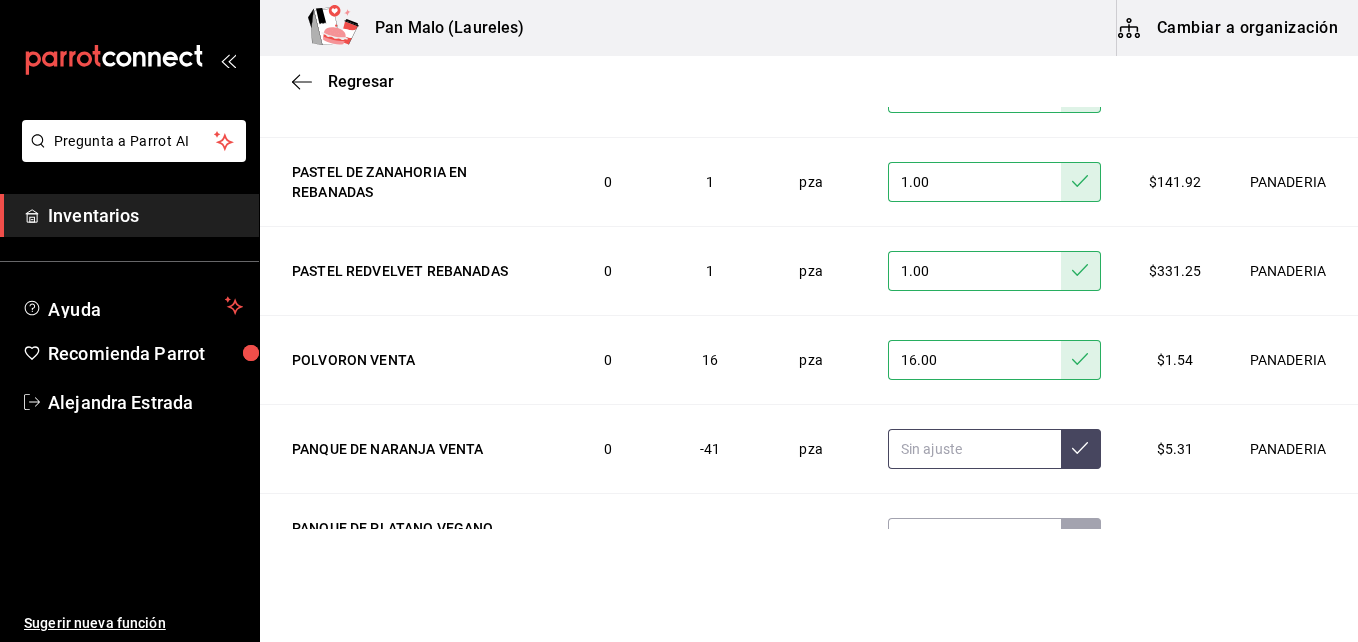 click at bounding box center (974, 449) 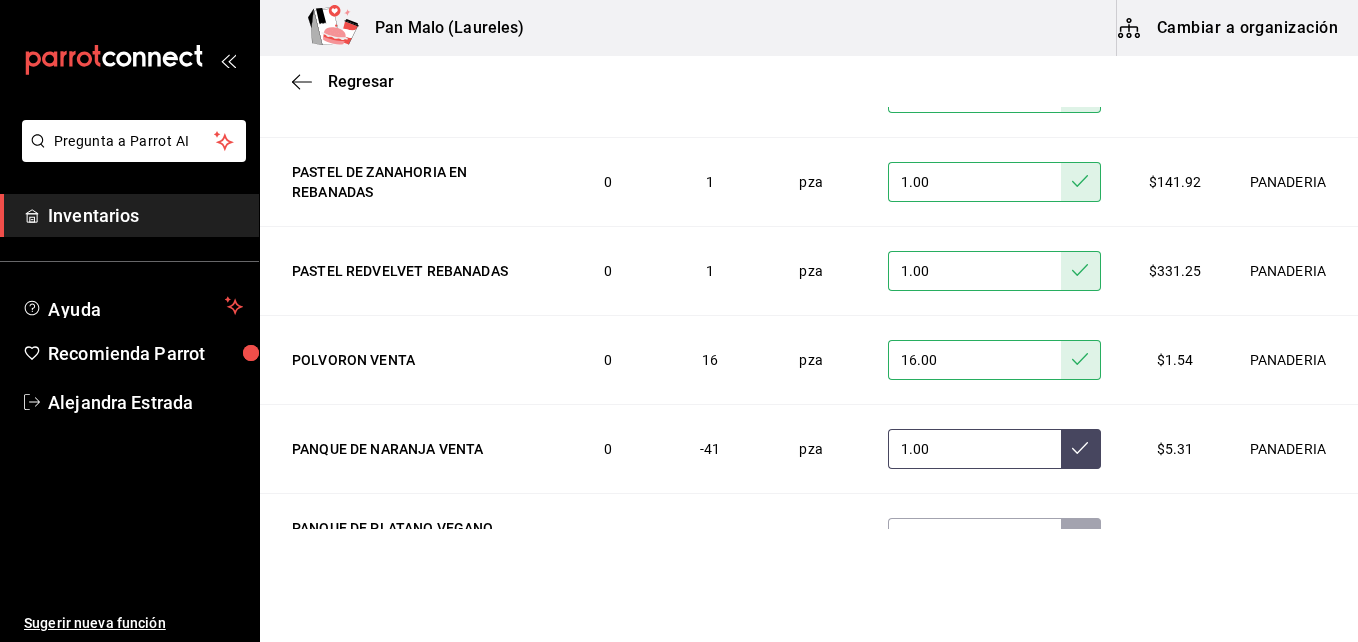 type on "1.00" 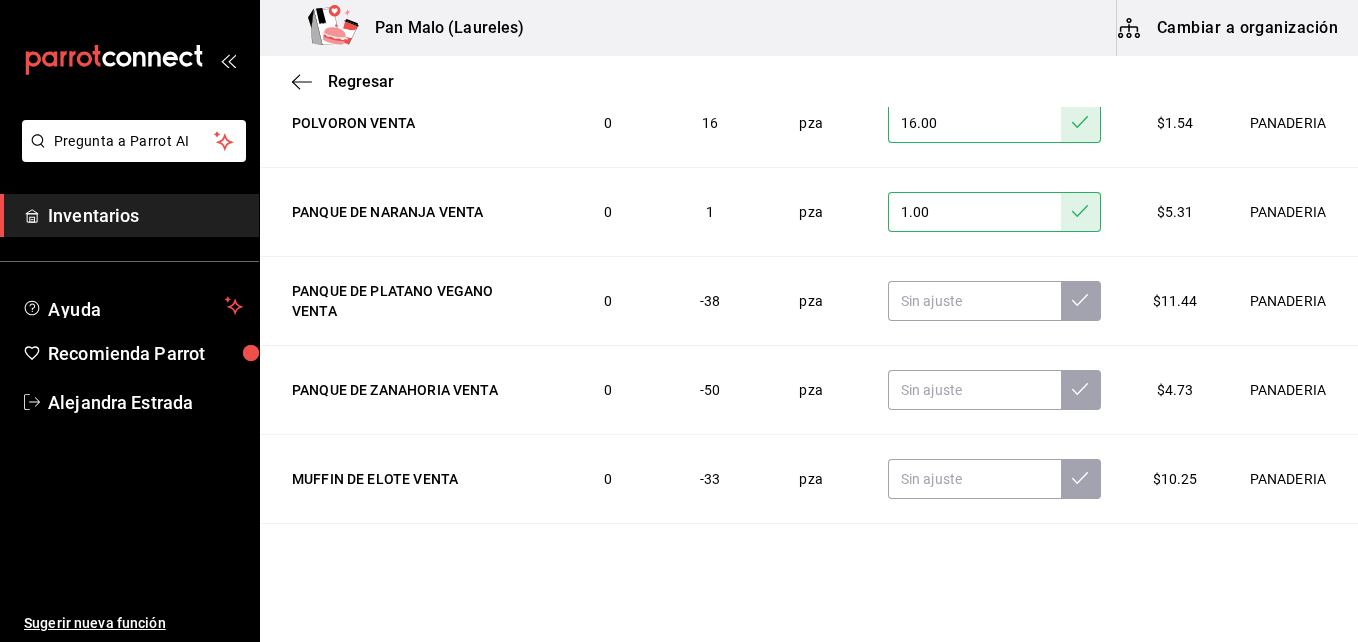 scroll, scrollTop: 3027, scrollLeft: 0, axis: vertical 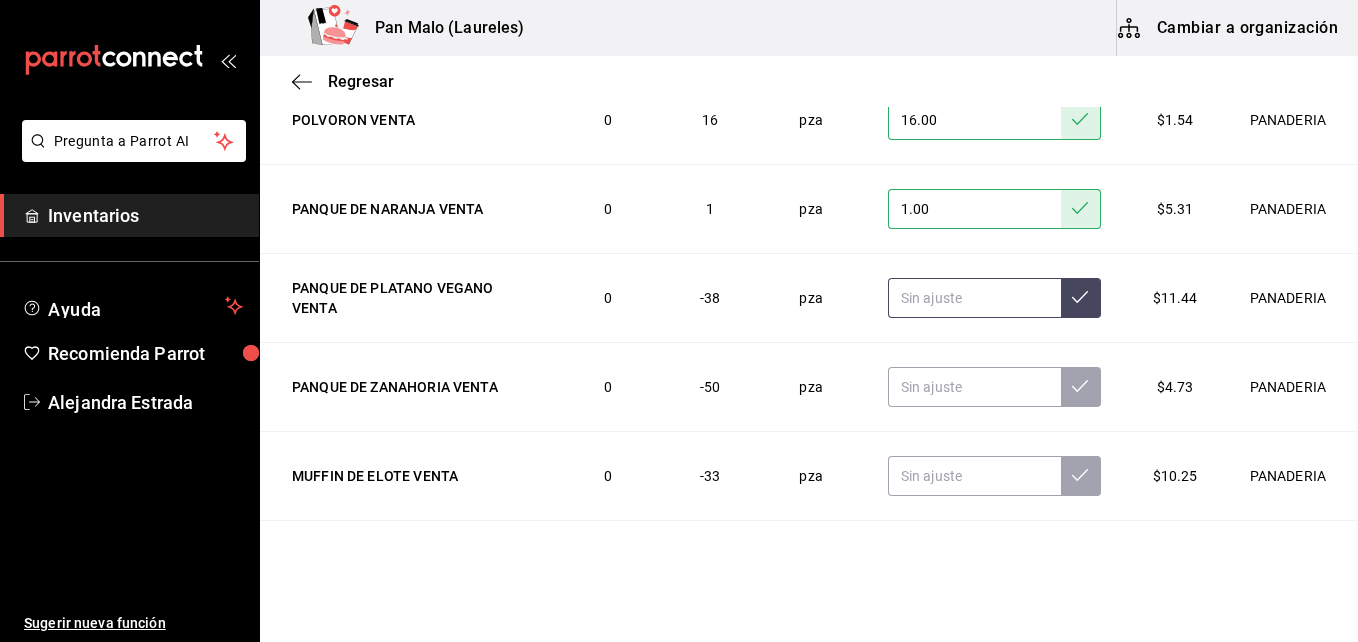 click at bounding box center [974, 298] 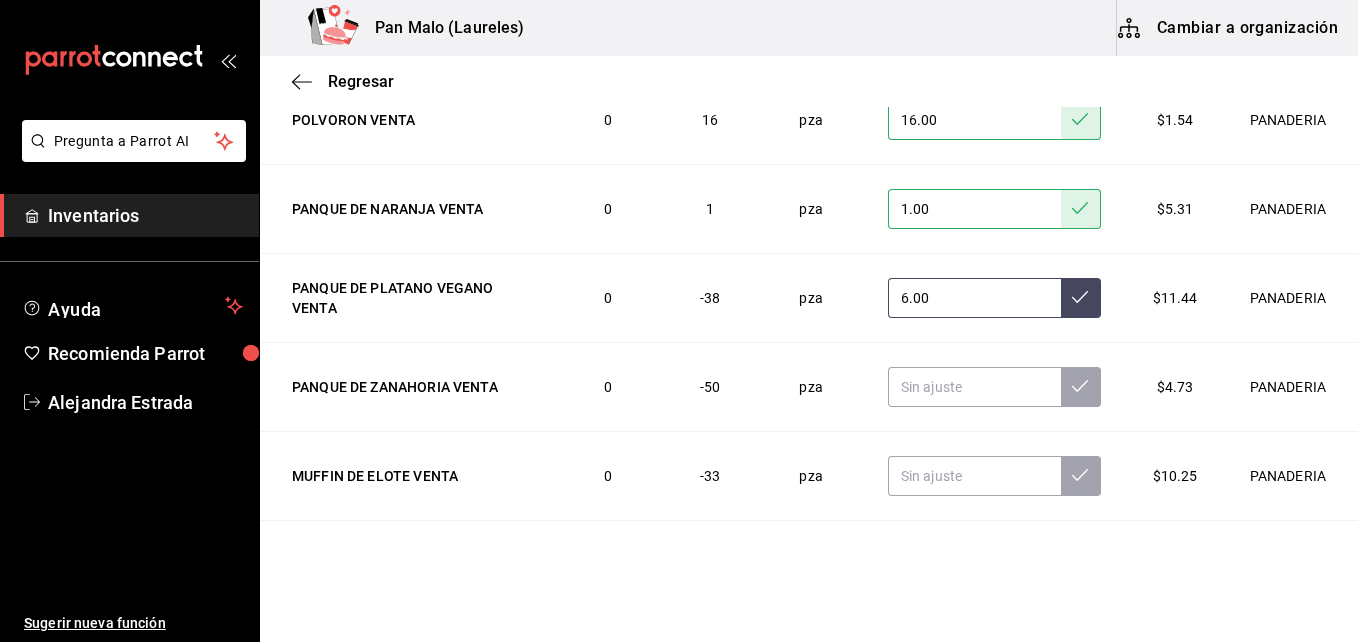 type on "6.00" 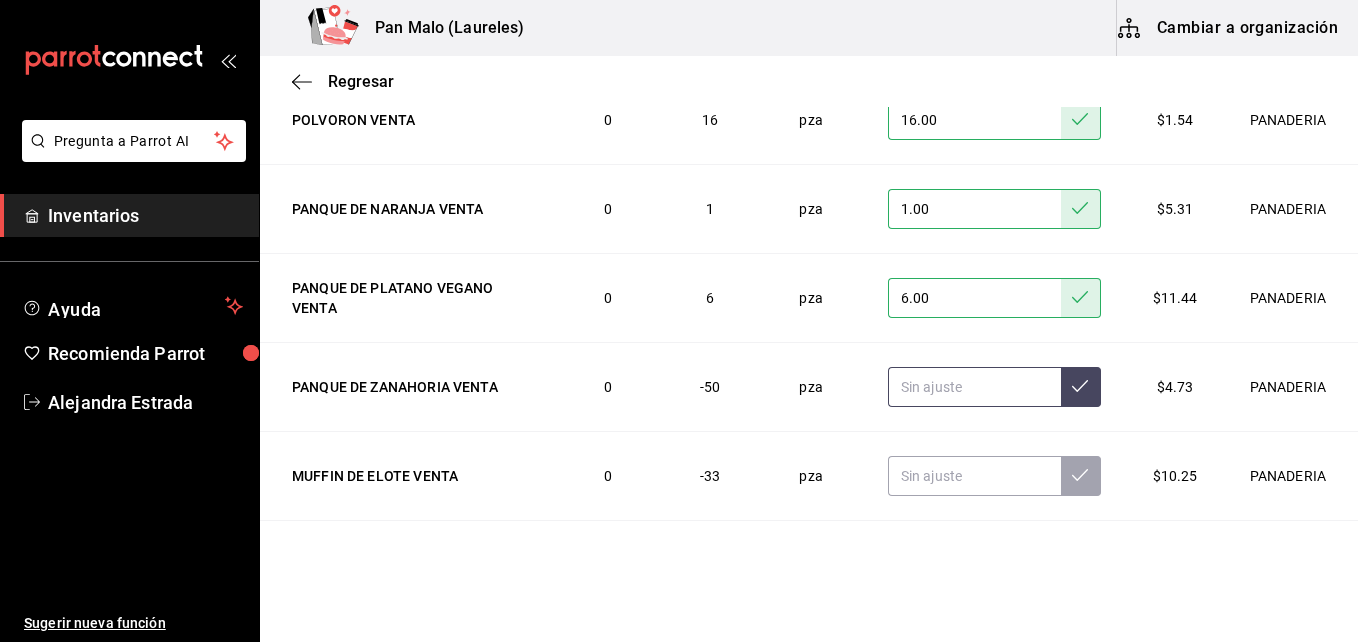 click at bounding box center [974, 387] 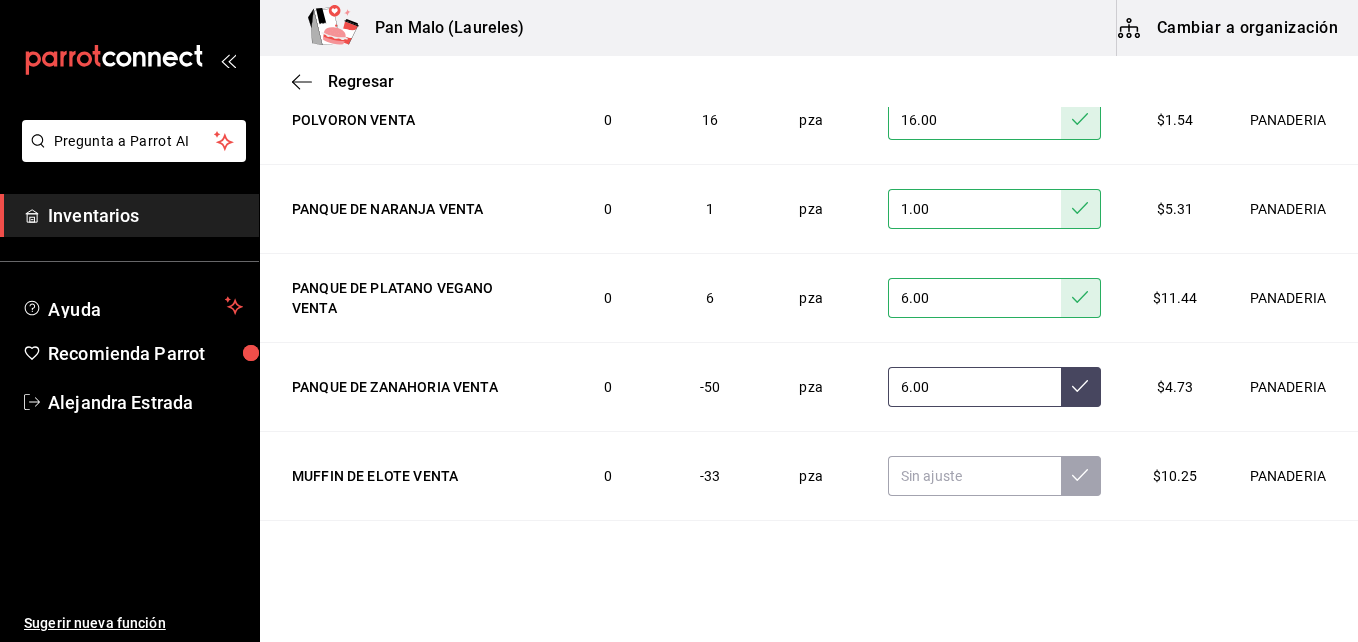 type on "6.00" 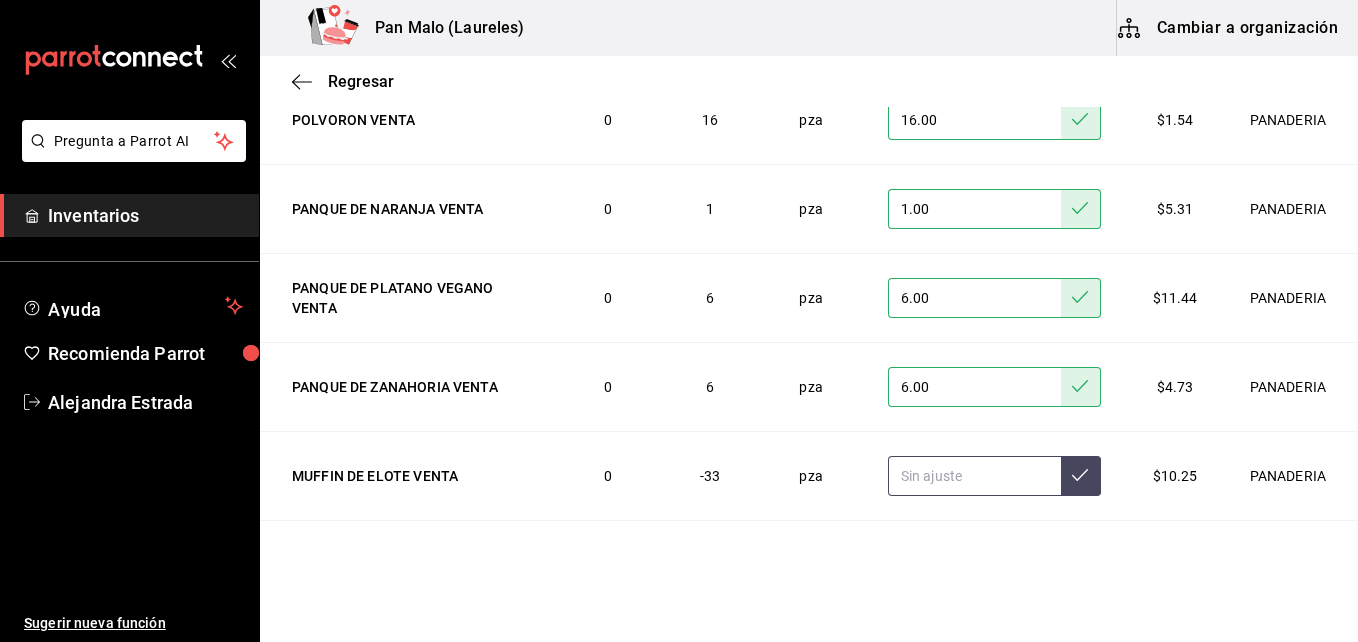 click at bounding box center (974, 476) 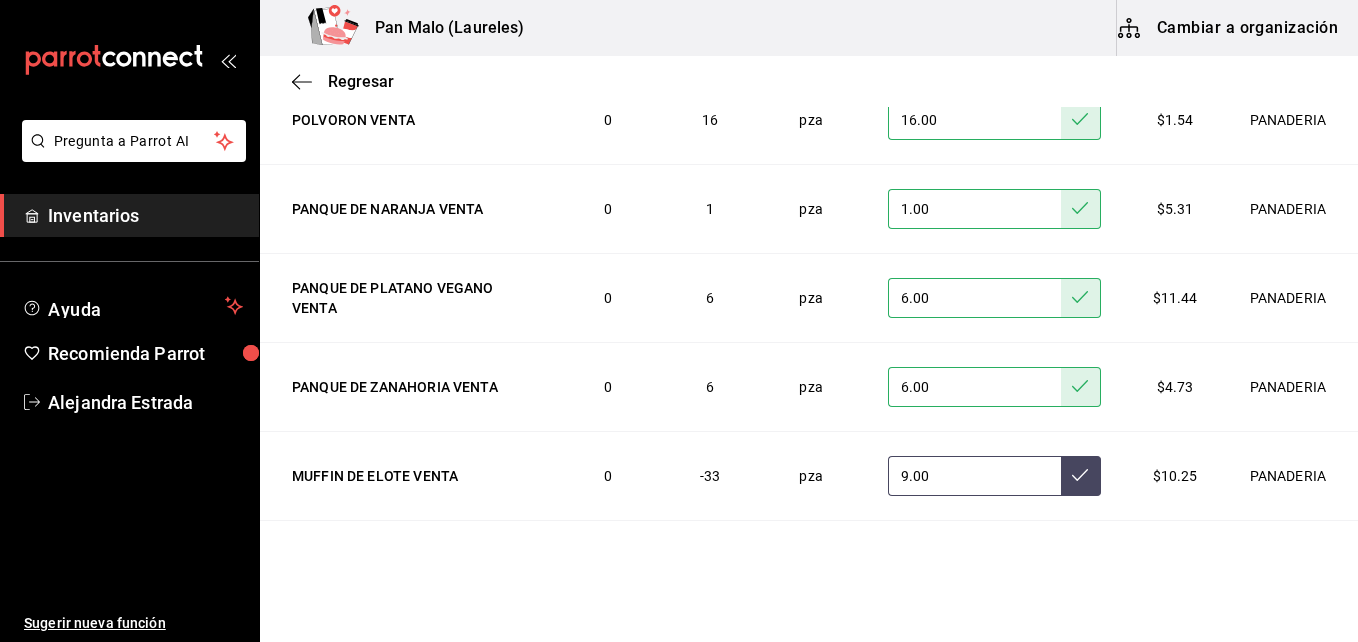 type on "9.00" 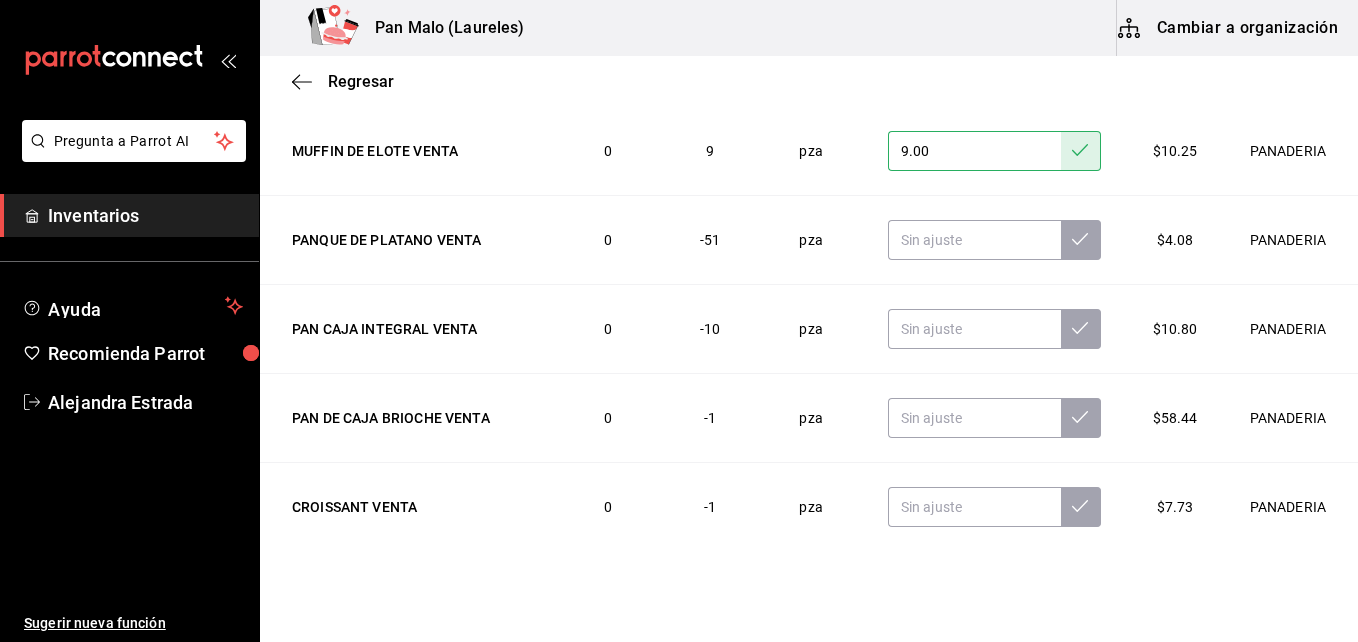 scroll, scrollTop: 3357, scrollLeft: 0, axis: vertical 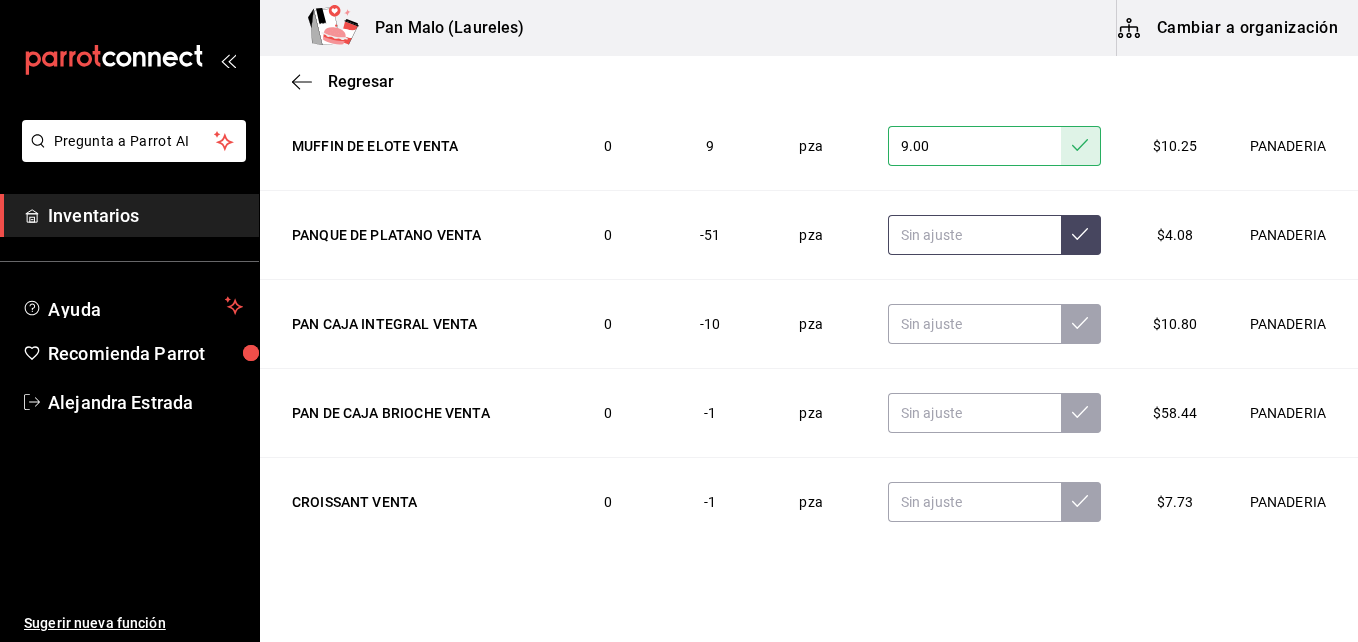 click at bounding box center [974, 235] 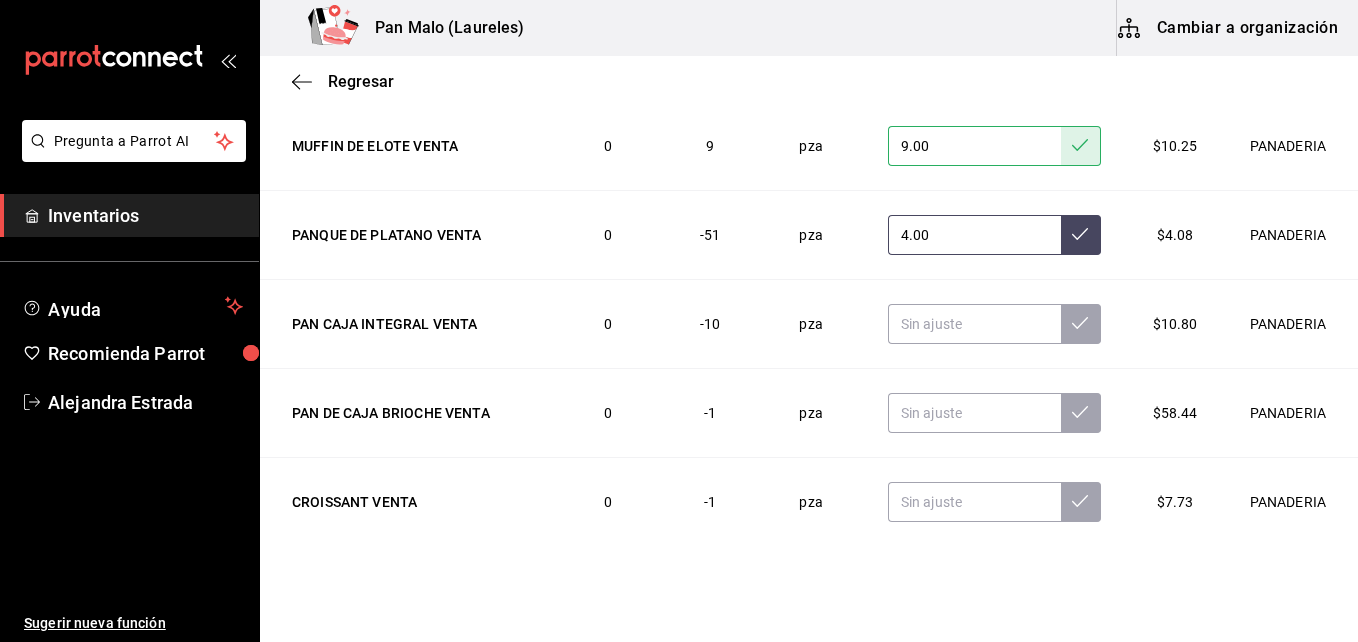 type on "4.00" 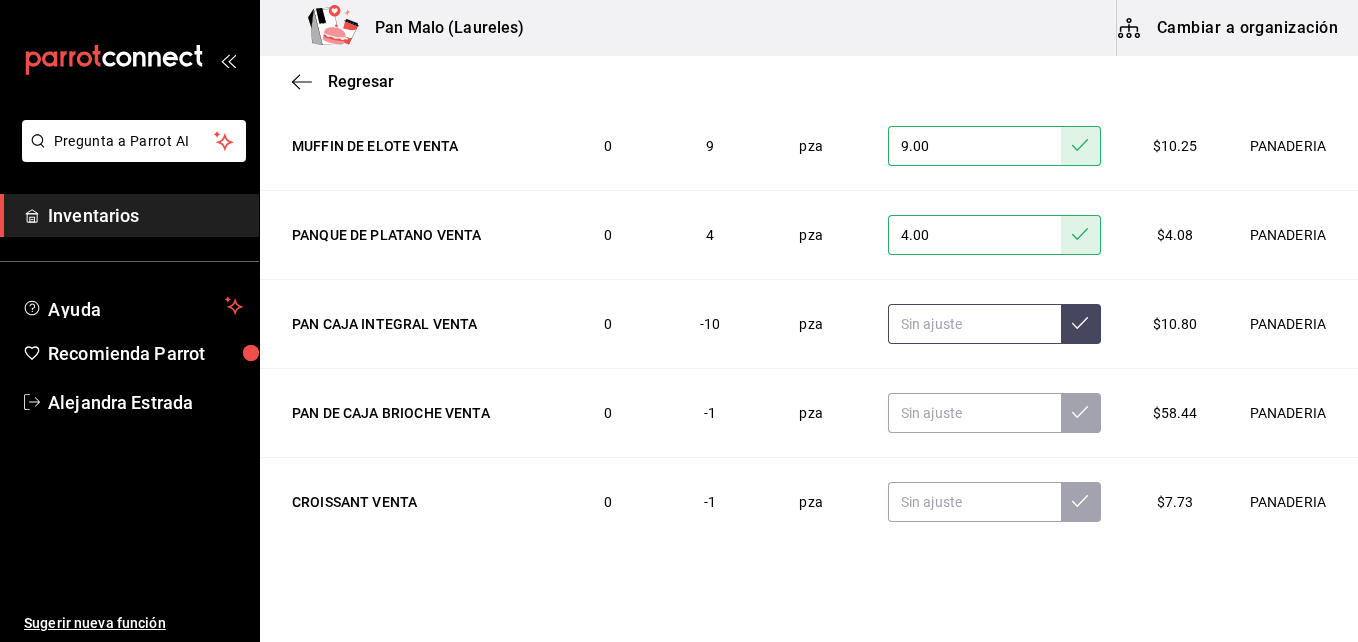 click at bounding box center [974, 324] 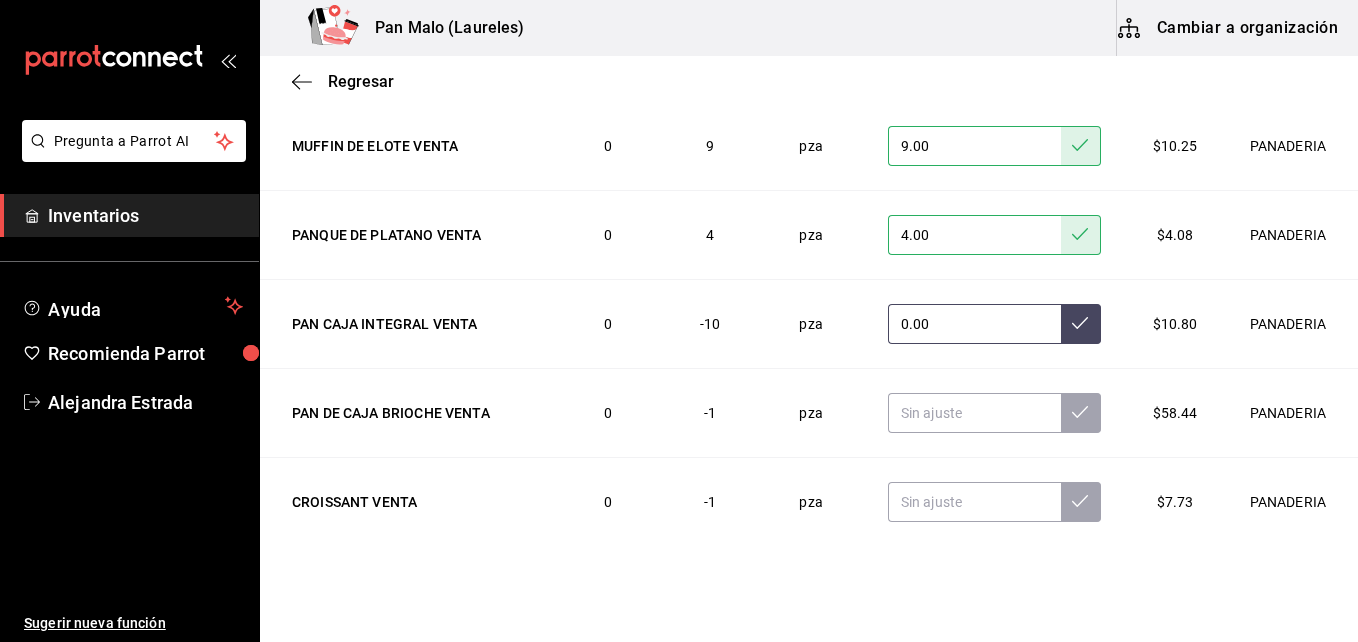 type on "0.00" 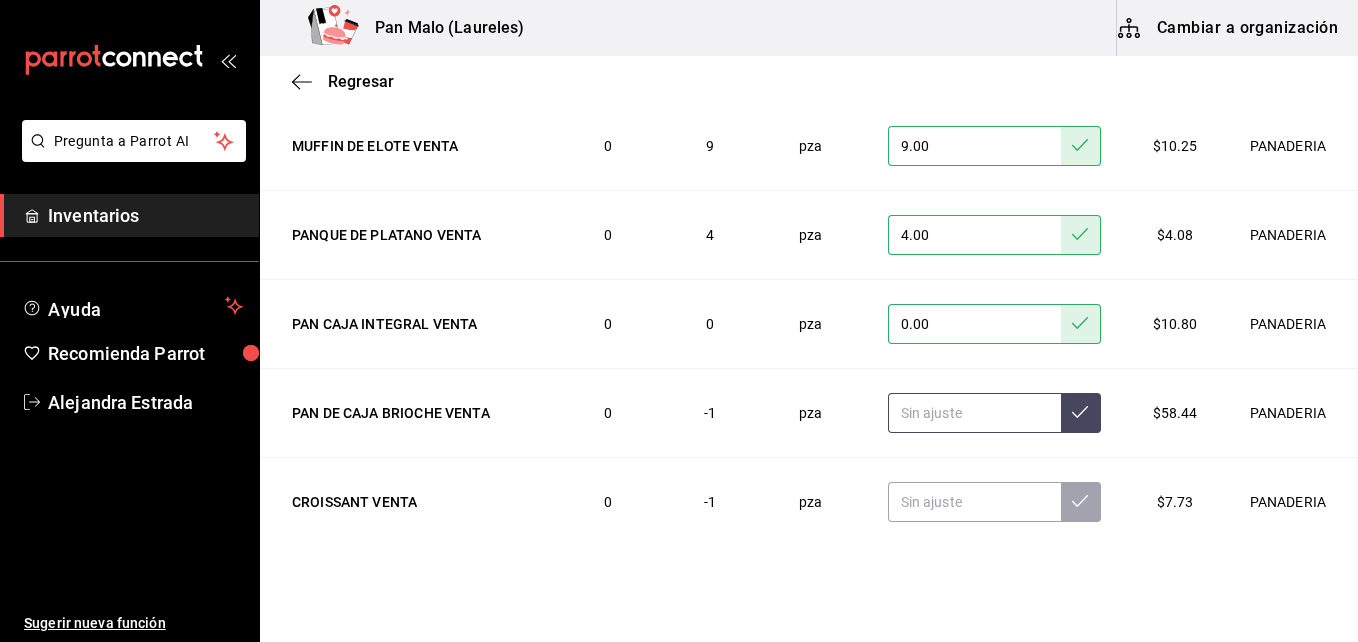 click at bounding box center [974, 413] 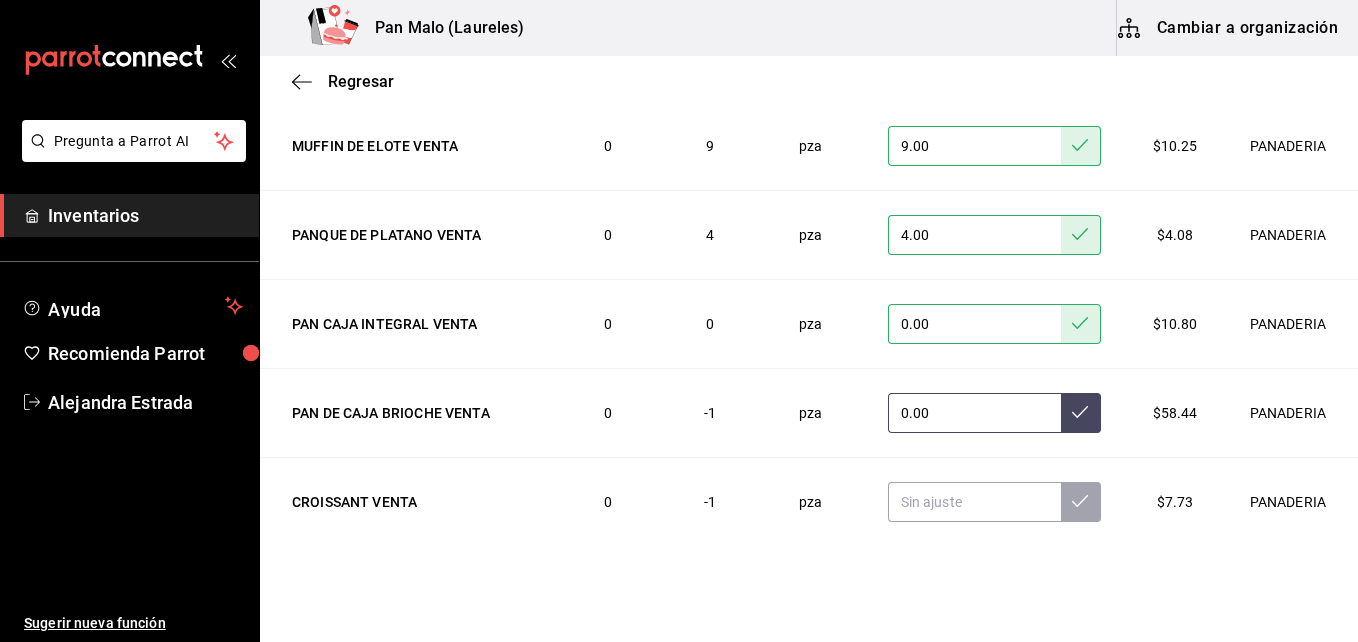 type on "0.00" 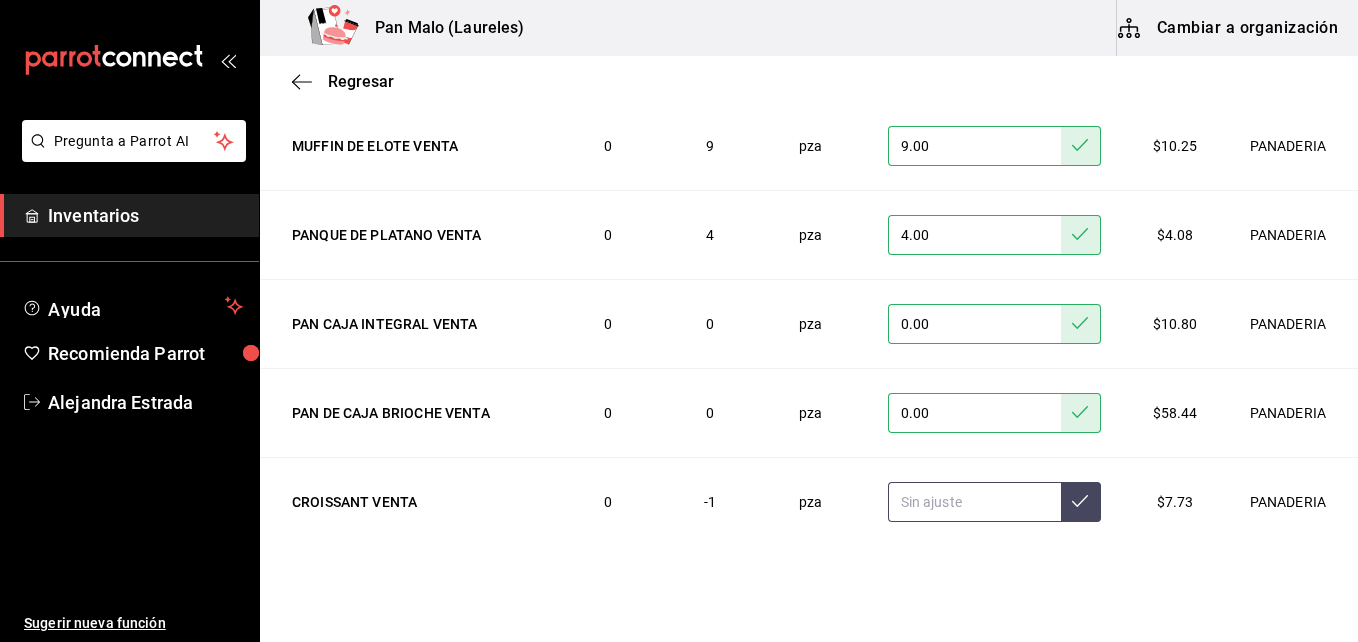 click at bounding box center [974, 502] 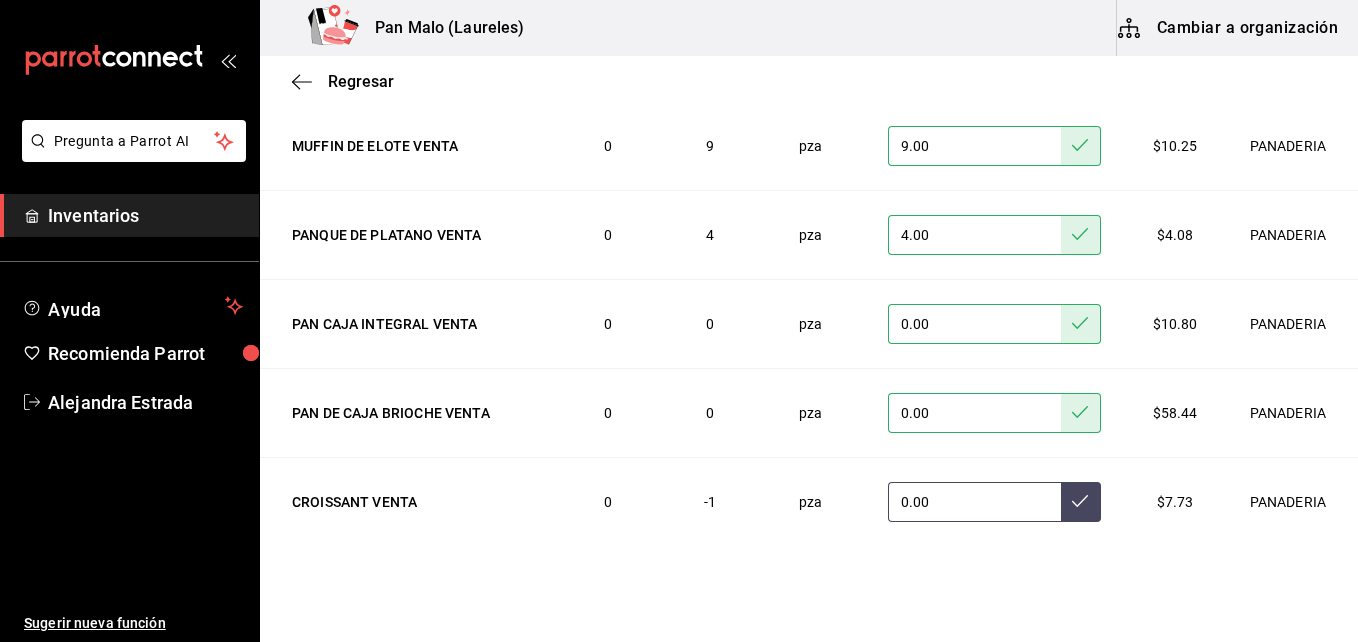 type on "0.00" 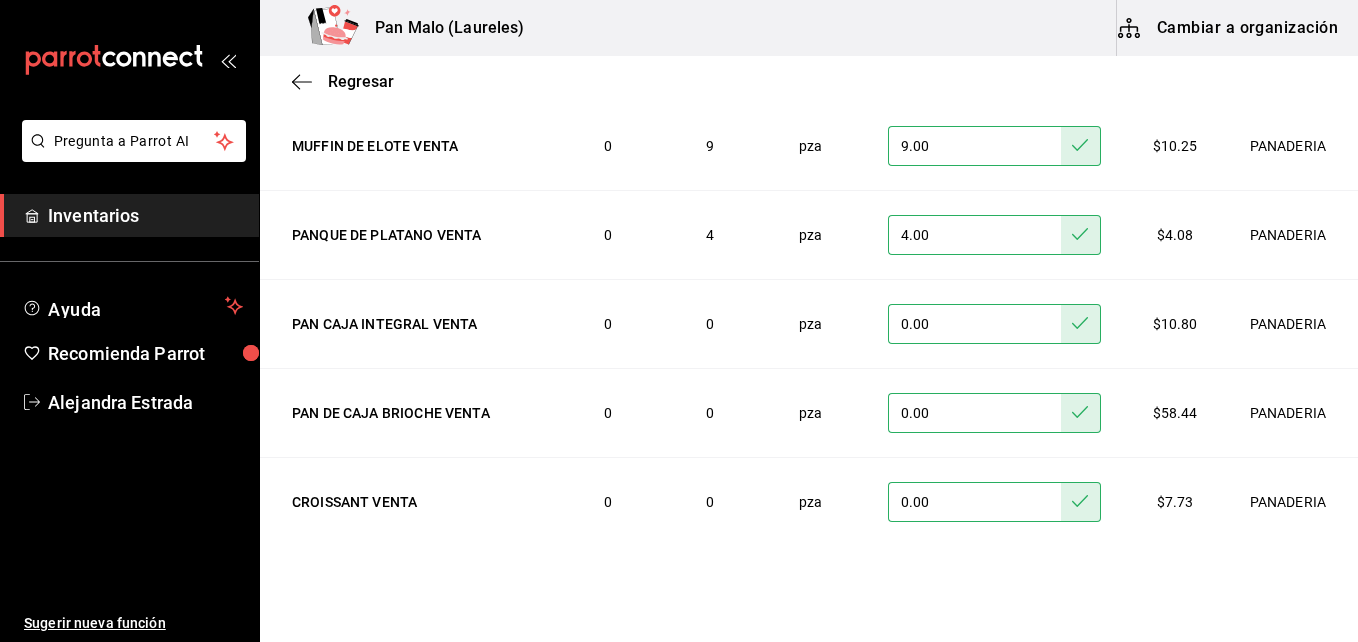 scroll, scrollTop: 3384, scrollLeft: 0, axis: vertical 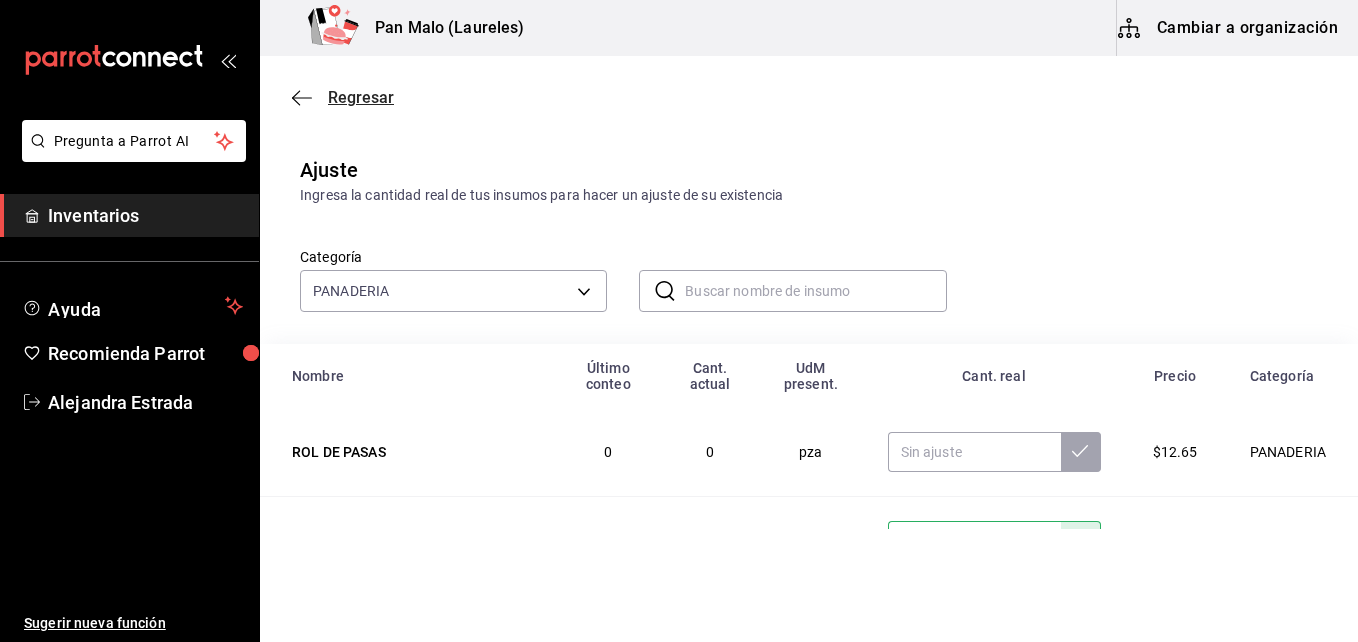 click 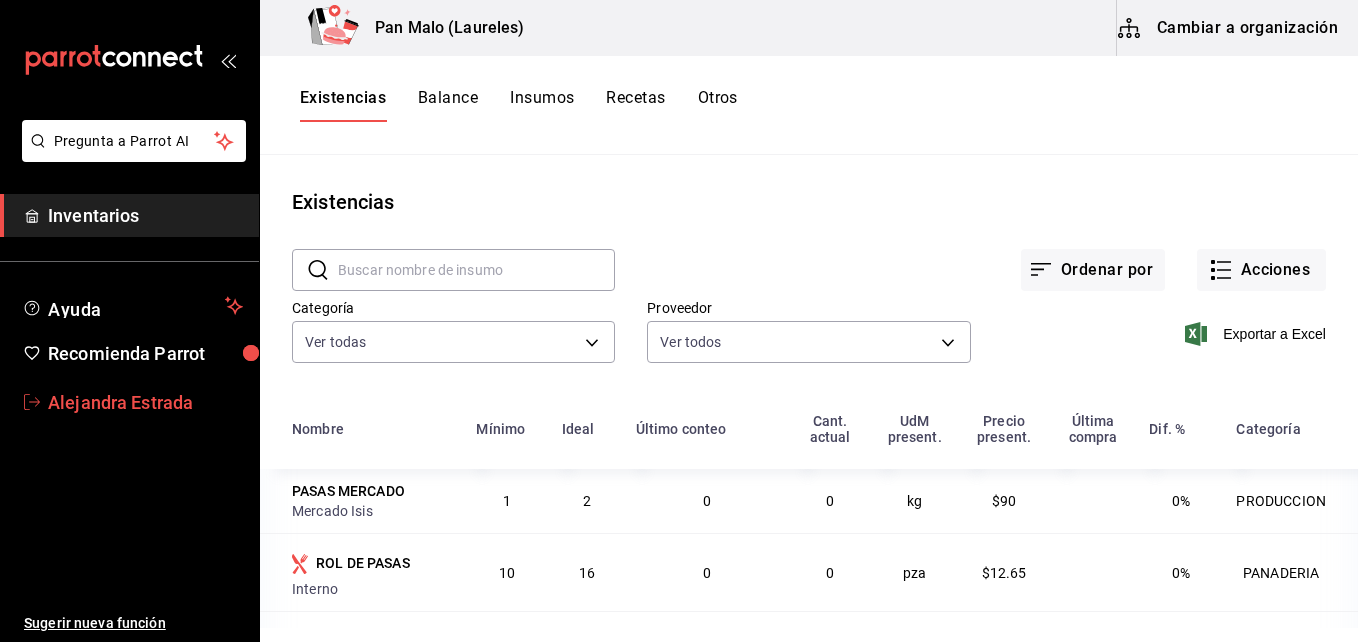 click on "Alejandra Estrada" at bounding box center [145, 402] 